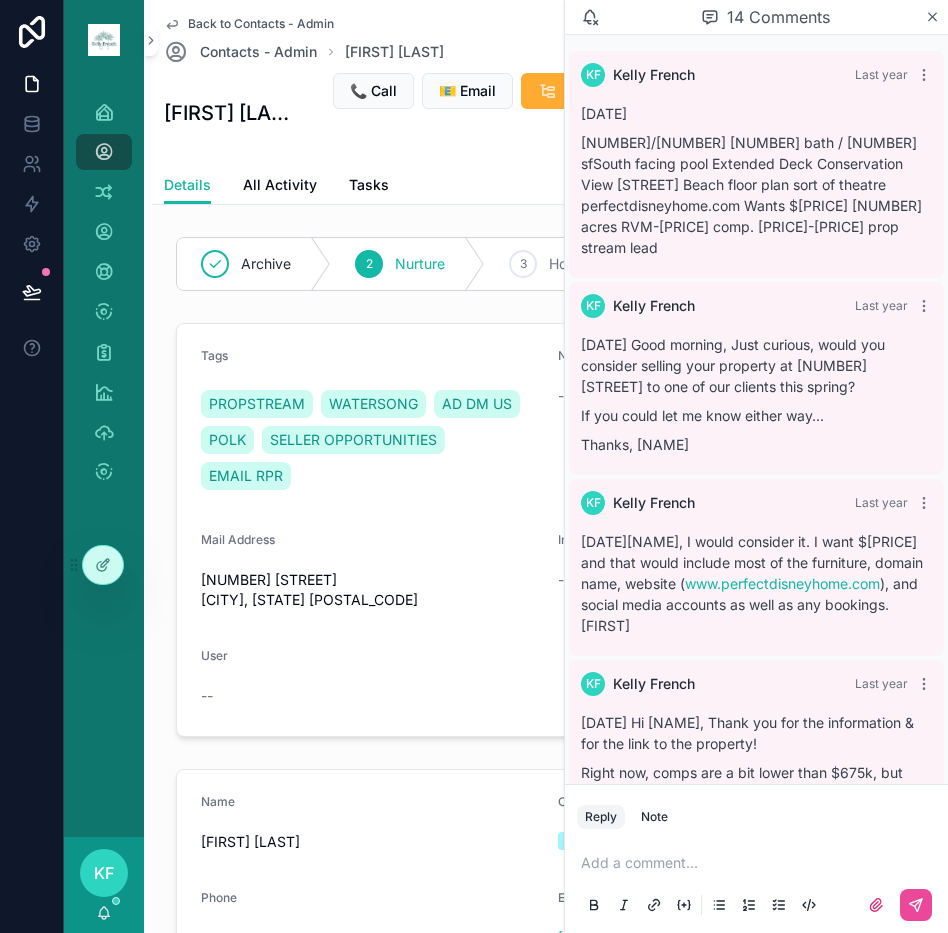 scroll, scrollTop: 0, scrollLeft: 0, axis: both 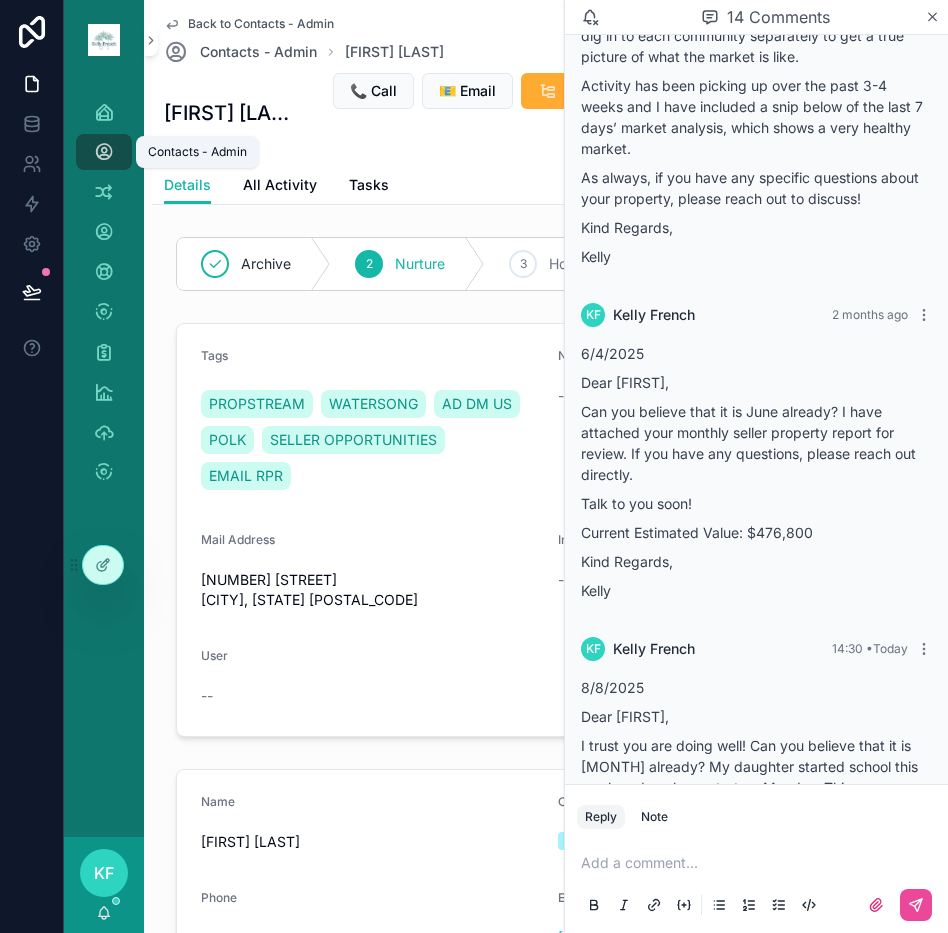 click on "Contacts - Admin" at bounding box center [104, 152] 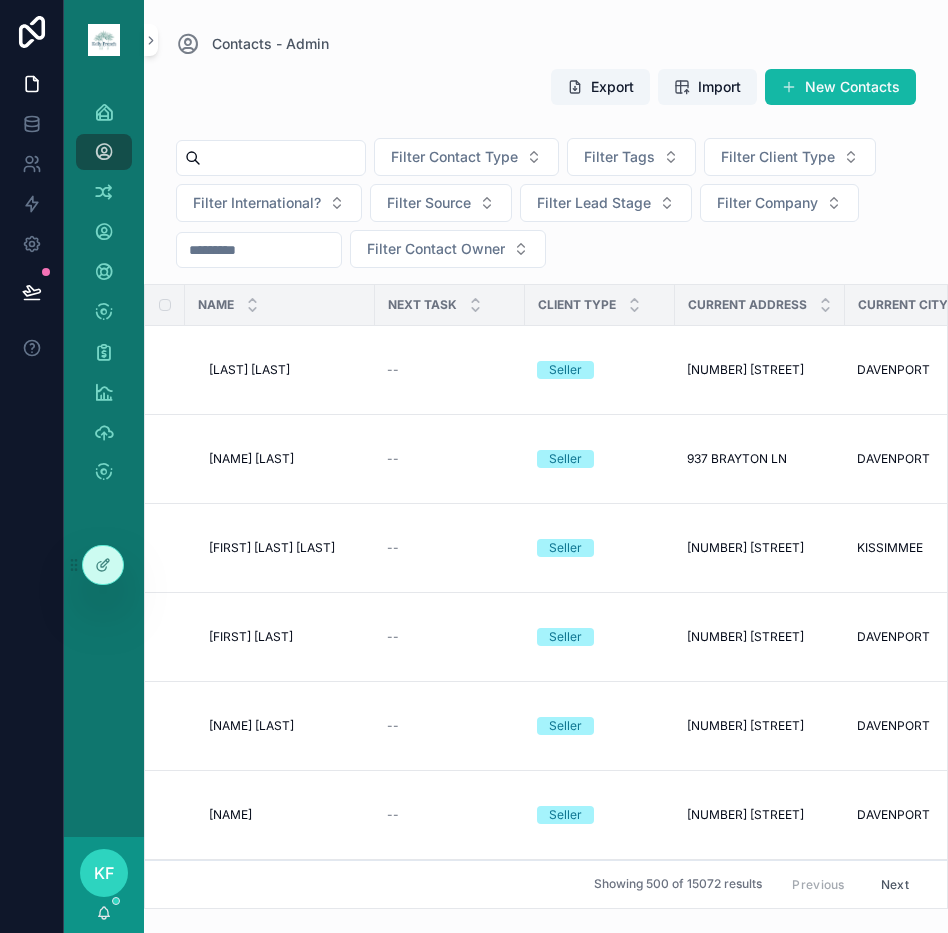 click at bounding box center [283, 158] 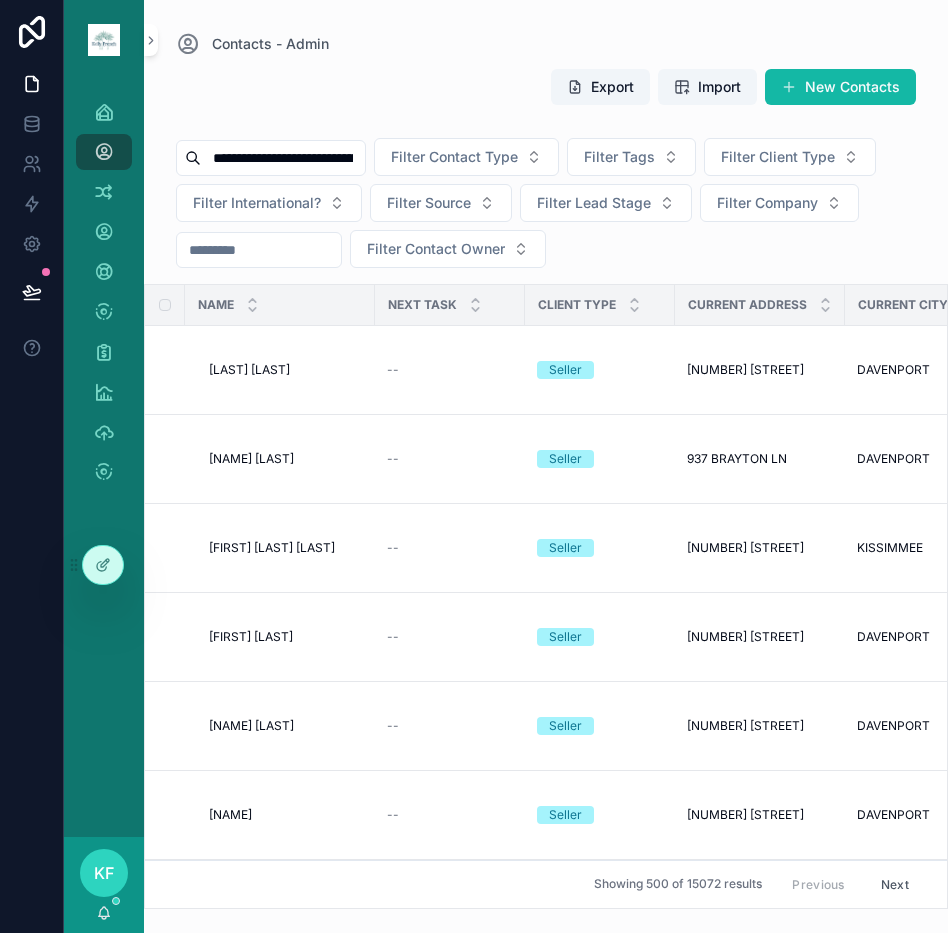 scroll, scrollTop: 0, scrollLeft: 57, axis: horizontal 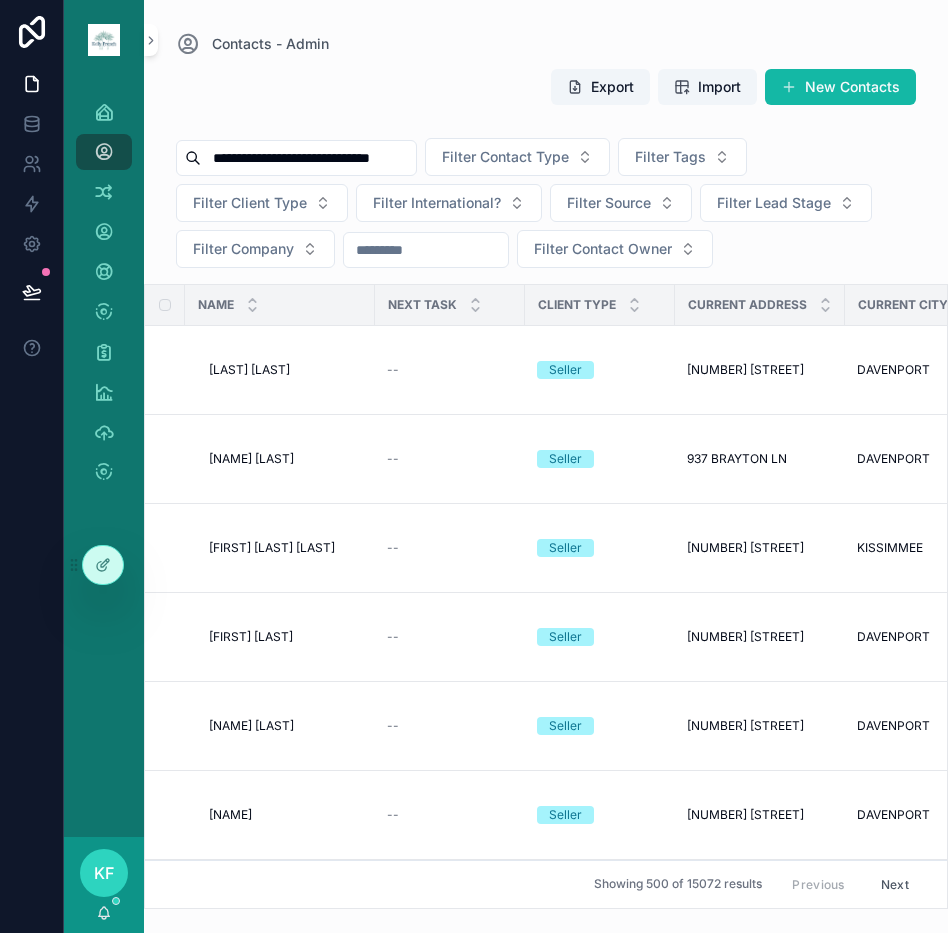 type on "**********" 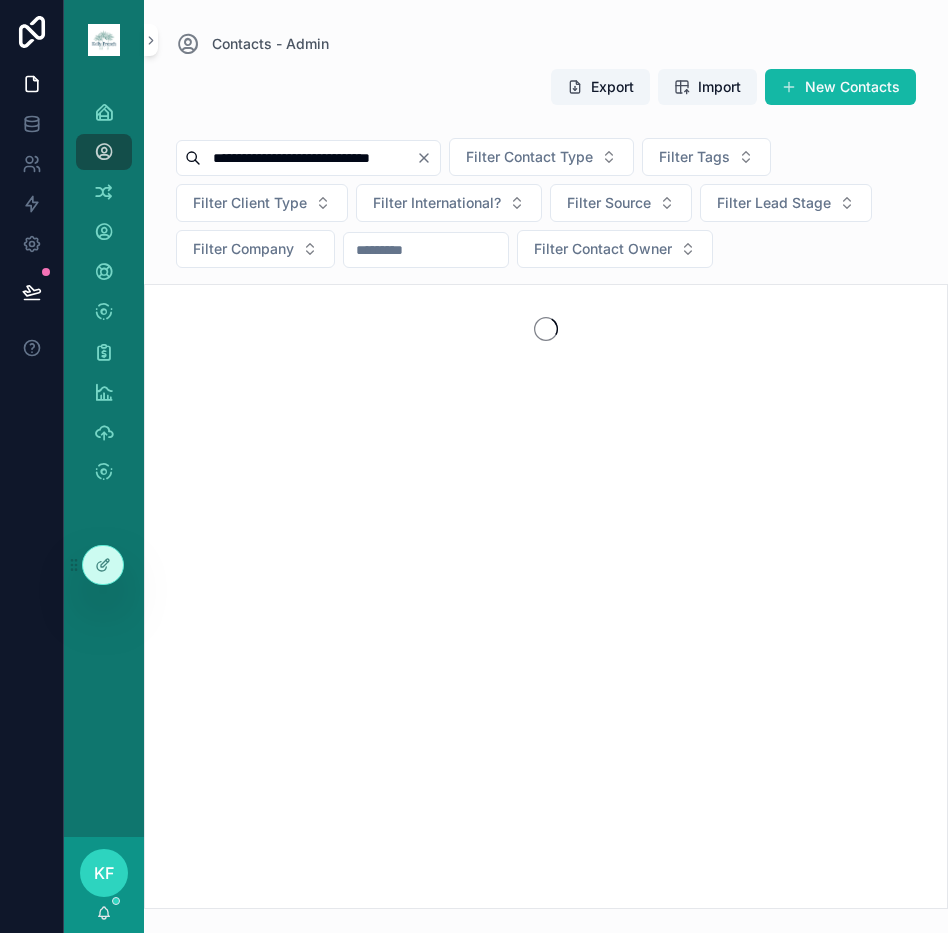 scroll, scrollTop: 0, scrollLeft: 0, axis: both 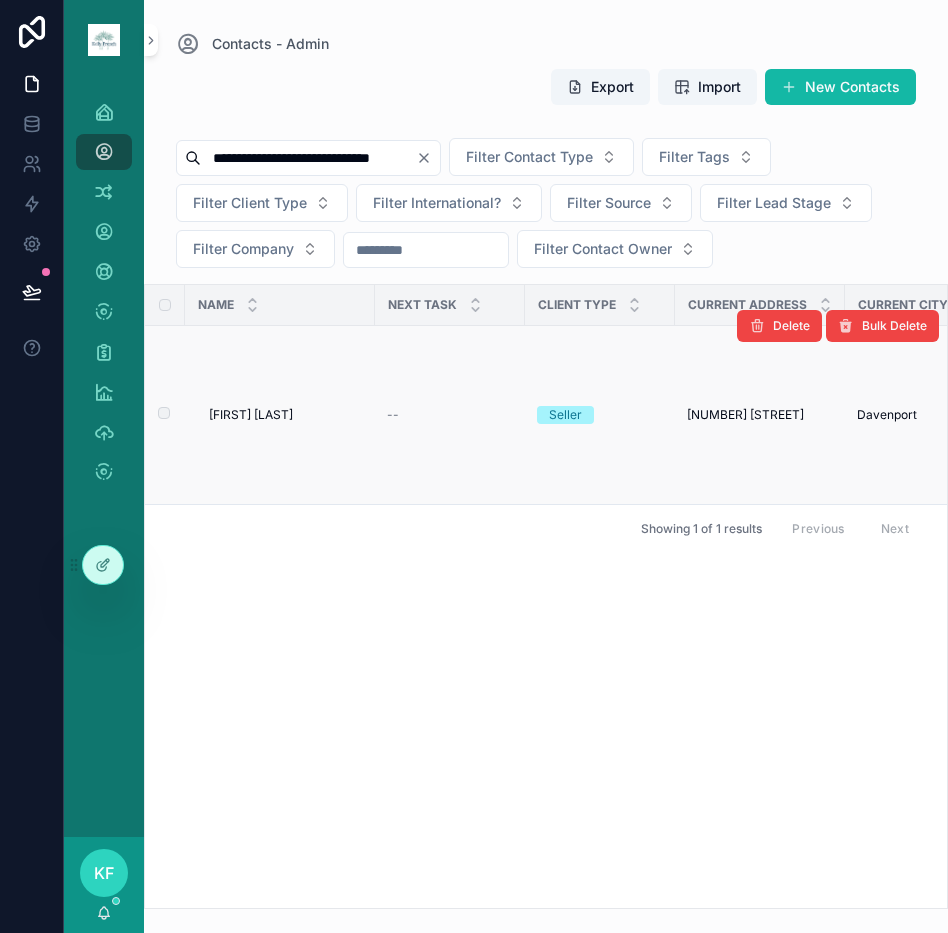 click on "[FIRST] [LAST] [FIRST] [LAST]" at bounding box center (280, 415) 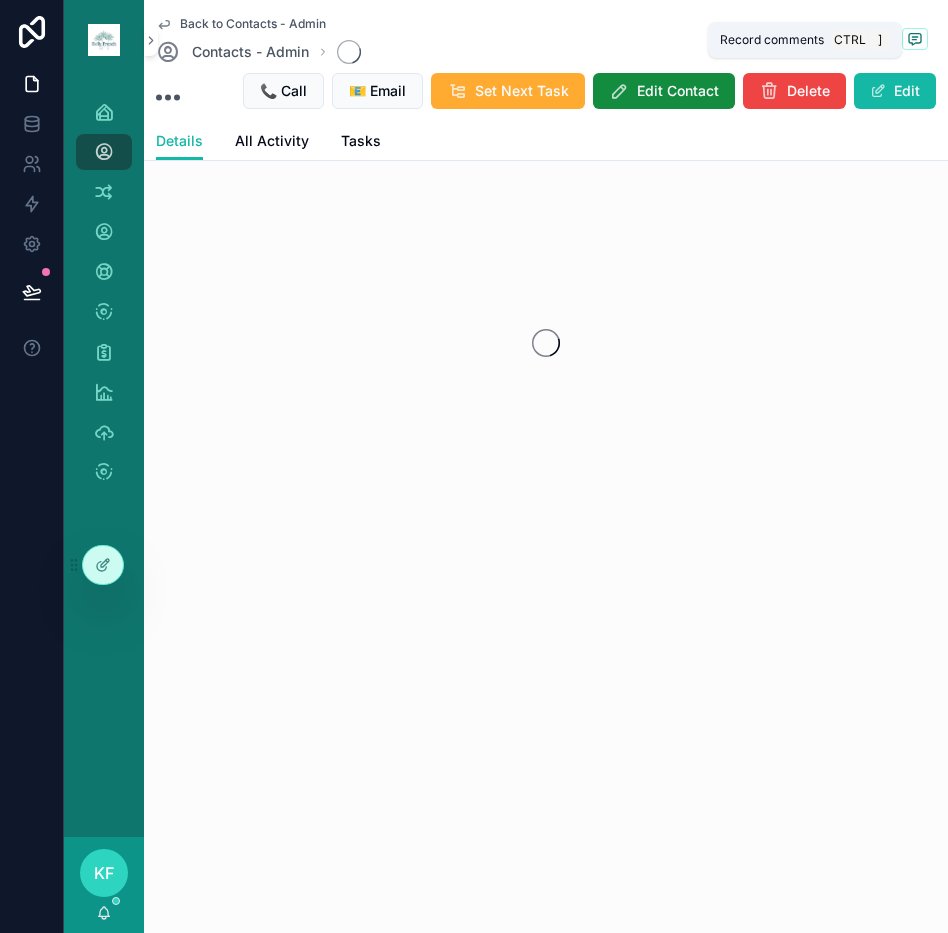click 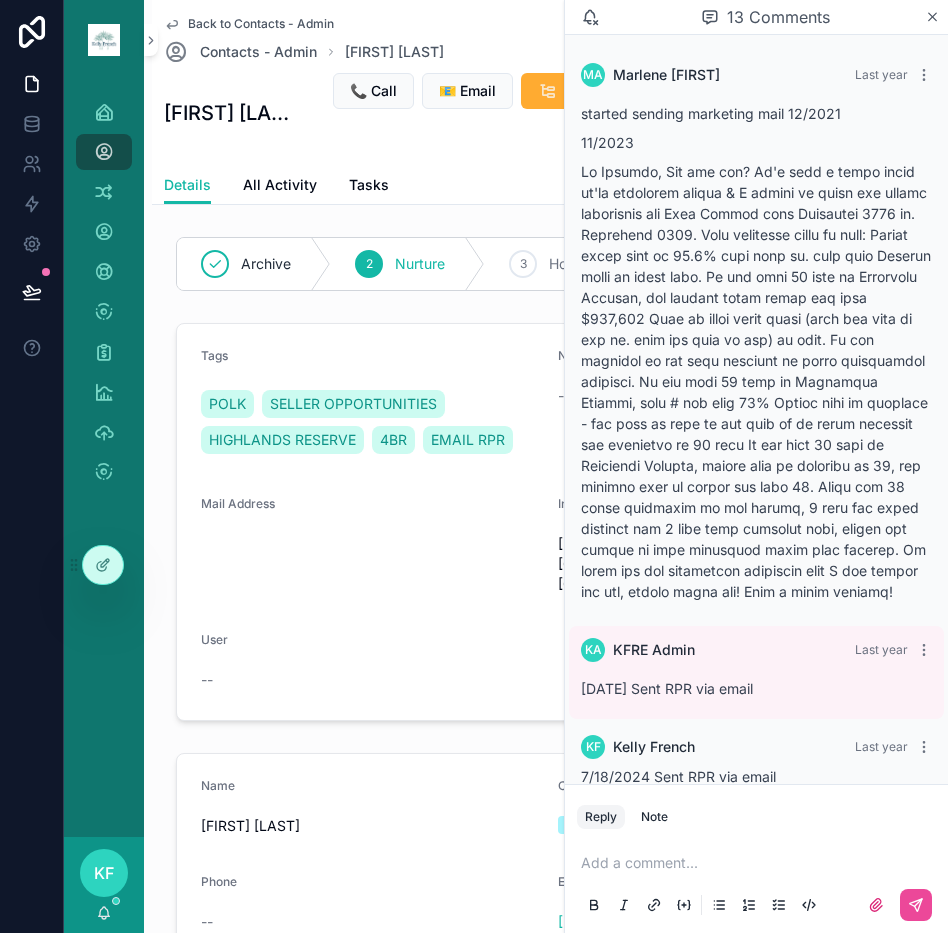scroll, scrollTop: 3574, scrollLeft: 0, axis: vertical 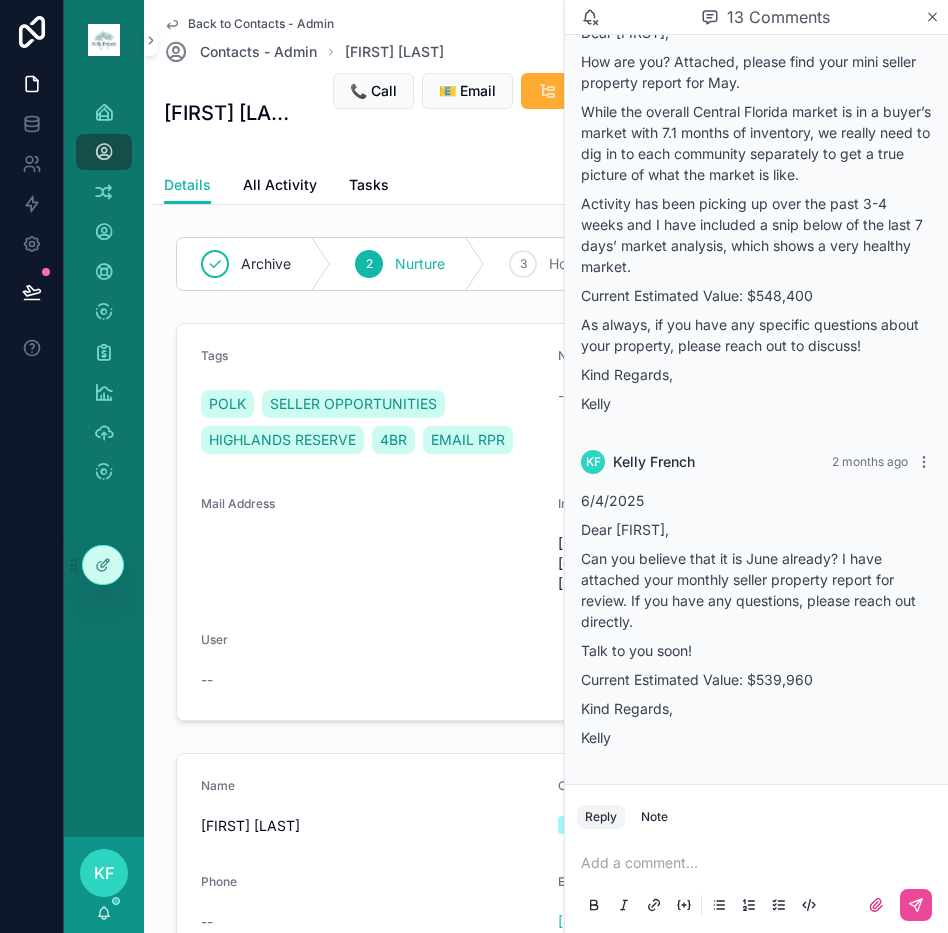 click on "Add a comment..." at bounding box center (756, 883) 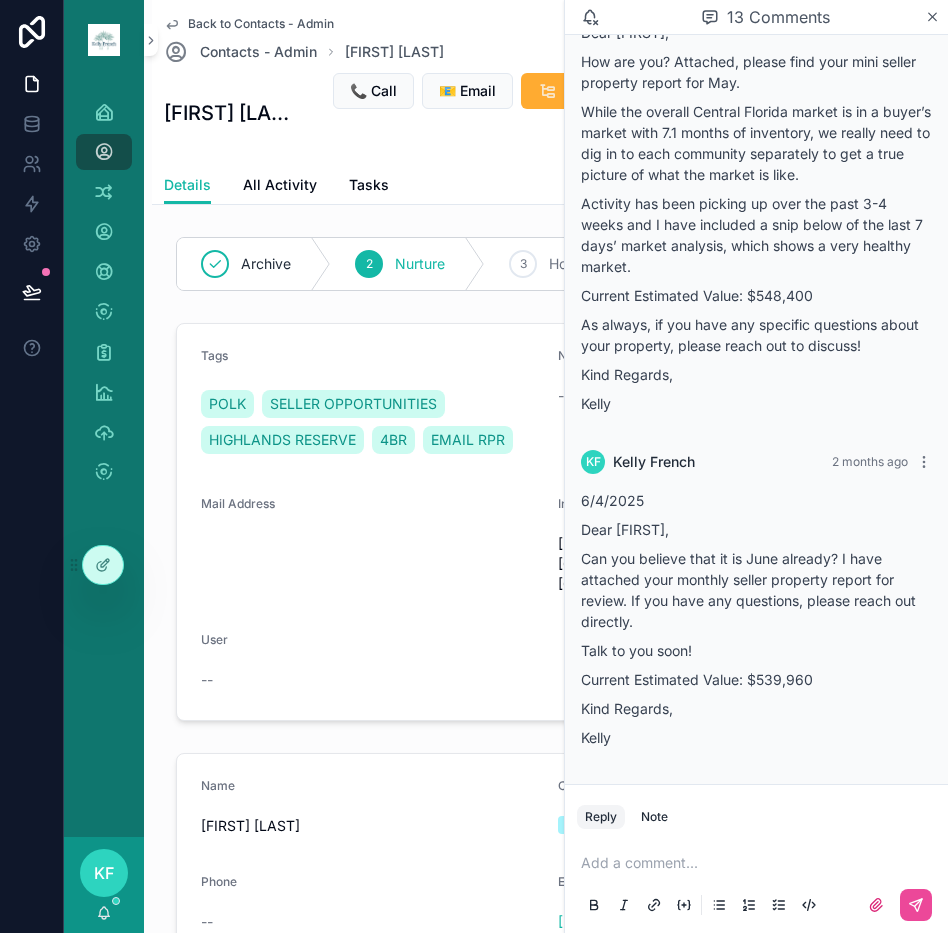 type 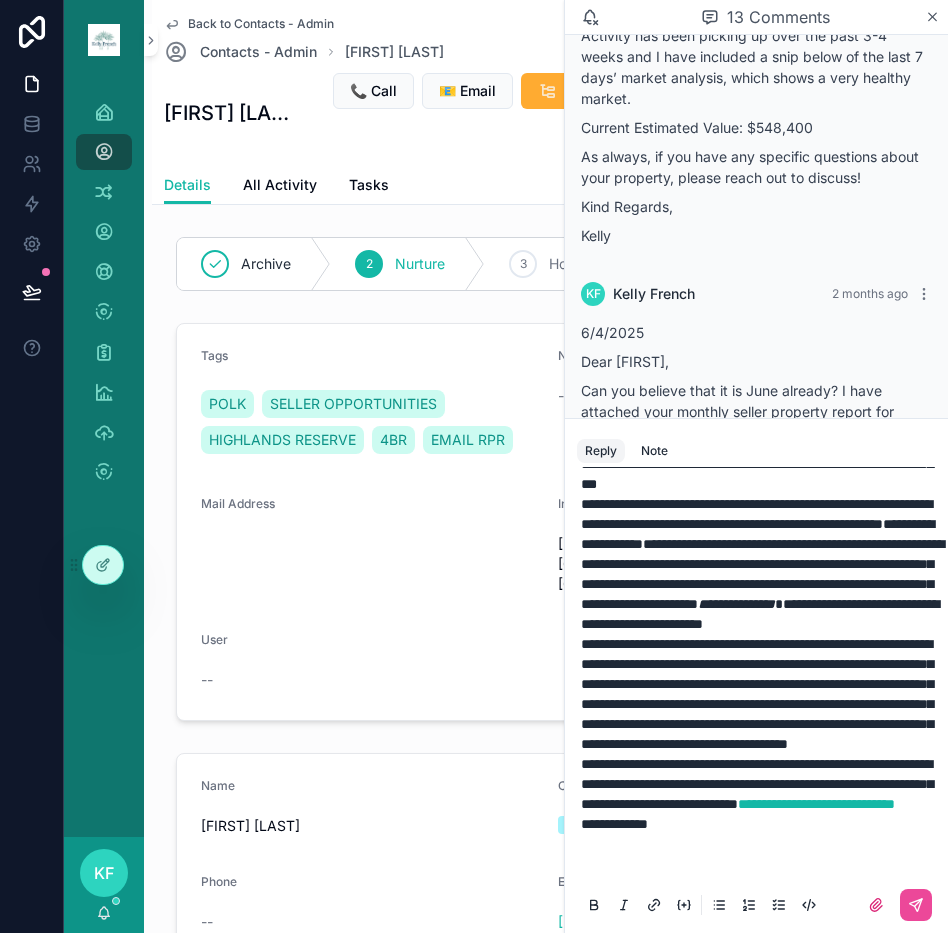 scroll, scrollTop: 492, scrollLeft: 0, axis: vertical 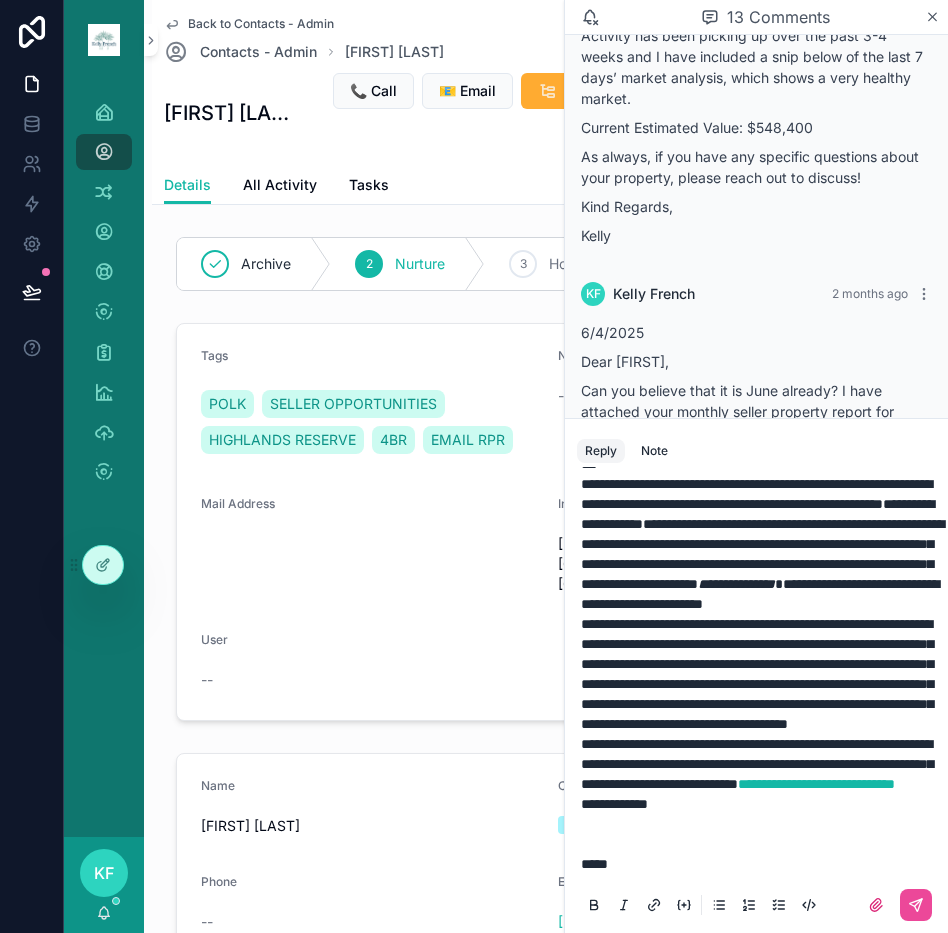 click on "**********" at bounding box center (760, 764) 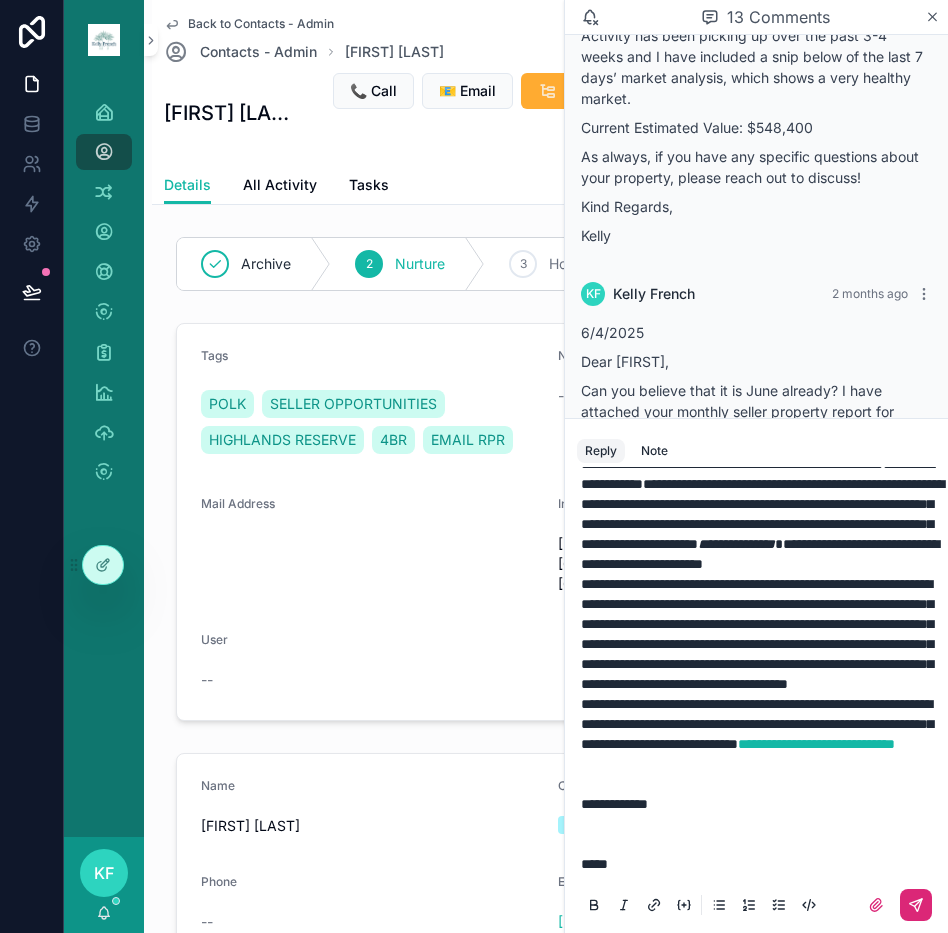 click 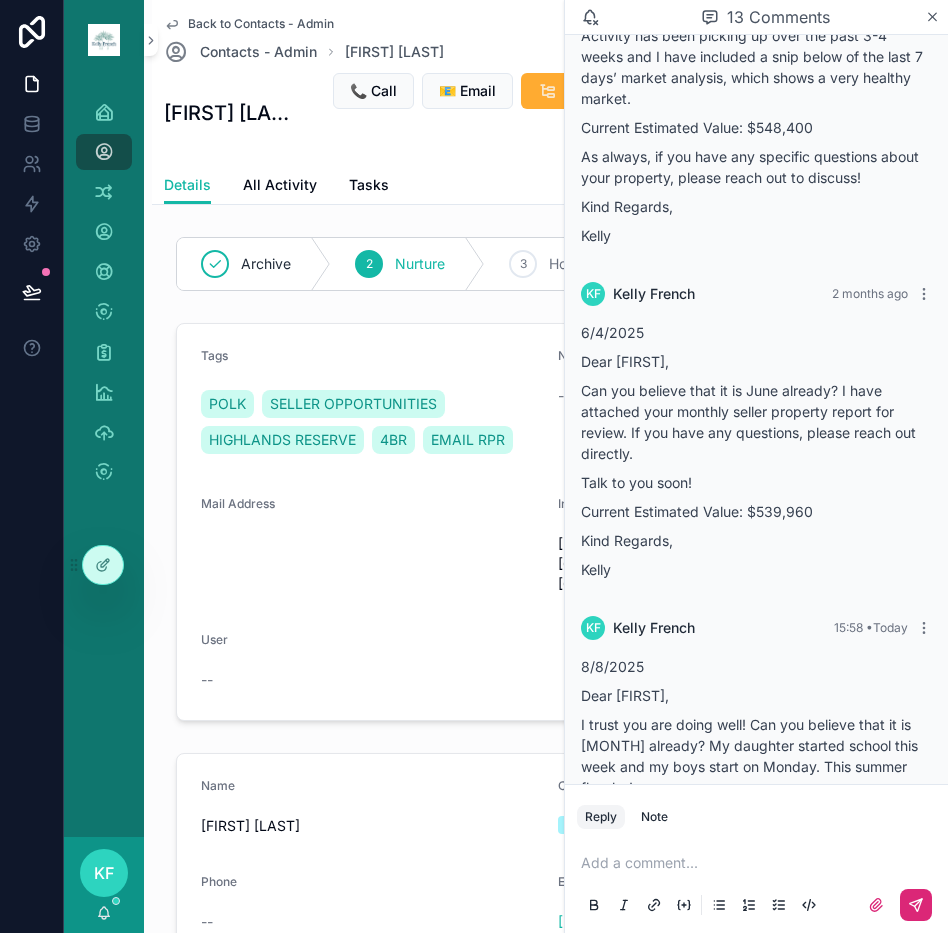 scroll, scrollTop: 0, scrollLeft: 0, axis: both 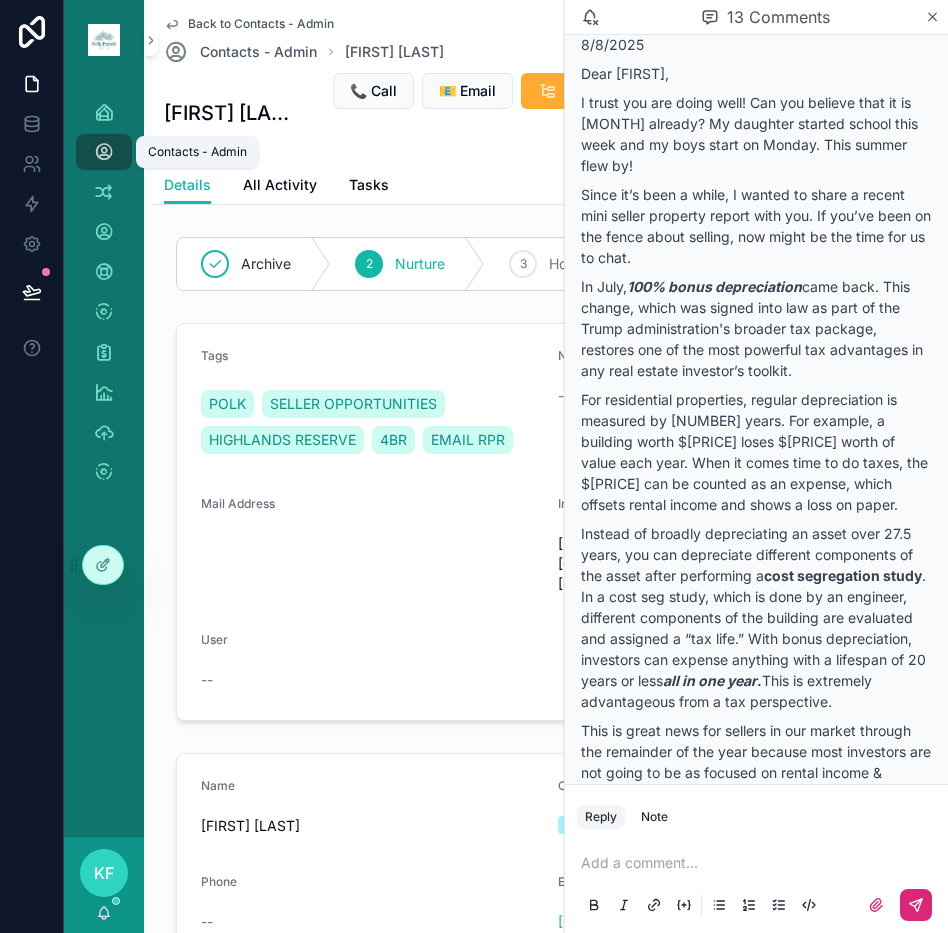 click at bounding box center [104, 152] 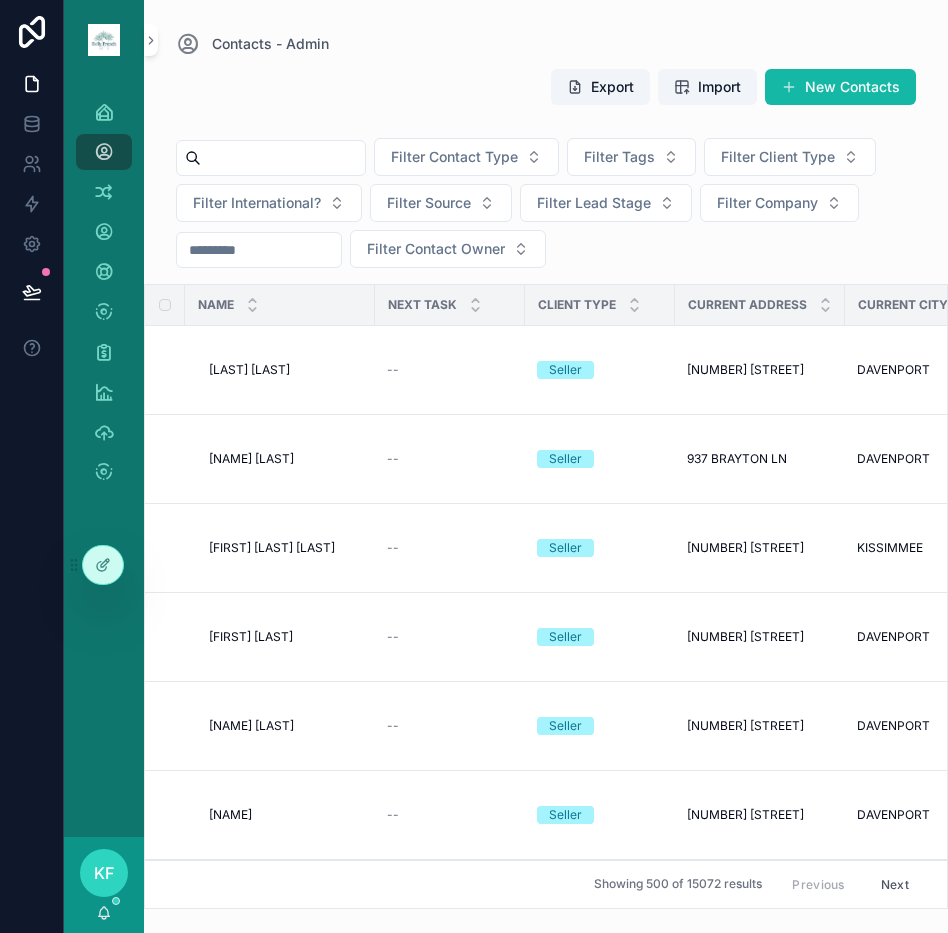 click at bounding box center [283, 158] 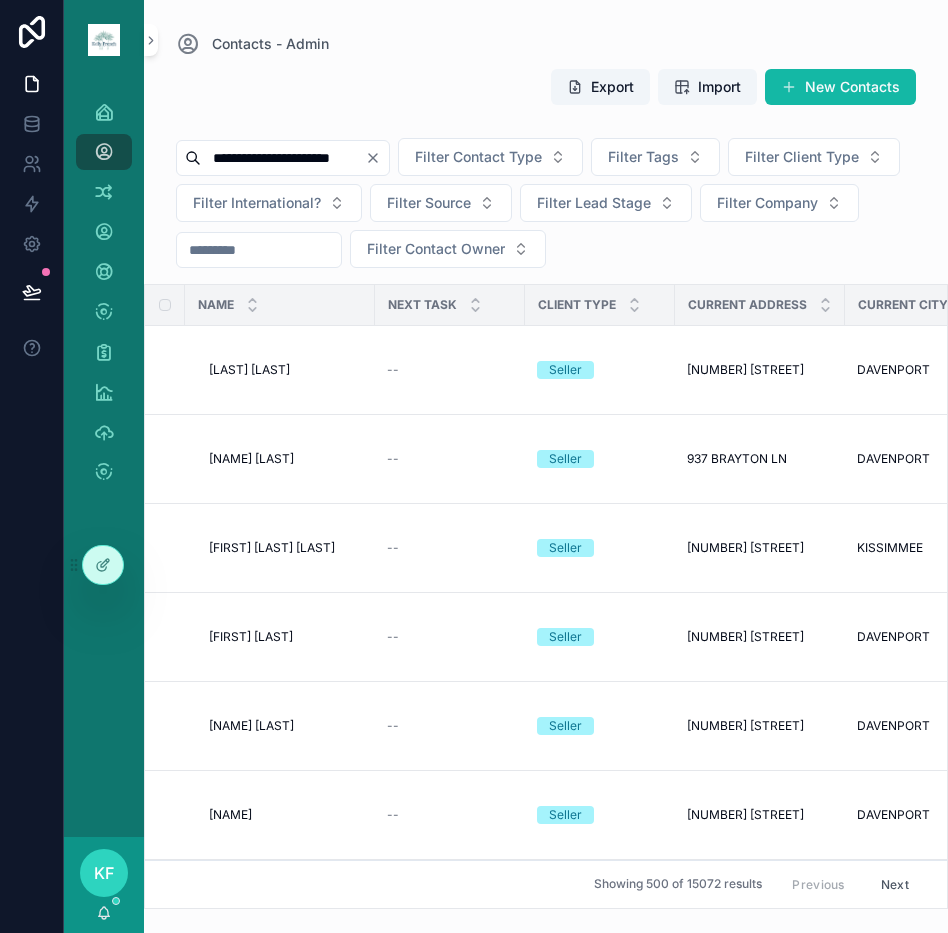 type on "**********" 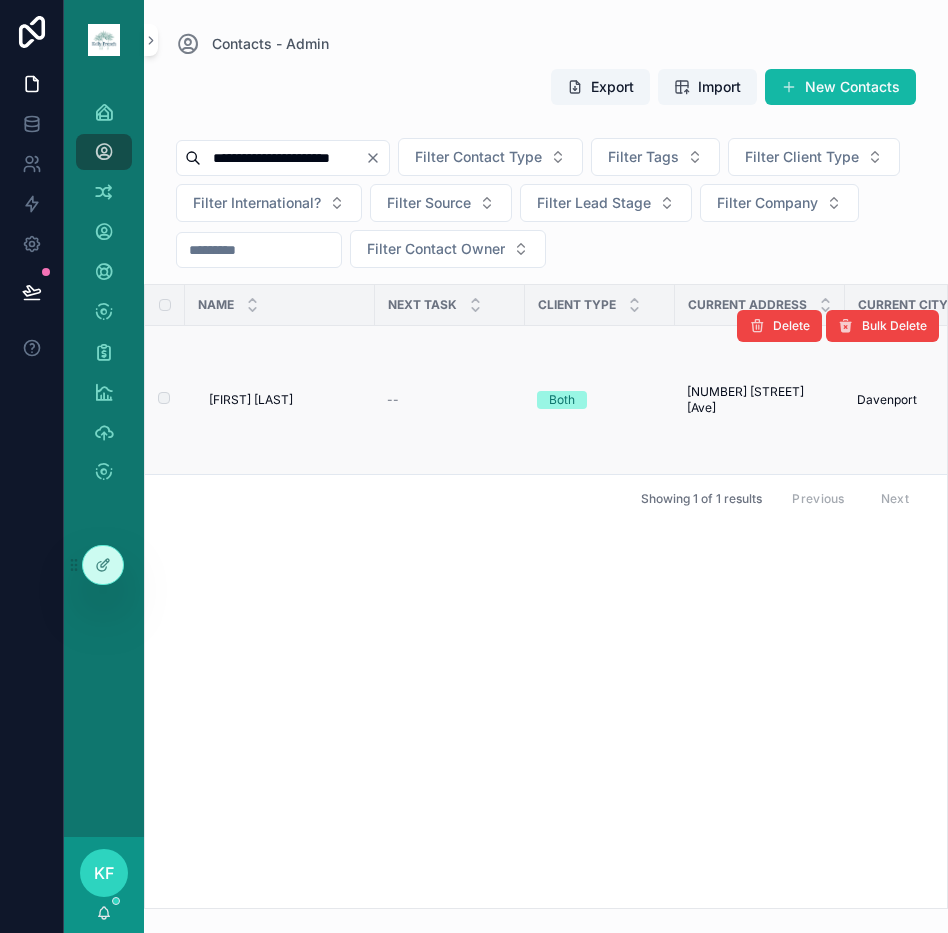 click on "[FIRST] [LAST]" at bounding box center [251, 400] 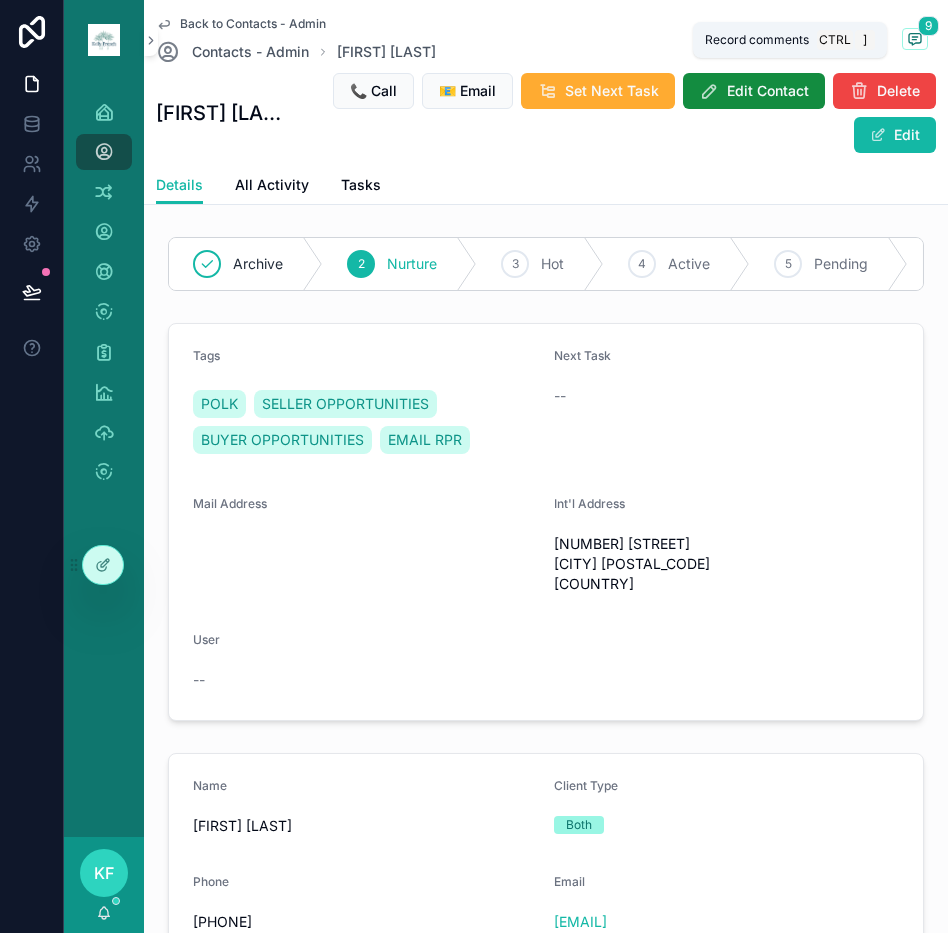 click 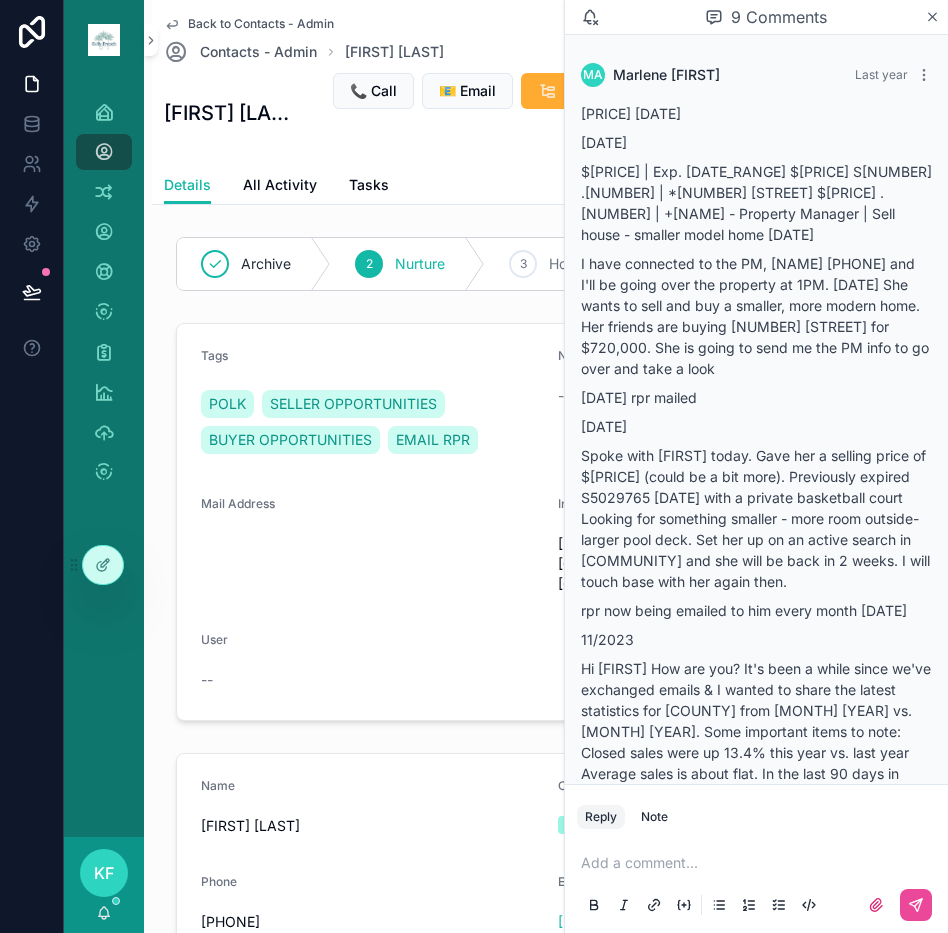 scroll, scrollTop: 2910, scrollLeft: 0, axis: vertical 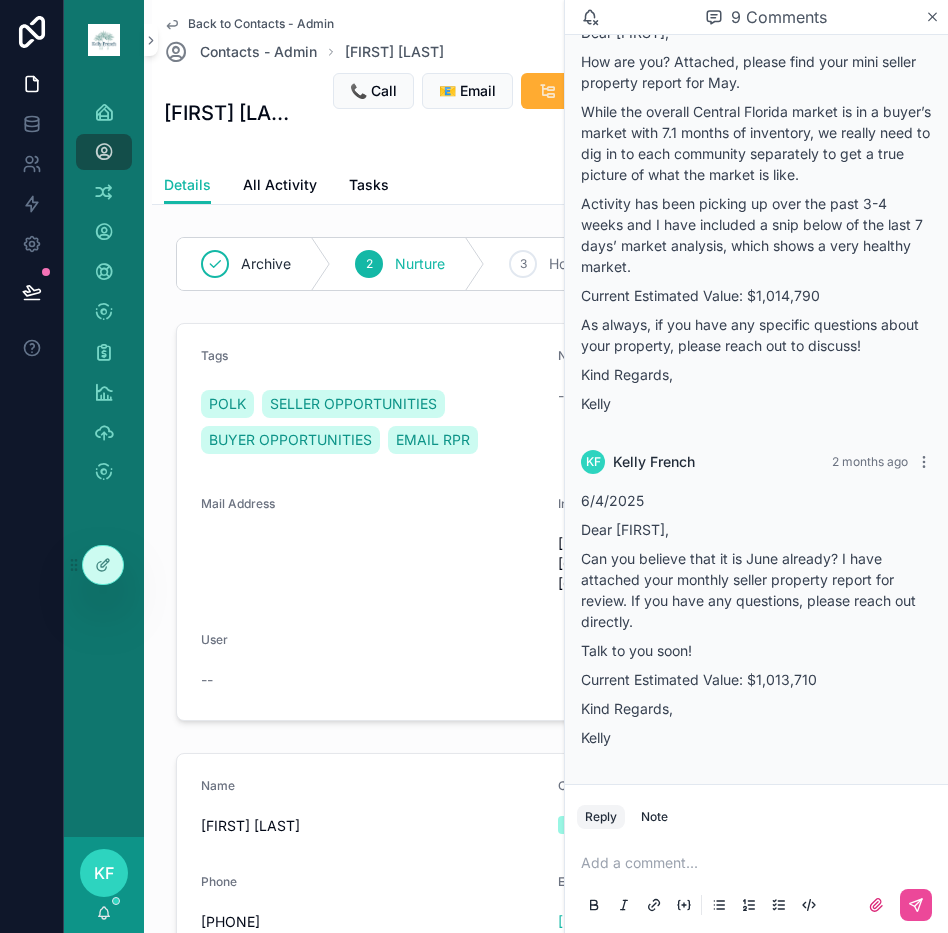 click at bounding box center [760, 863] 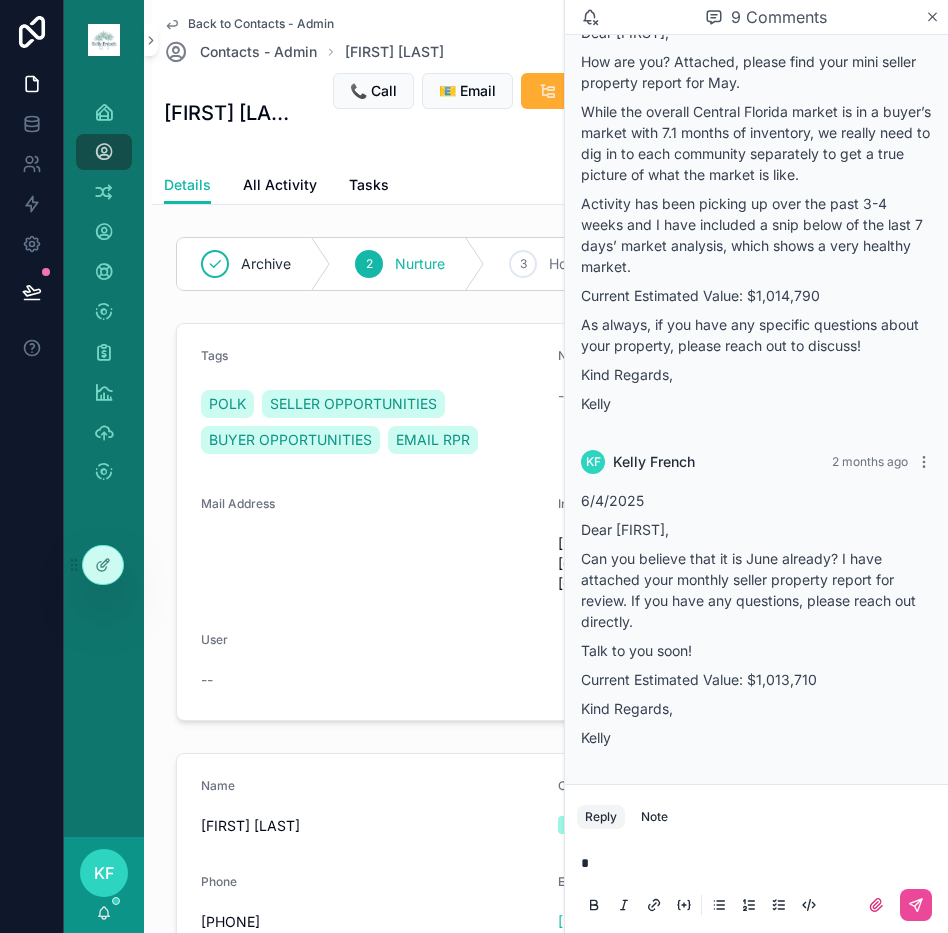 type 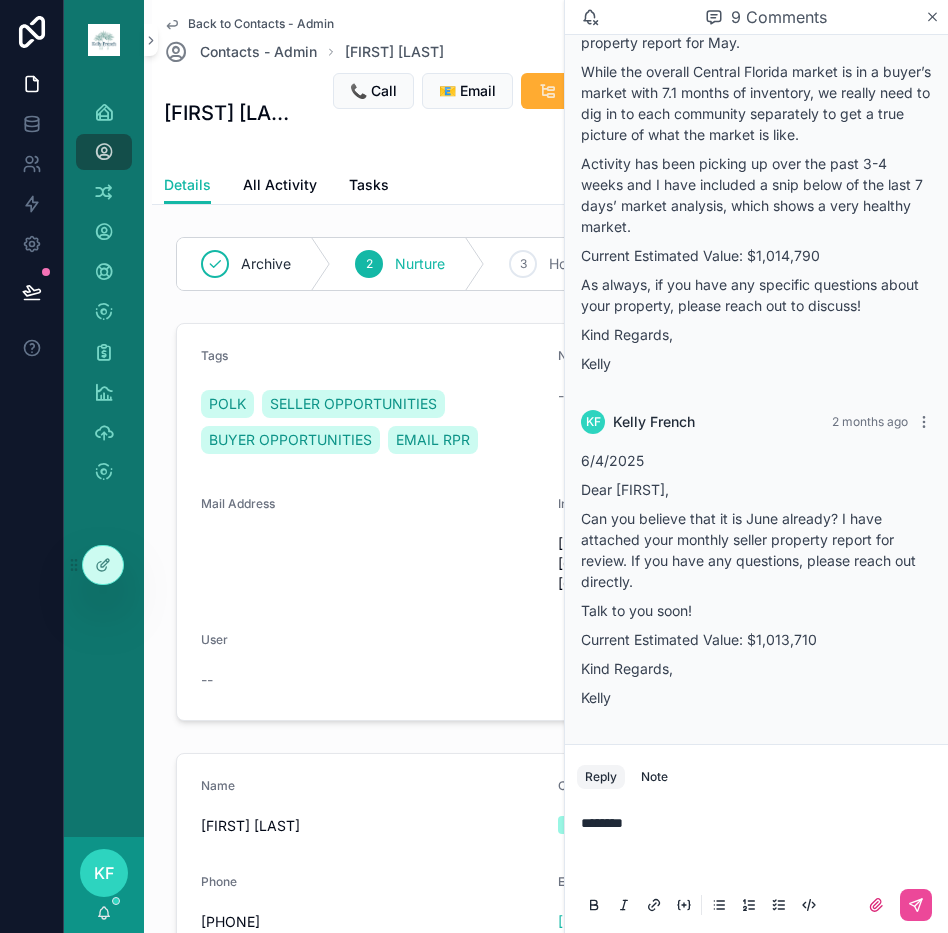 click on "********" at bounding box center (760, 843) 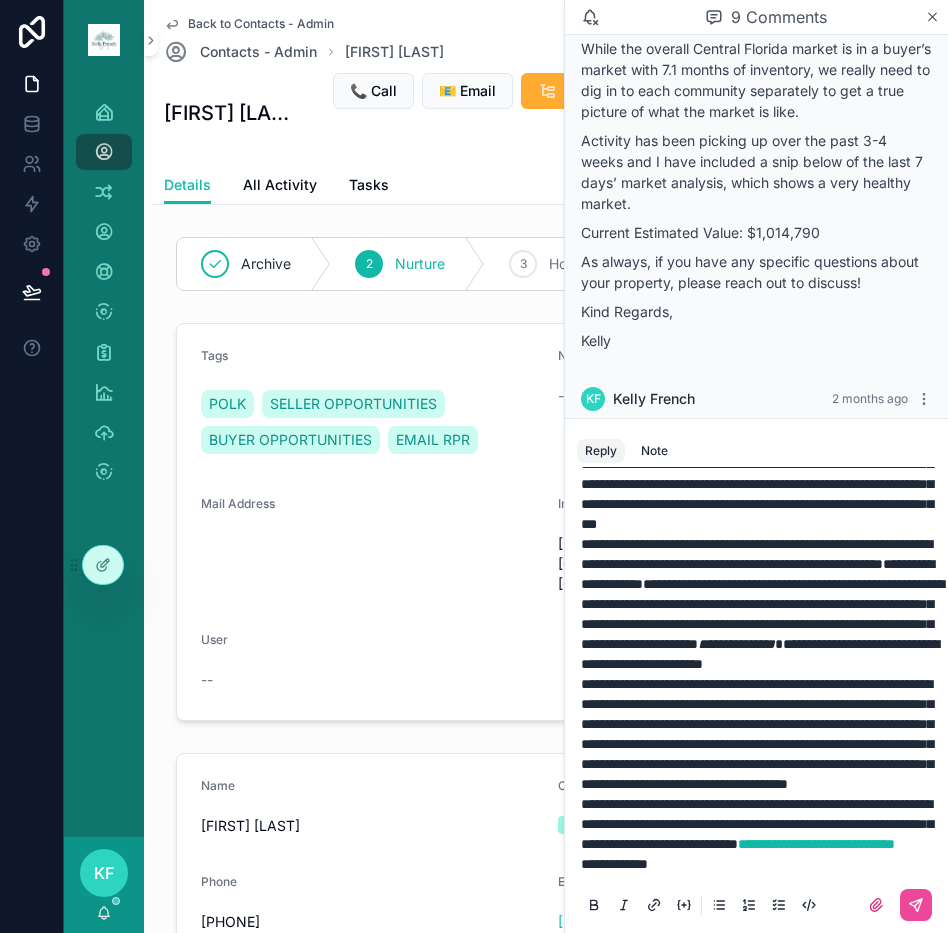 scroll, scrollTop: 493, scrollLeft: 0, axis: vertical 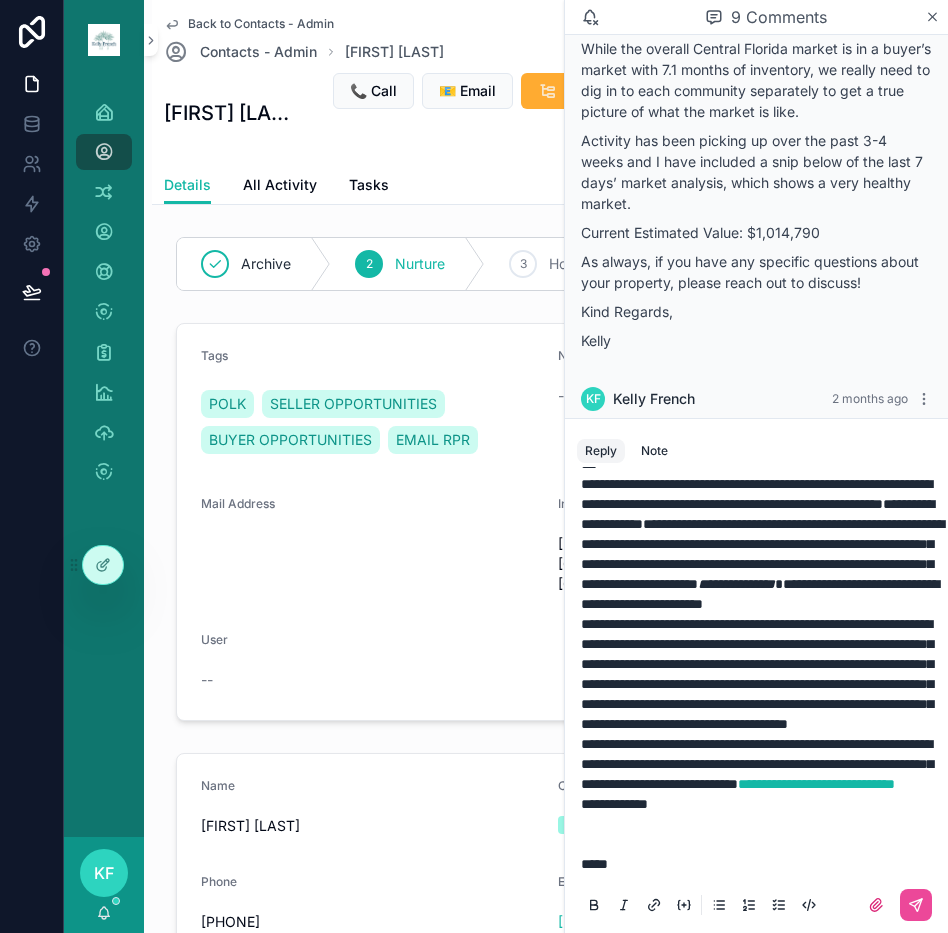 click on "**********" at bounding box center (760, 764) 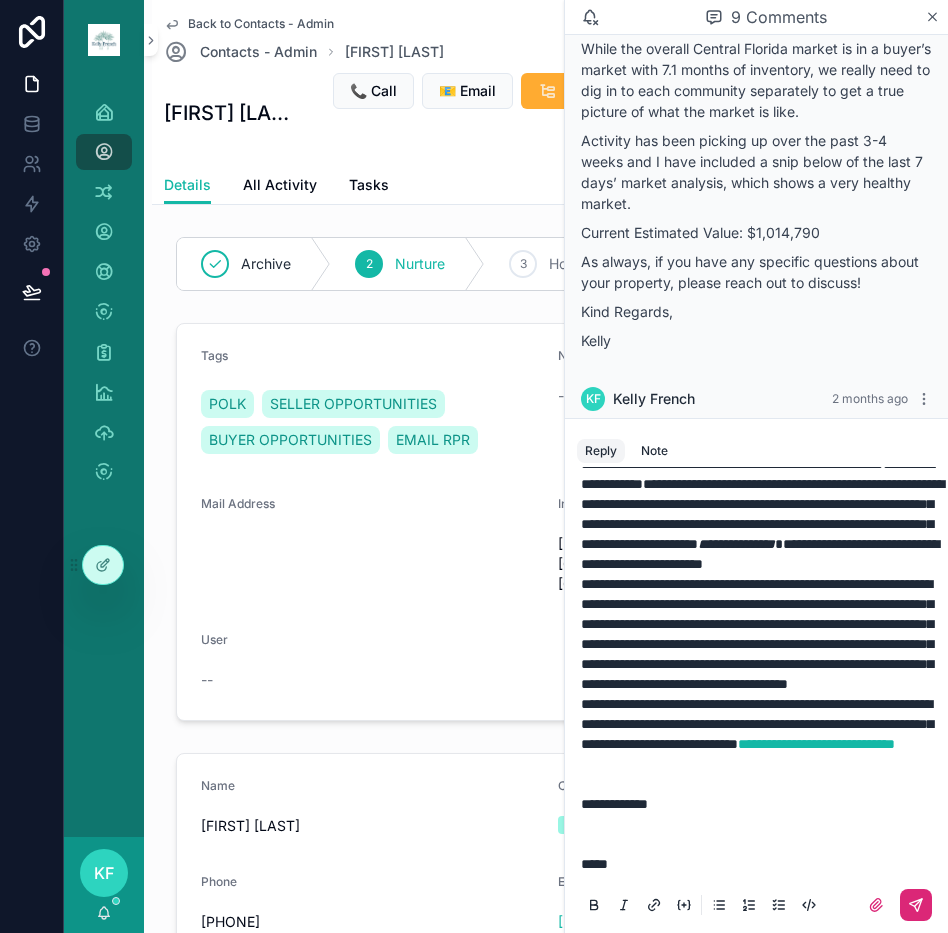 click 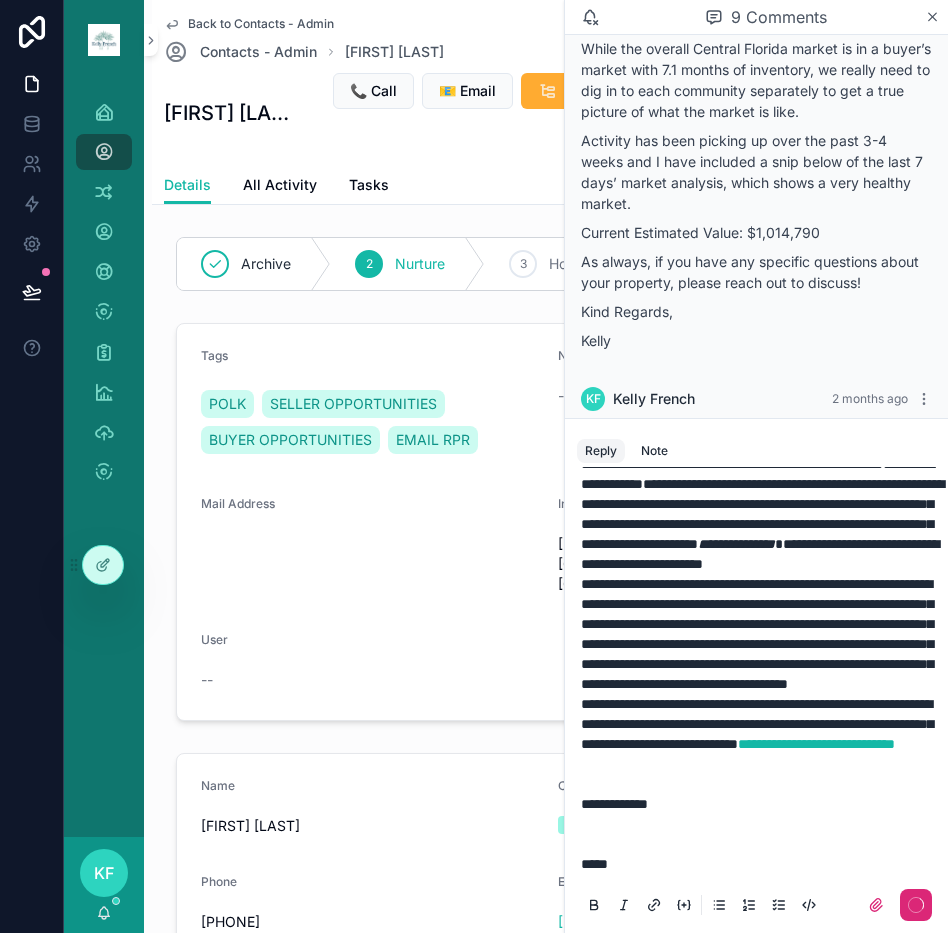 scroll, scrollTop: 0, scrollLeft: 0, axis: both 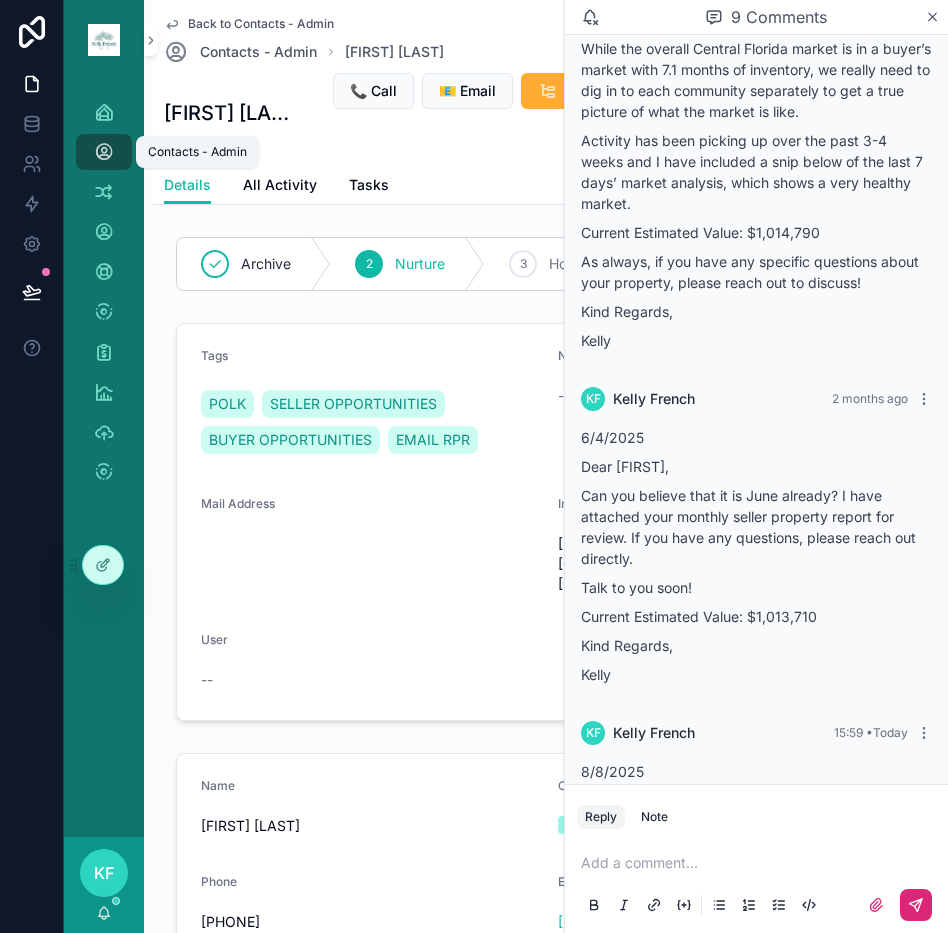 click at bounding box center (104, 152) 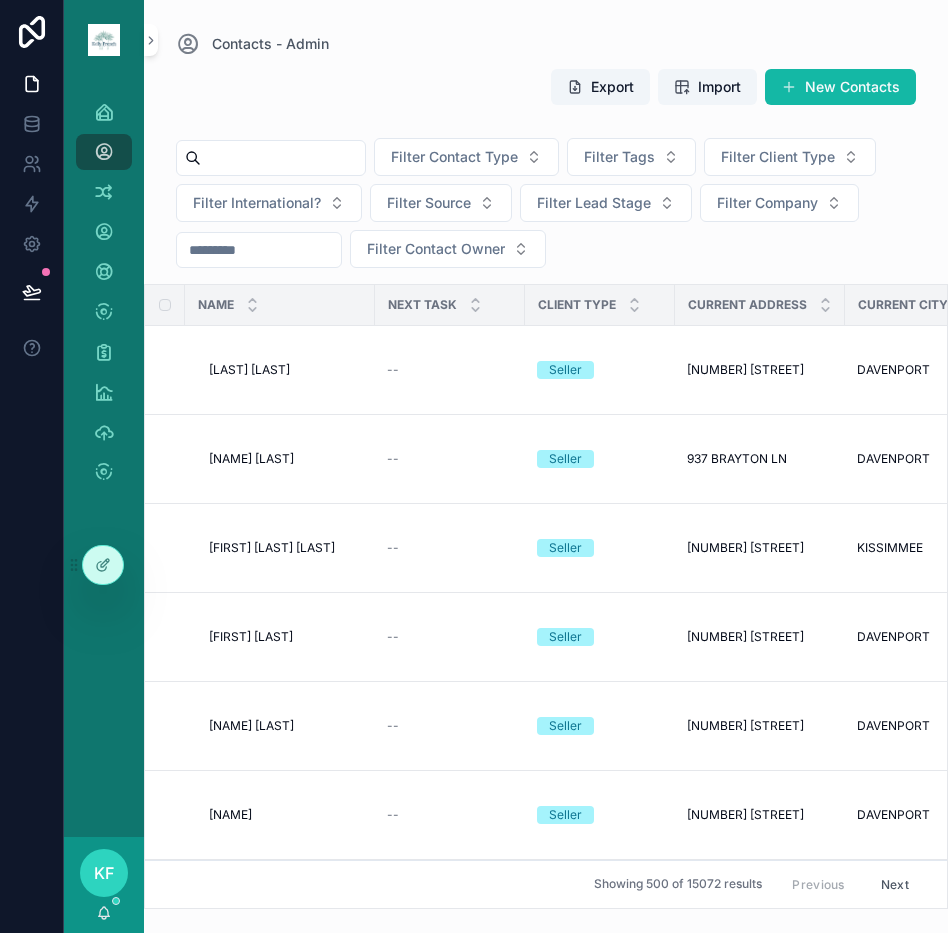 click at bounding box center [271, 158] 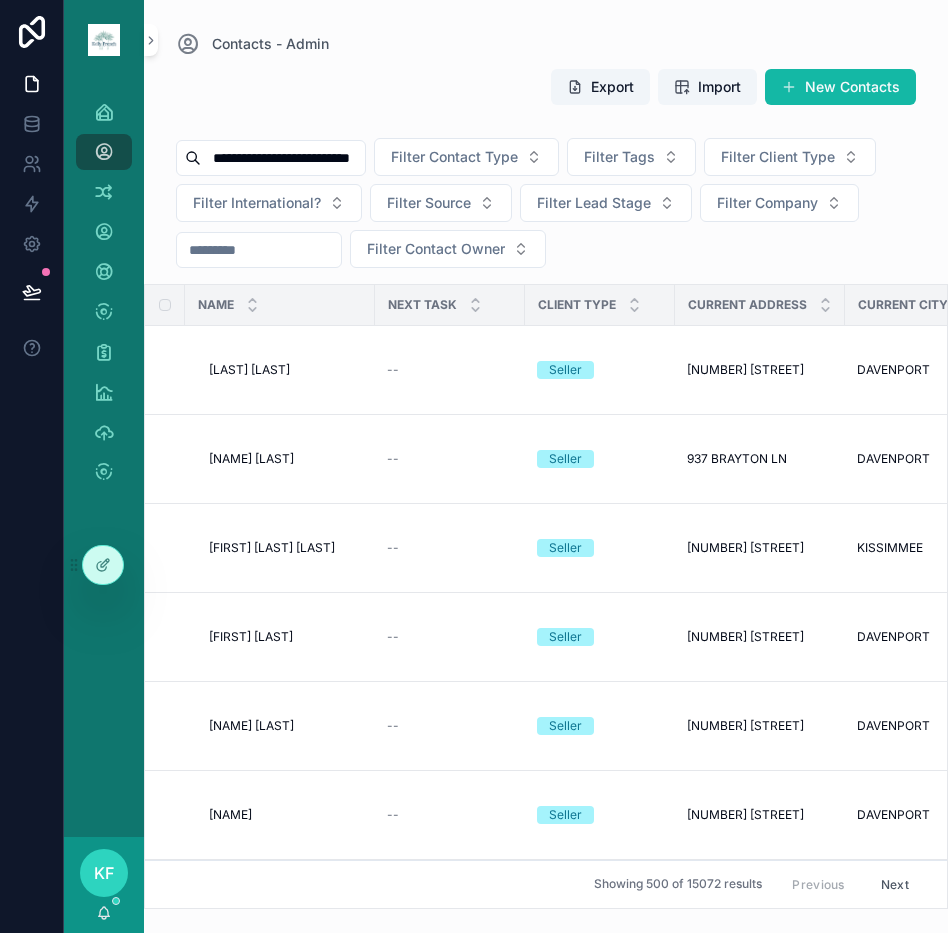 scroll, scrollTop: 0, scrollLeft: 10, axis: horizontal 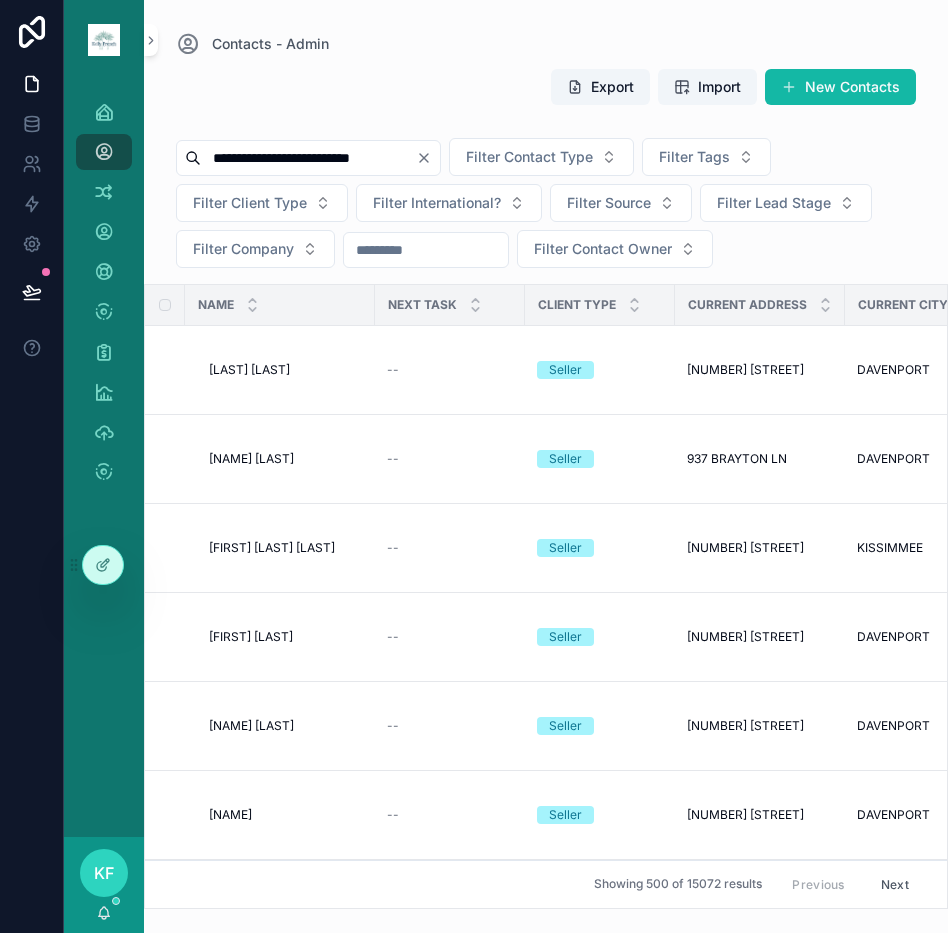 type on "**********" 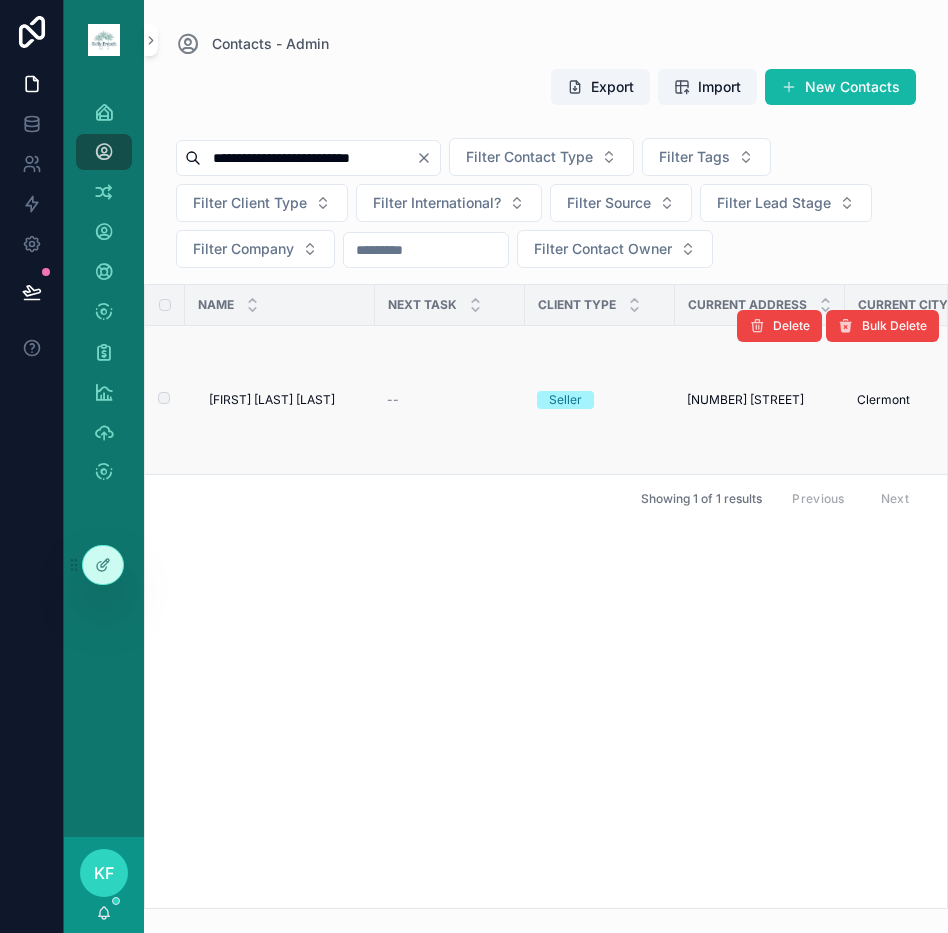 scroll, scrollTop: 0, scrollLeft: 0, axis: both 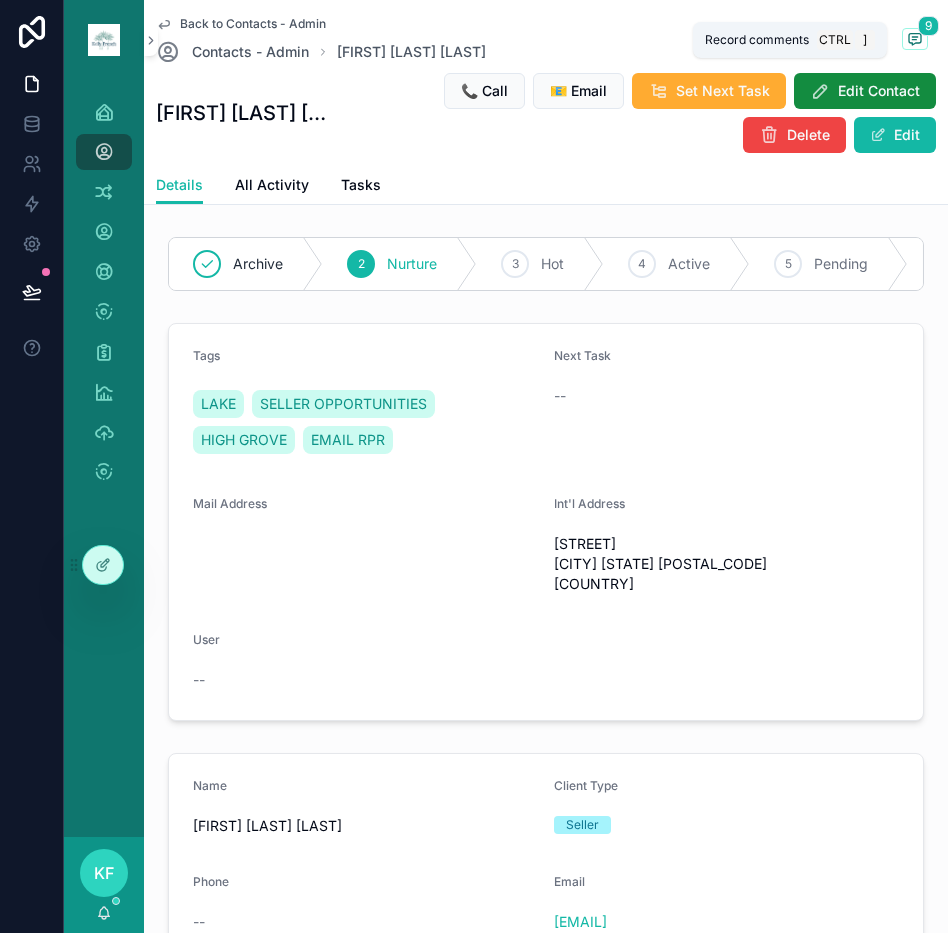 click on "9" at bounding box center [928, 26] 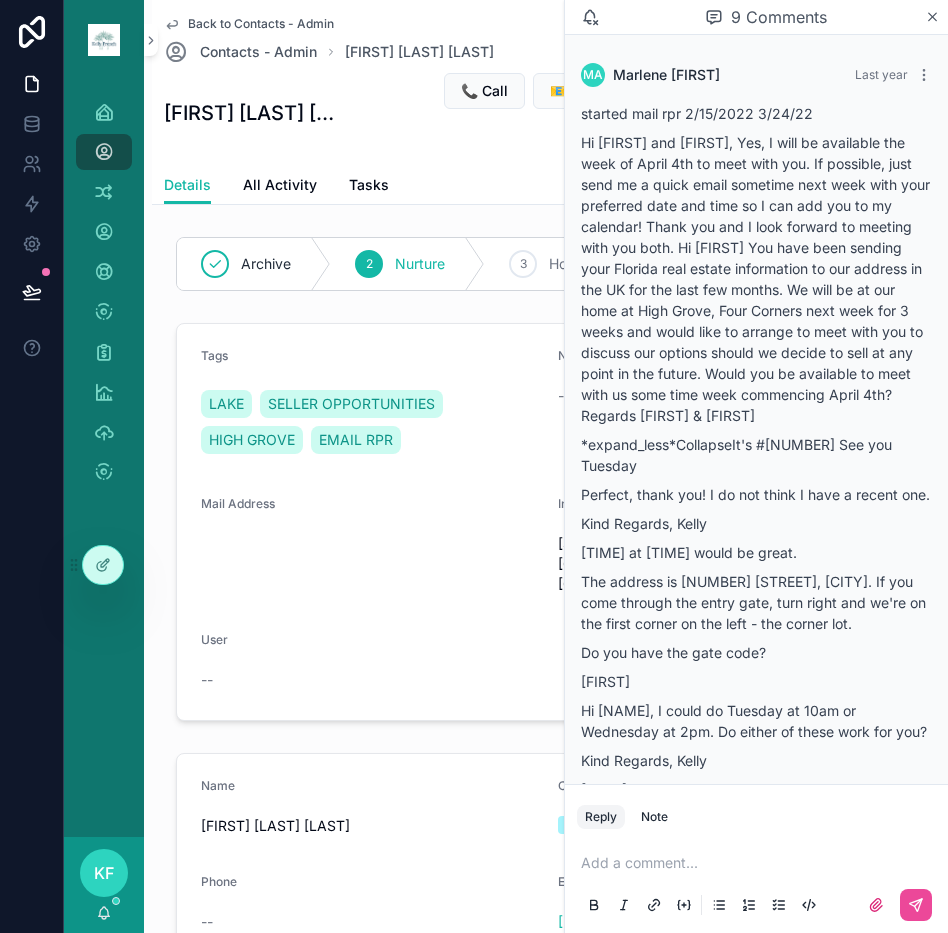 scroll, scrollTop: 4507, scrollLeft: 0, axis: vertical 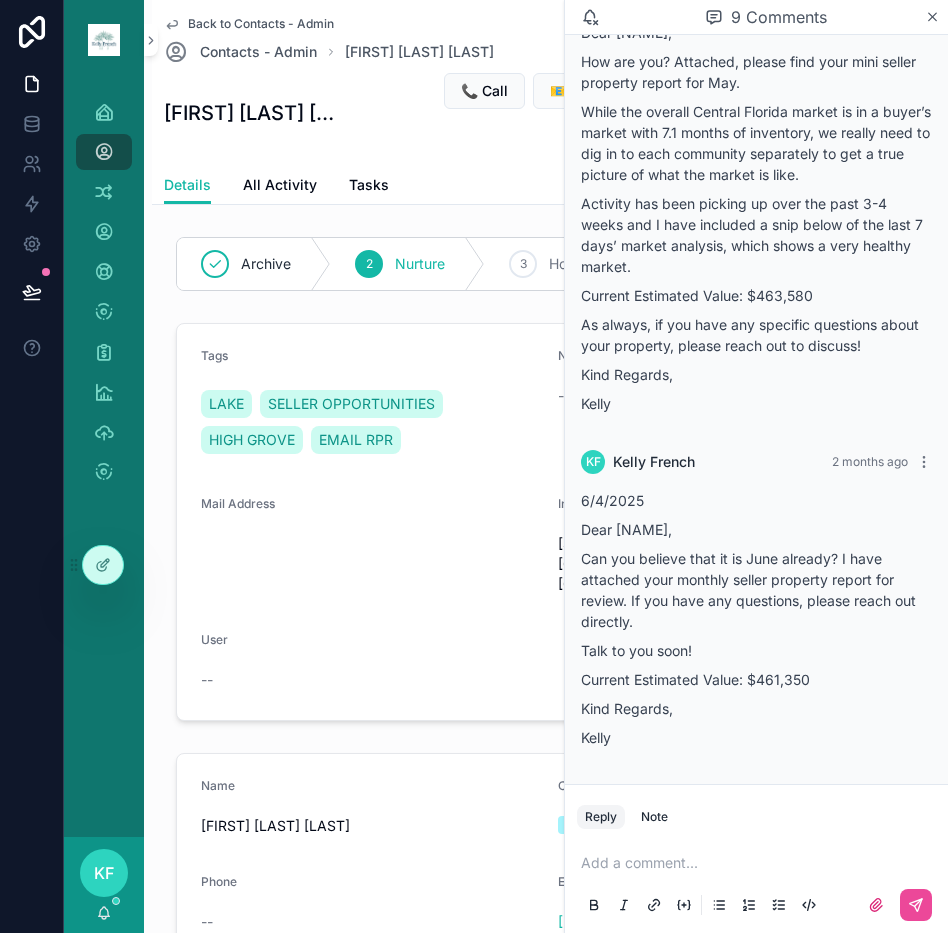 click on "Add a comment..." at bounding box center [756, 883] 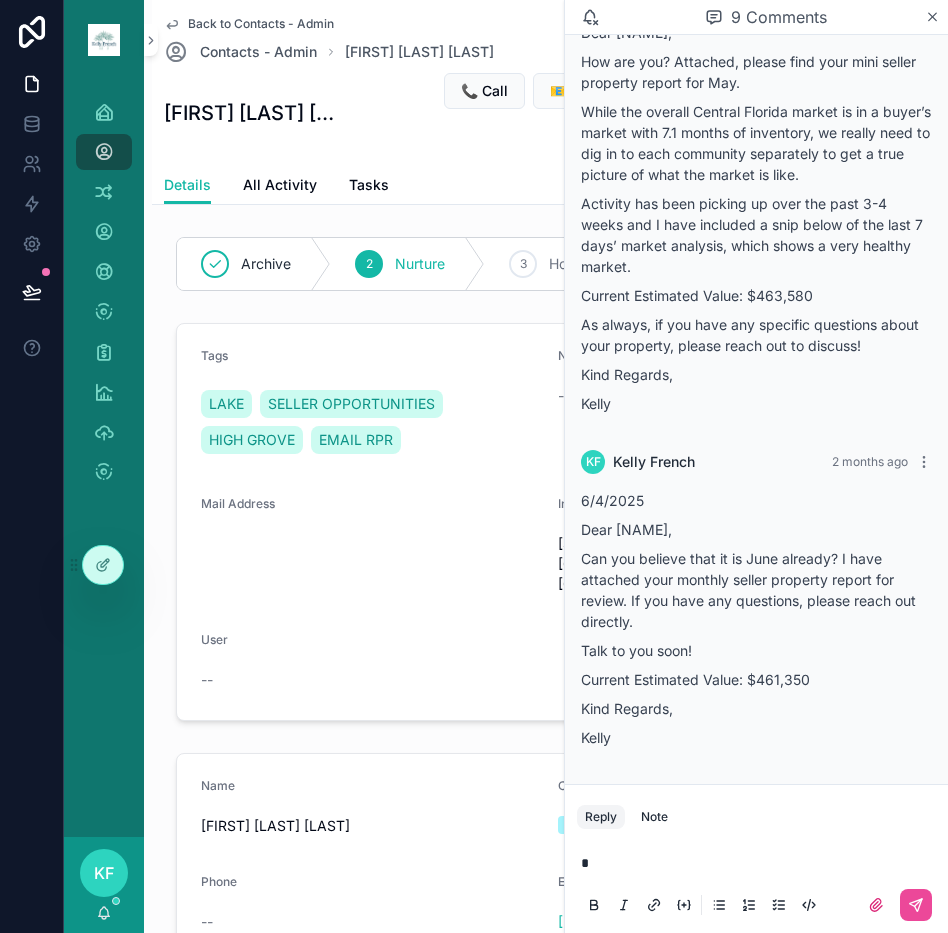type 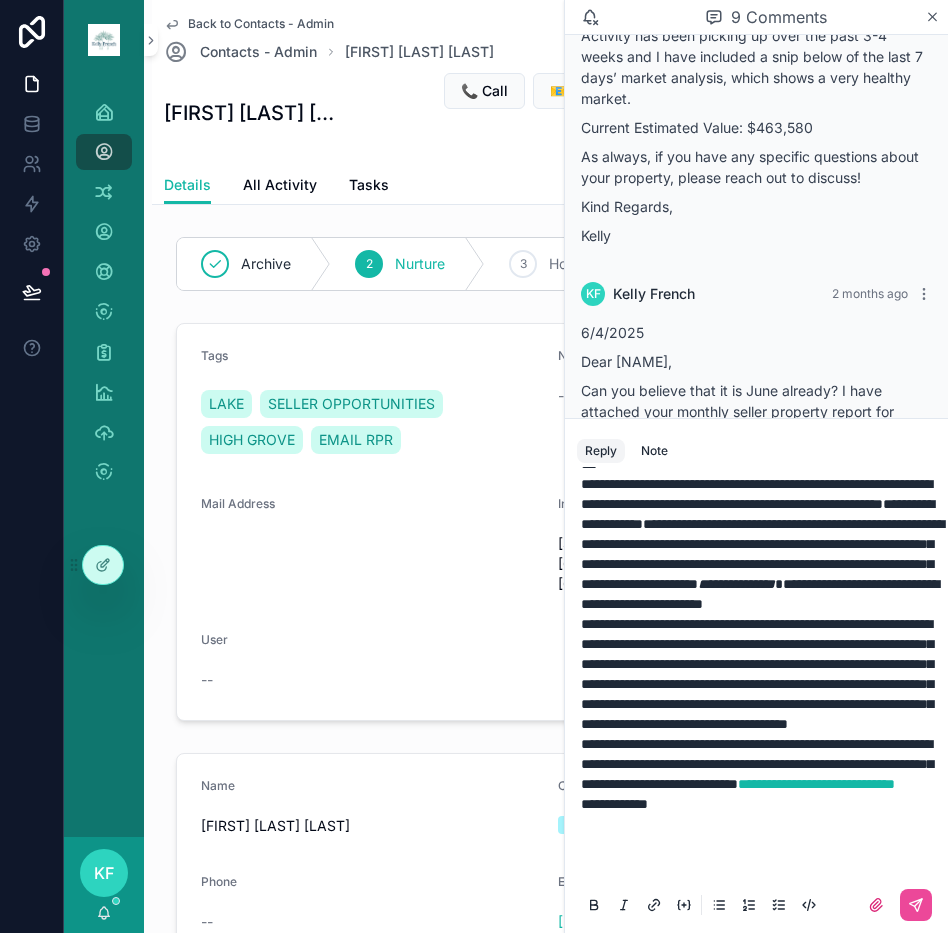 scroll, scrollTop: 492, scrollLeft: 0, axis: vertical 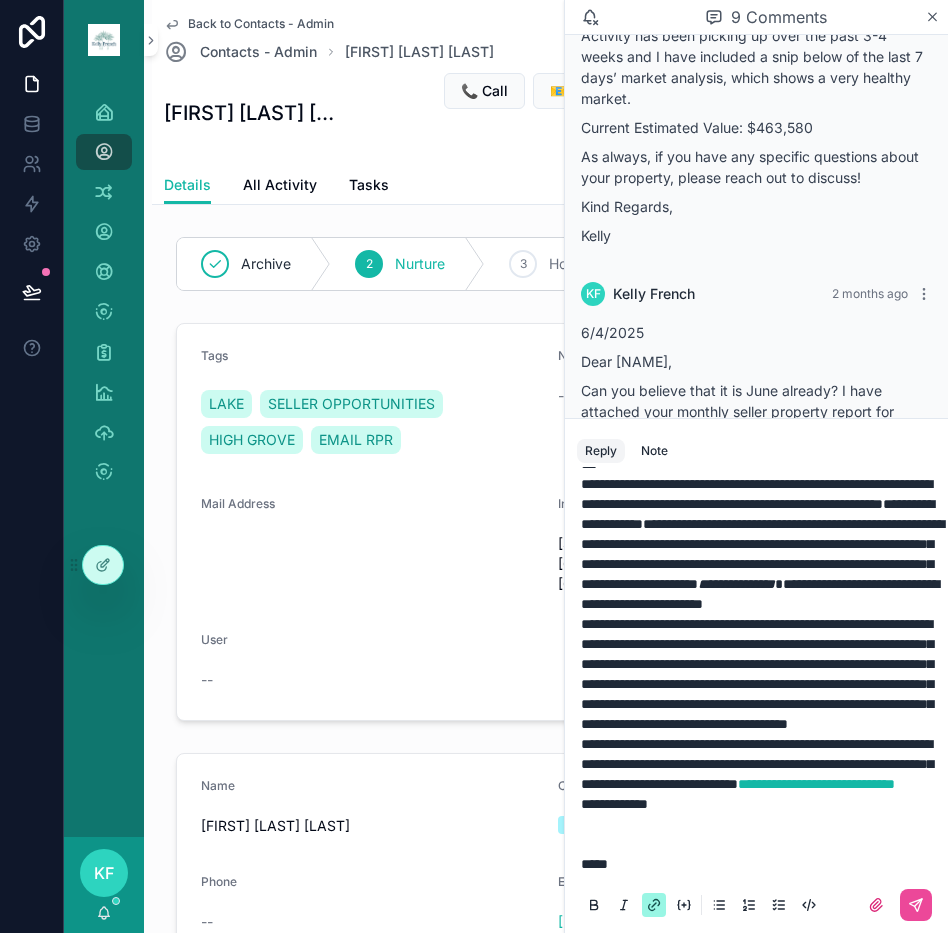 click on "**********" at bounding box center (760, 764) 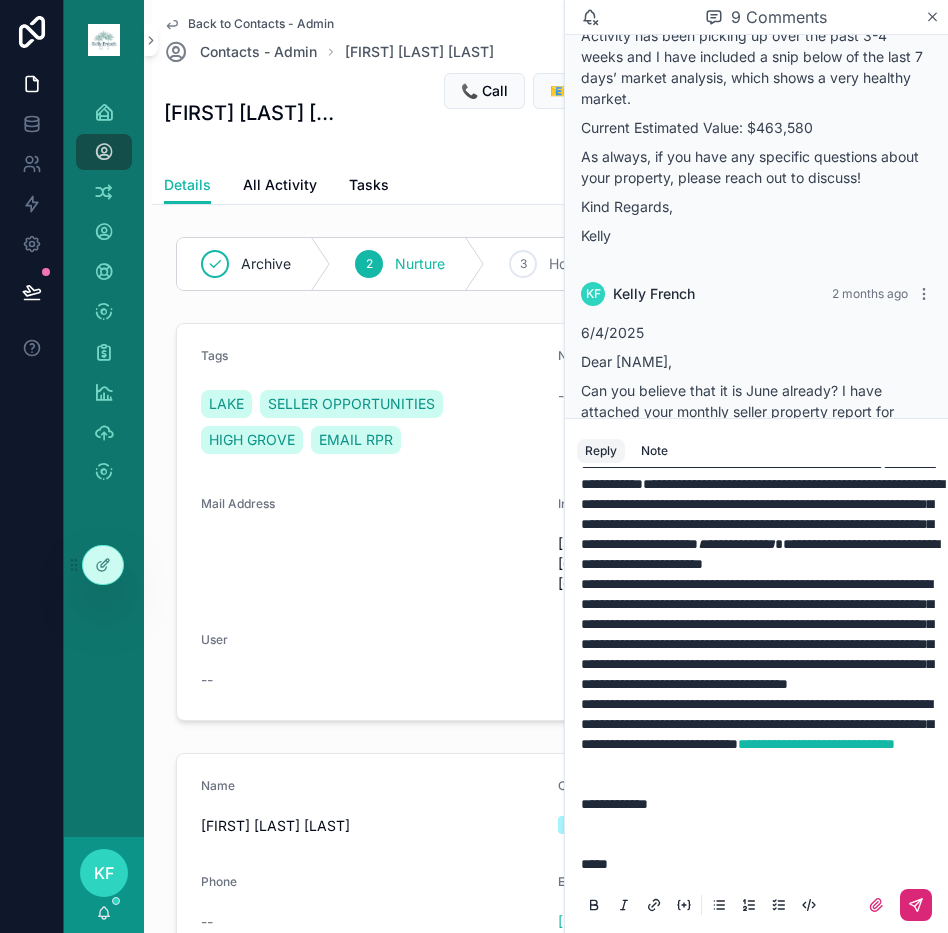 click 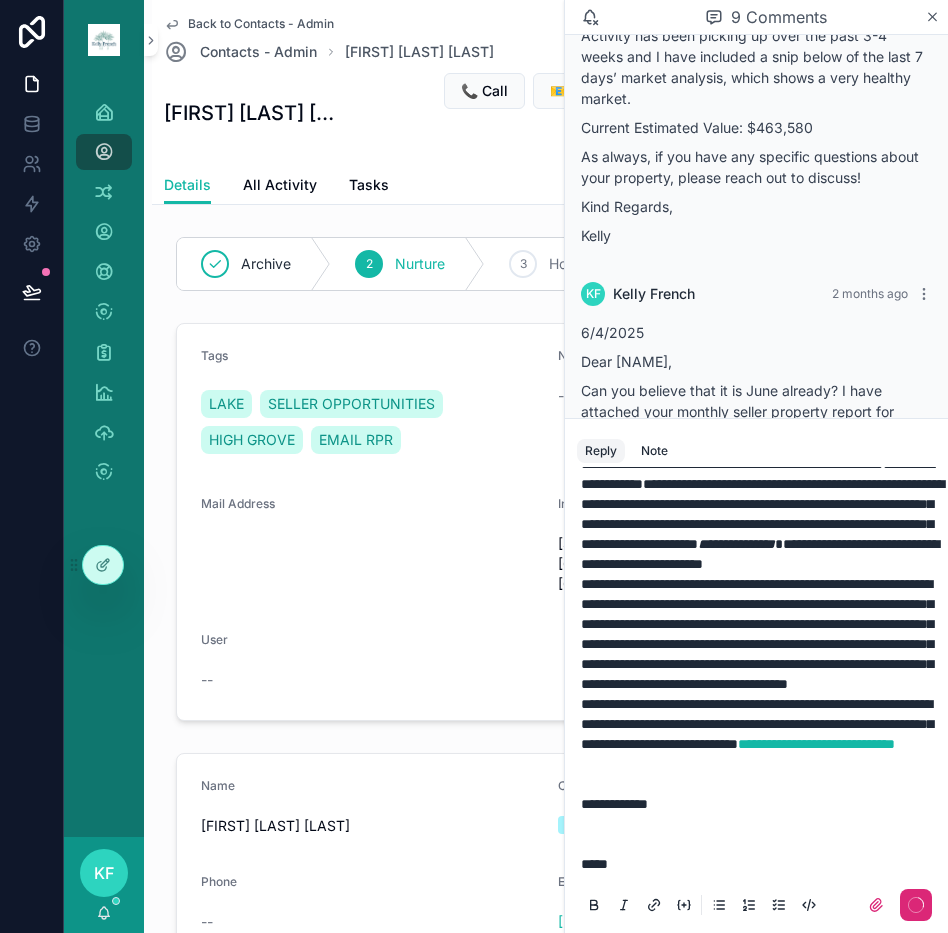 scroll, scrollTop: 0, scrollLeft: 0, axis: both 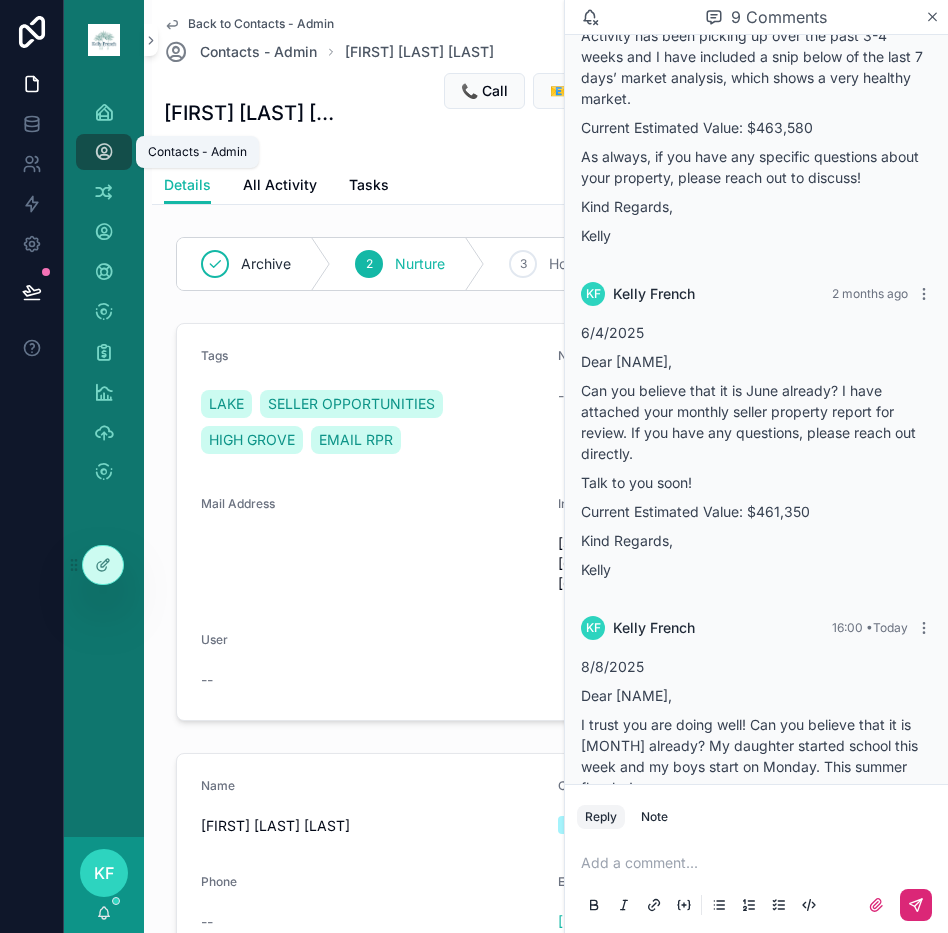 click on "Contacts - Admin" at bounding box center [104, 152] 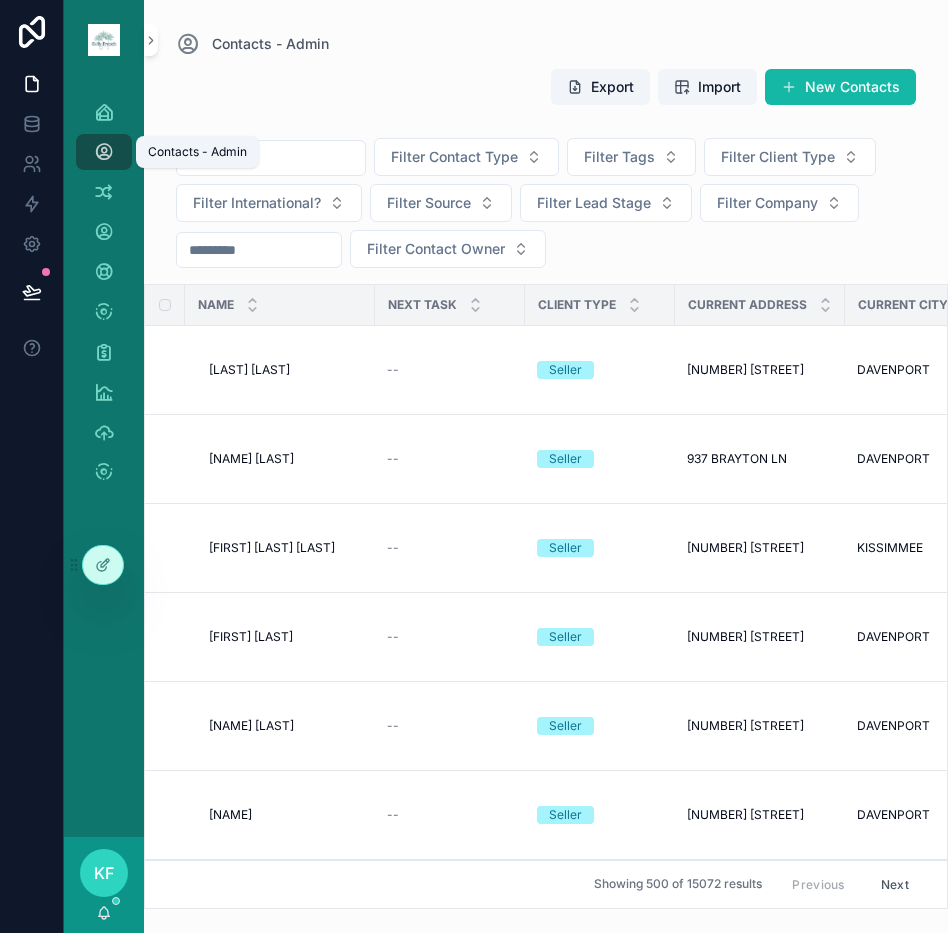 click on "Contacts - Admin" at bounding box center (104, 152) 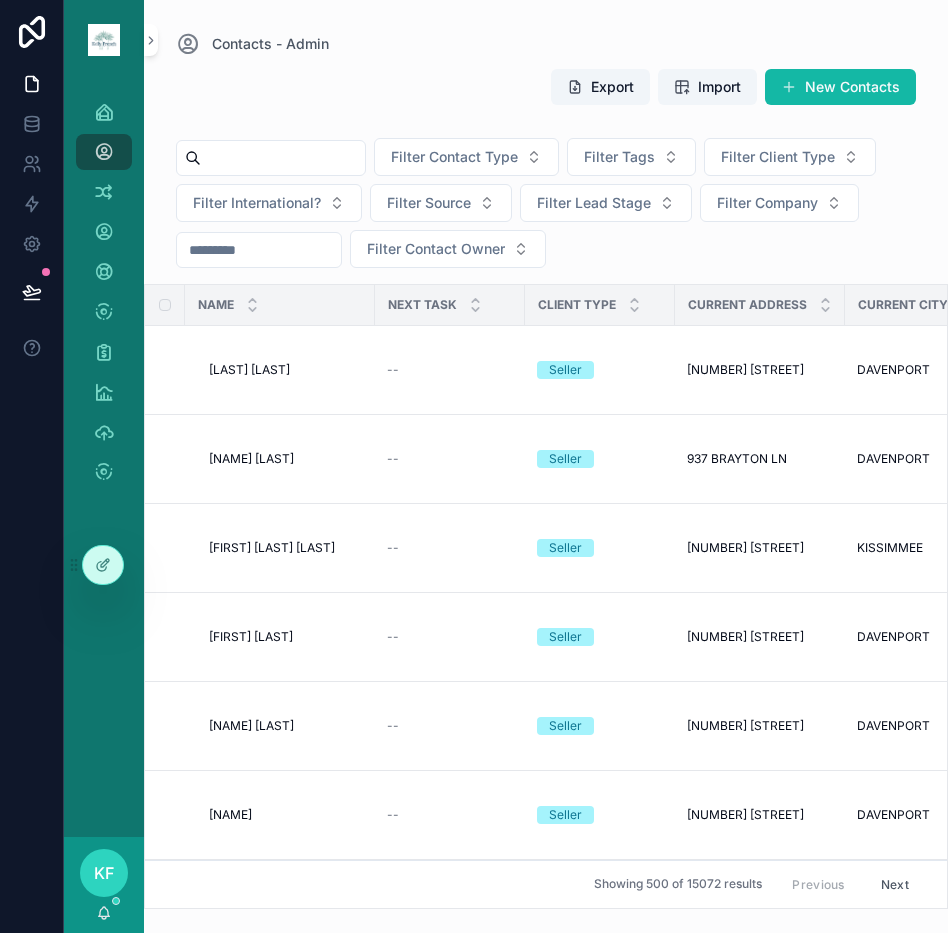 click at bounding box center (283, 158) 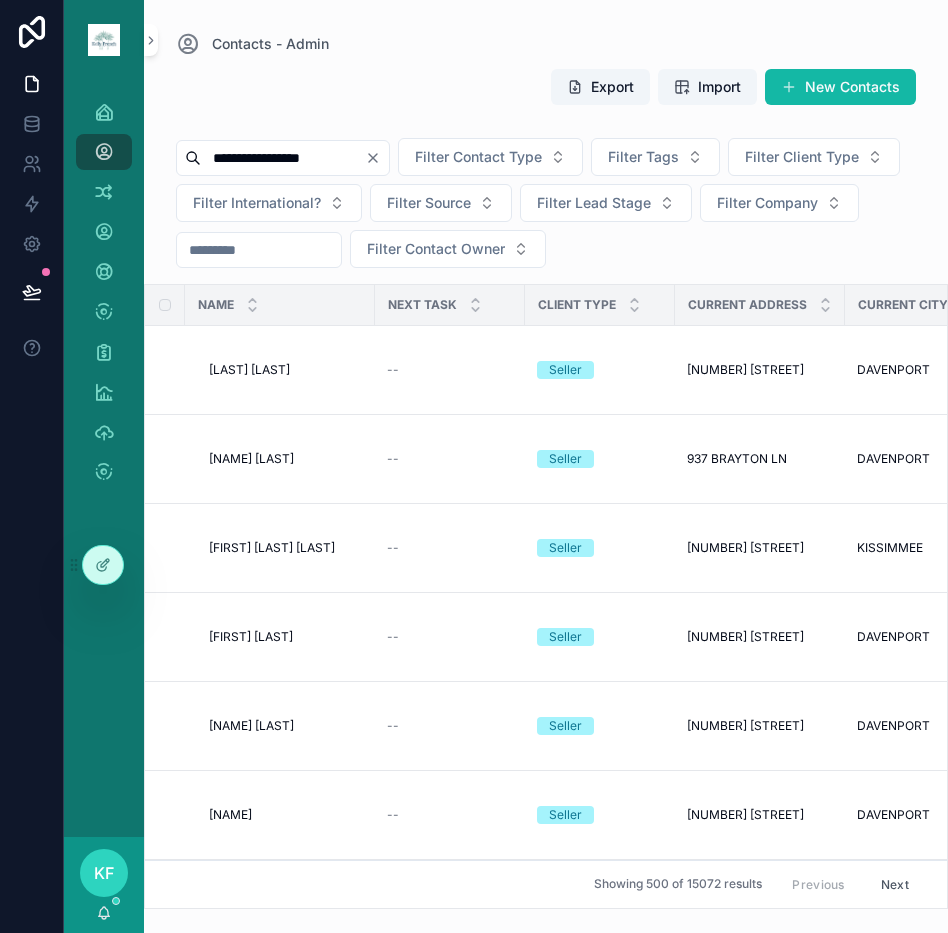 type on "**********" 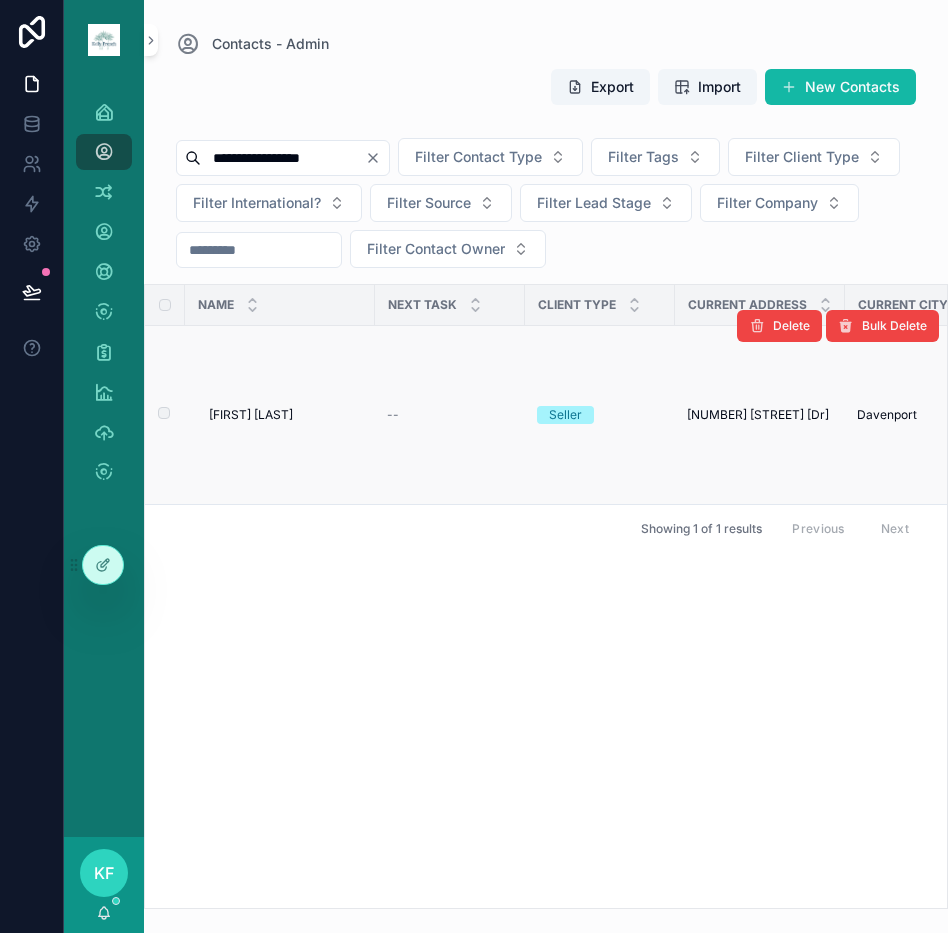 click on "[FIRST] [LAST]" at bounding box center [251, 415] 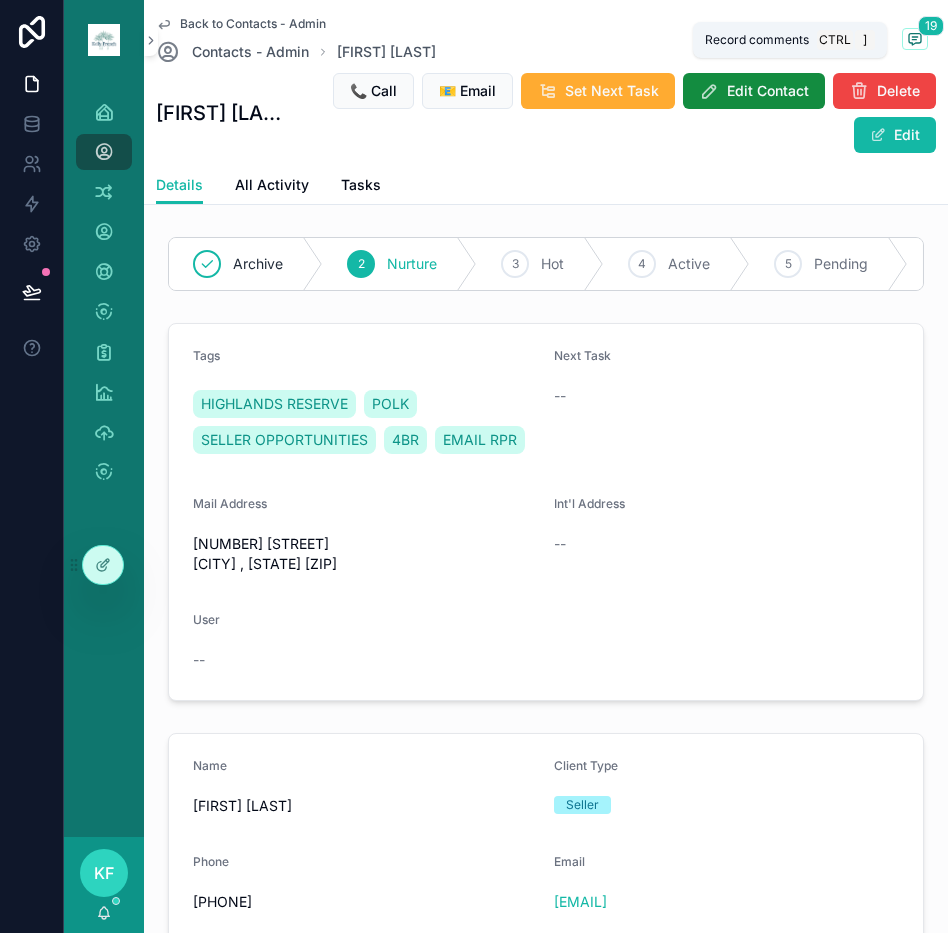 click 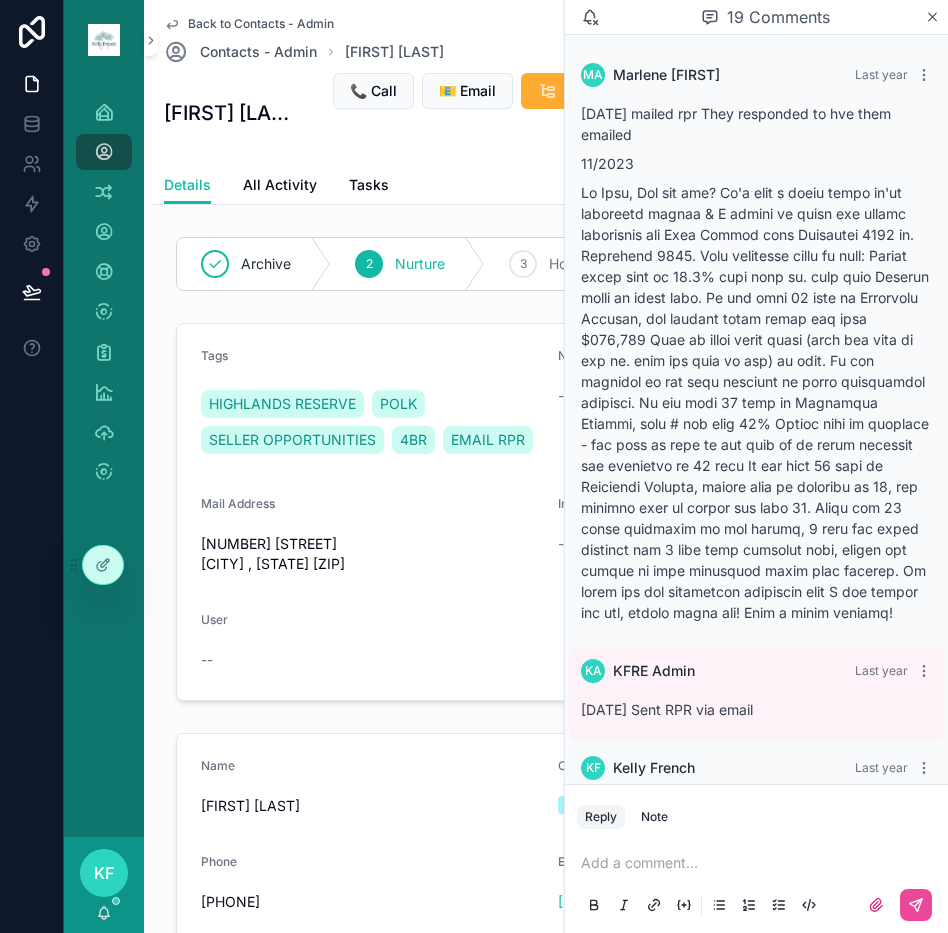 scroll, scrollTop: 5359, scrollLeft: 0, axis: vertical 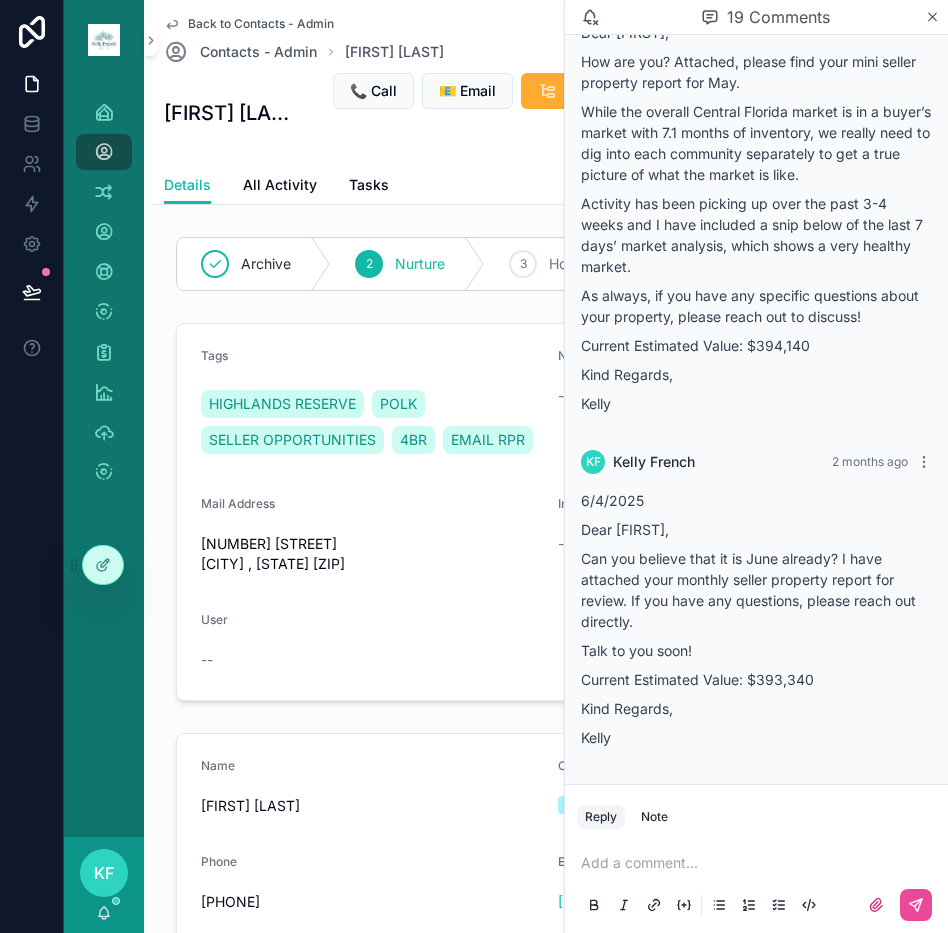 click at bounding box center [760, 863] 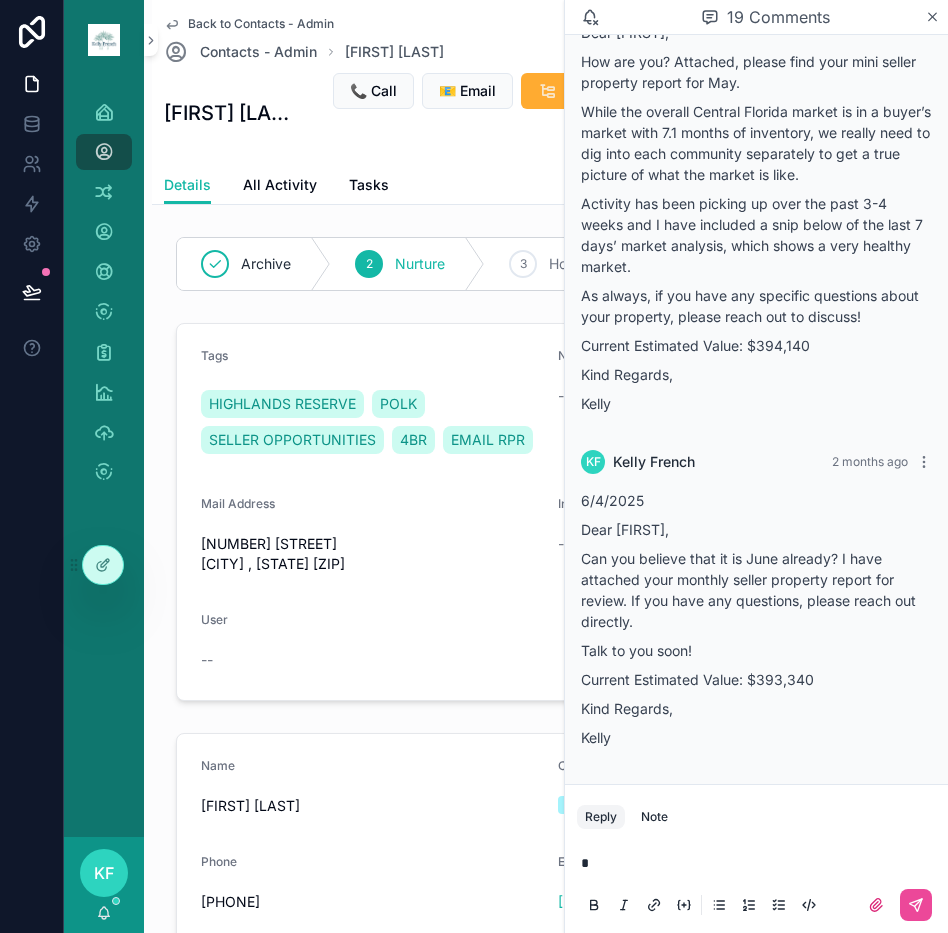 type 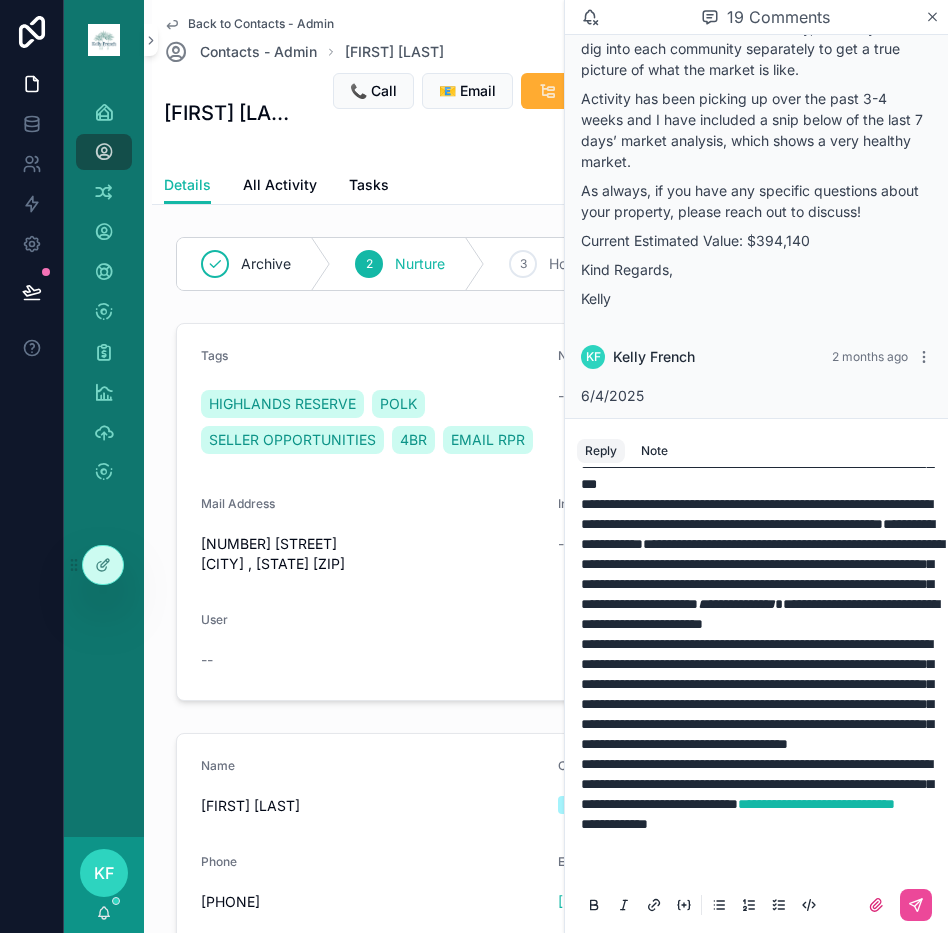 scroll, scrollTop: 492, scrollLeft: 0, axis: vertical 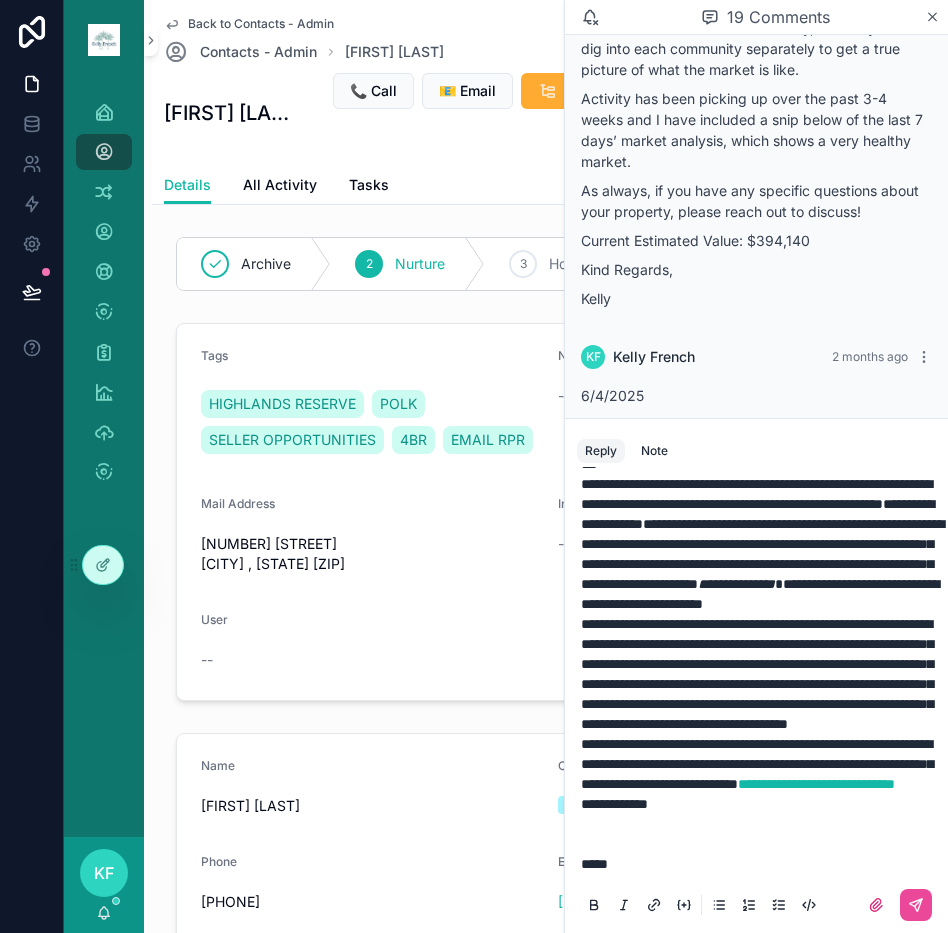 click on "**********" at bounding box center [756, 514] 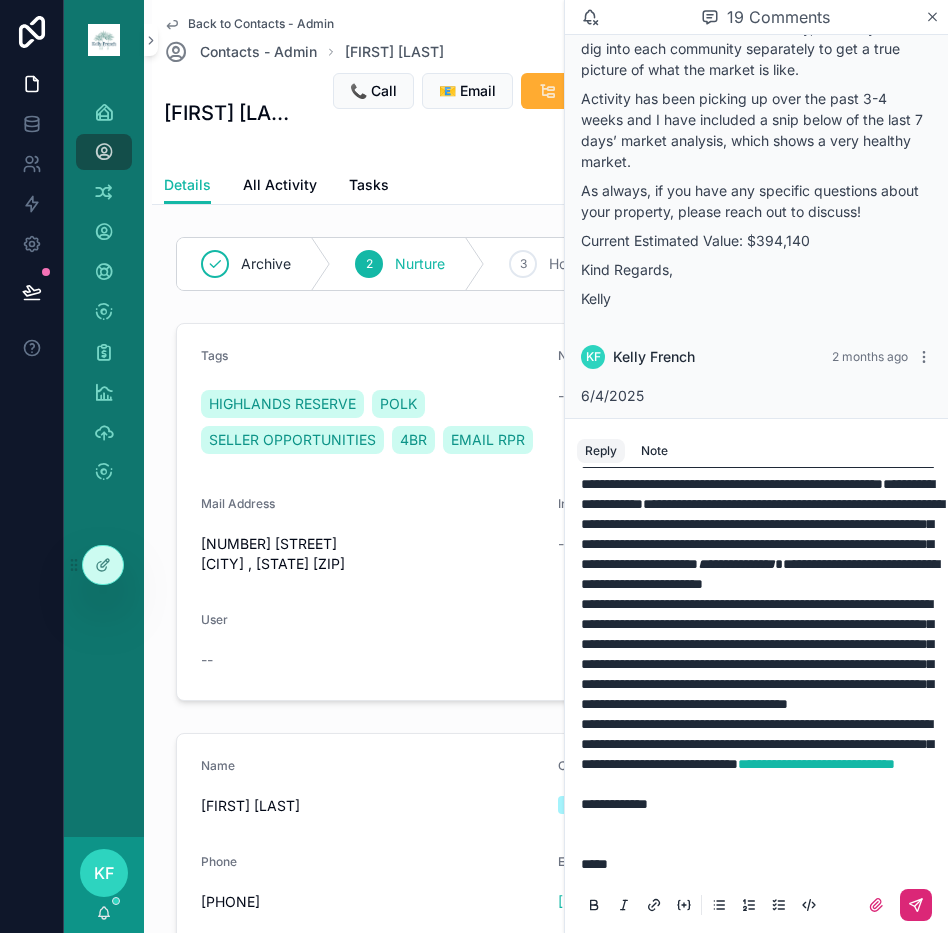click 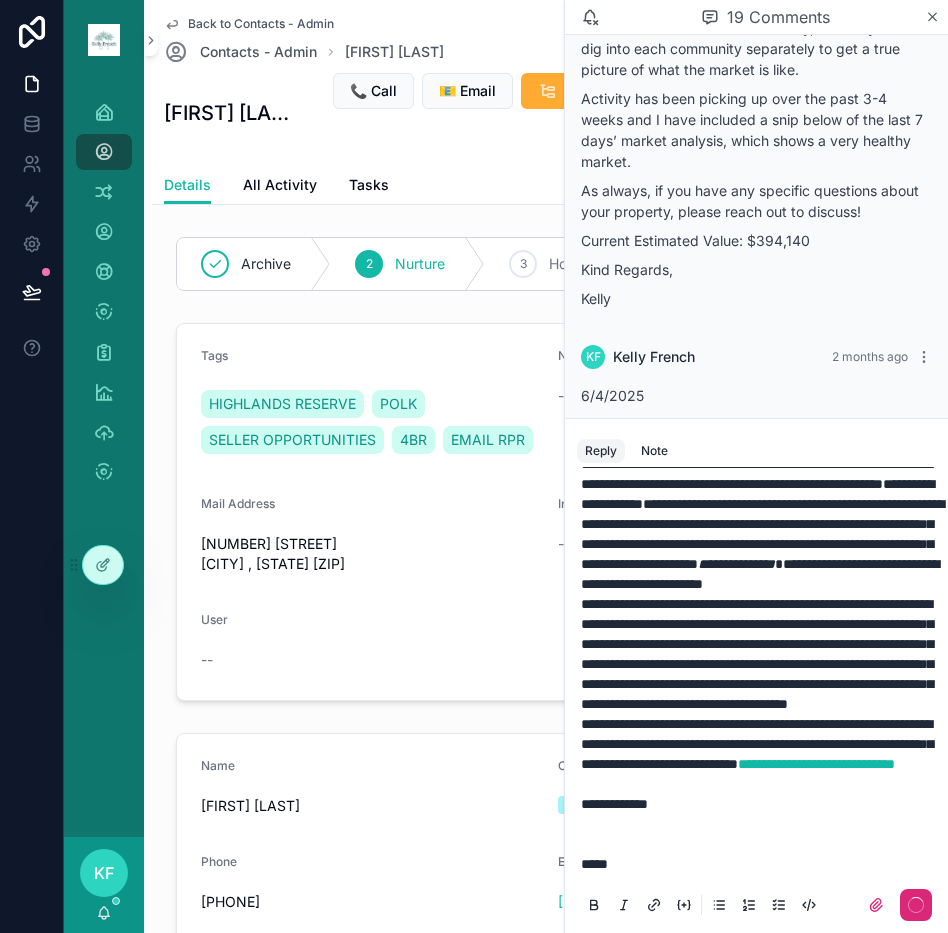 scroll, scrollTop: 0, scrollLeft: 0, axis: both 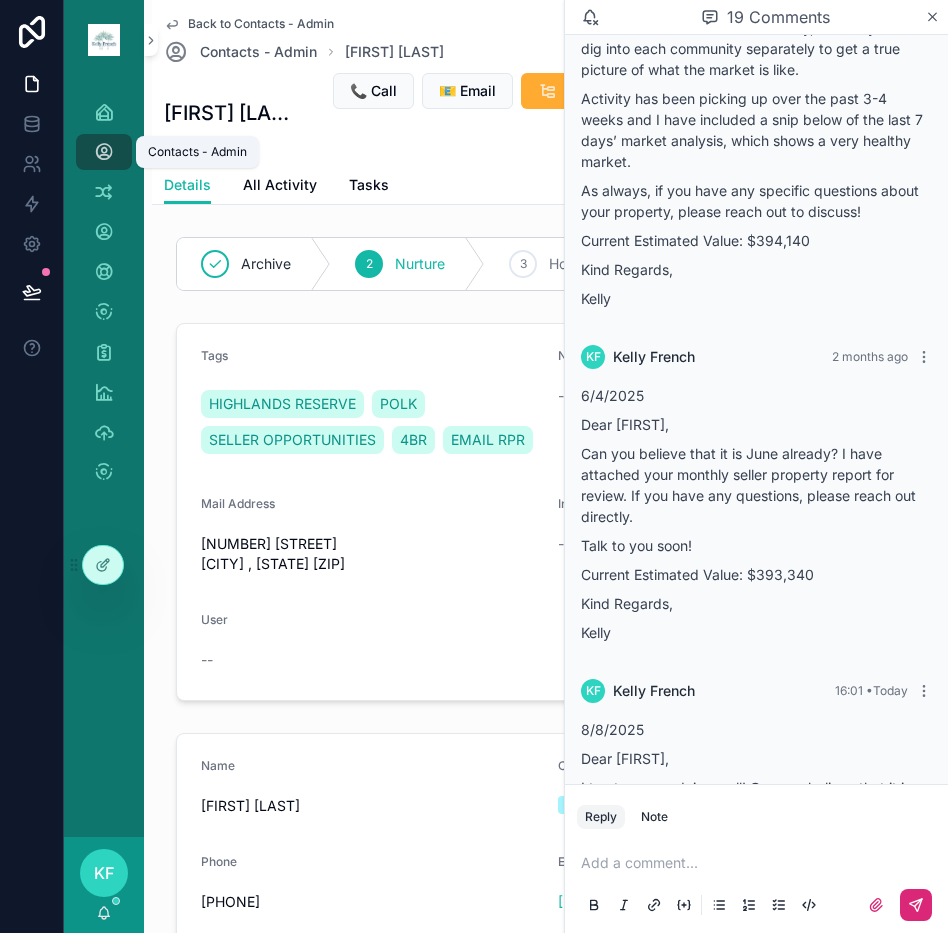 click at bounding box center (104, 152) 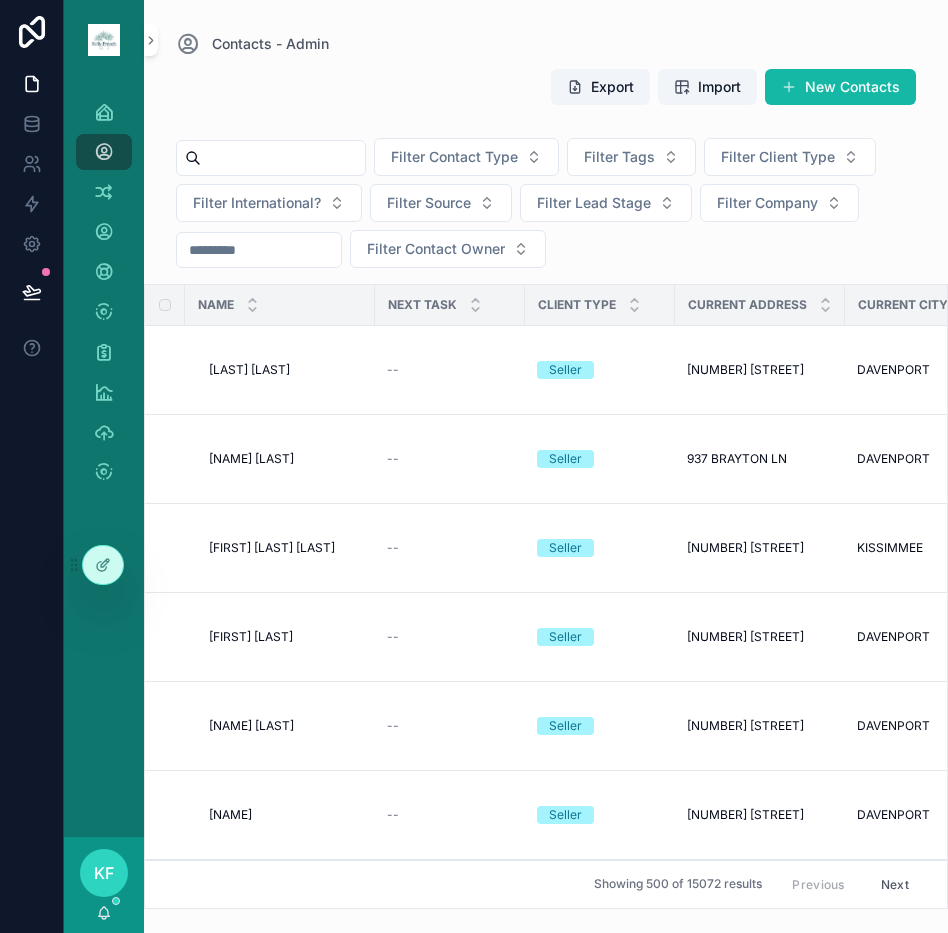 click at bounding box center (283, 158) 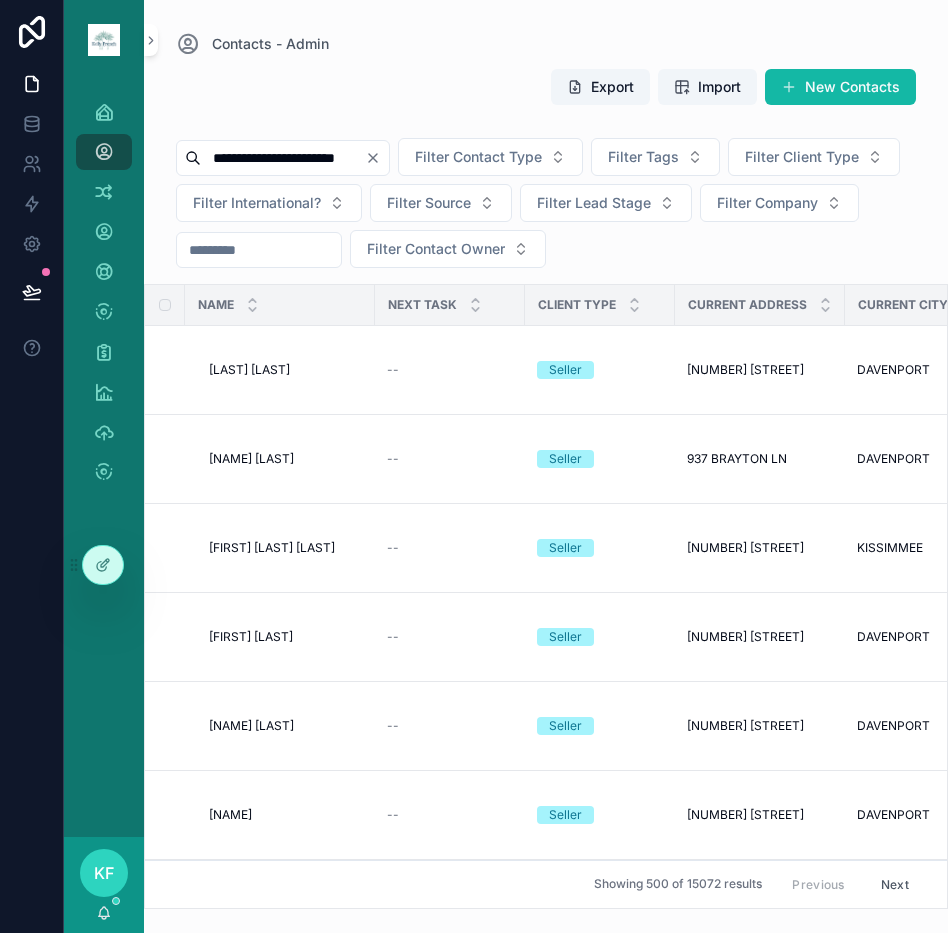type on "**********" 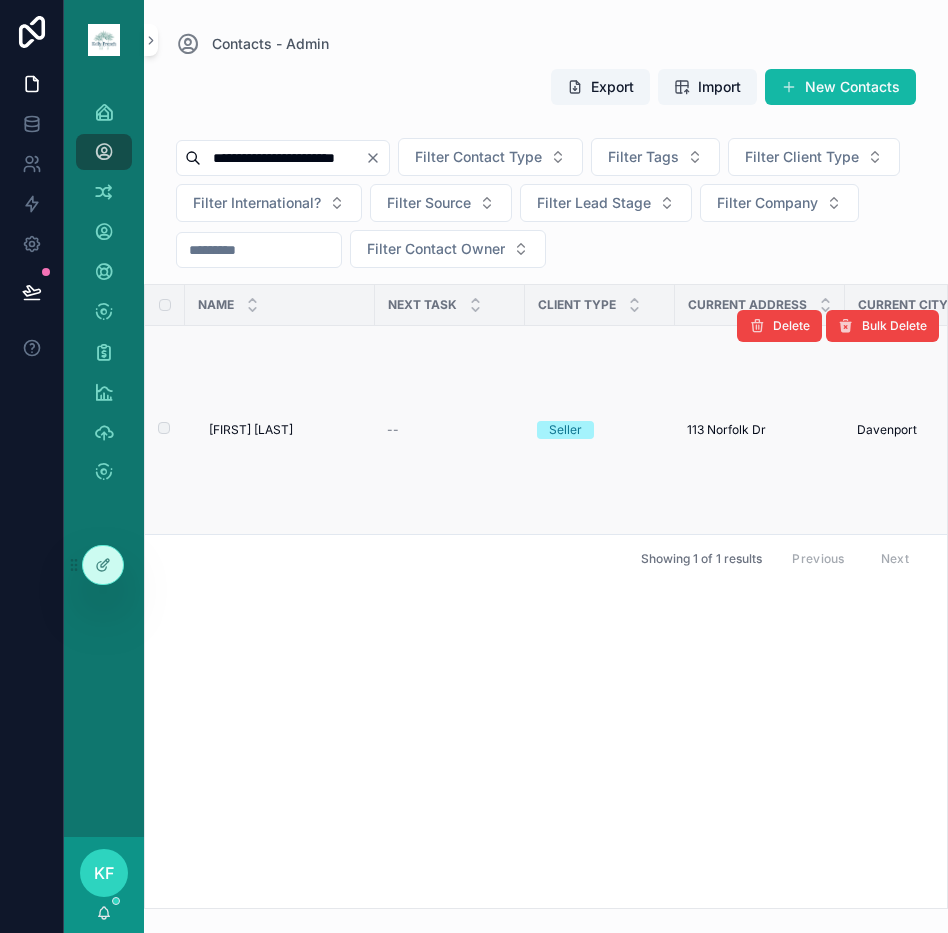 click on "[FIRST] [LAST]" at bounding box center (251, 430) 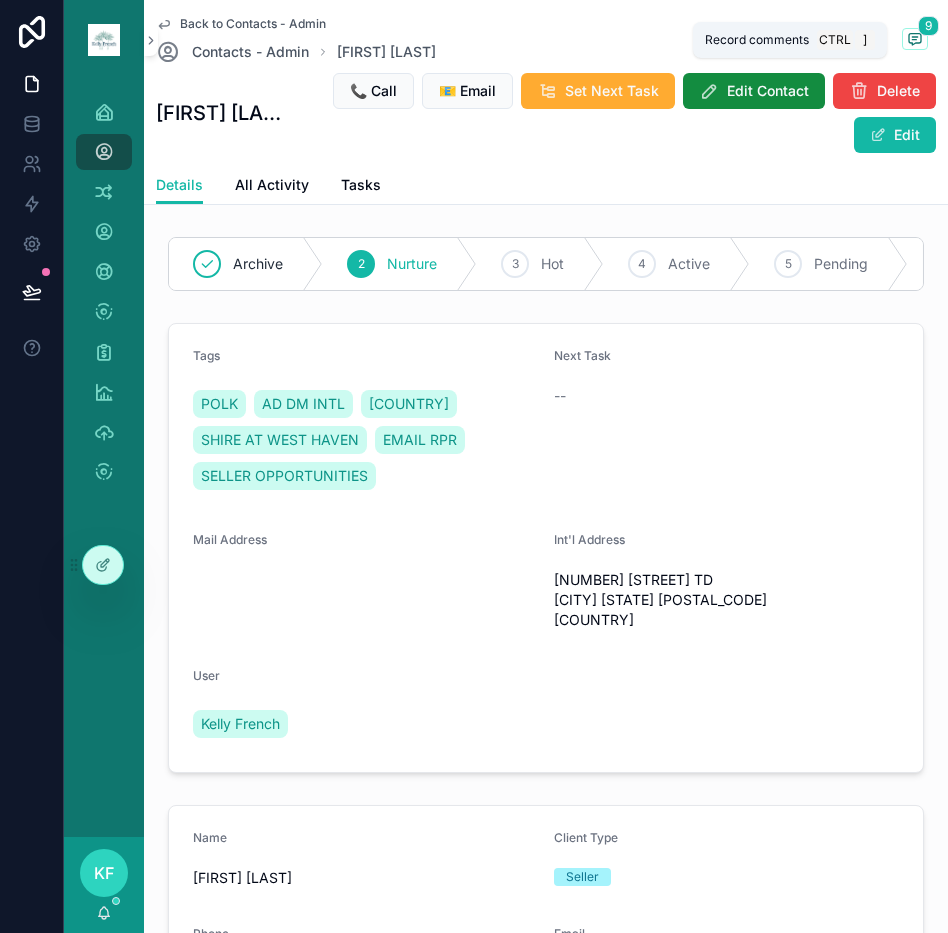 click 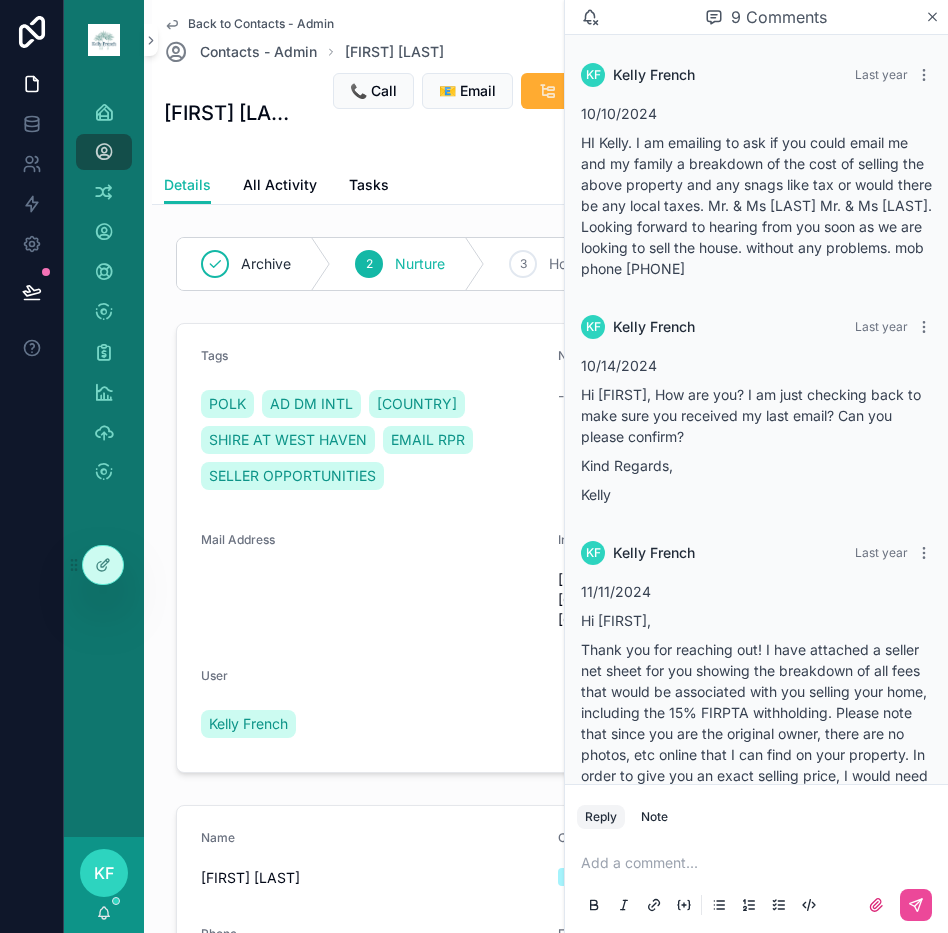 scroll, scrollTop: 2654, scrollLeft: 0, axis: vertical 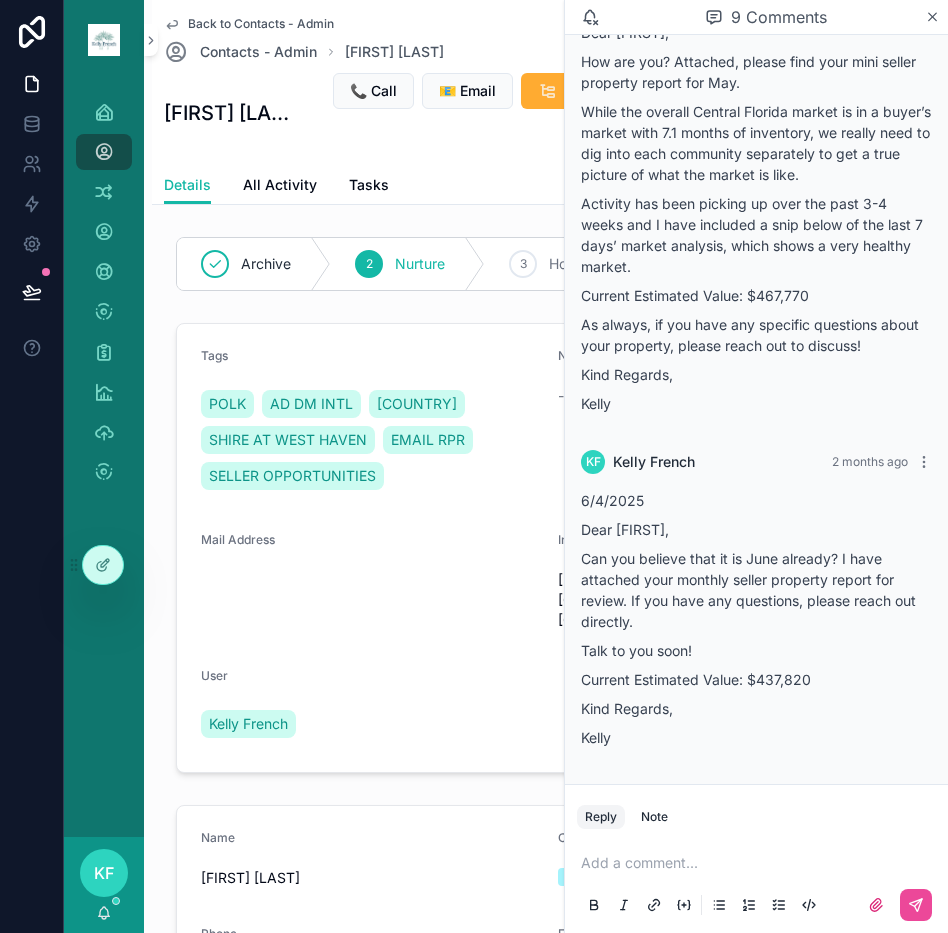 click at bounding box center [760, 863] 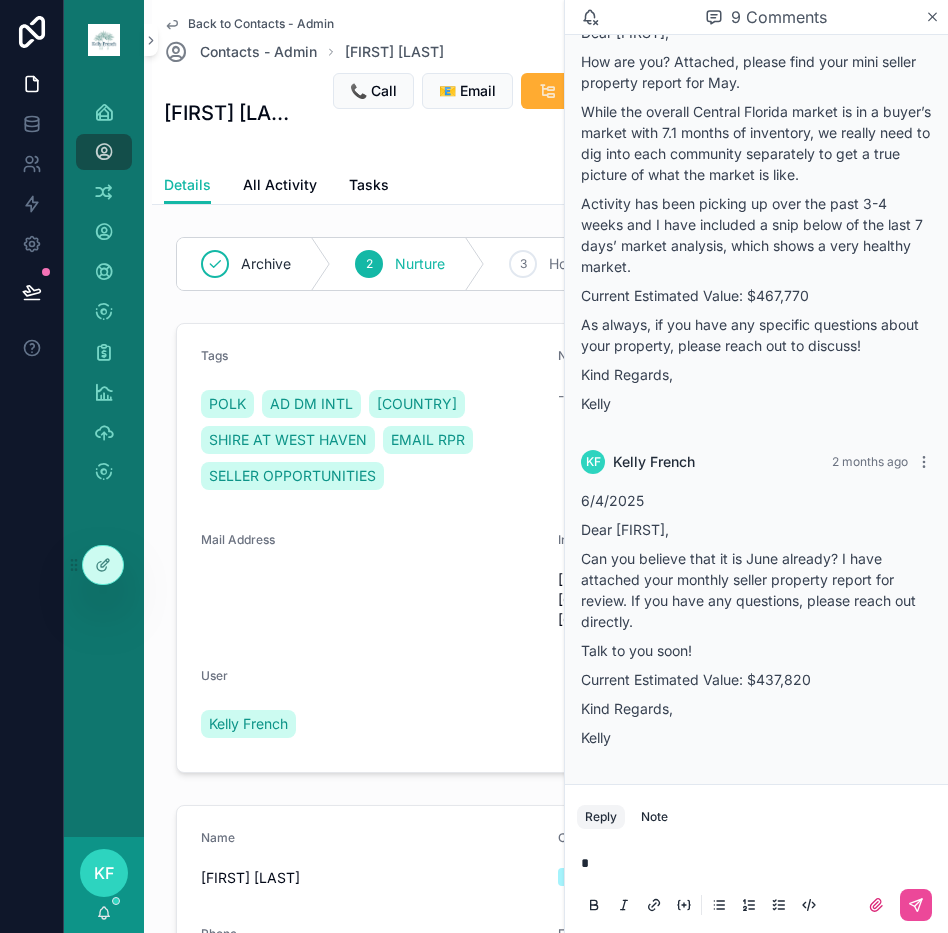 type 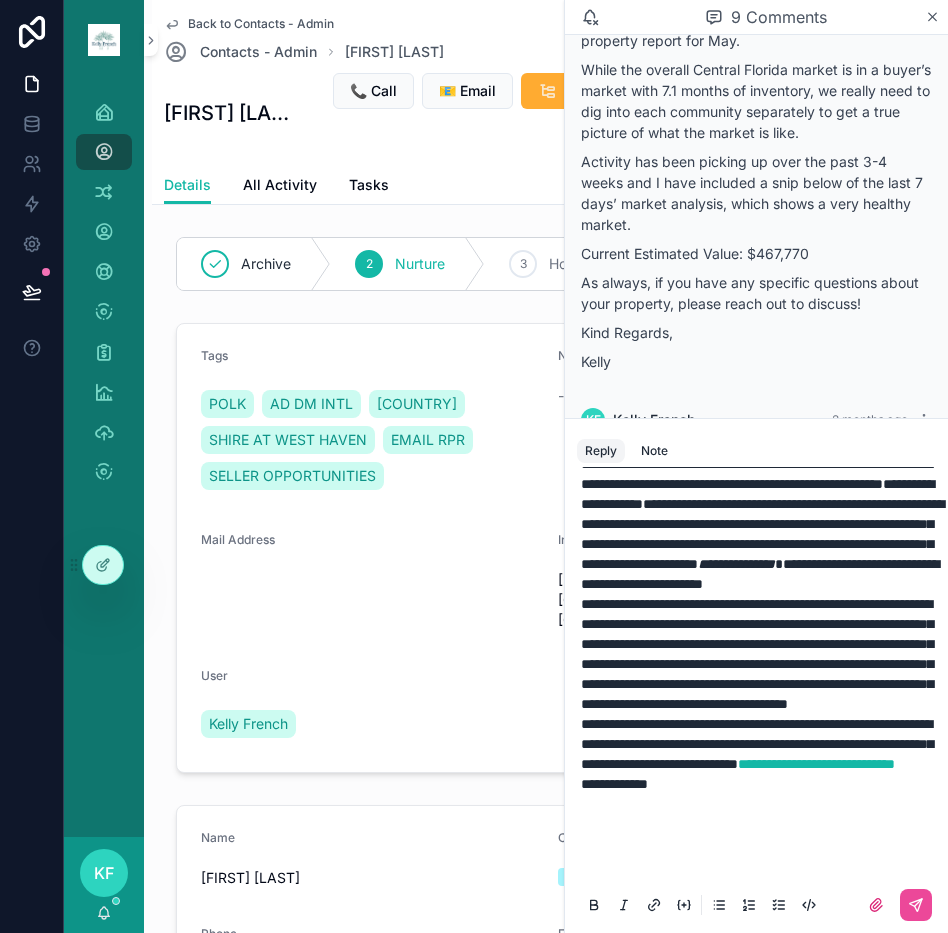 scroll, scrollTop: 532, scrollLeft: 0, axis: vertical 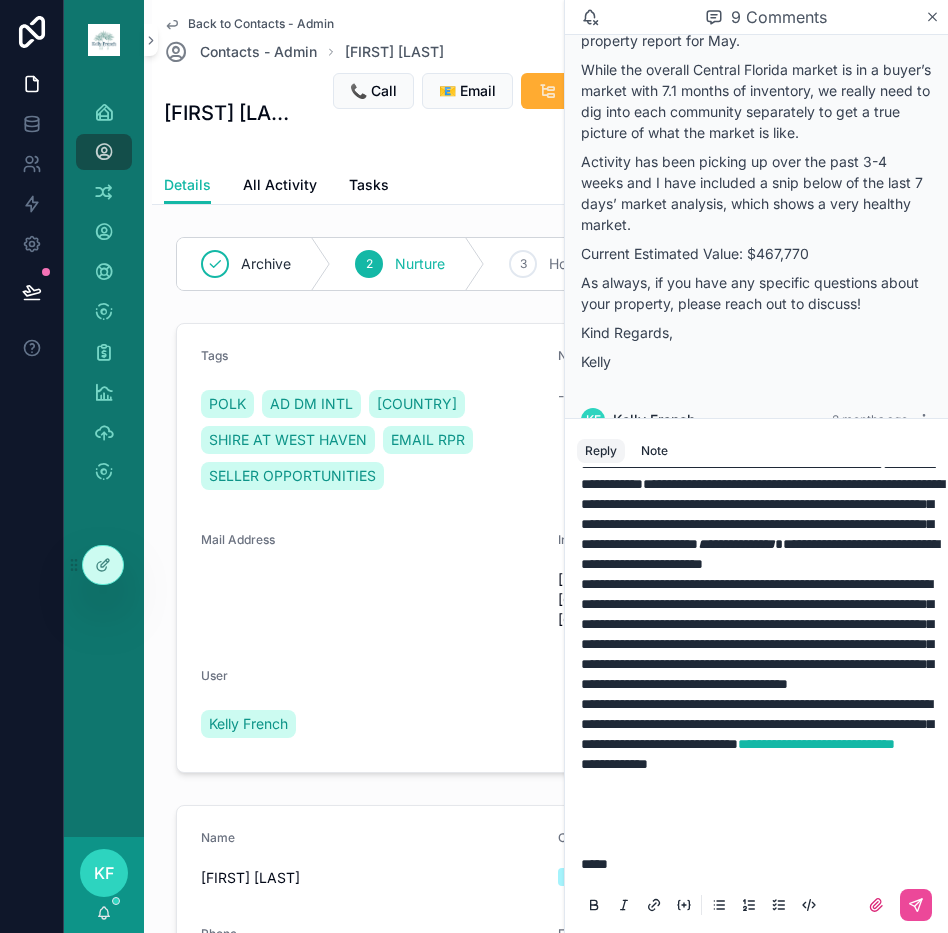 click on "**********" at bounding box center (760, 764) 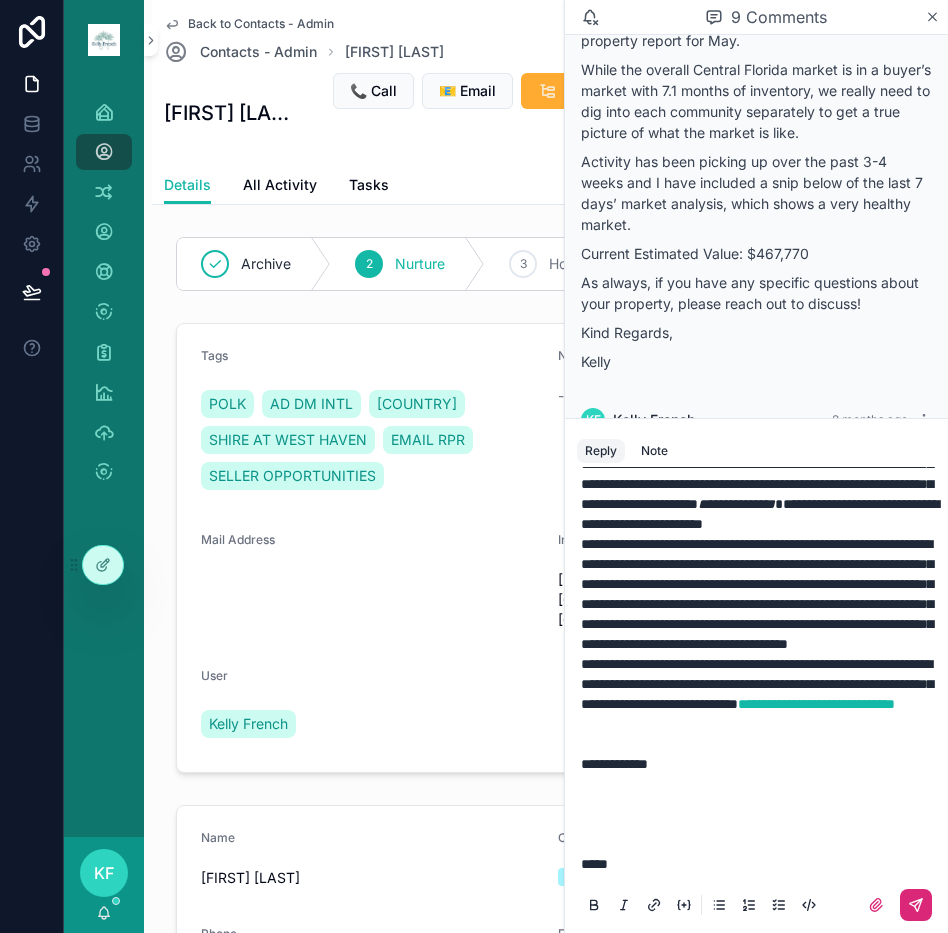 click at bounding box center [916, 905] 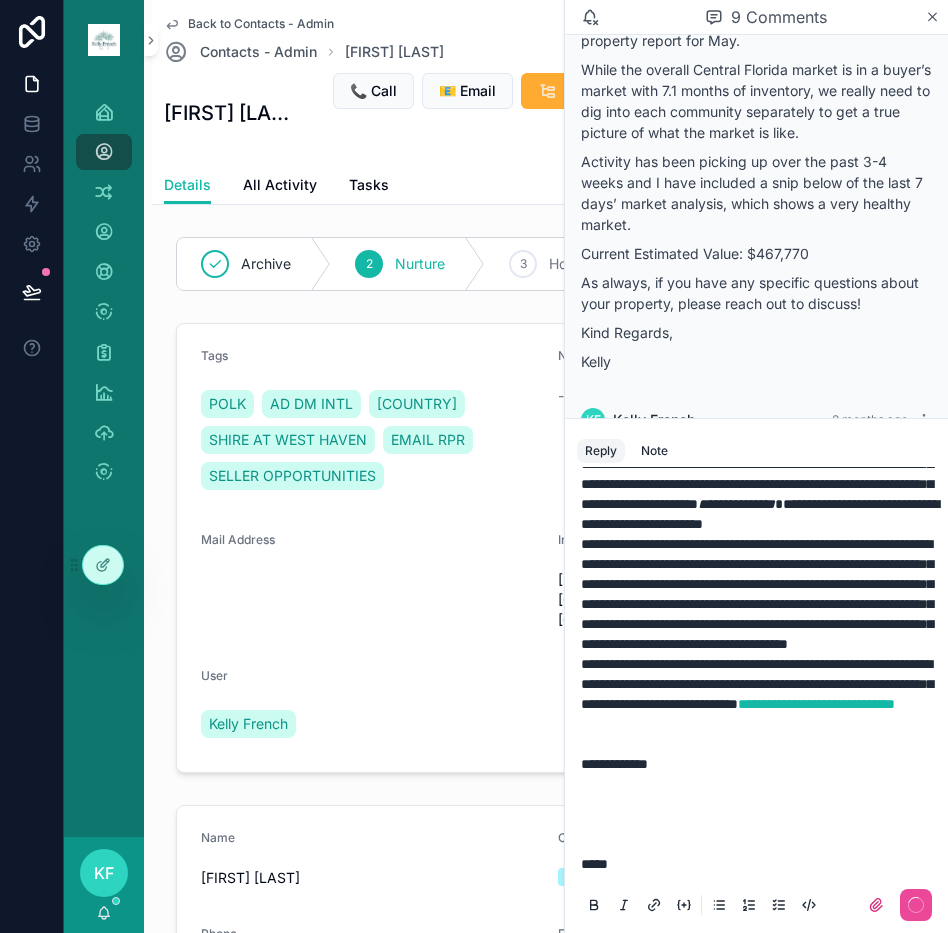 scroll, scrollTop: 0, scrollLeft: 0, axis: both 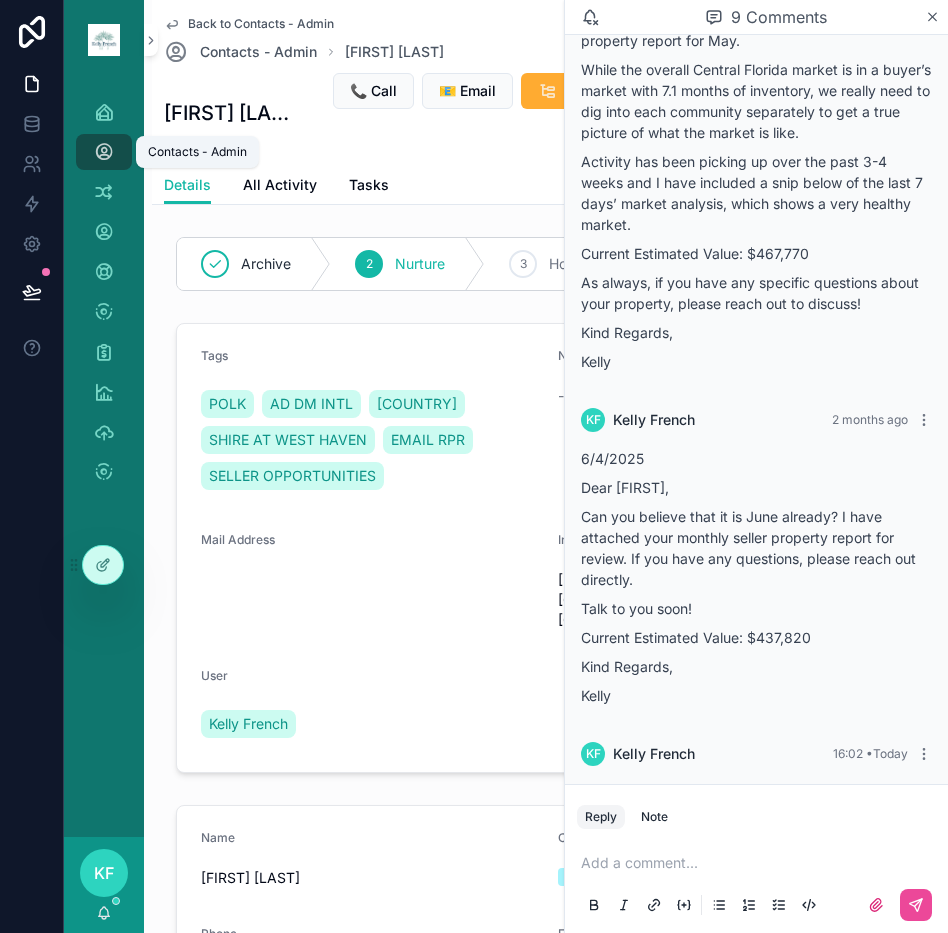 click at bounding box center [104, 152] 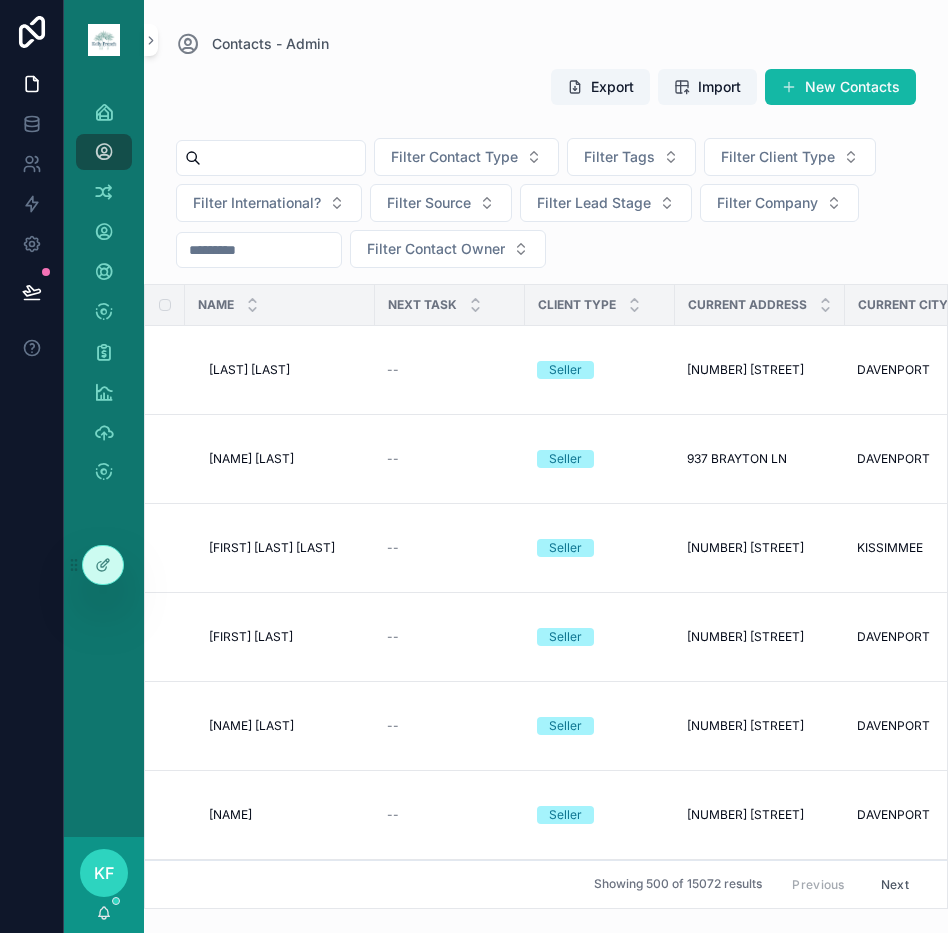 click at bounding box center [283, 158] 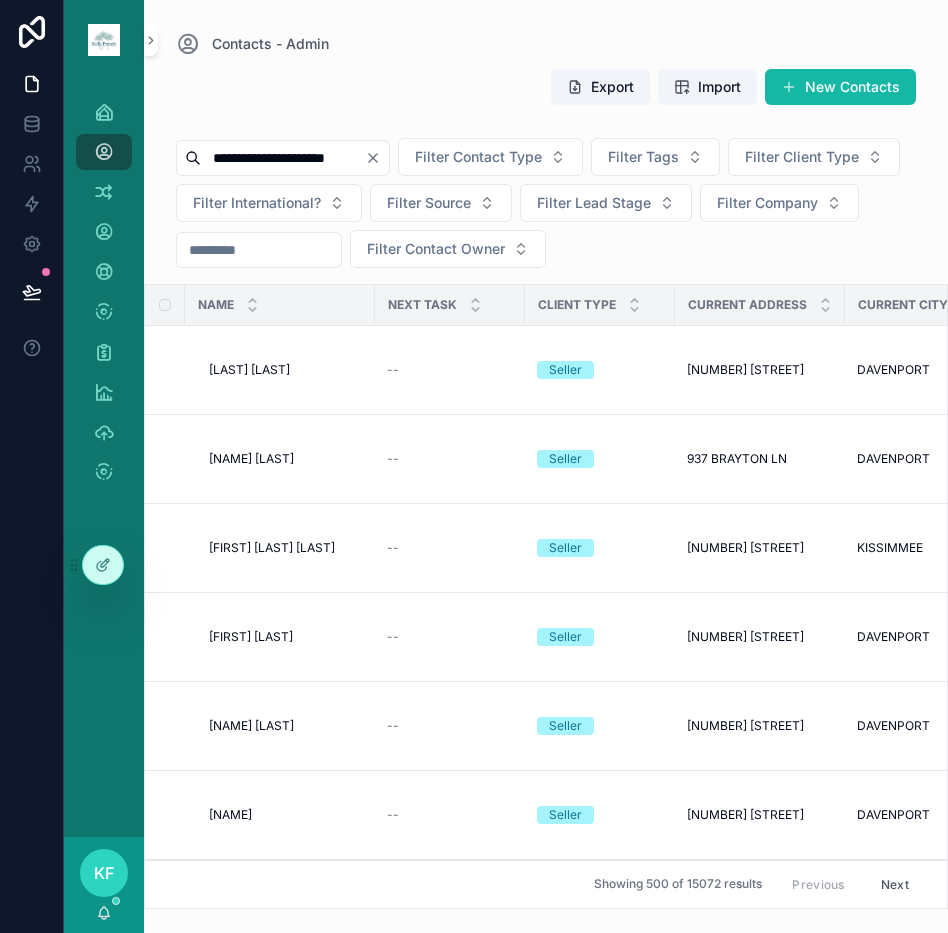type on "**********" 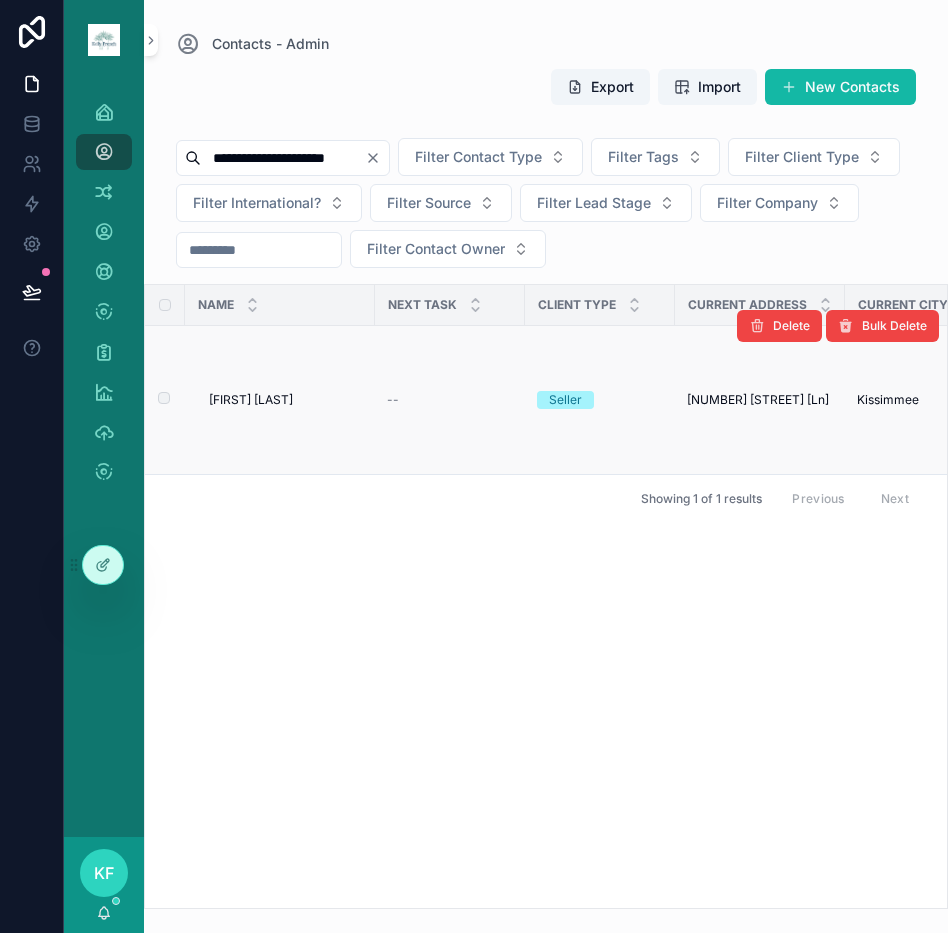 click on "[FIRST] [LAST]" at bounding box center [251, 400] 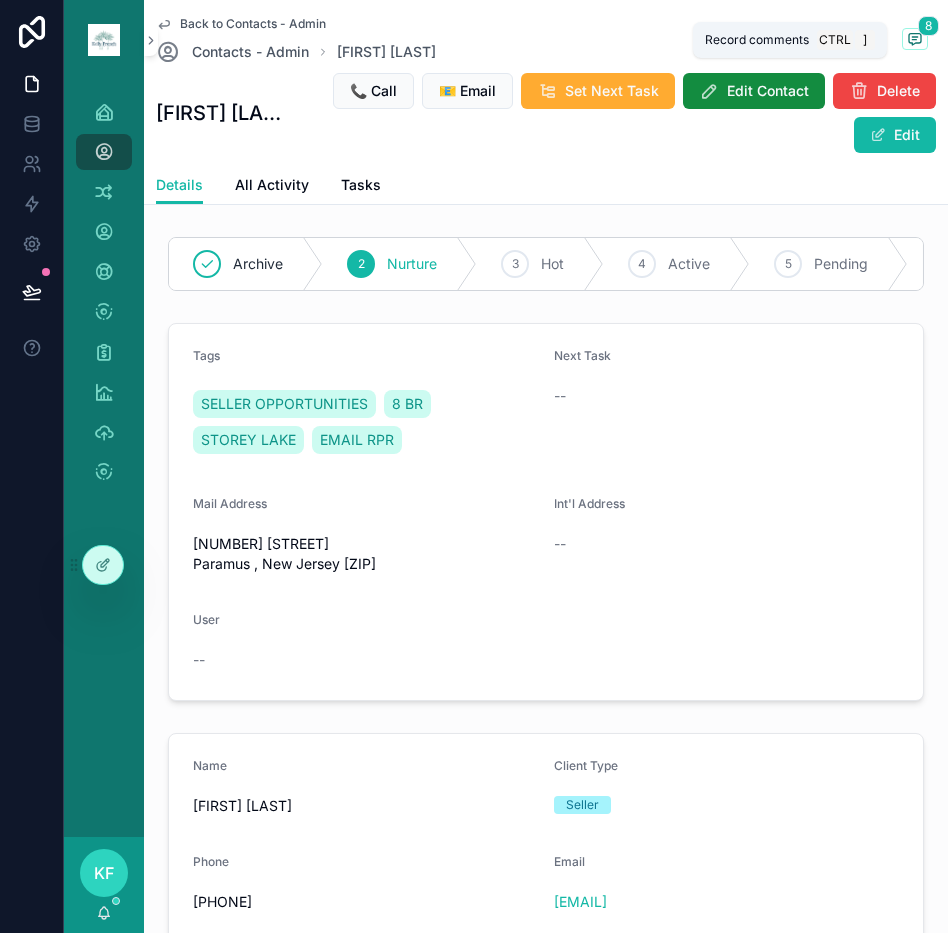 drag, startPoint x: 902, startPoint y: 32, endPoint x: 869, endPoint y: 36, distance: 33.24154 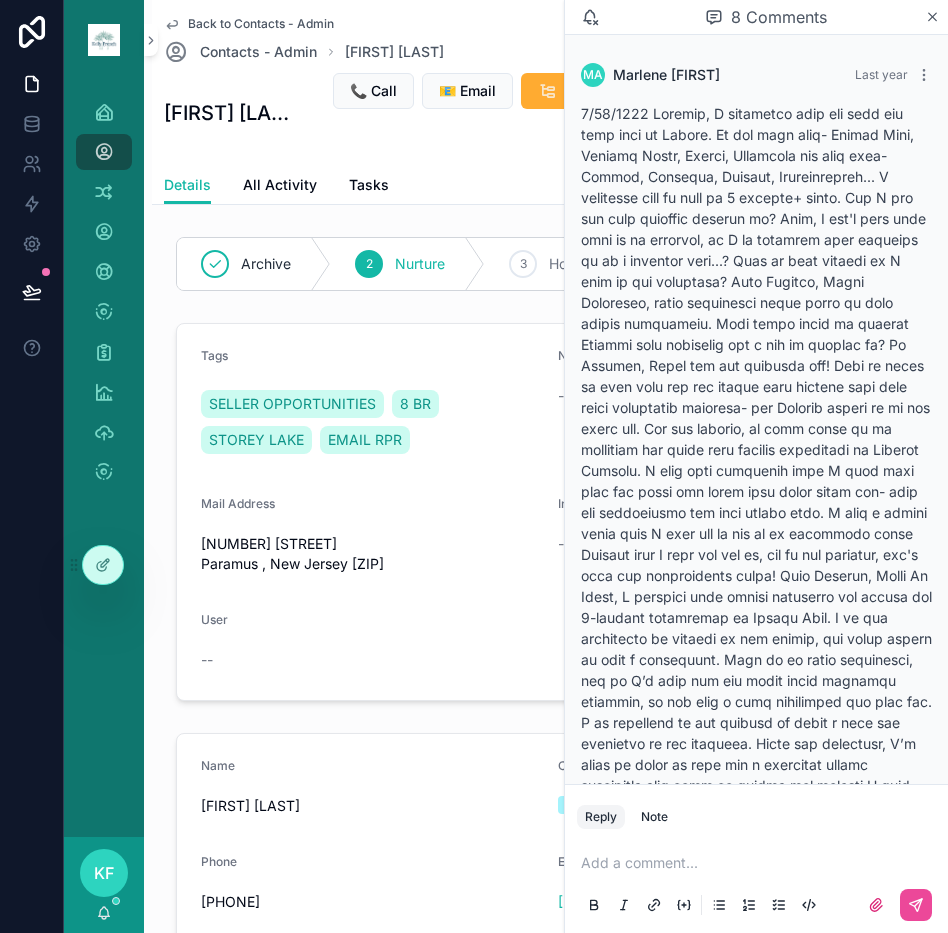 scroll, scrollTop: 6544, scrollLeft: 0, axis: vertical 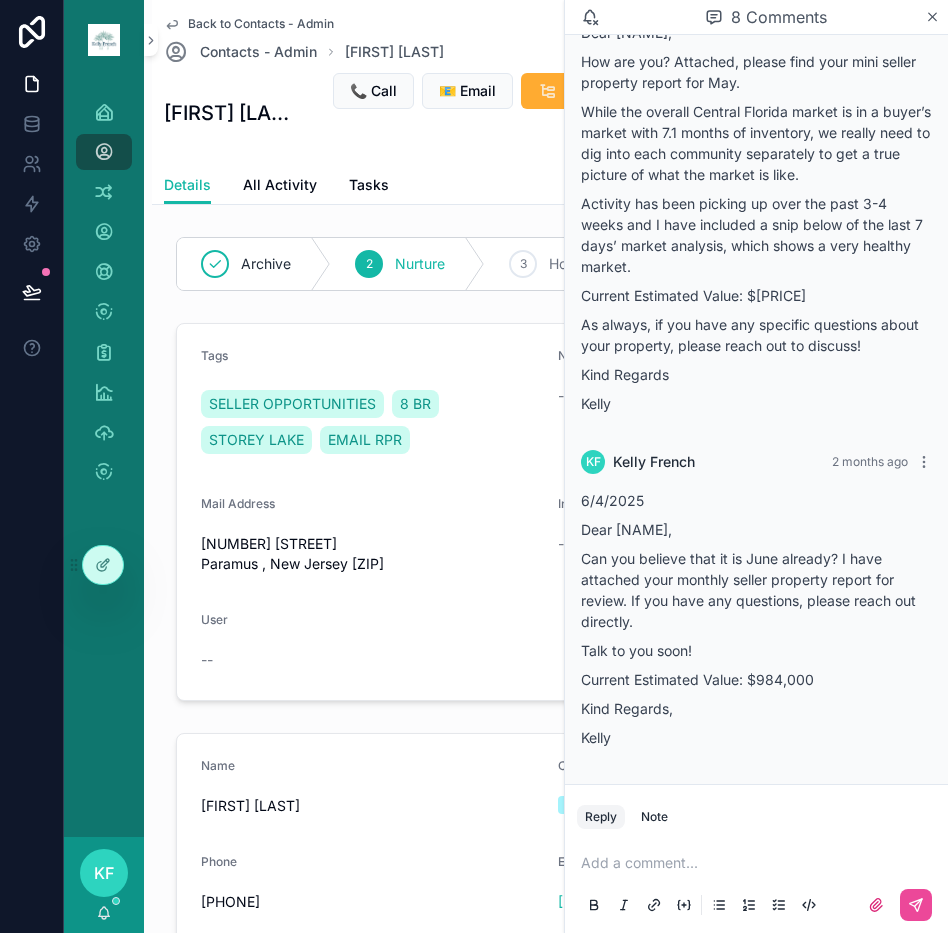 click at bounding box center (760, 863) 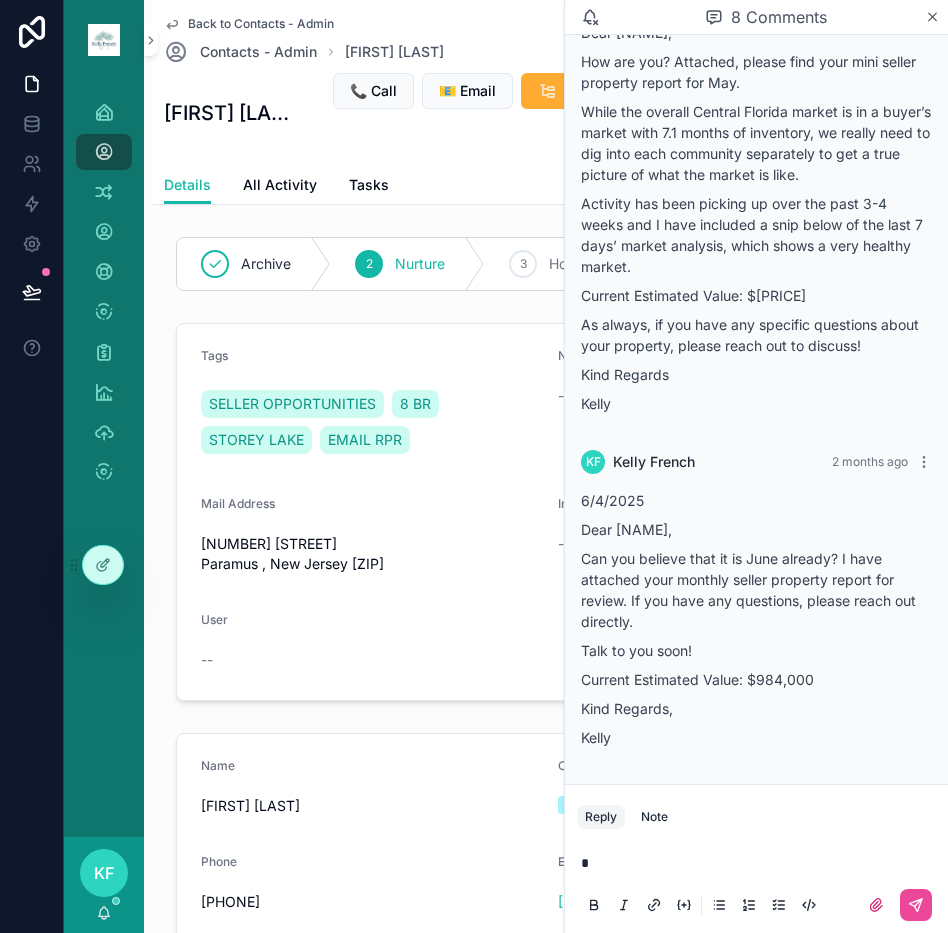 type 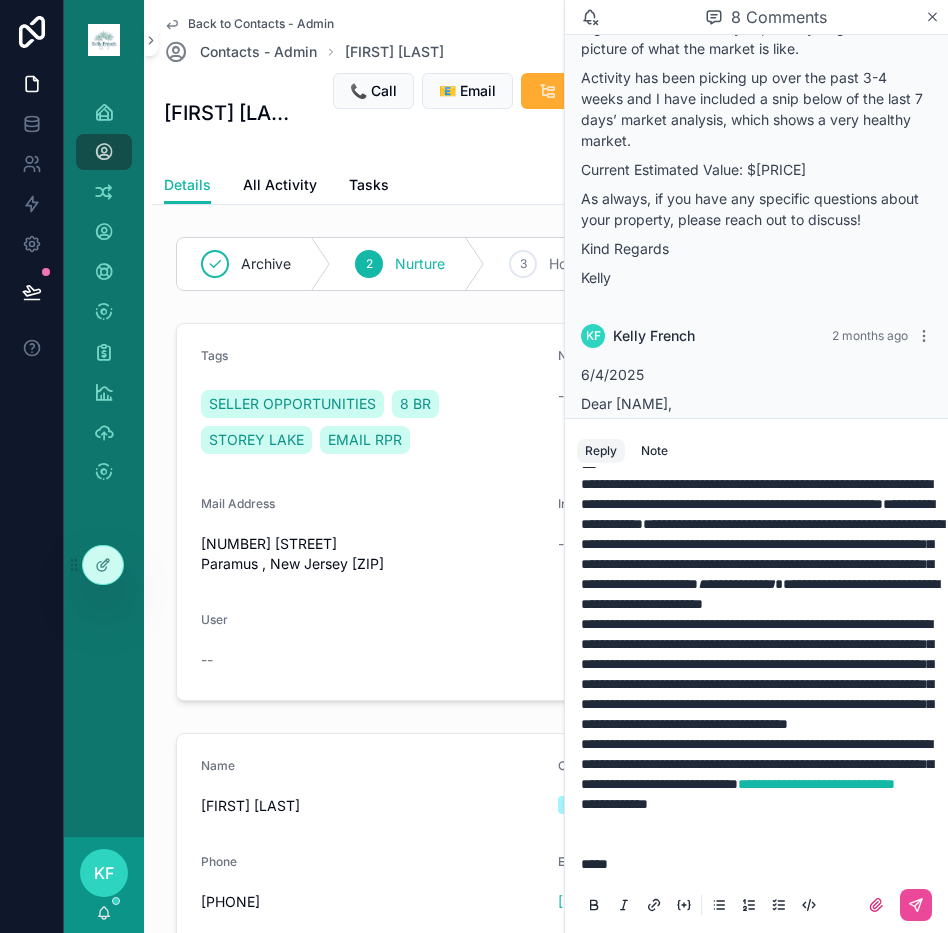 scroll, scrollTop: 553, scrollLeft: 0, axis: vertical 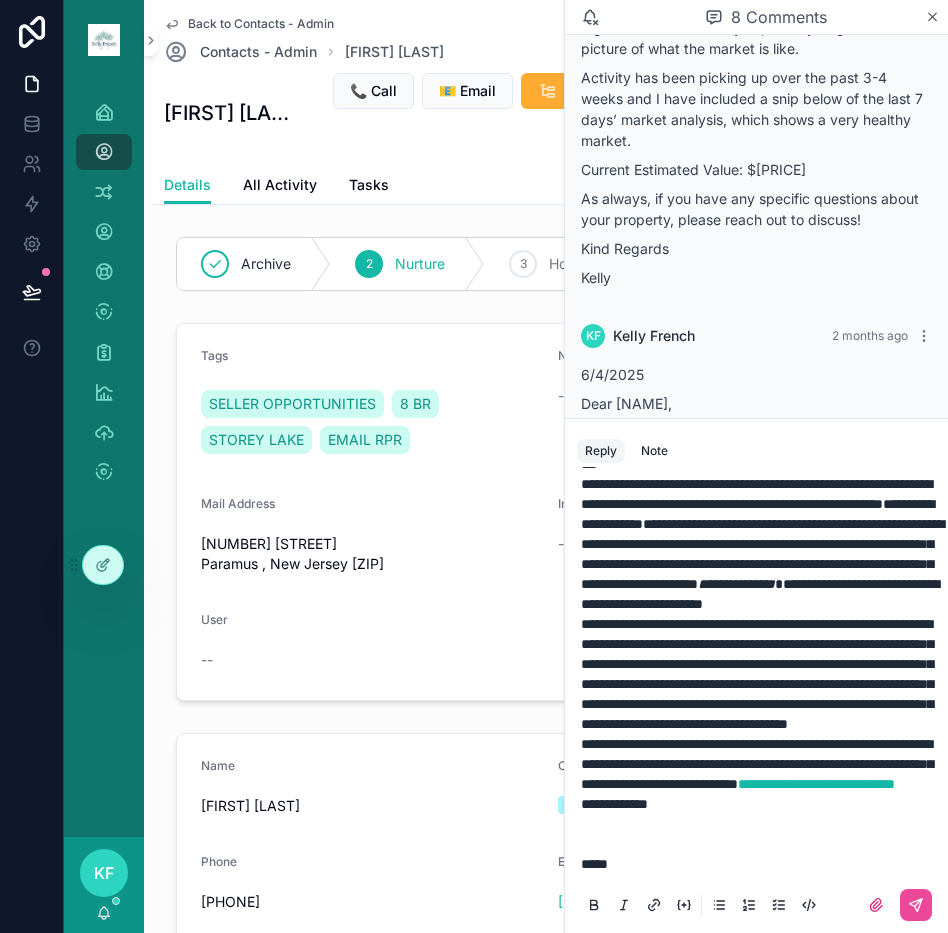 click on "**********" at bounding box center (614, 804) 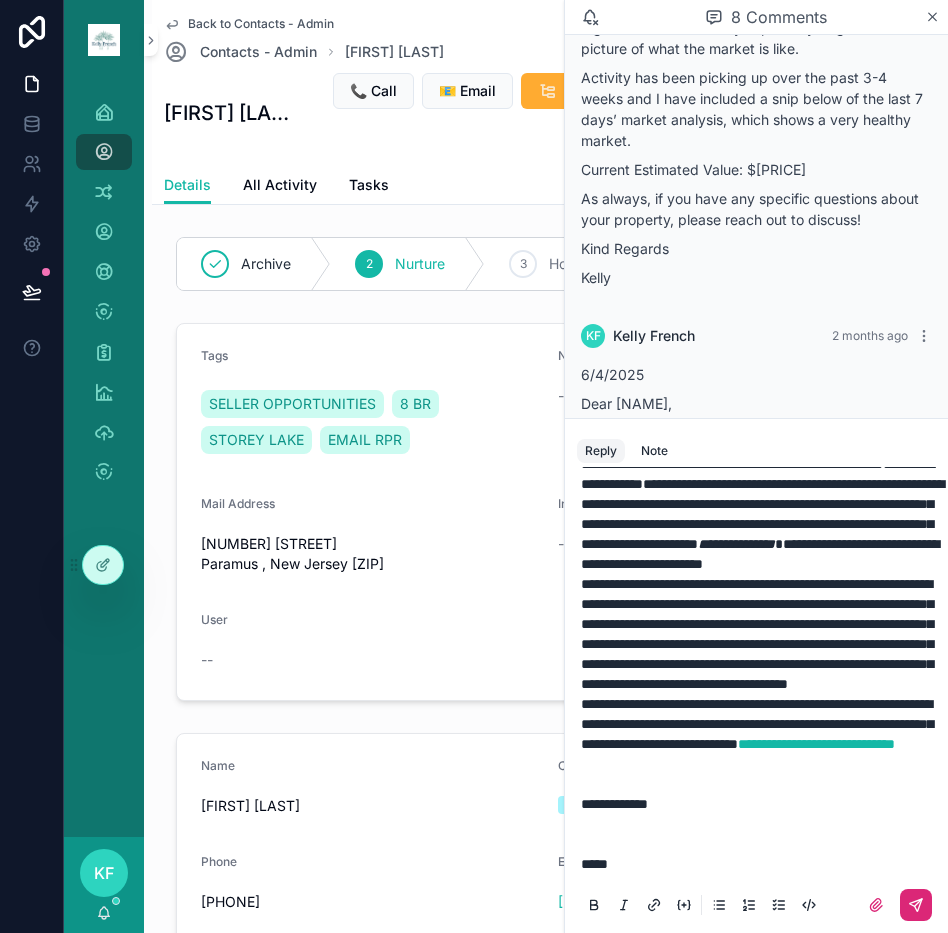 click 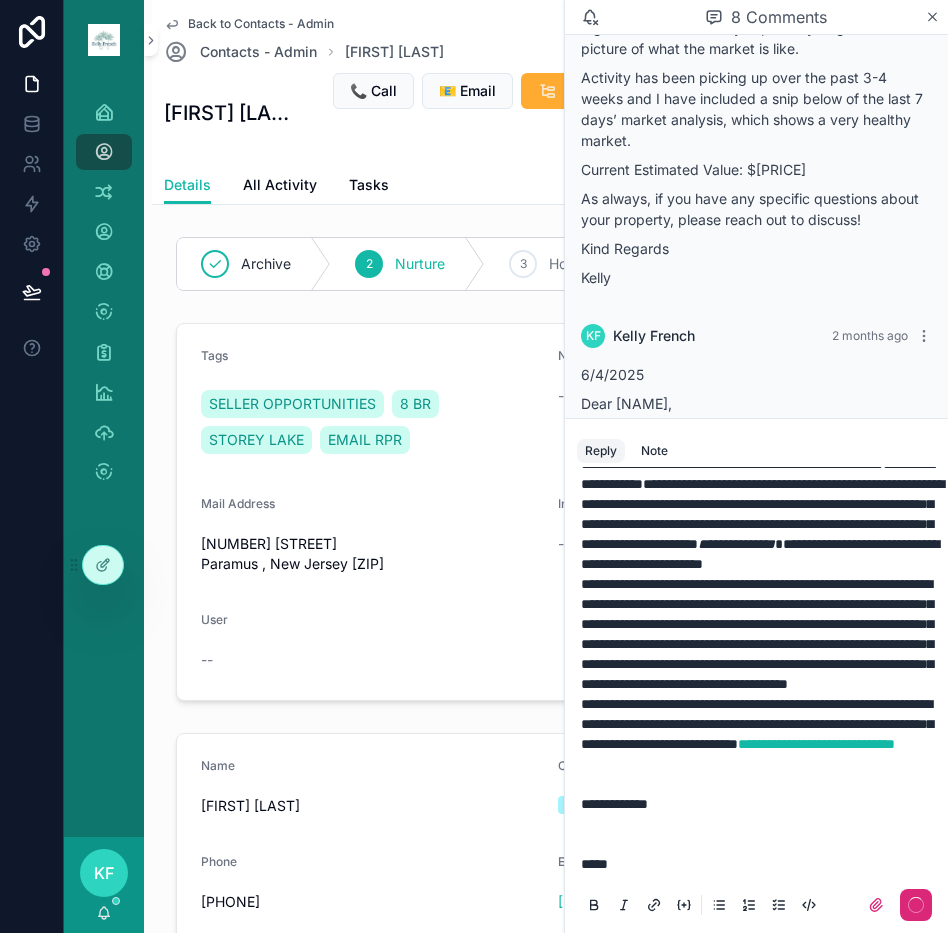 scroll, scrollTop: 0, scrollLeft: 0, axis: both 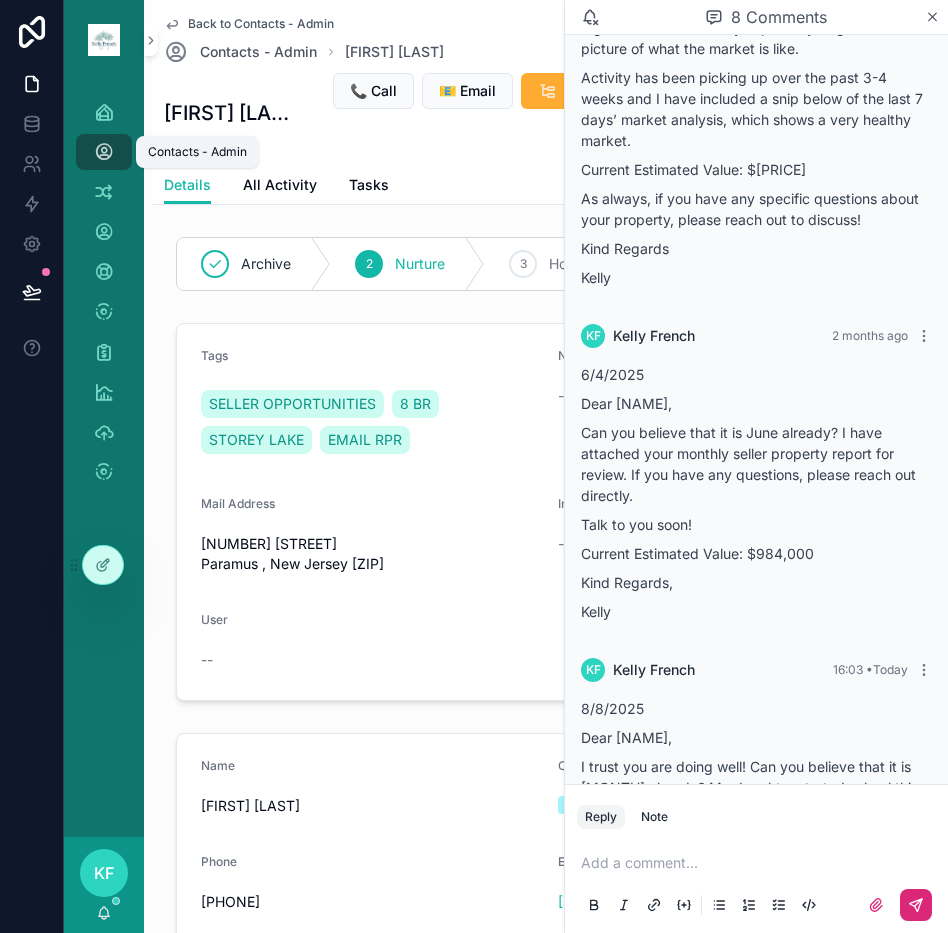 click at bounding box center [104, 152] 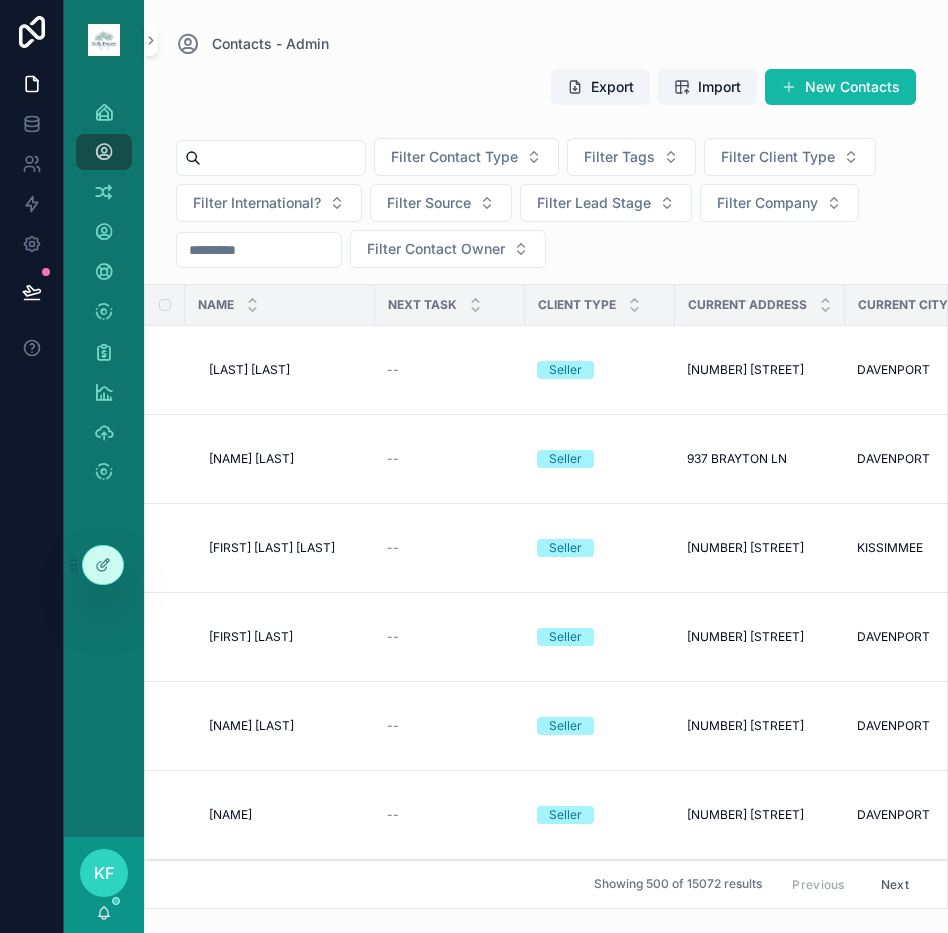 drag, startPoint x: 316, startPoint y: 152, endPoint x: 301, endPoint y: 156, distance: 15.524175 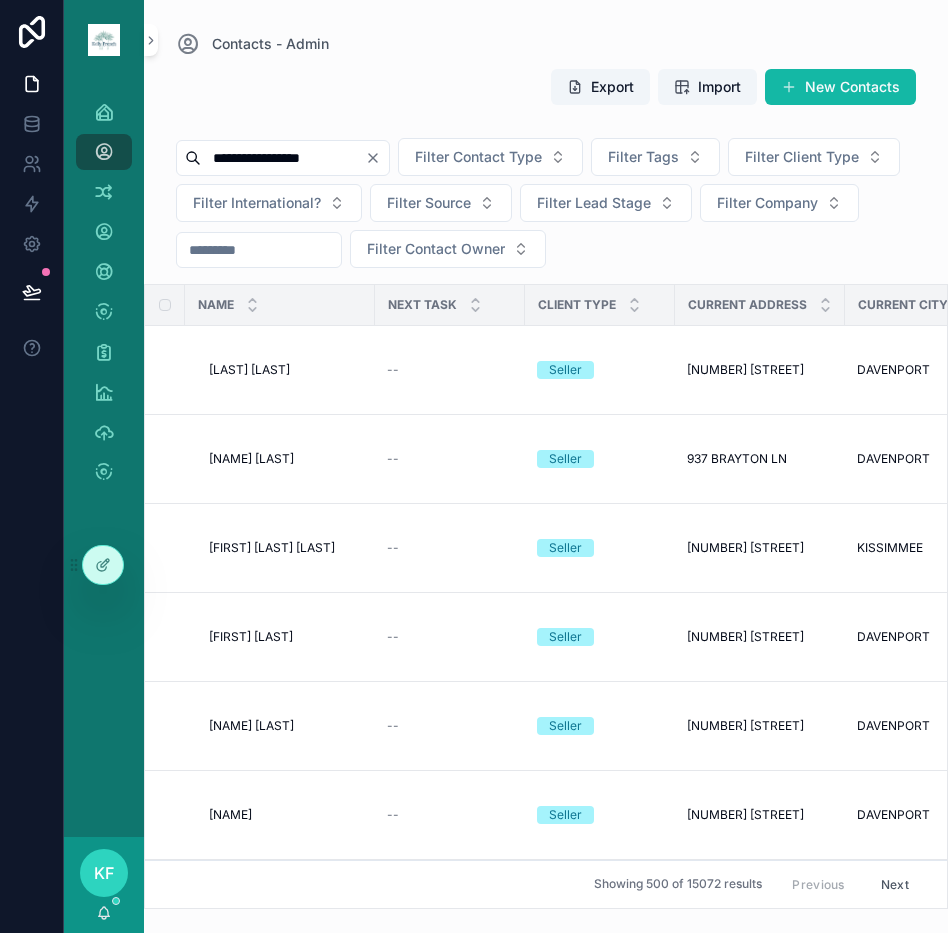 type on "**********" 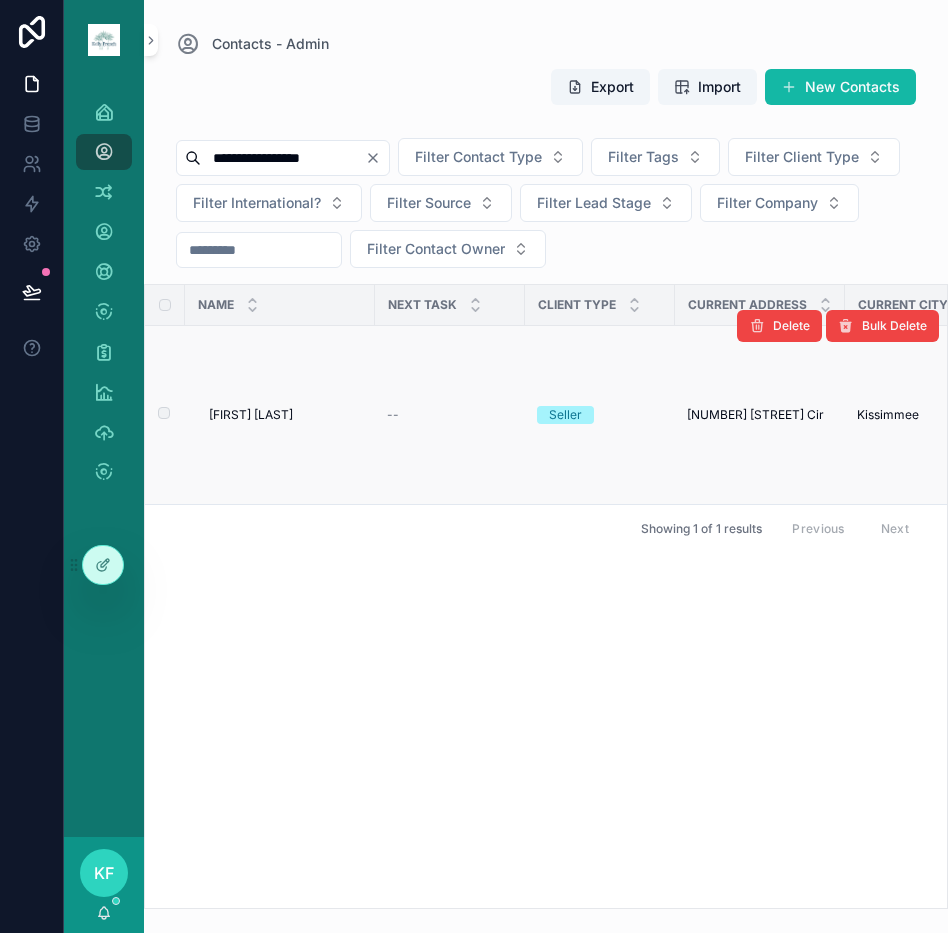 click on "[FIRST] [LAST]" at bounding box center [251, 415] 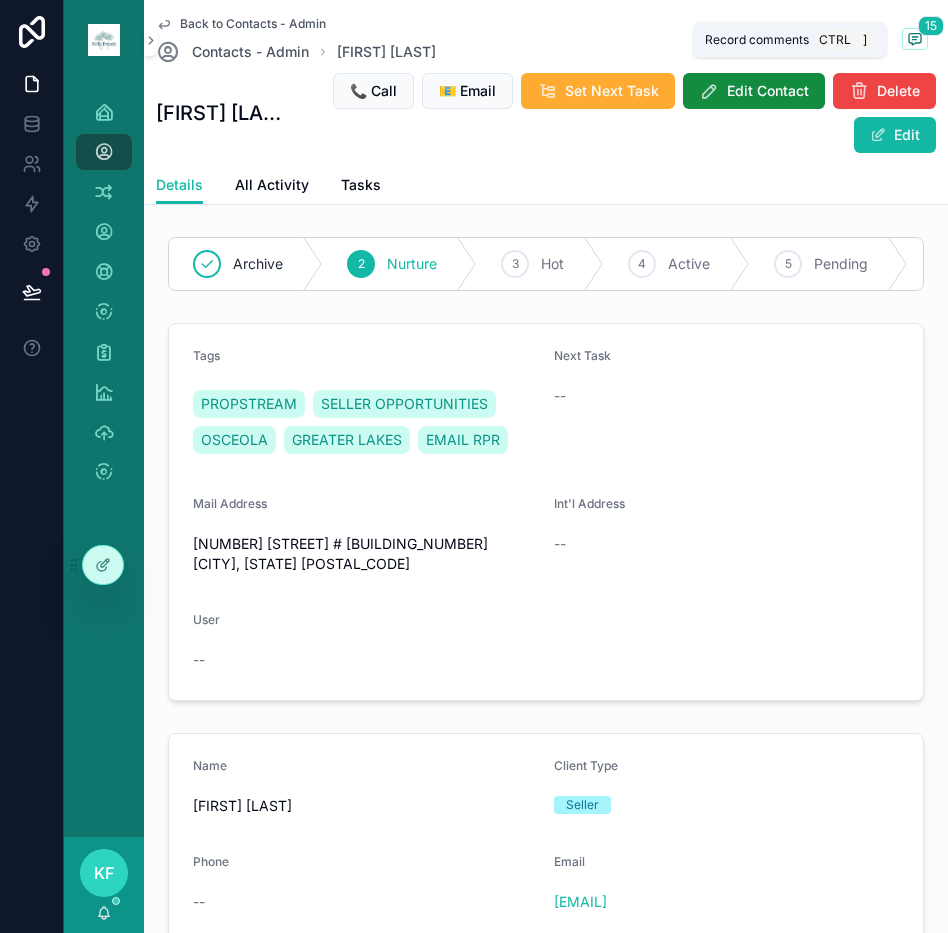 click 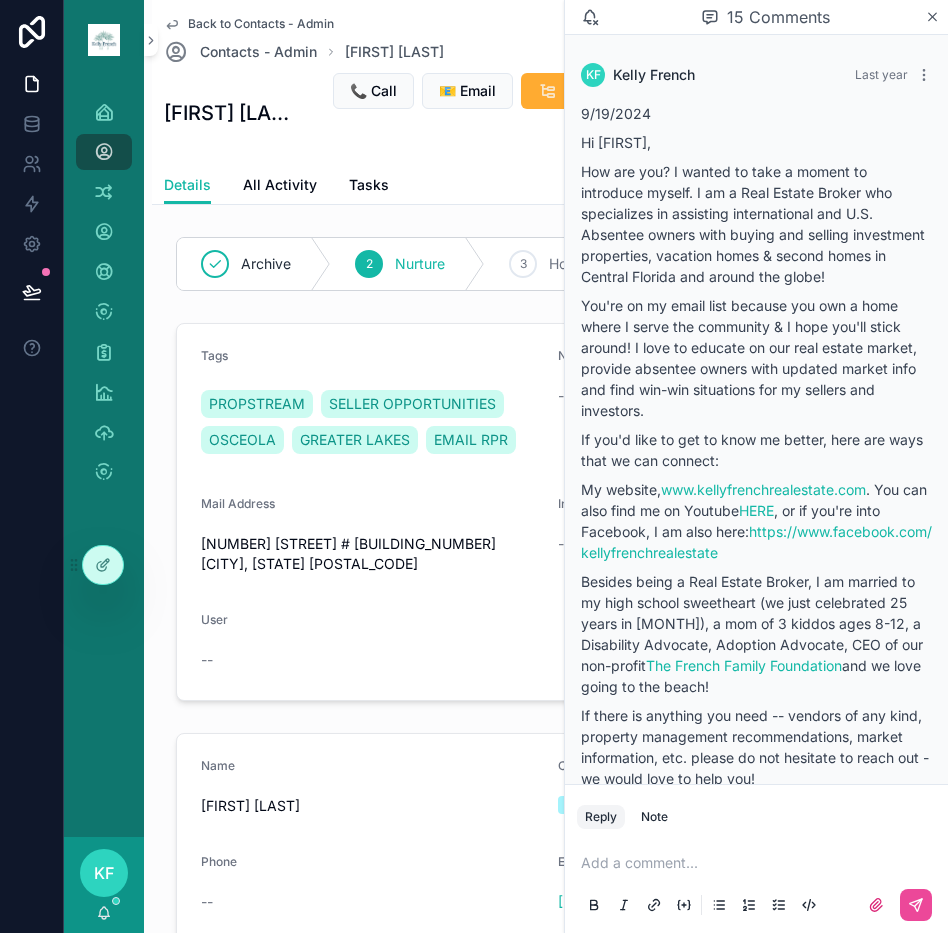 scroll, scrollTop: 5487, scrollLeft: 0, axis: vertical 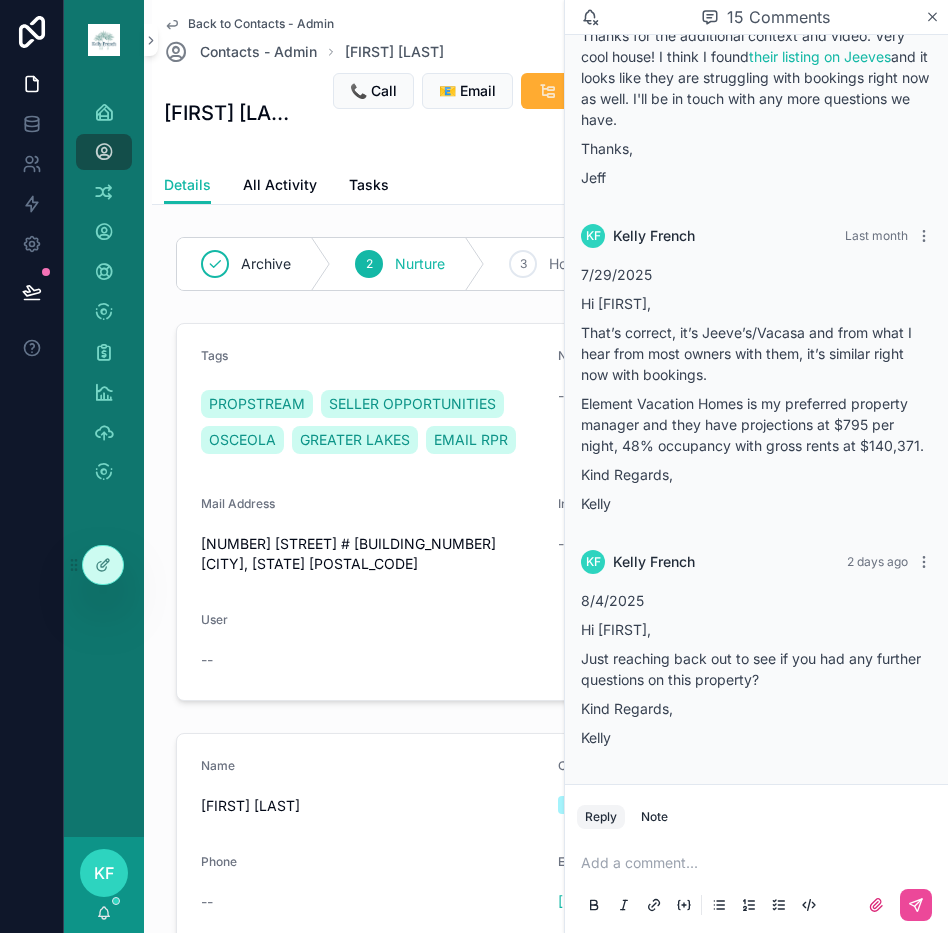 click on "Add a comment..." at bounding box center [756, 883] 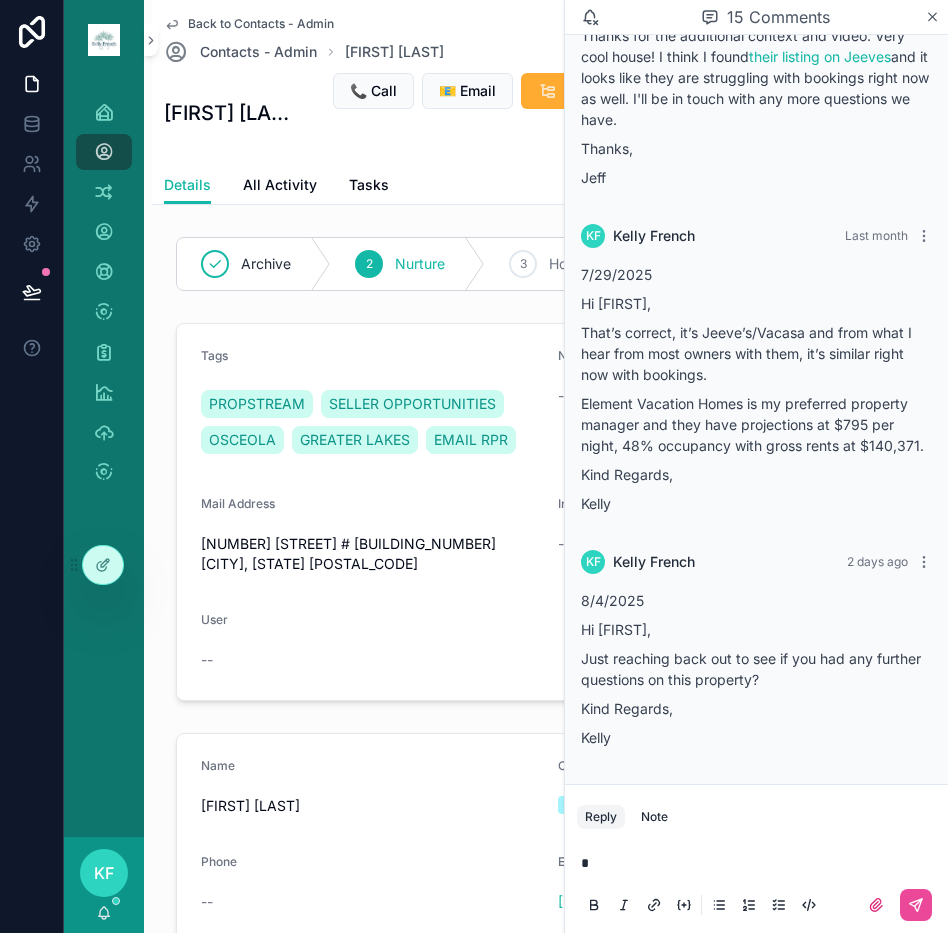 type 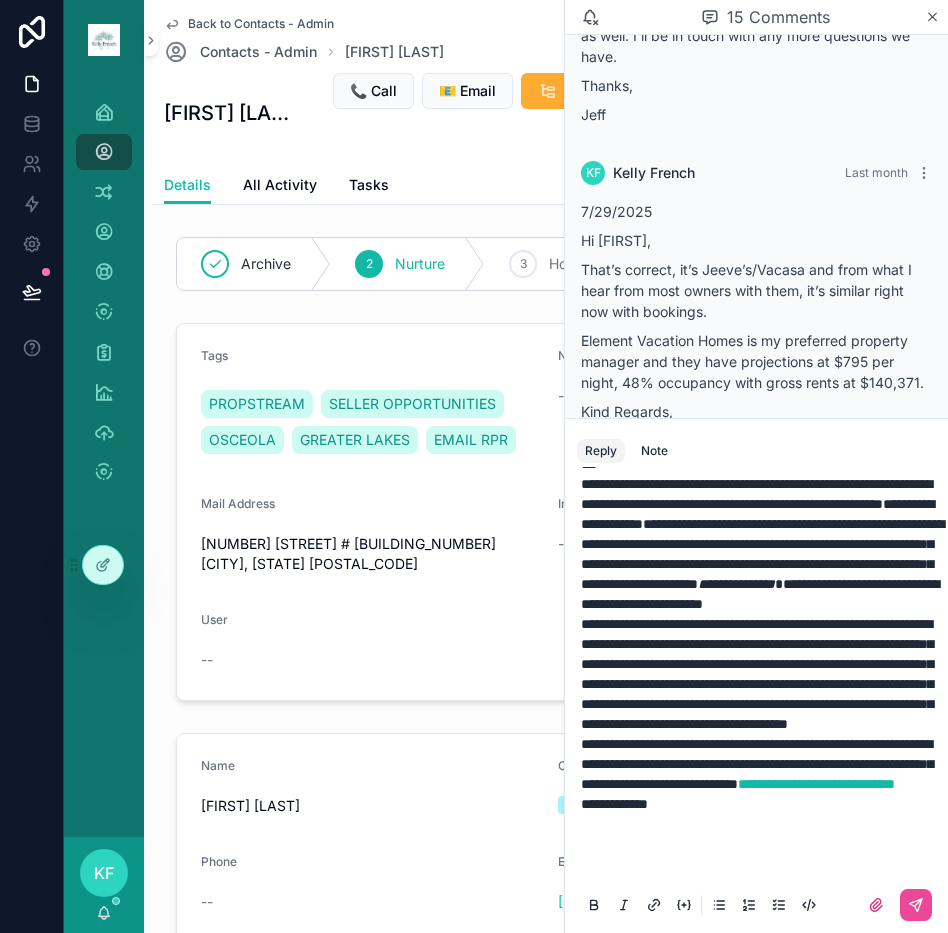 scroll, scrollTop: 492, scrollLeft: 0, axis: vertical 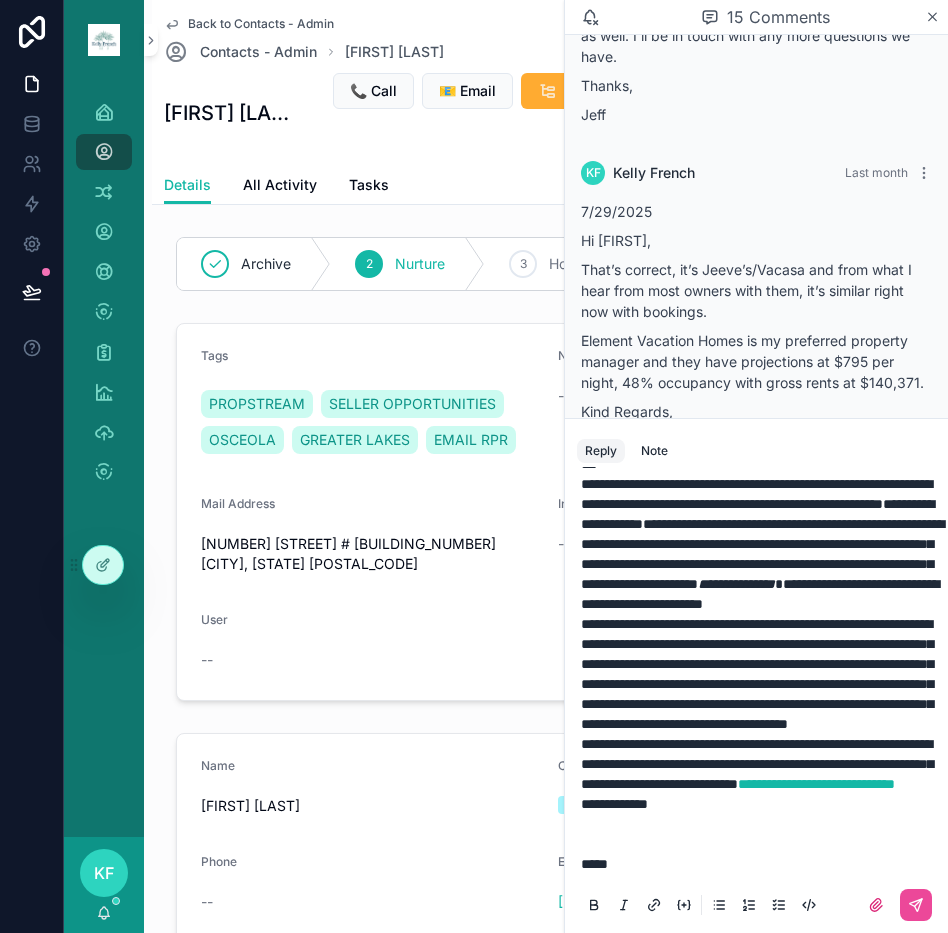 click on "**********" at bounding box center (756, 514) 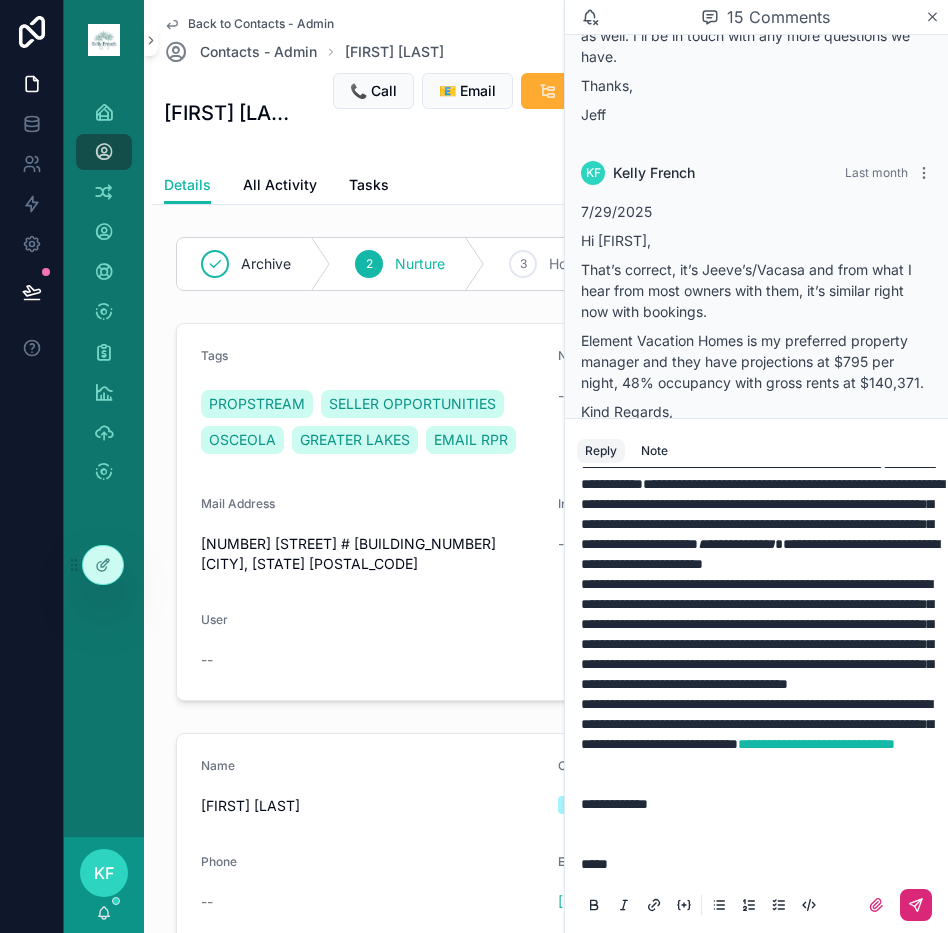 click at bounding box center (916, 905) 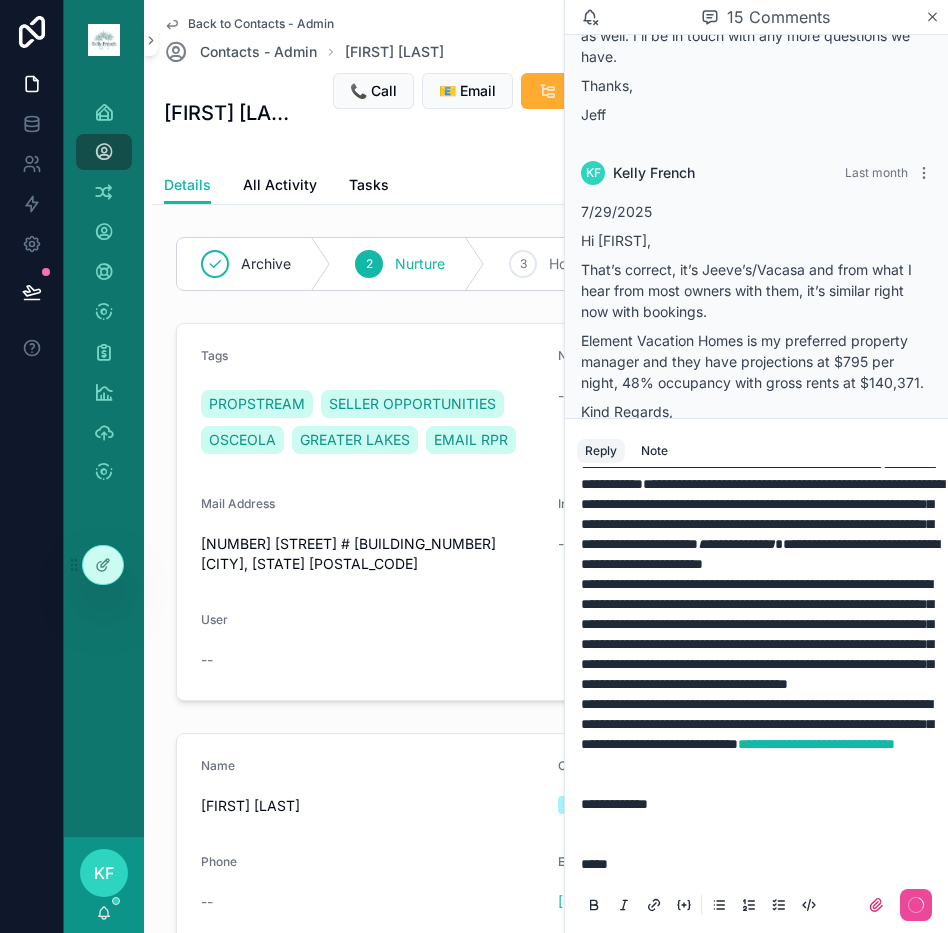 scroll, scrollTop: 0, scrollLeft: 0, axis: both 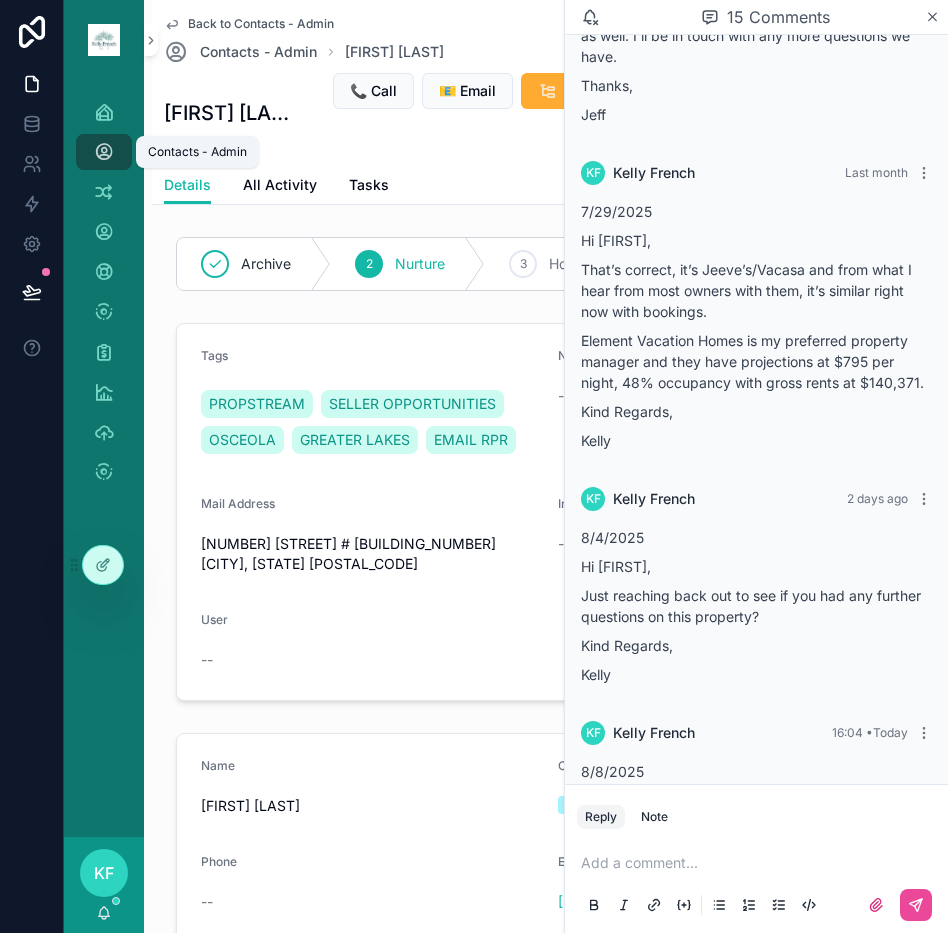 click at bounding box center [104, 152] 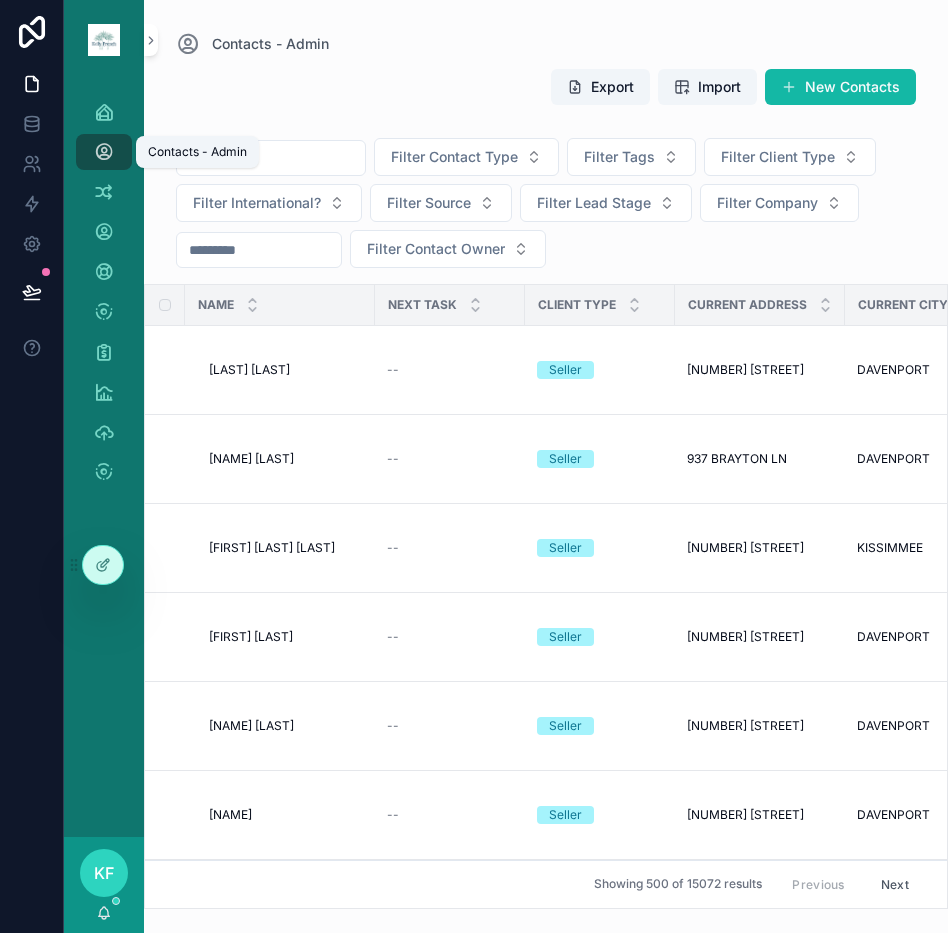 click on "Contacts - Admin" at bounding box center [197, 152] 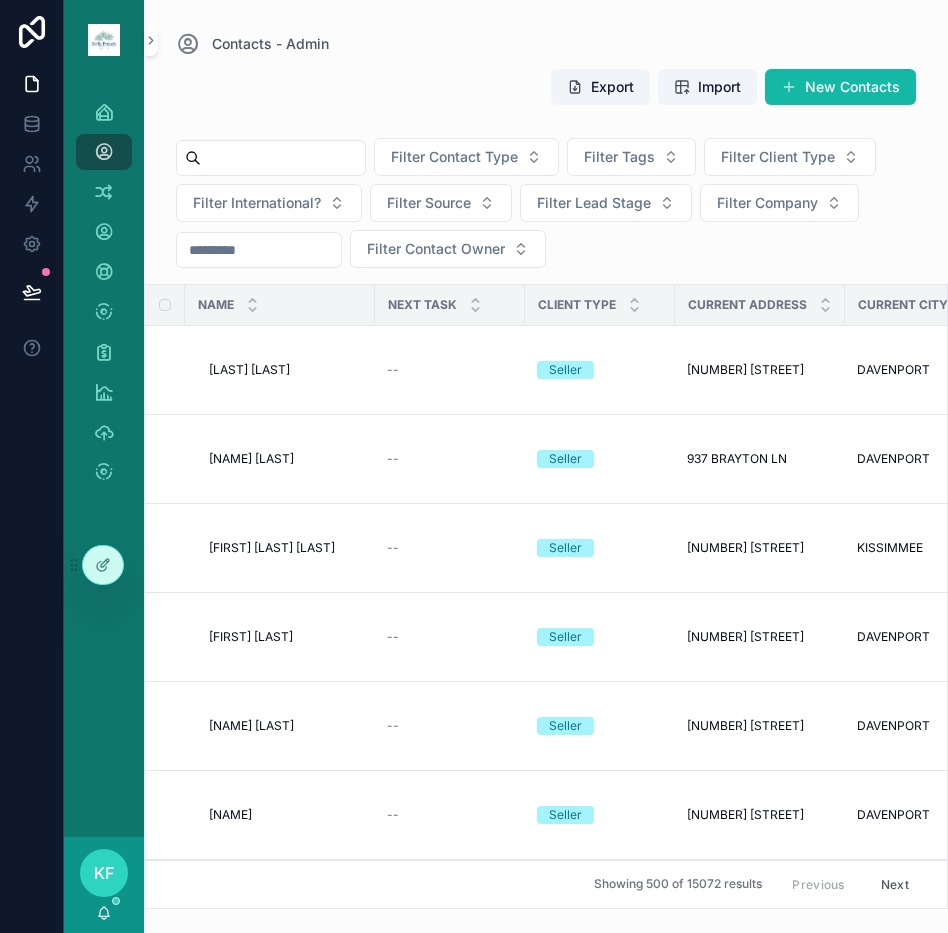click at bounding box center [283, 158] 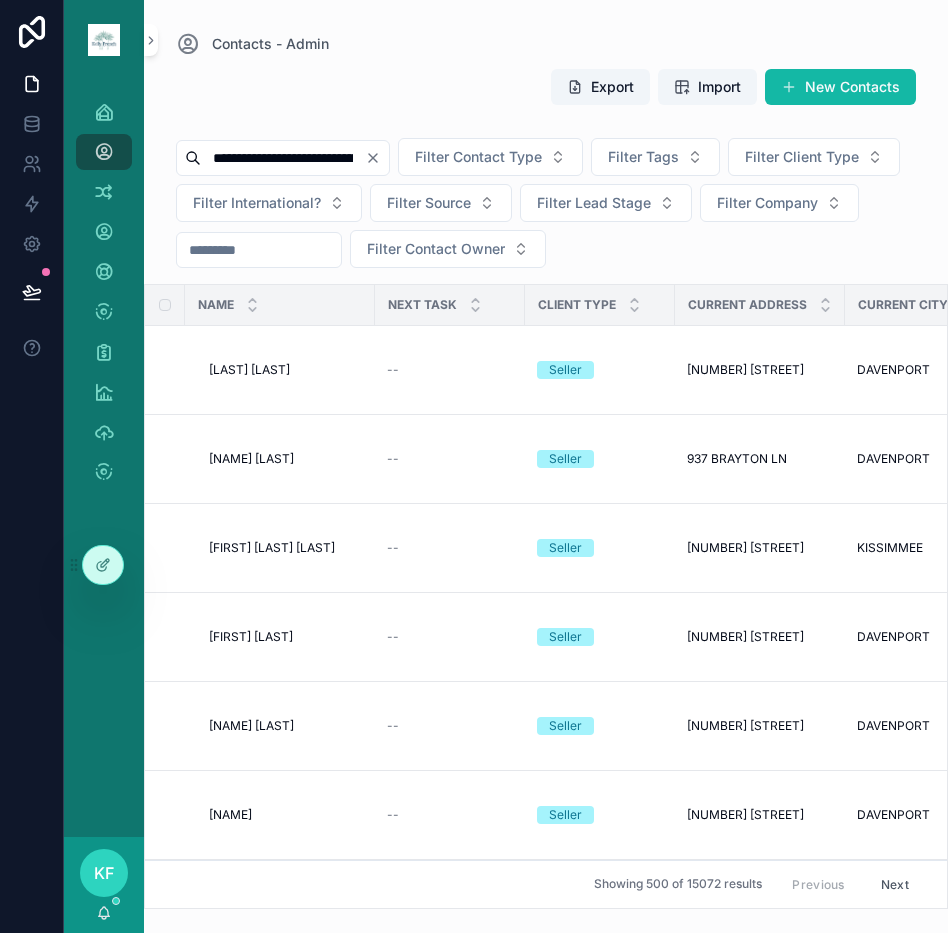scroll, scrollTop: 0, scrollLeft: 24, axis: horizontal 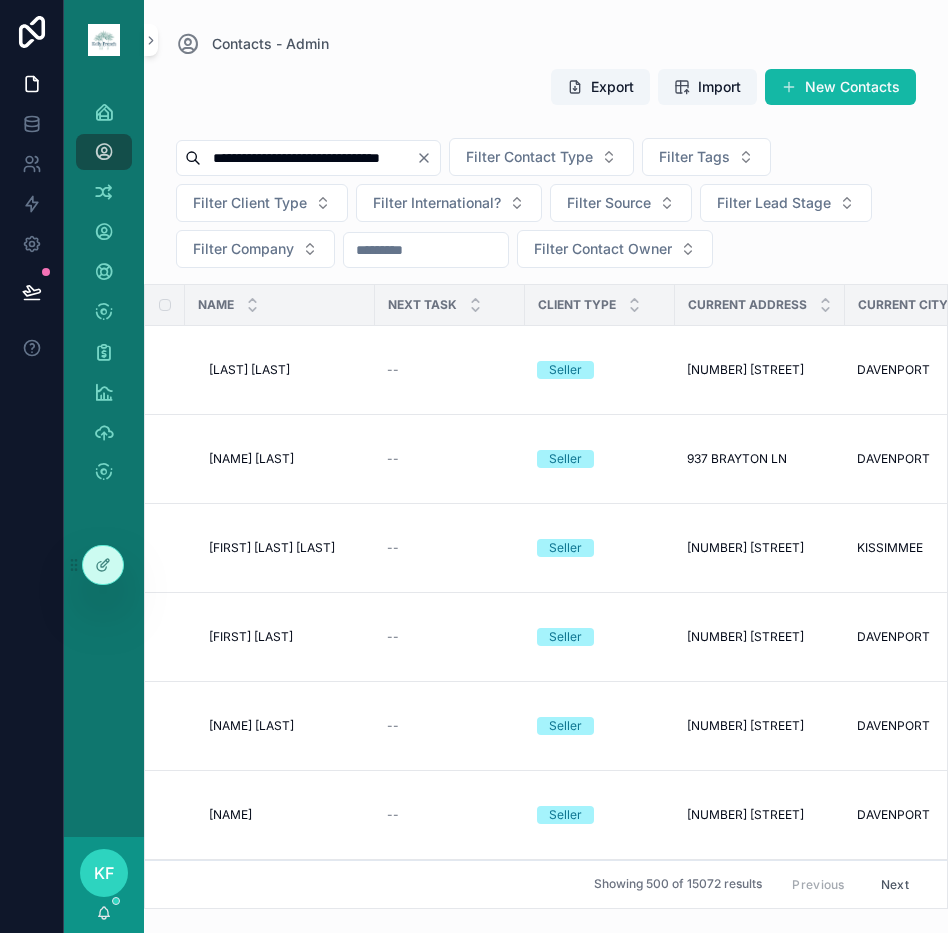 type on "**********" 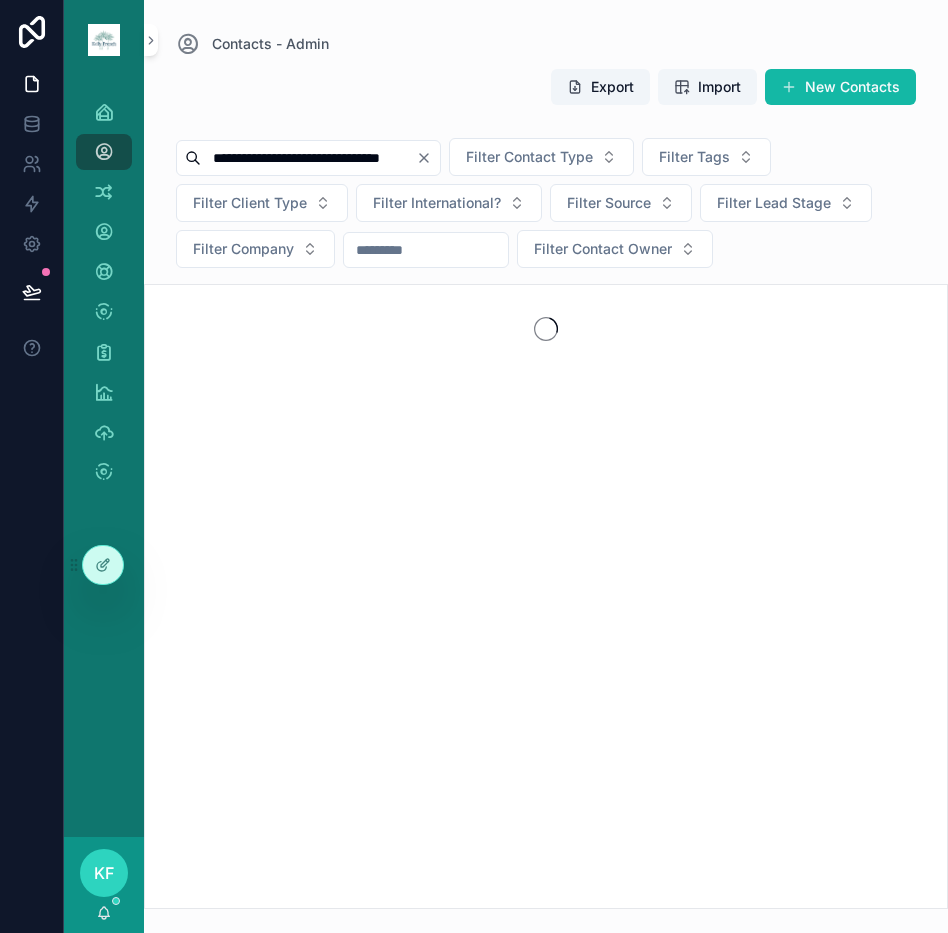 click on "**********" at bounding box center [308, 158] 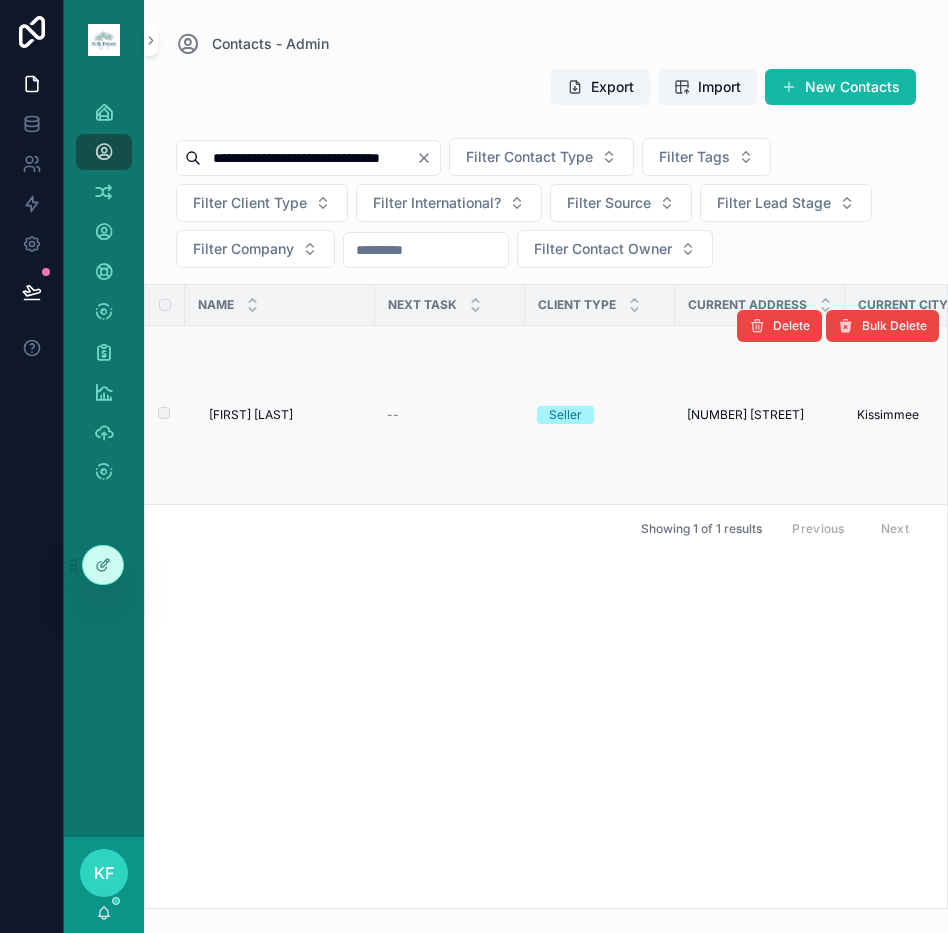 scroll, scrollTop: 0, scrollLeft: 0, axis: both 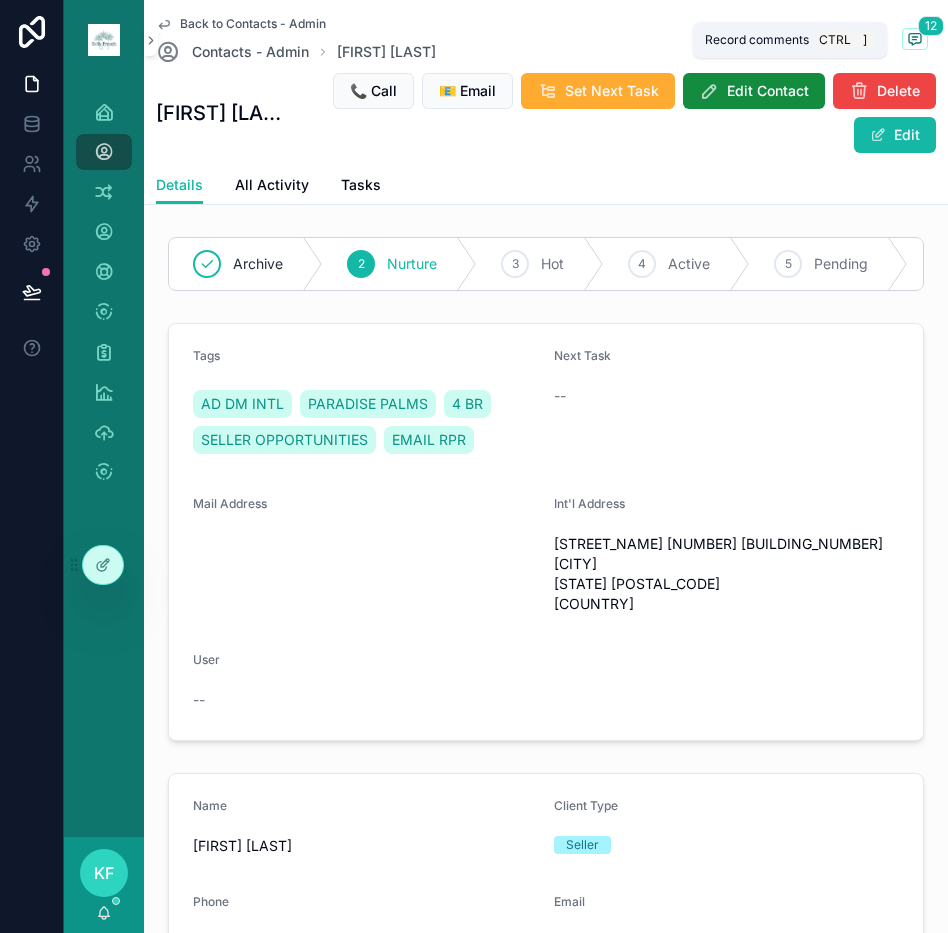 click 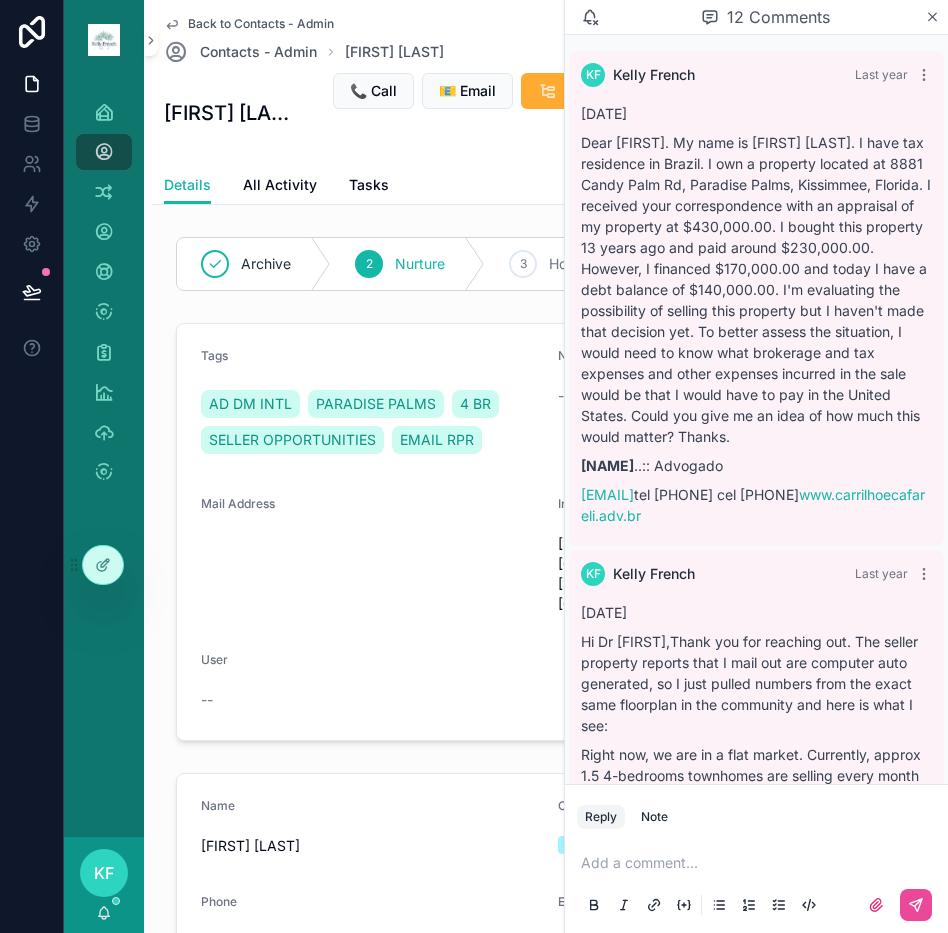 scroll, scrollTop: 3137, scrollLeft: 0, axis: vertical 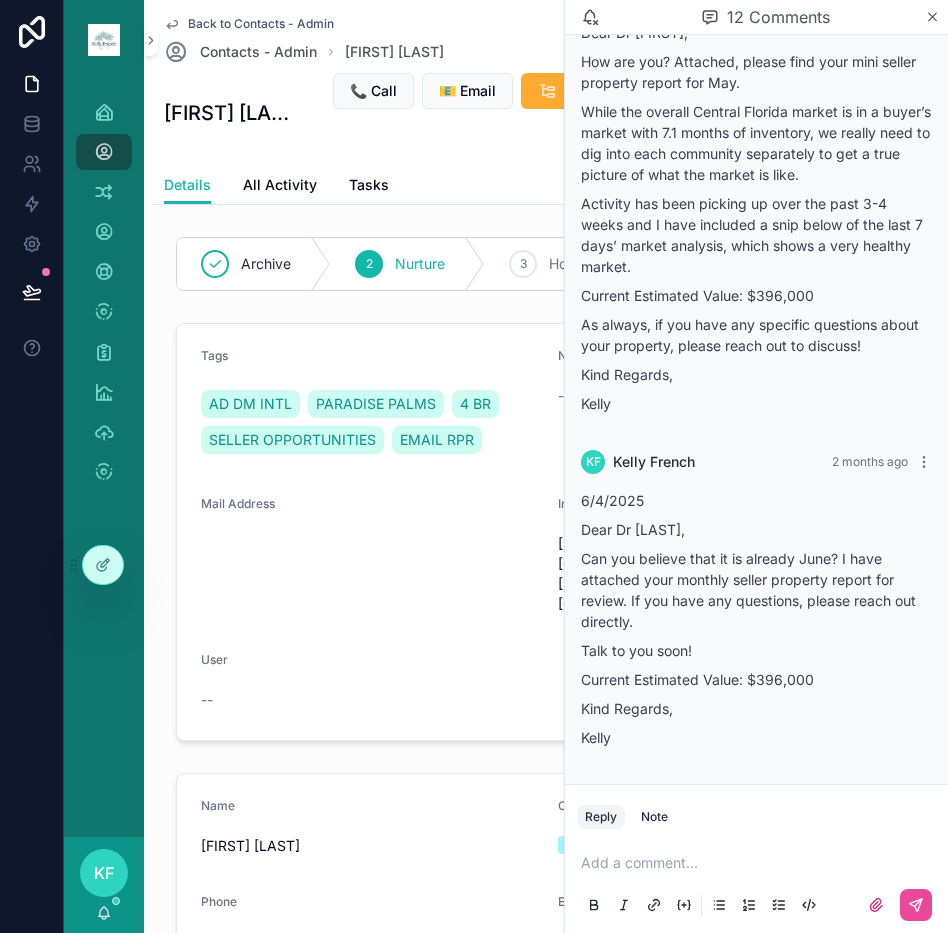 click at bounding box center [760, 863] 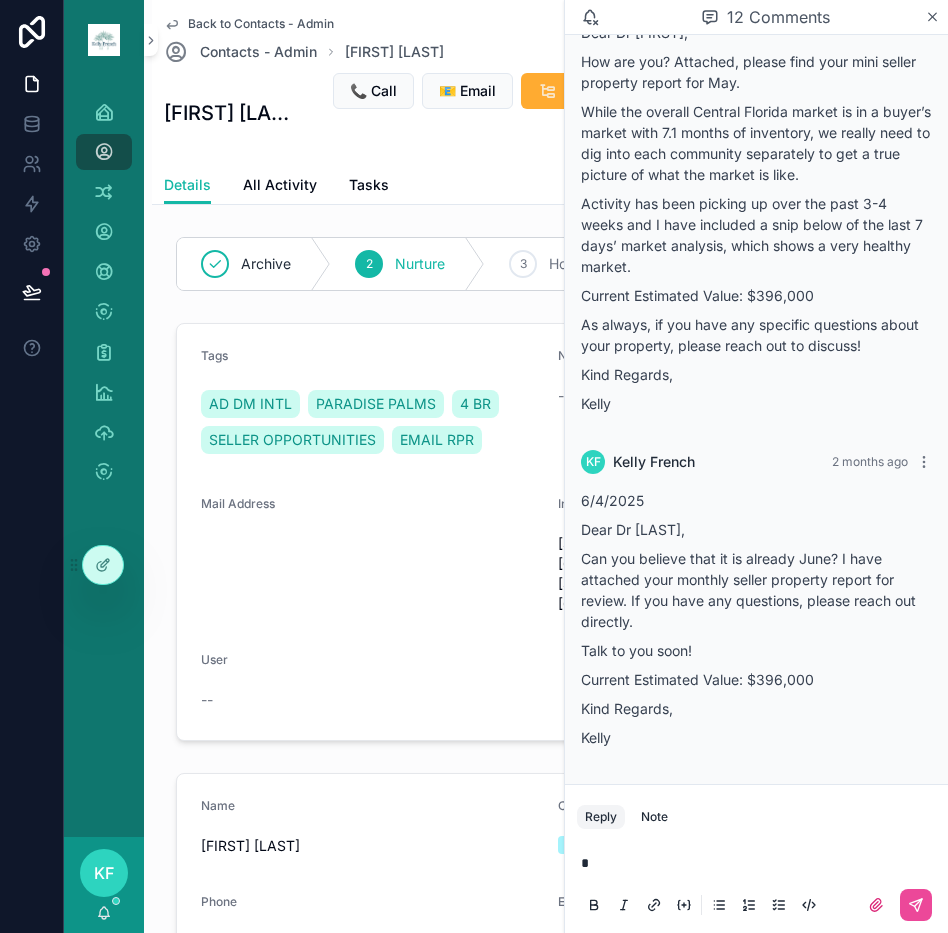 type 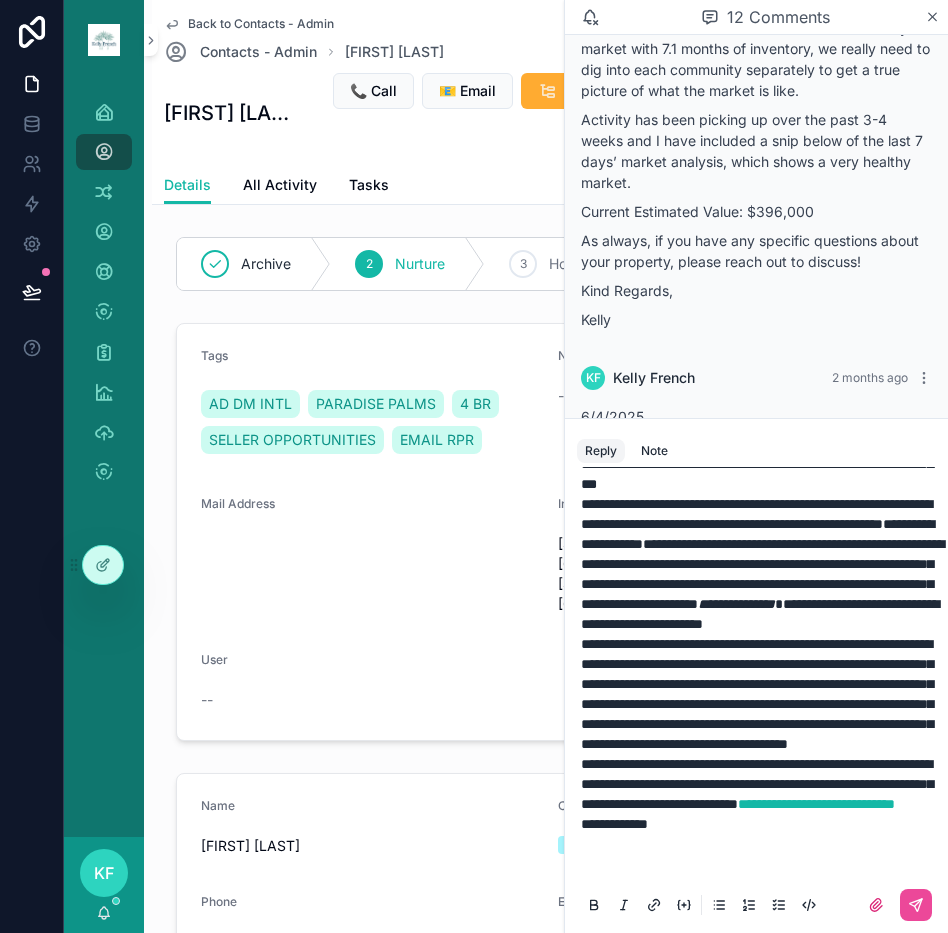 scroll, scrollTop: 492, scrollLeft: 0, axis: vertical 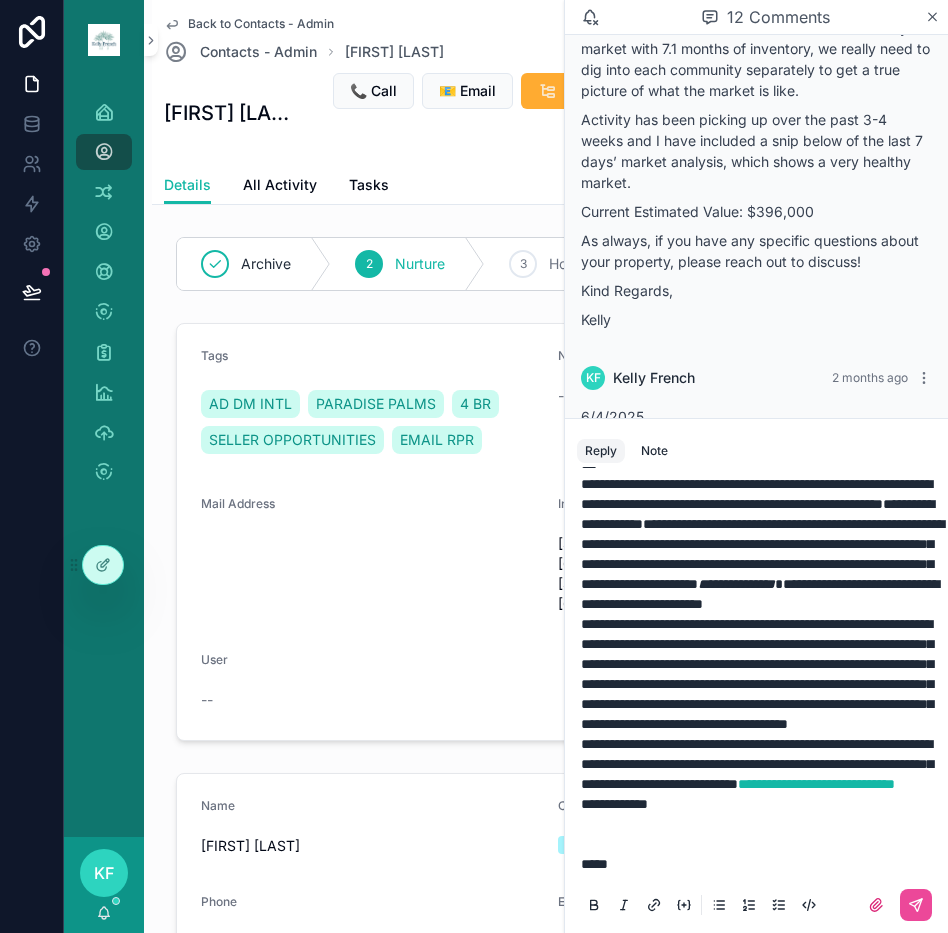 click on "**********" at bounding box center [756, 514] 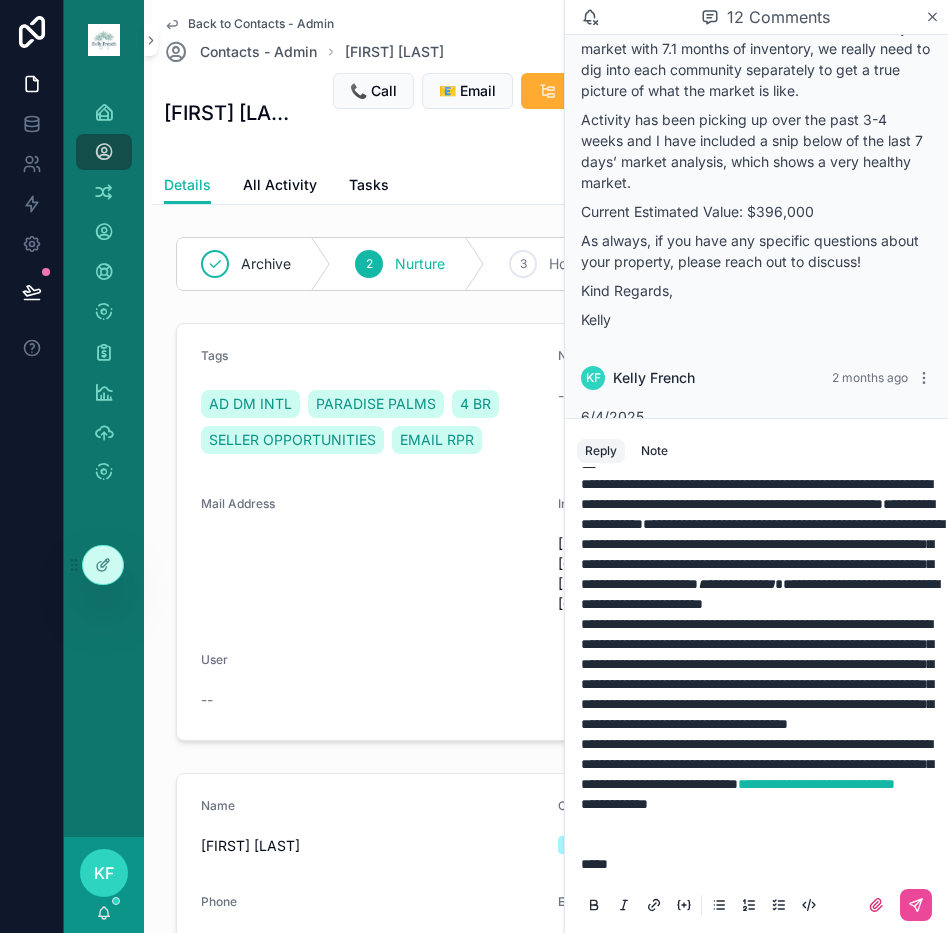 click on "**********" at bounding box center [614, 804] 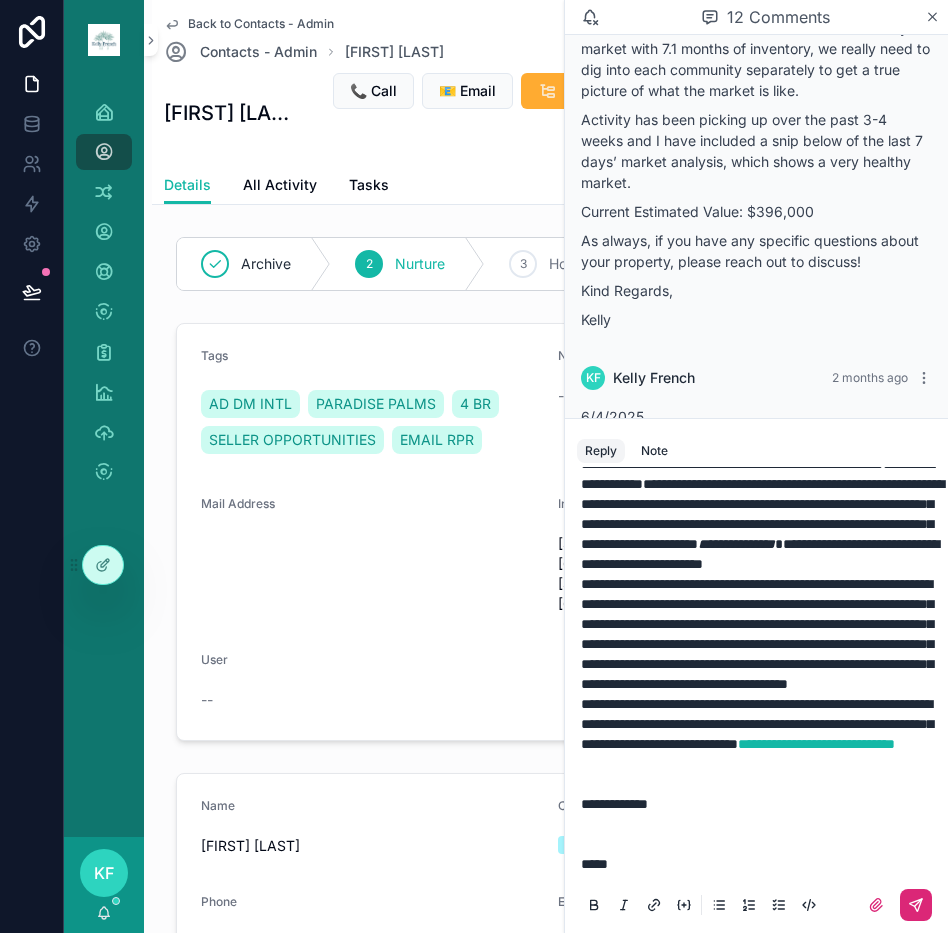 click 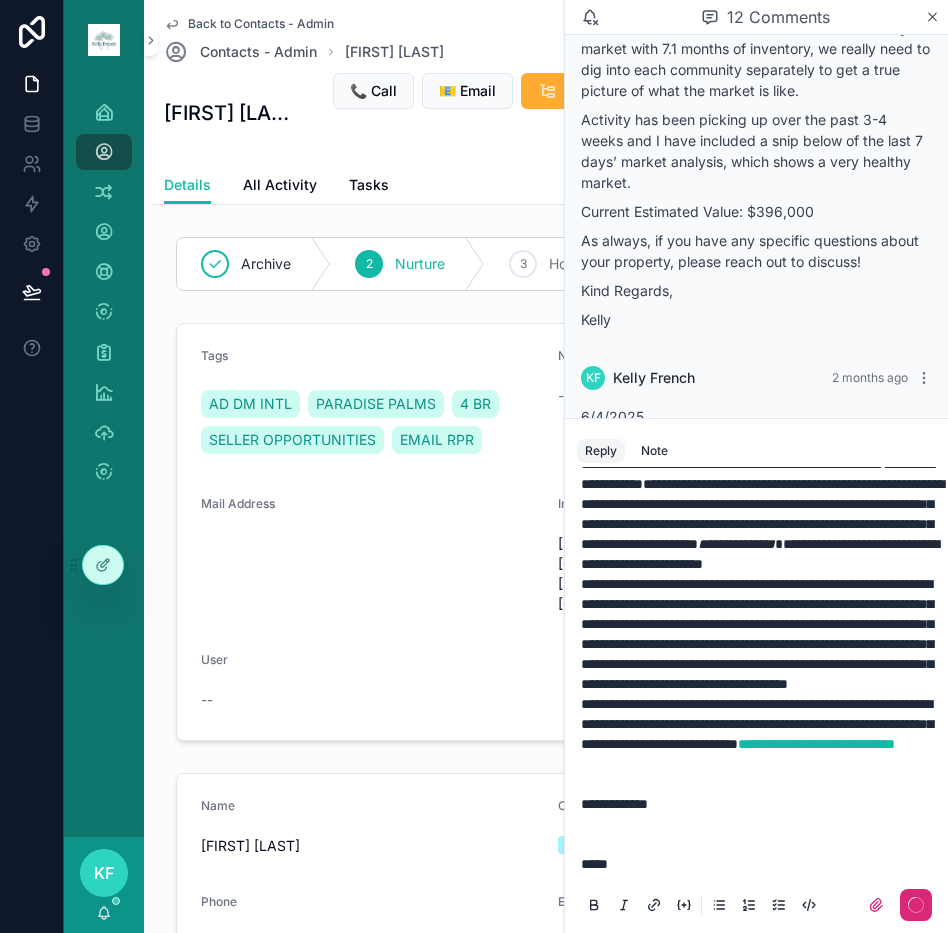 scroll, scrollTop: 0, scrollLeft: 0, axis: both 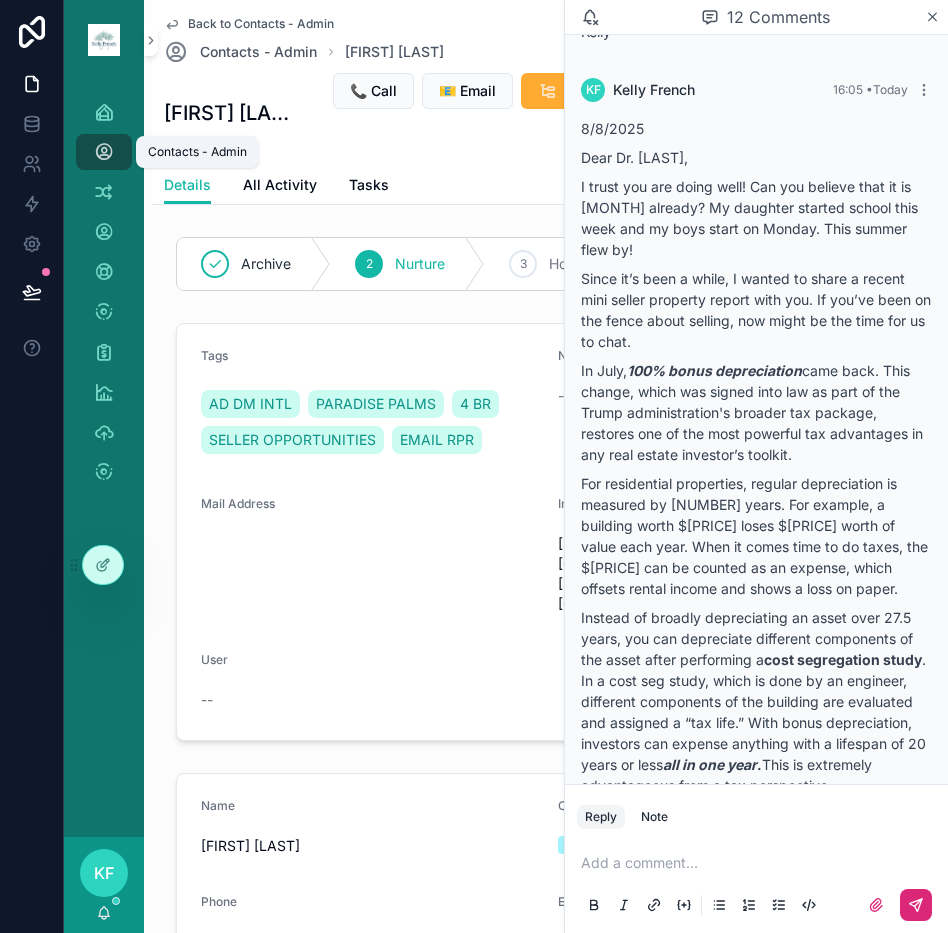 click at bounding box center (104, 152) 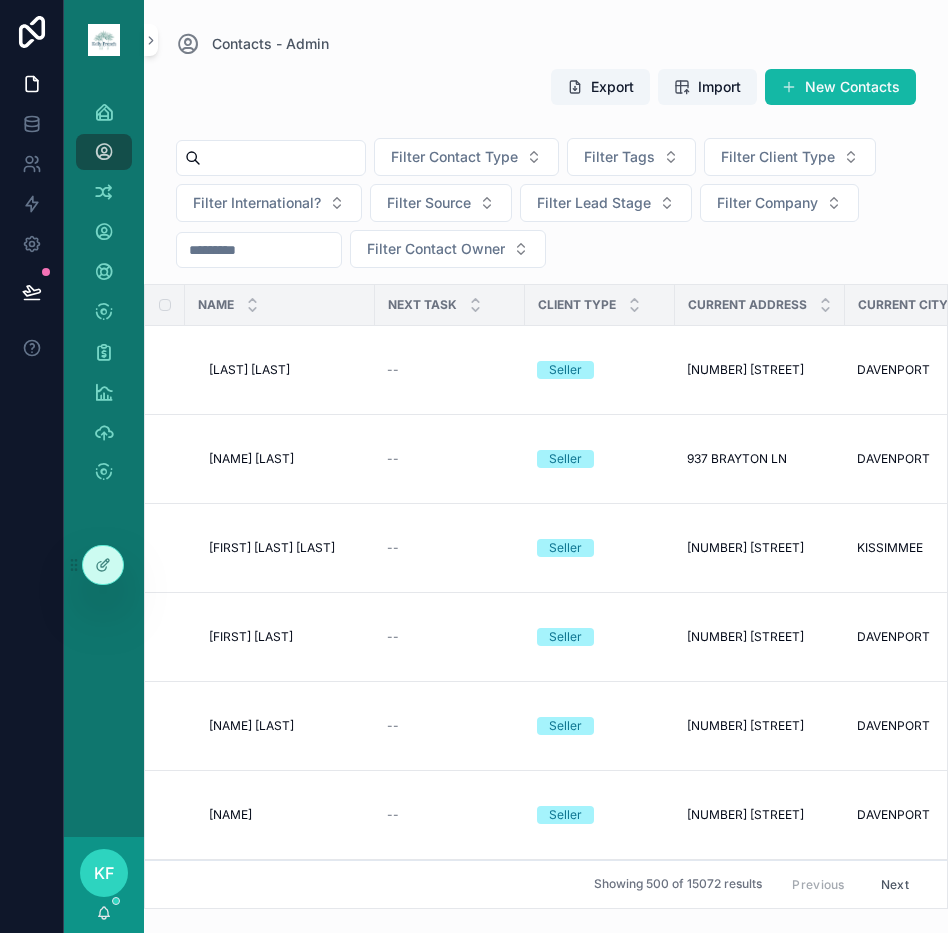 click at bounding box center (283, 158) 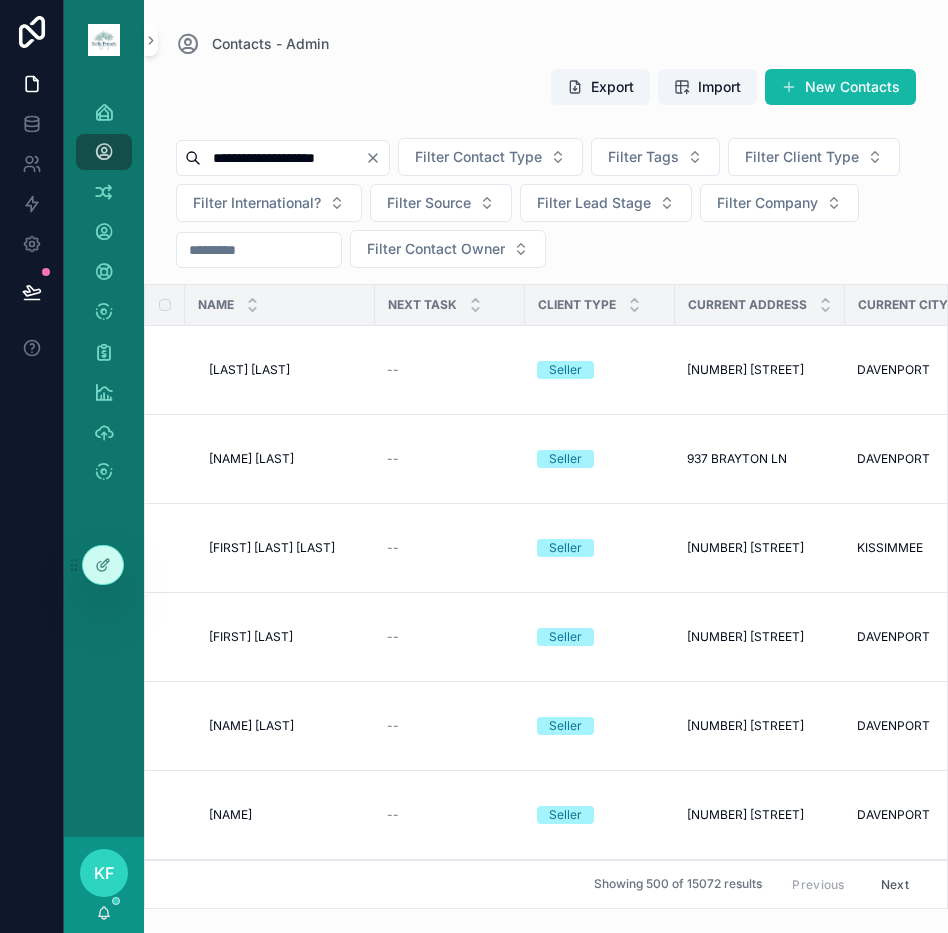 type on "**********" 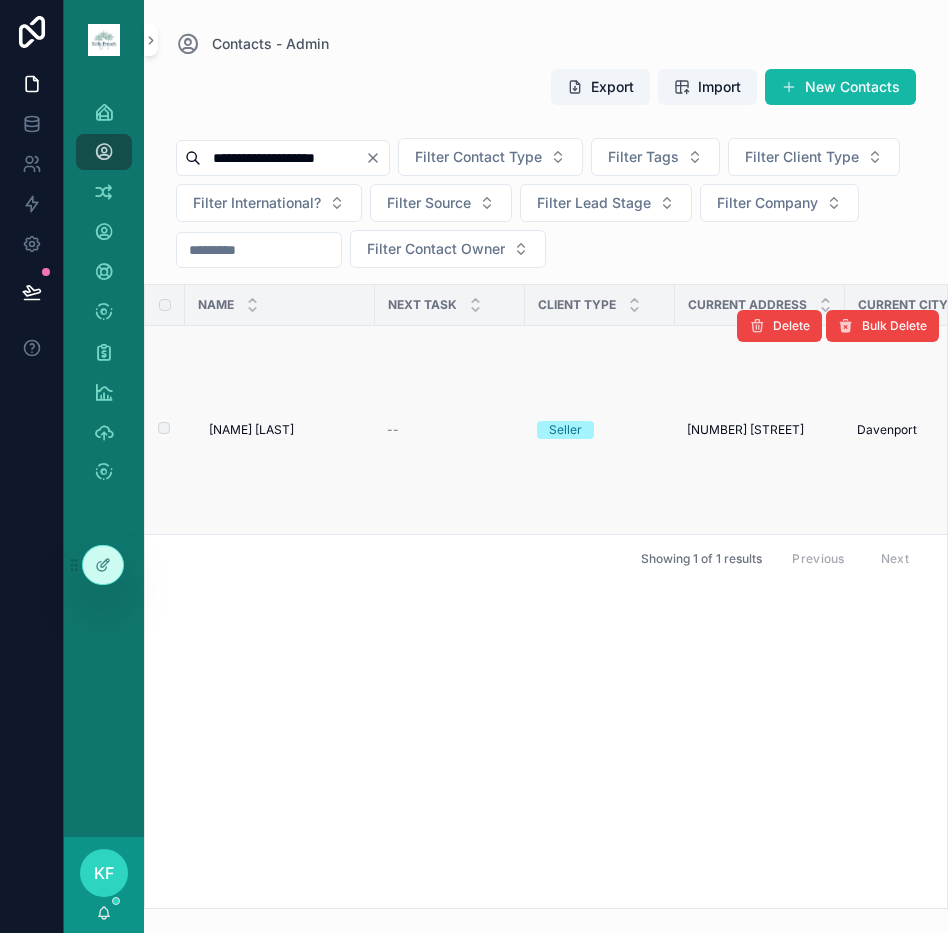 click on "[NAME] [LAST]" at bounding box center [251, 430] 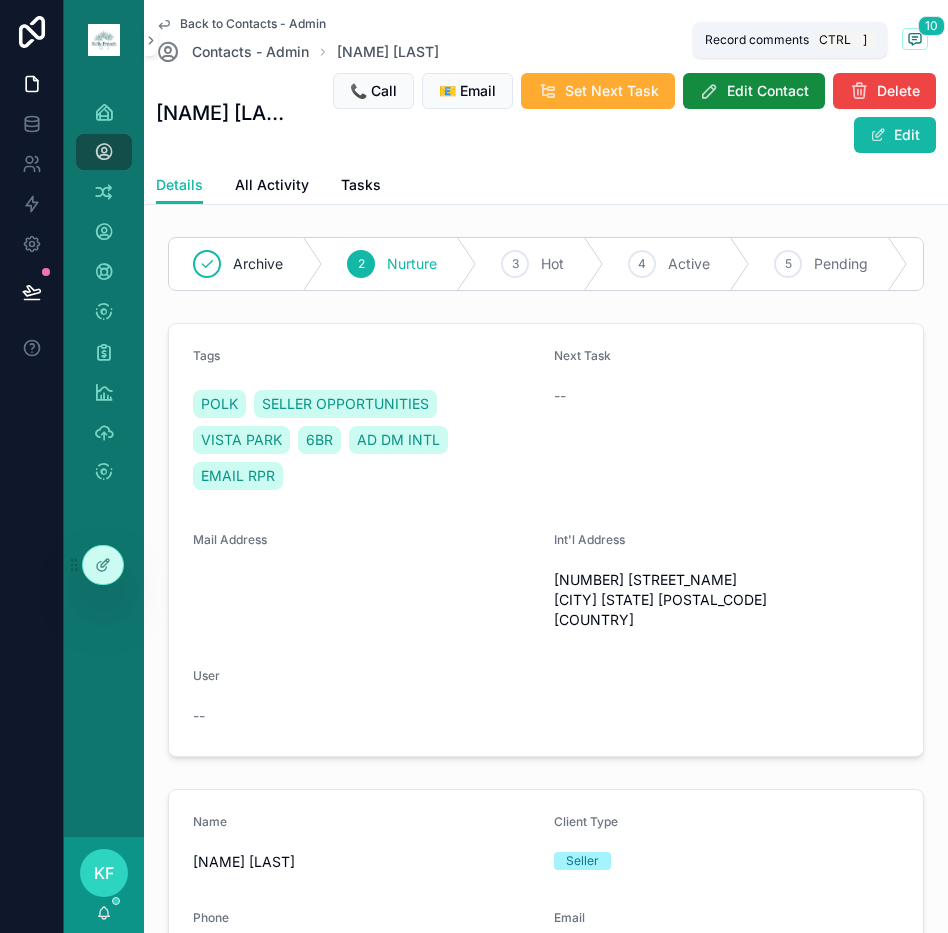 click 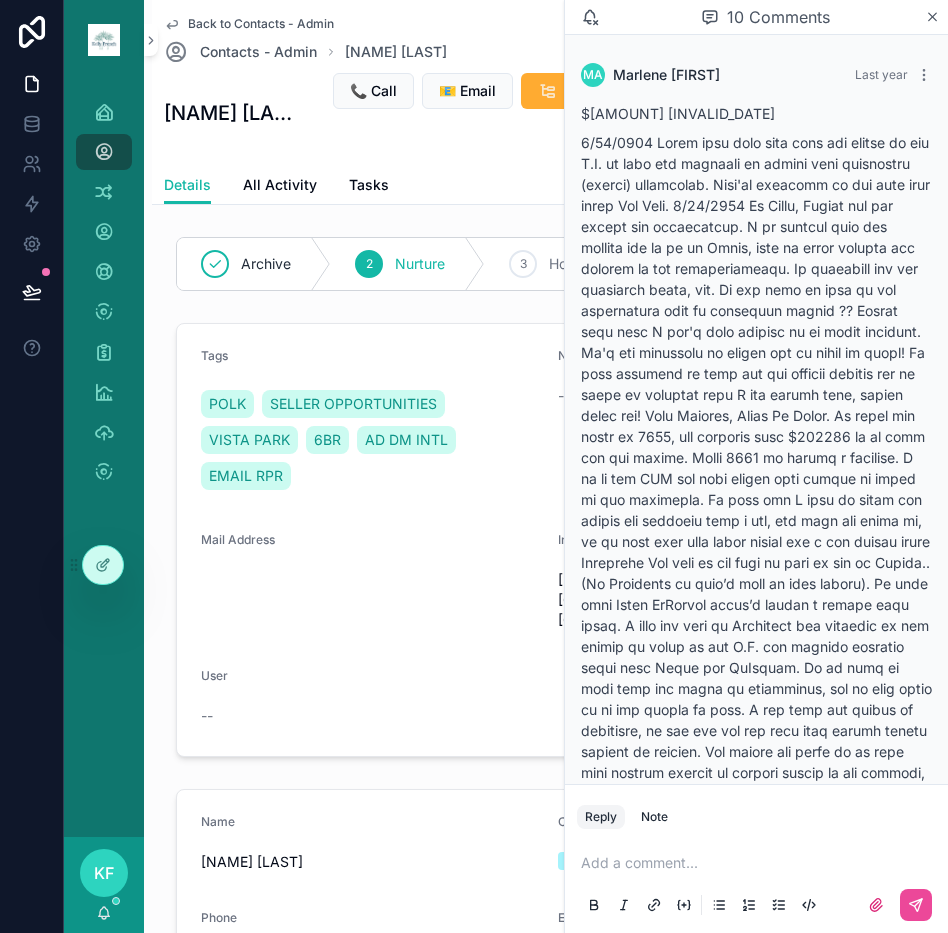 scroll, scrollTop: 4039, scrollLeft: 0, axis: vertical 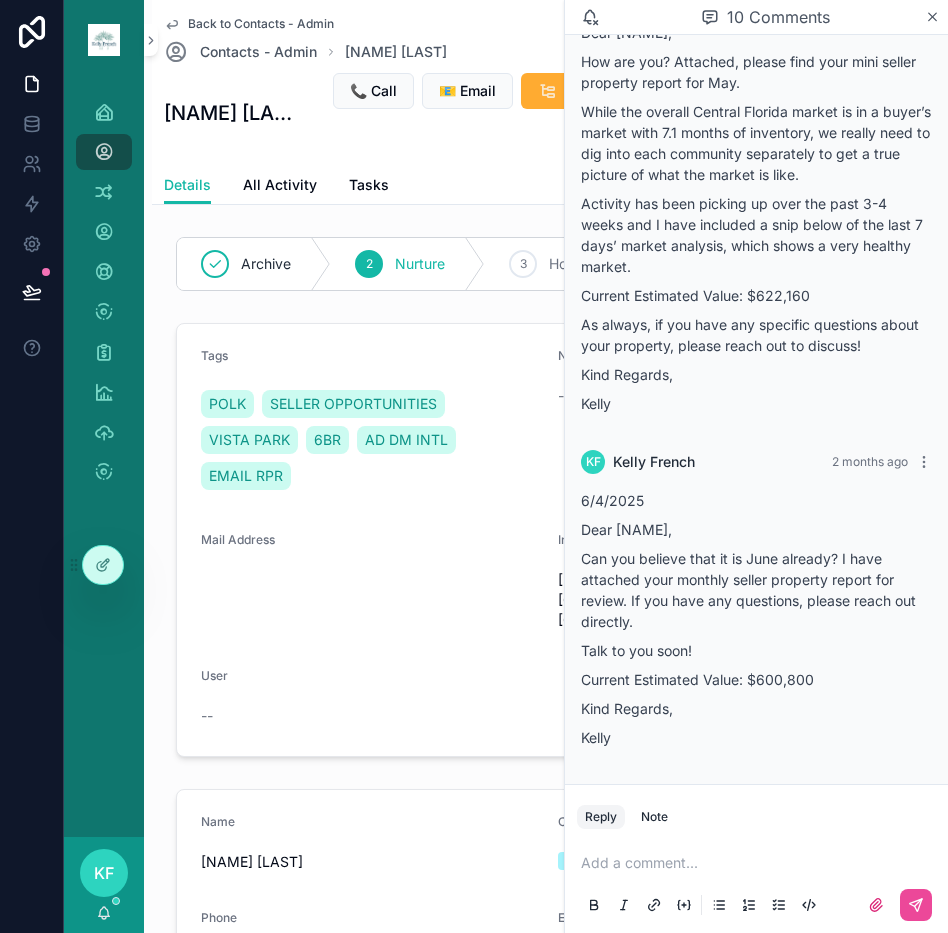 click at bounding box center (760, 863) 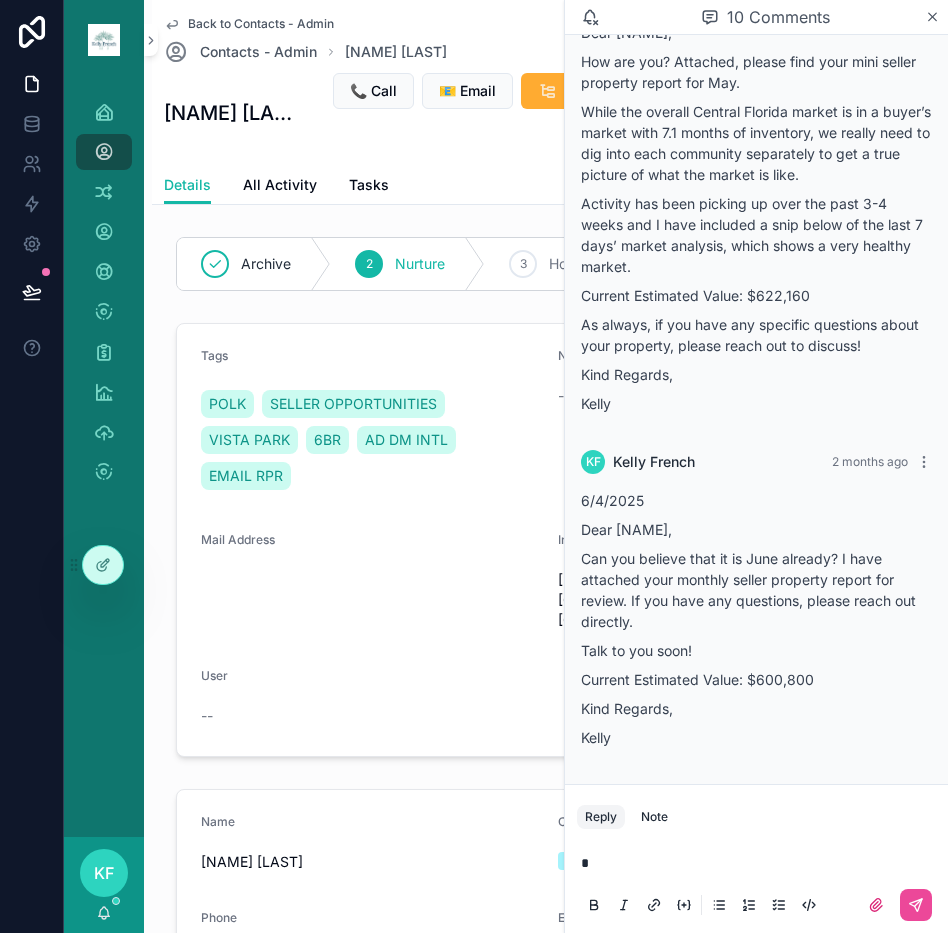type 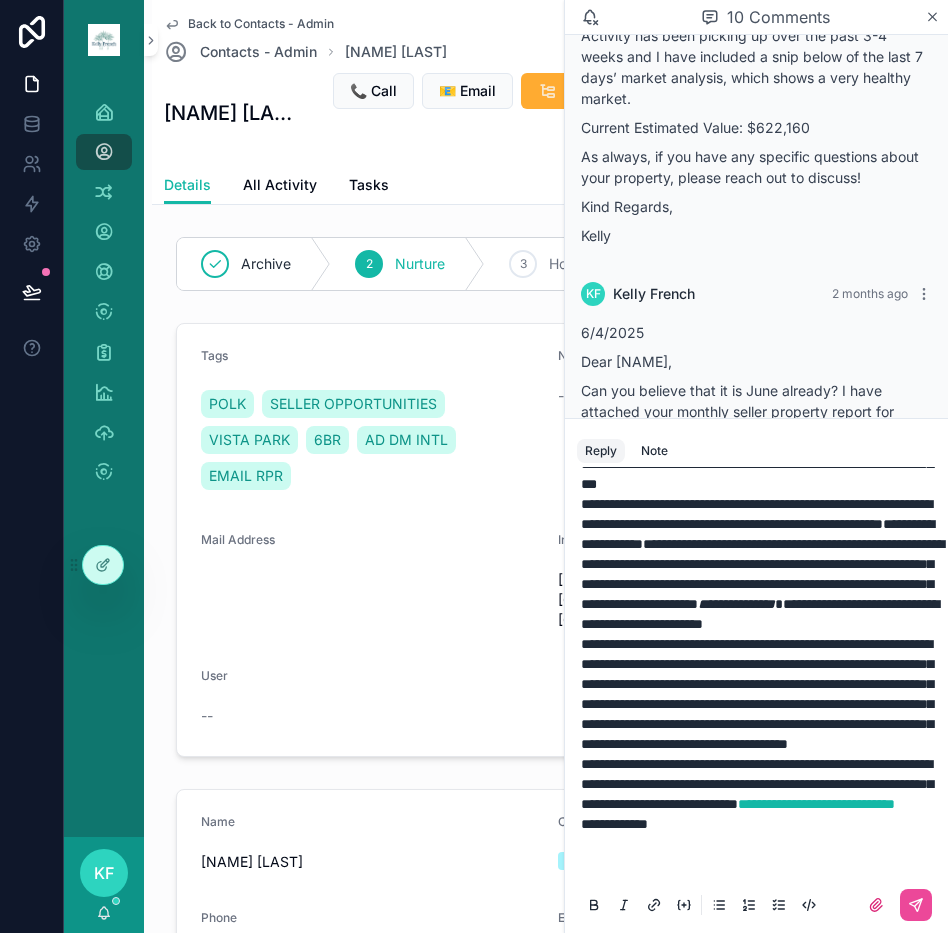 scroll, scrollTop: 492, scrollLeft: 0, axis: vertical 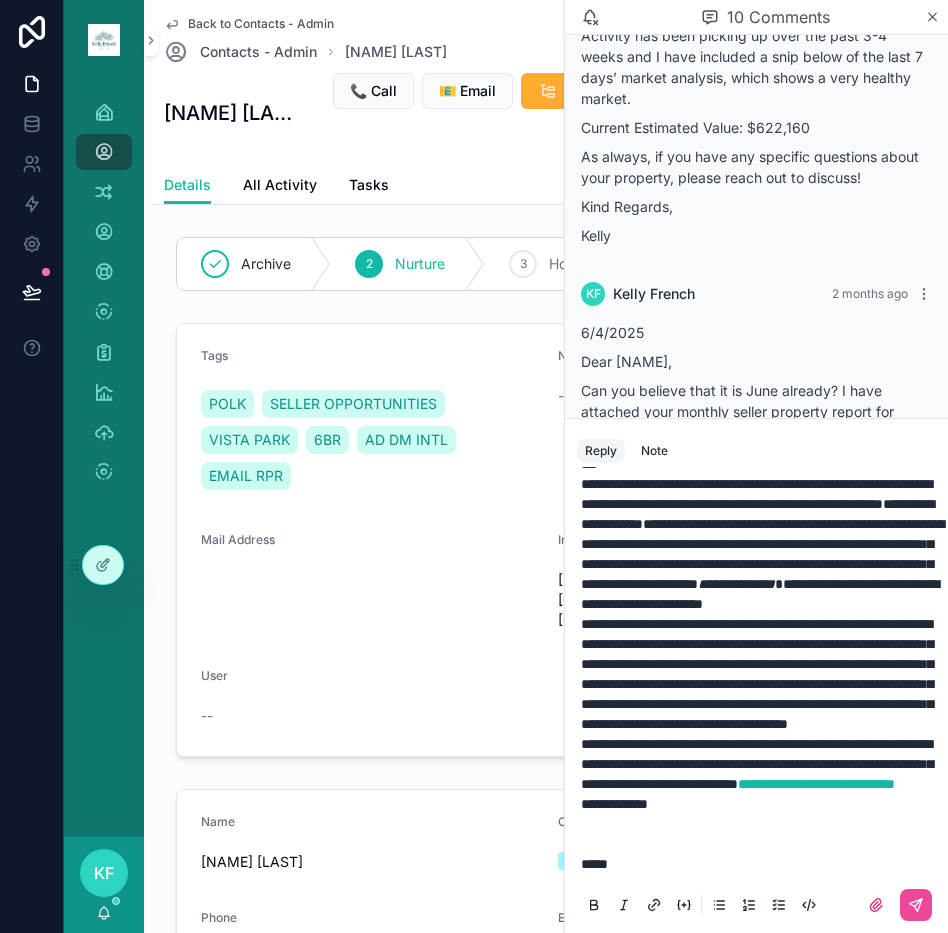 click on "**********" at bounding box center [756, 514] 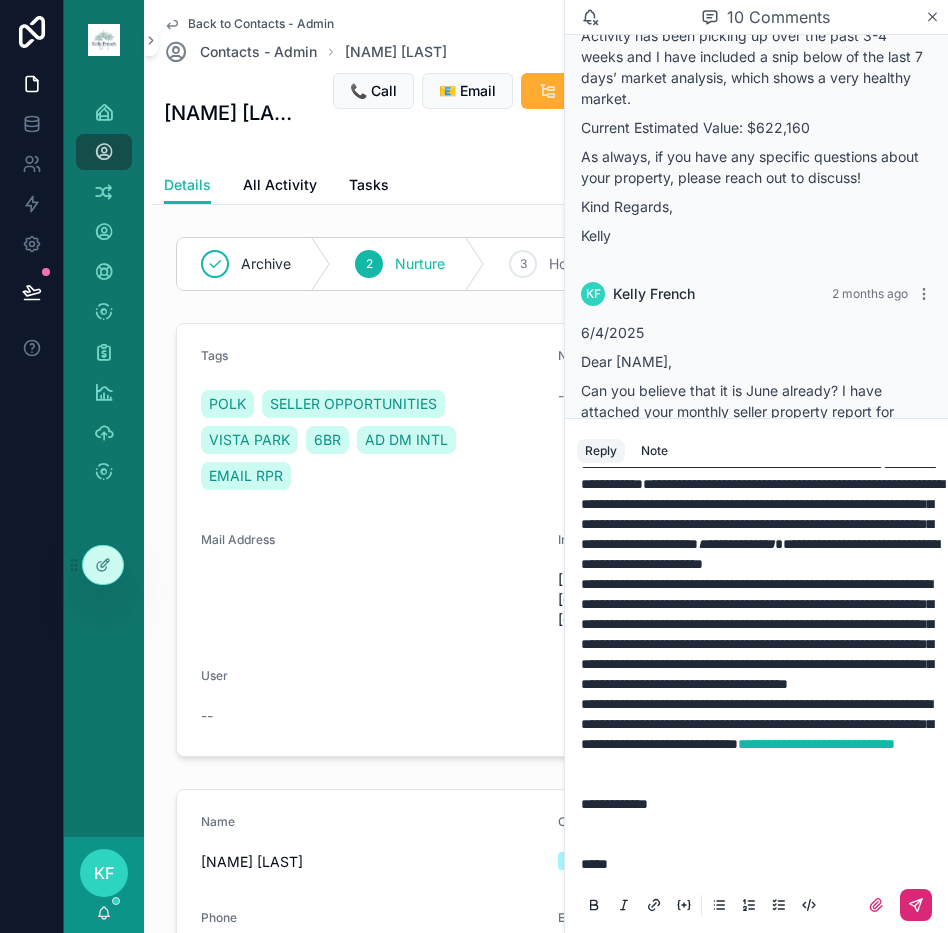 click at bounding box center [916, 905] 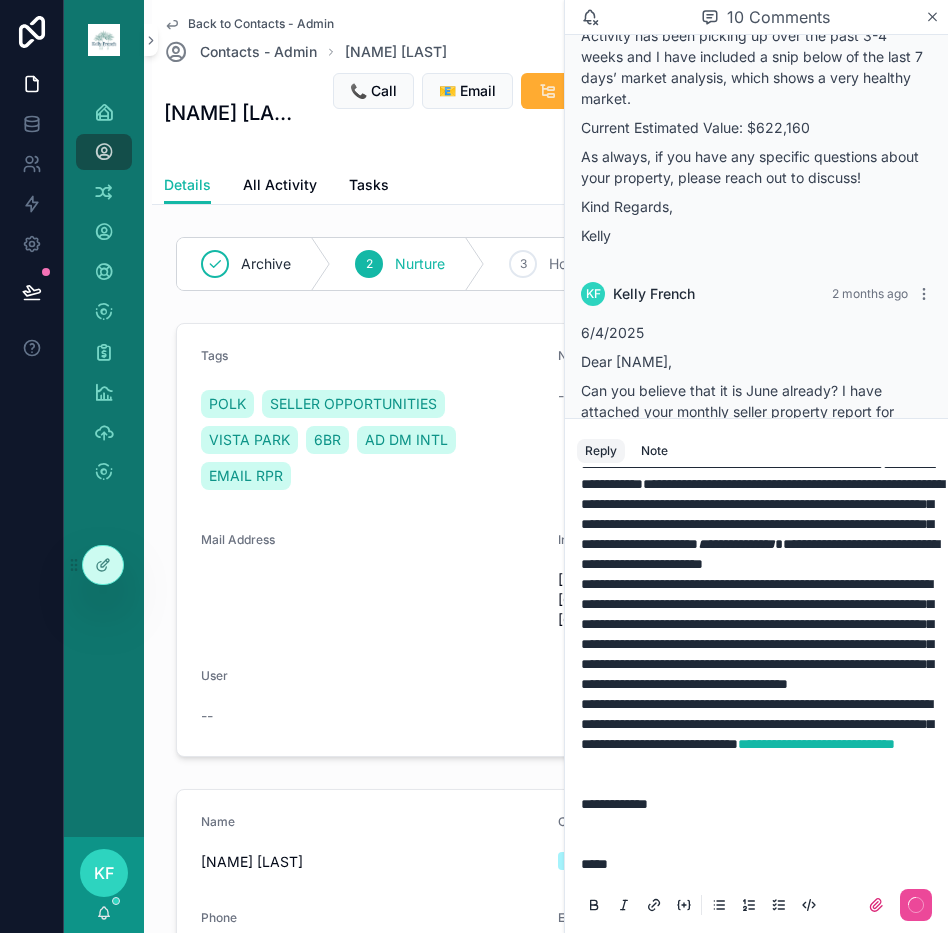 scroll, scrollTop: 0, scrollLeft: 0, axis: both 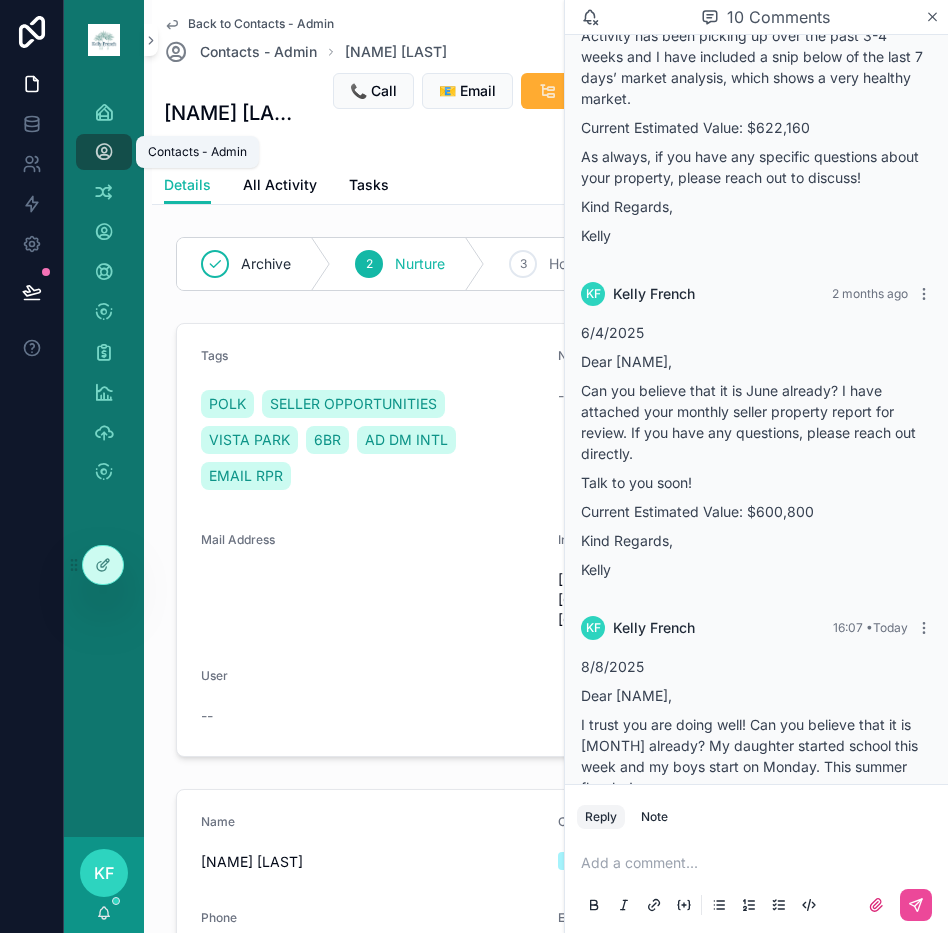 click on "Contacts - Admin" at bounding box center (104, 152) 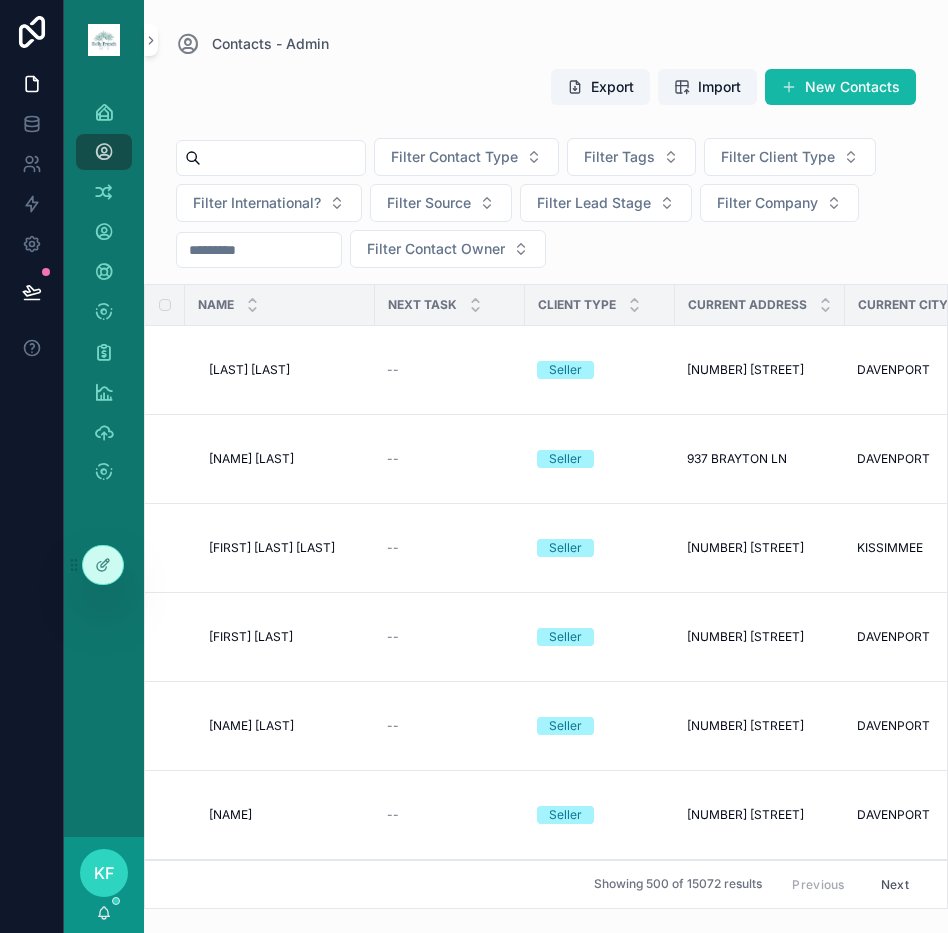 click at bounding box center [283, 158] 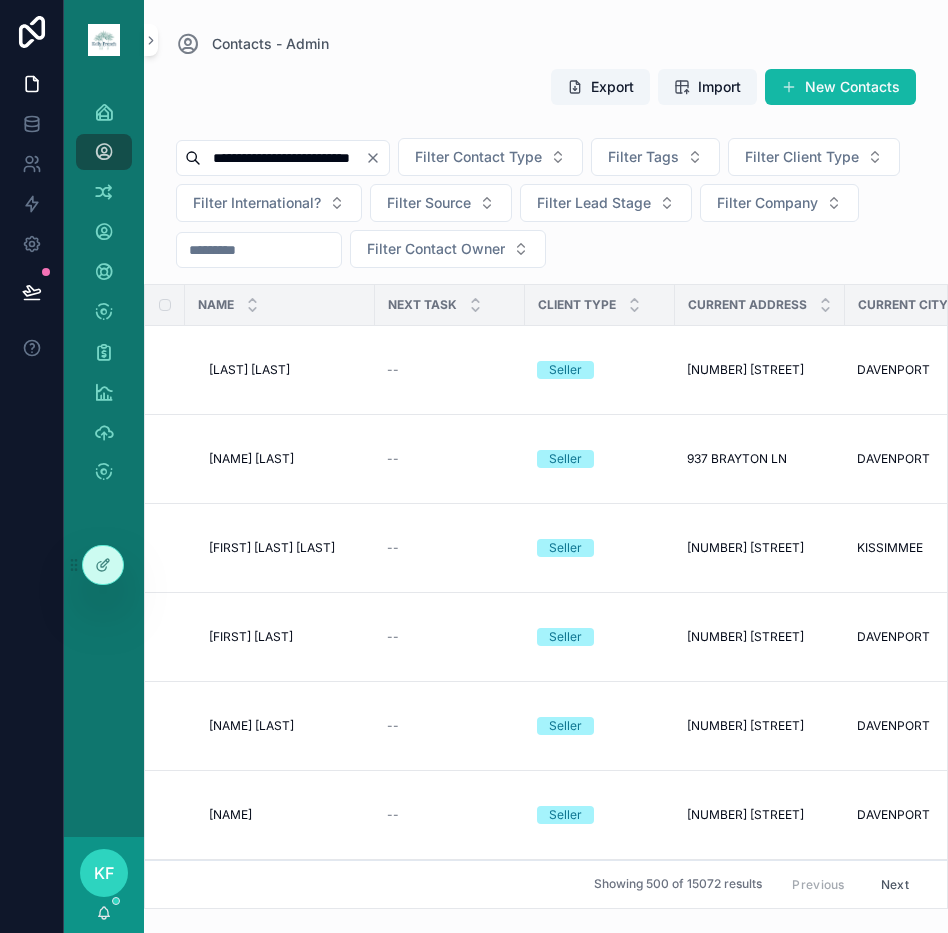 scroll, scrollTop: 0, scrollLeft: 14, axis: horizontal 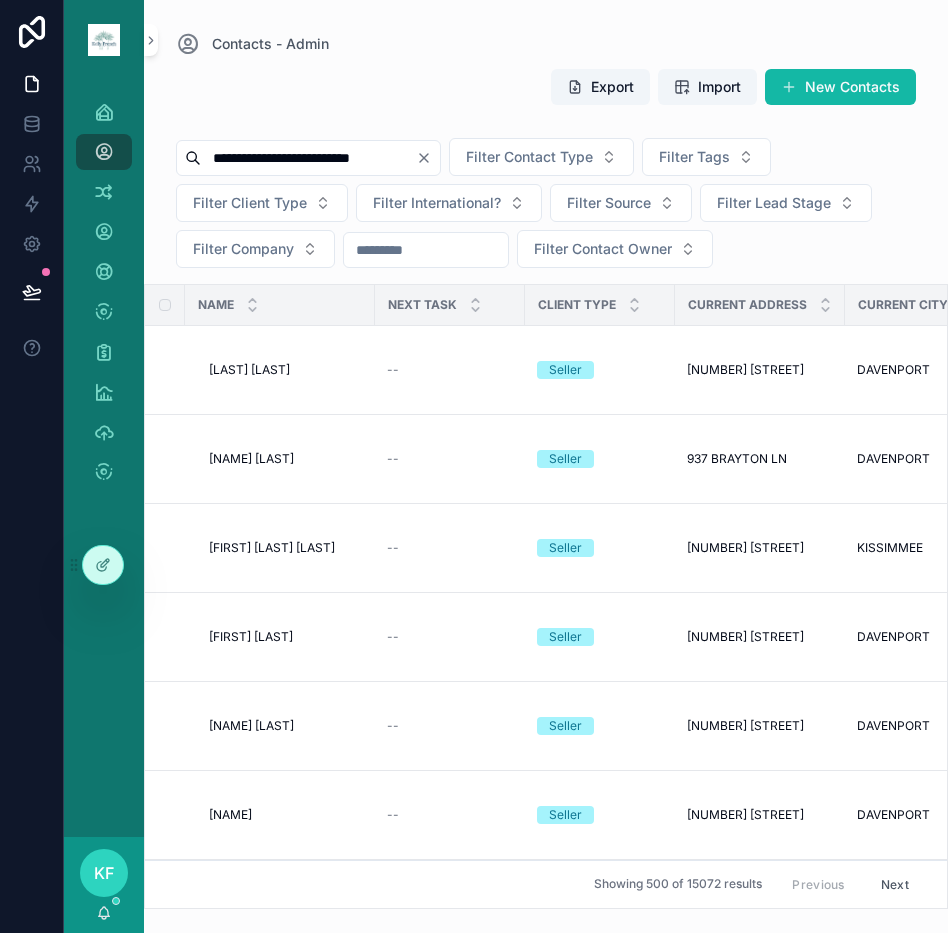 type on "**********" 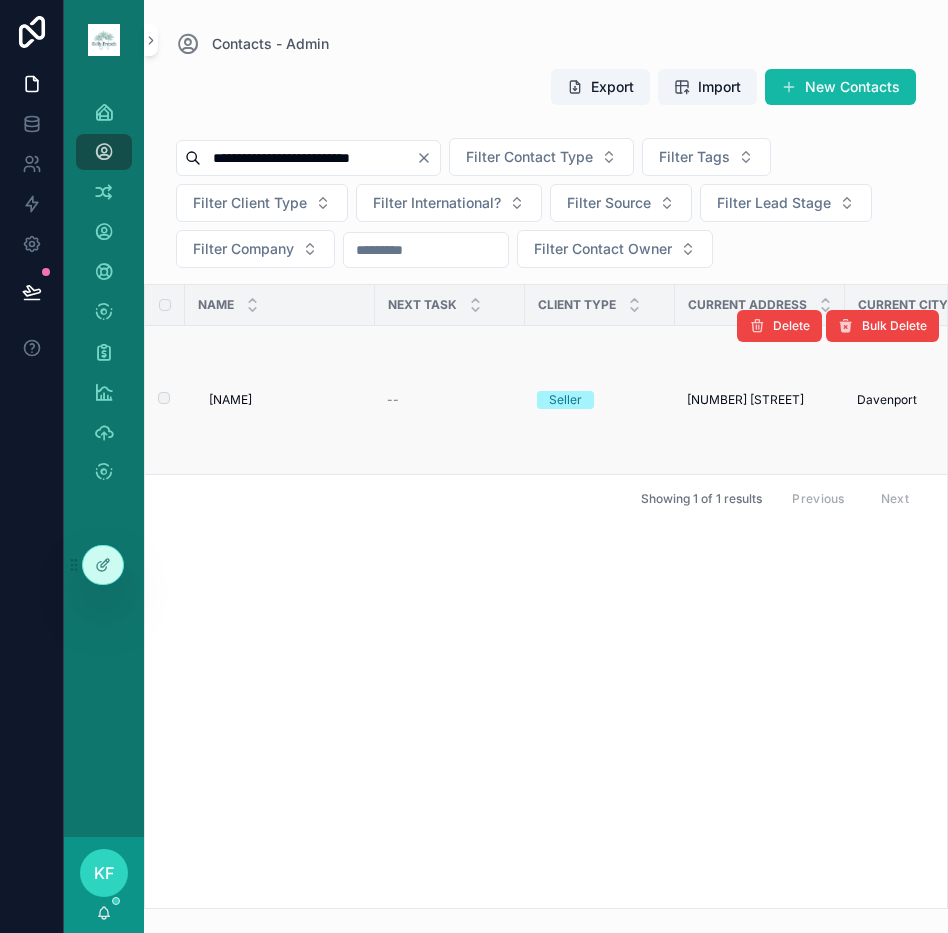 scroll, scrollTop: 0, scrollLeft: 0, axis: both 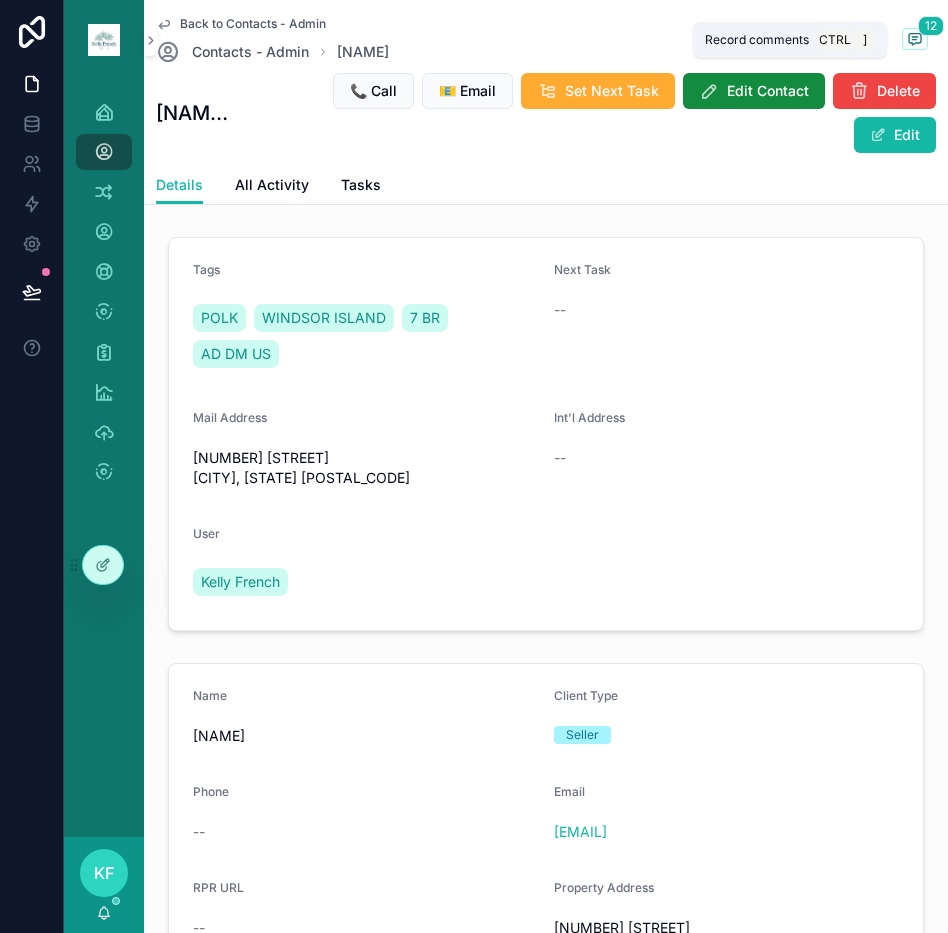 click 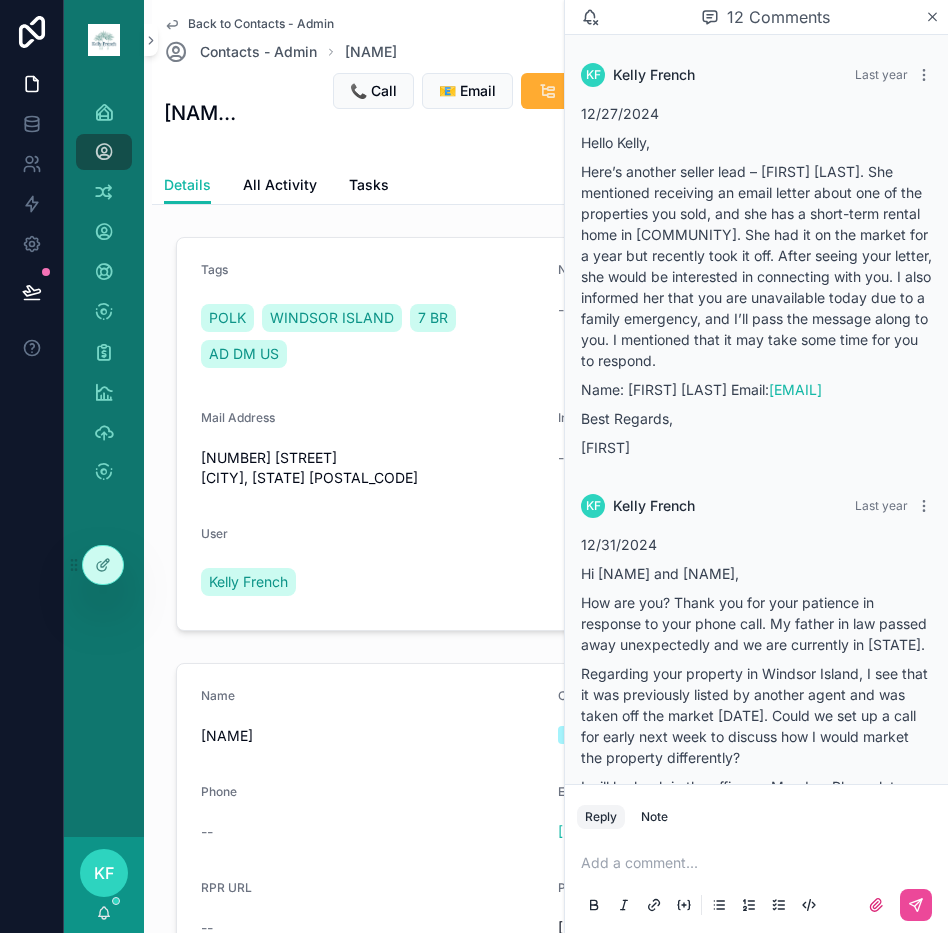 scroll, scrollTop: 3456, scrollLeft: 0, axis: vertical 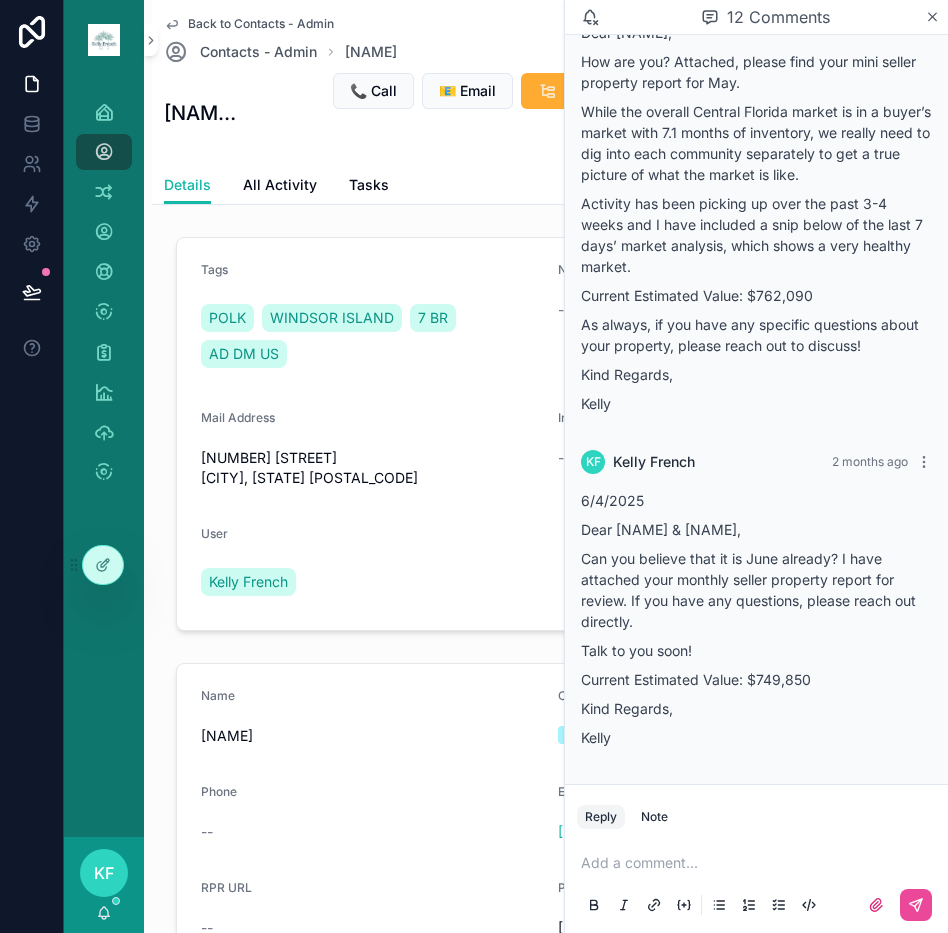 click at bounding box center (760, 863) 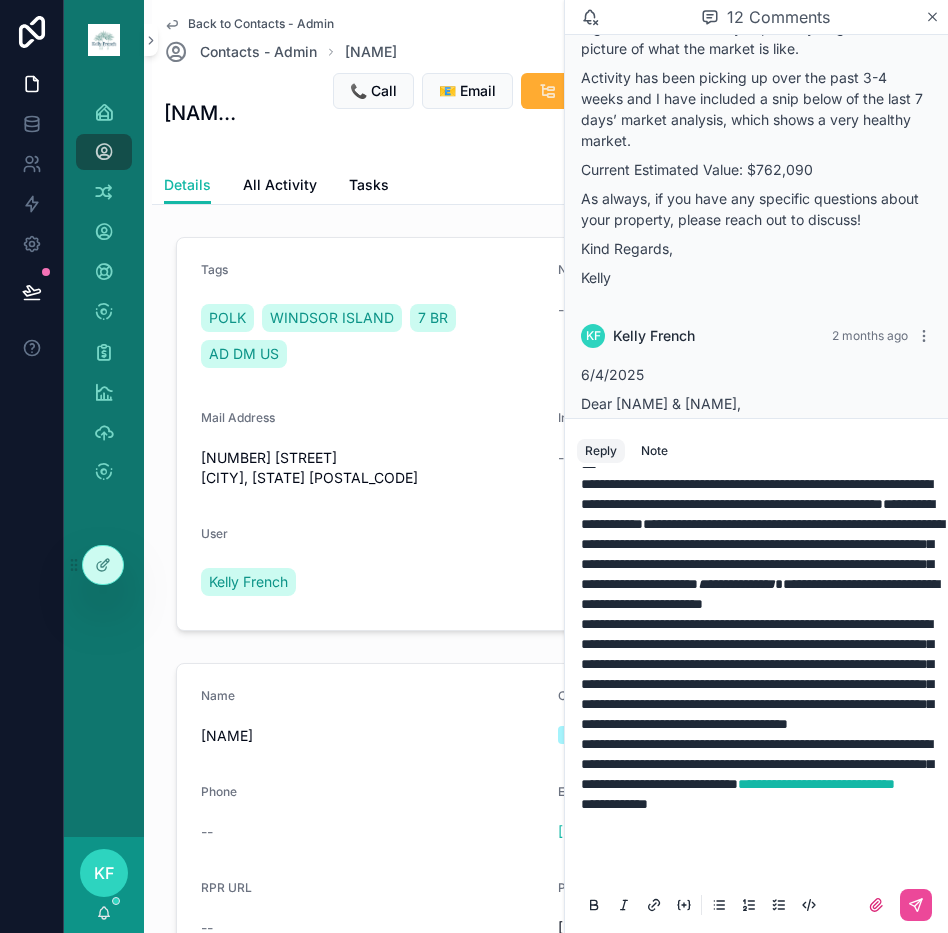 scroll, scrollTop: 492, scrollLeft: 0, axis: vertical 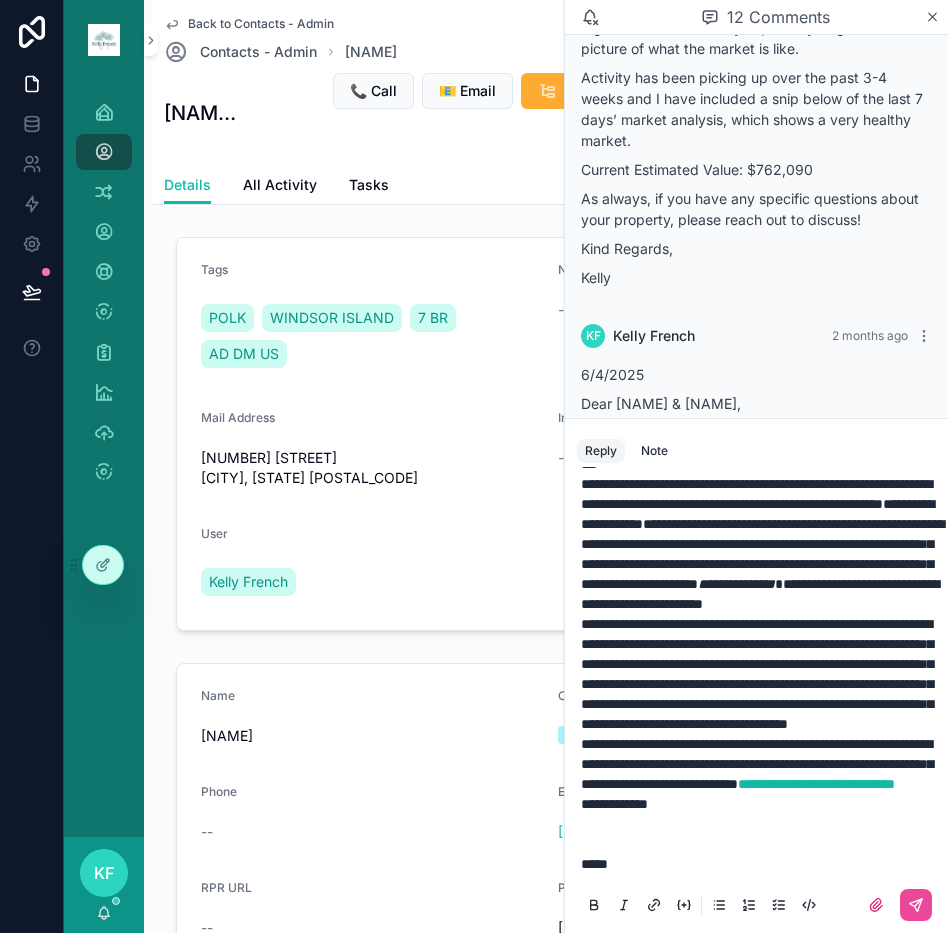 click on "**********" at bounding box center [614, 804] 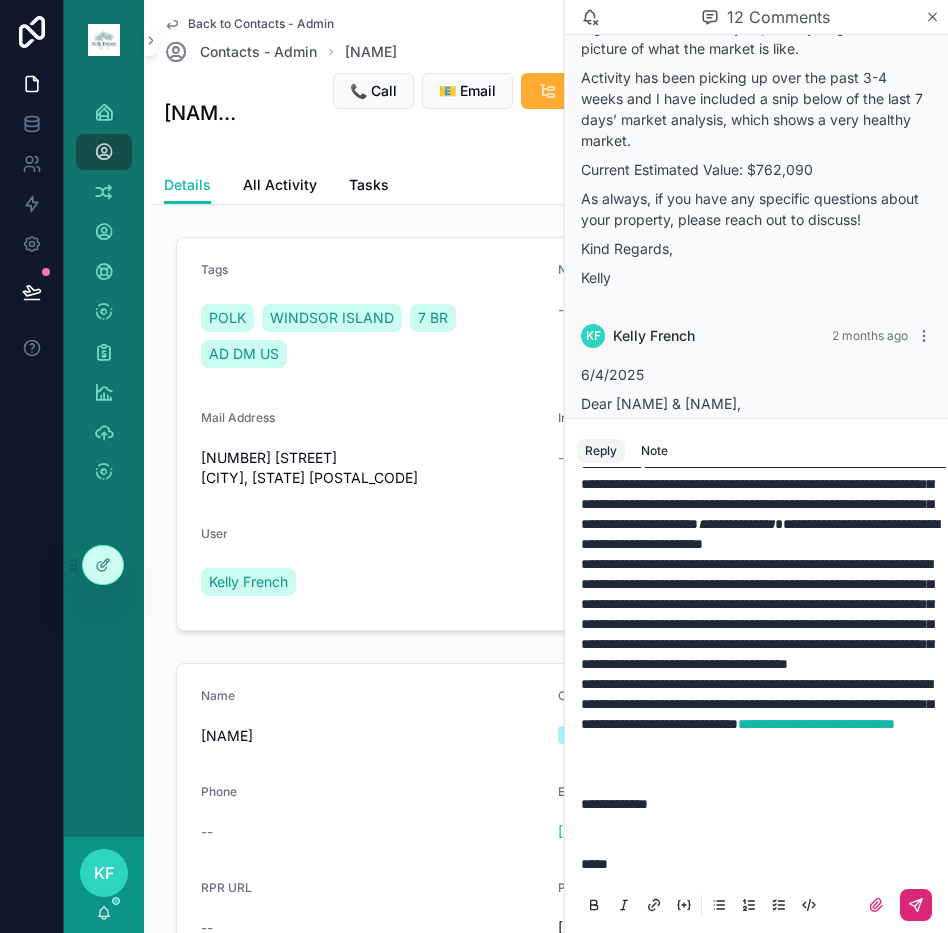 click 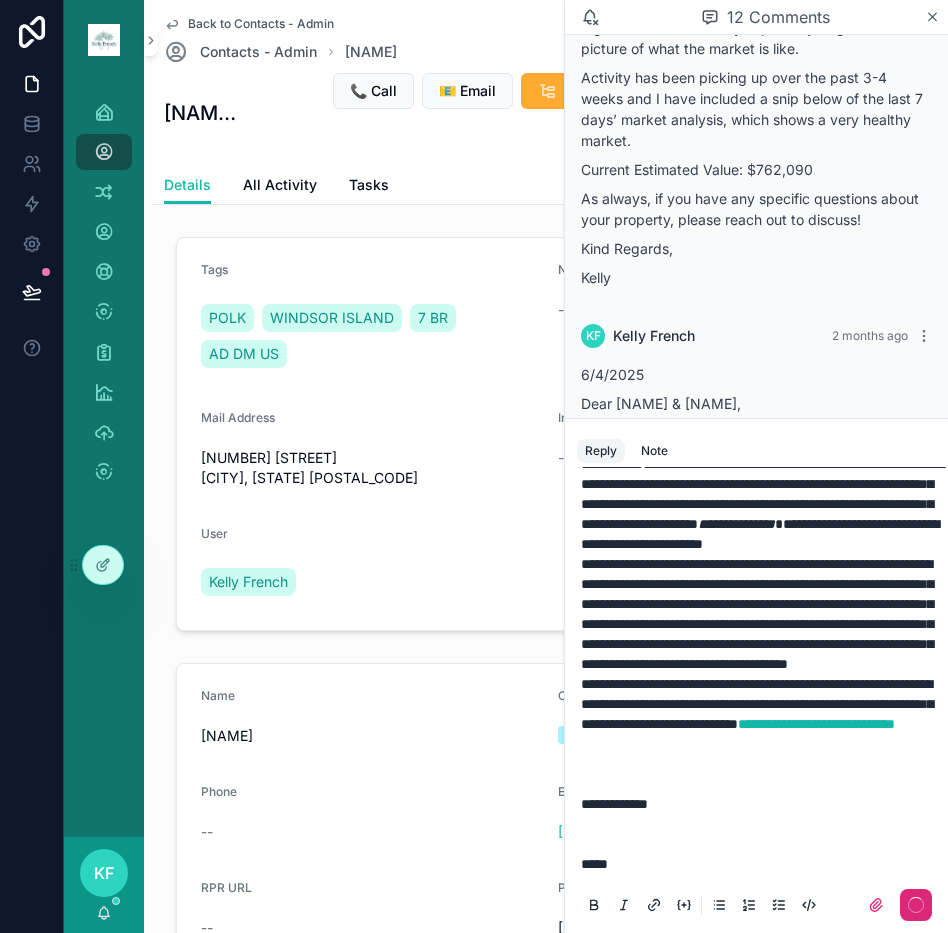 scroll, scrollTop: 0, scrollLeft: 0, axis: both 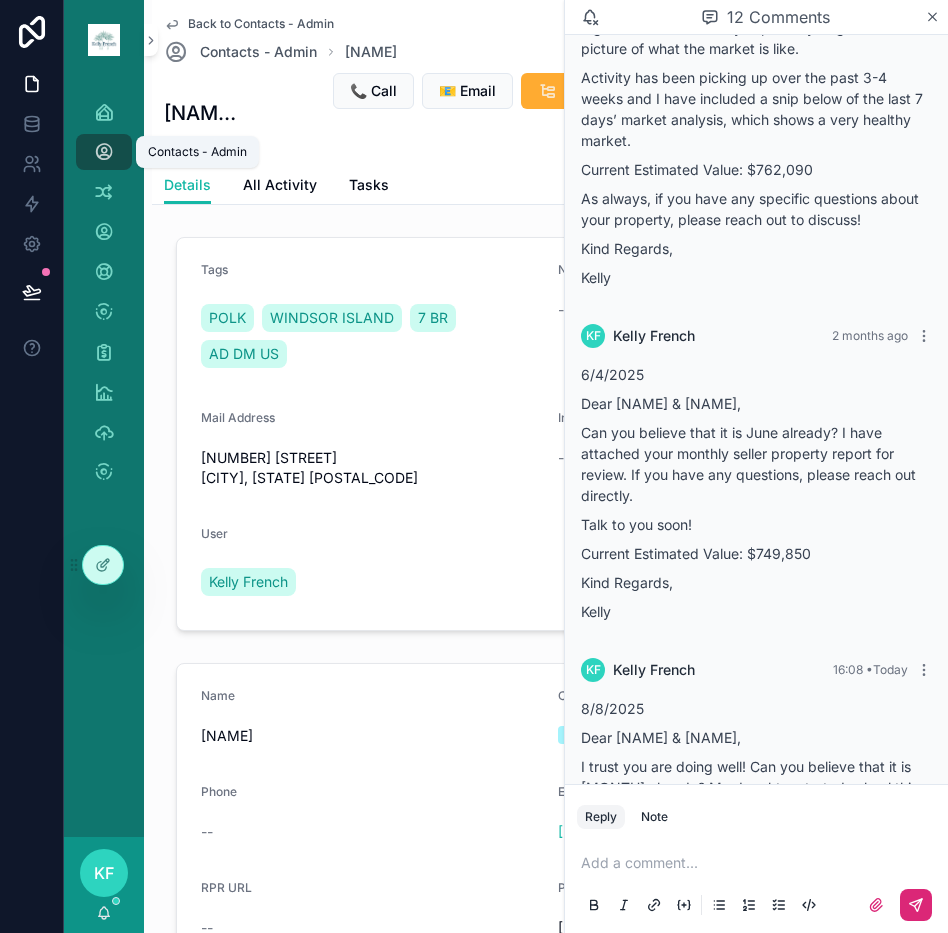 click on "Contacts - Admin" at bounding box center [104, 152] 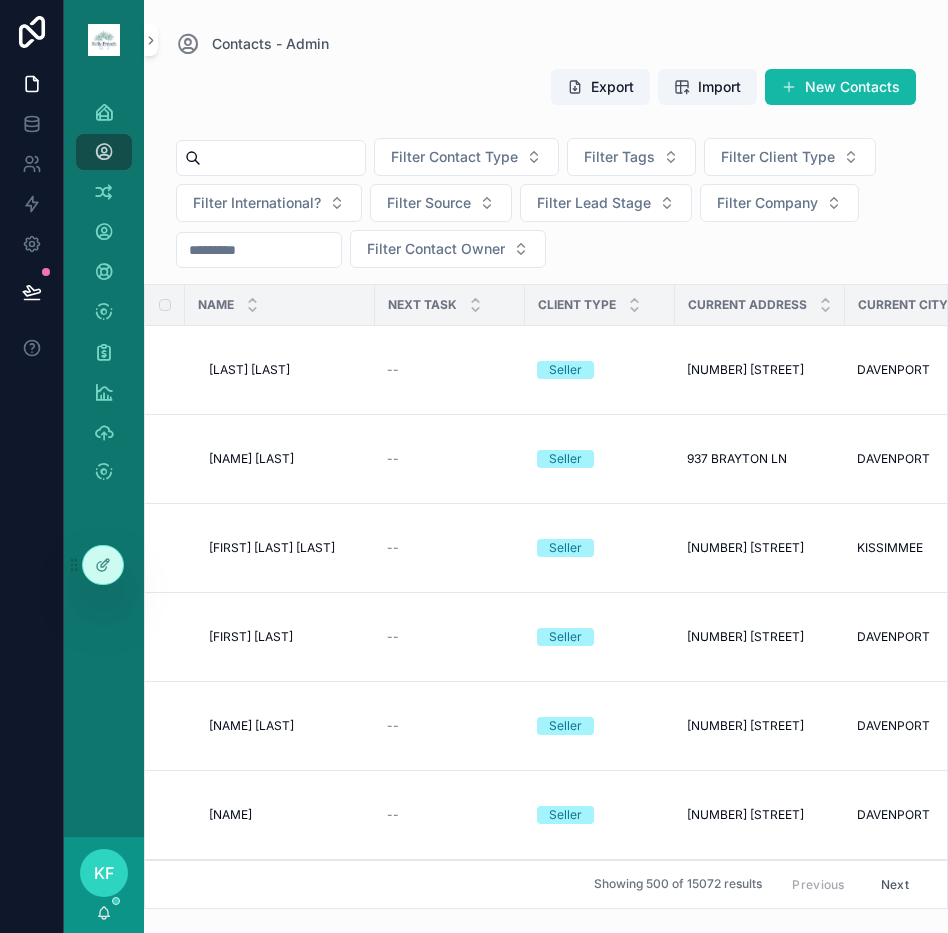 click at bounding box center [283, 158] 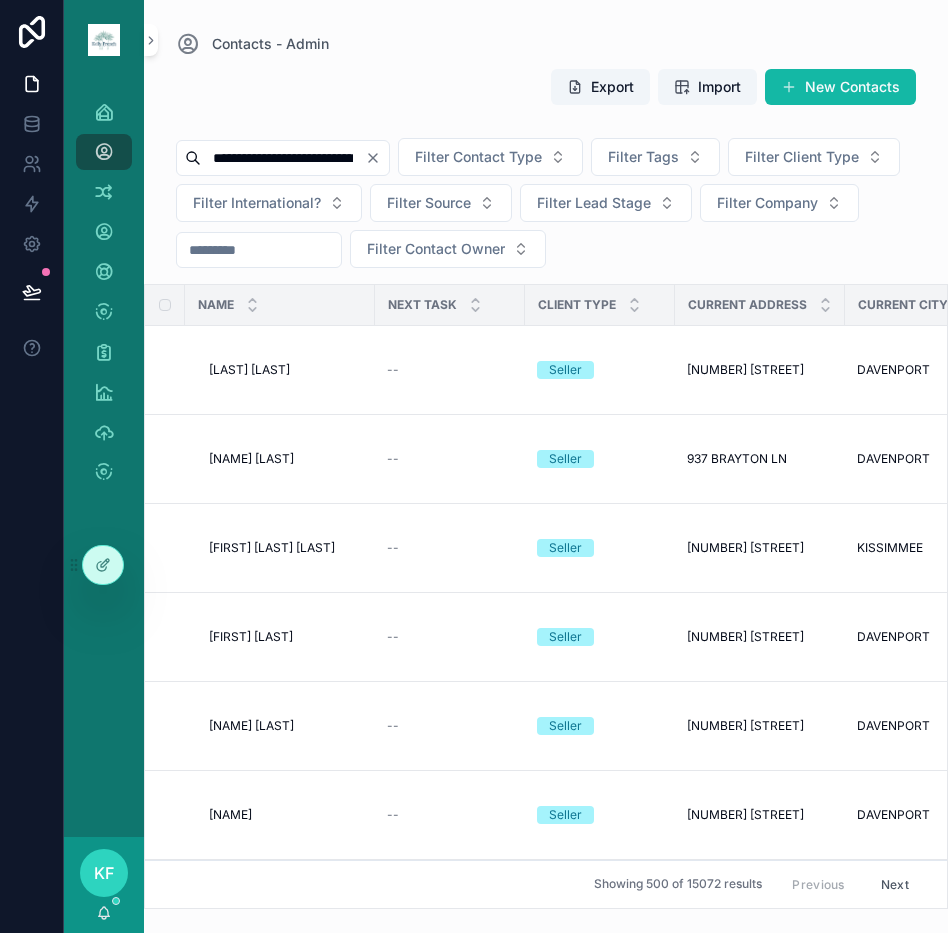scroll, scrollTop: 0, scrollLeft: 28, axis: horizontal 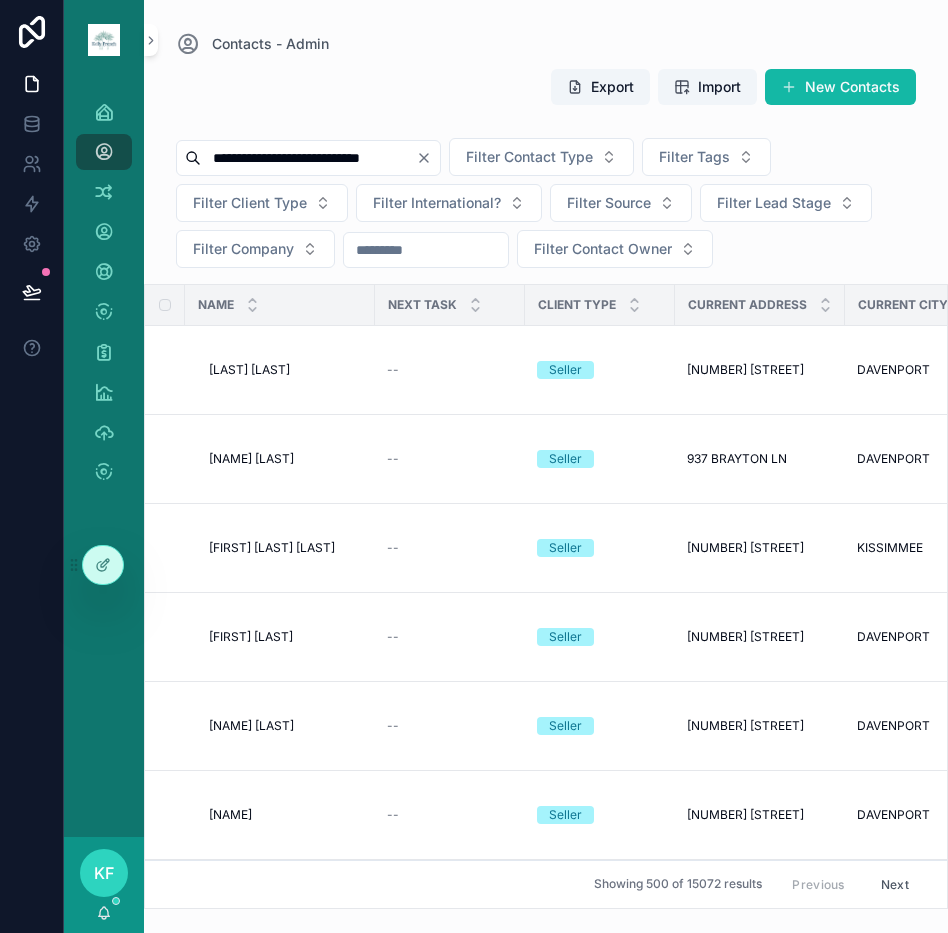type on "**********" 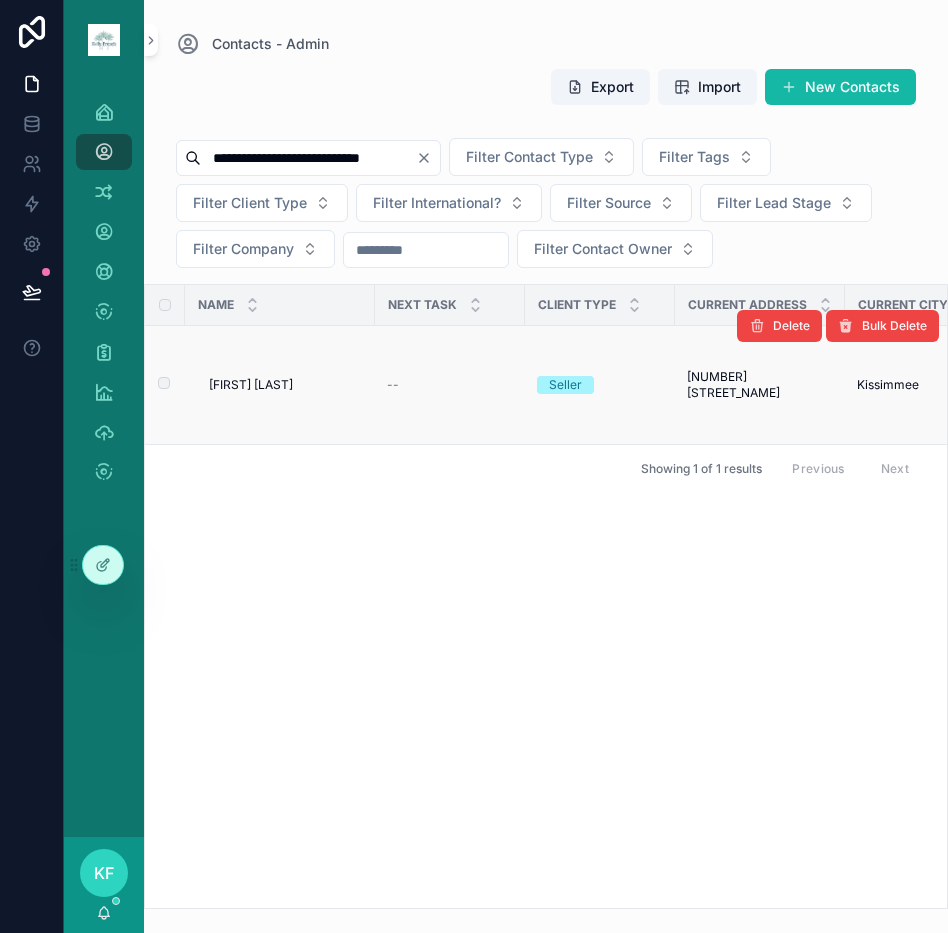 scroll, scrollTop: 0, scrollLeft: 0, axis: both 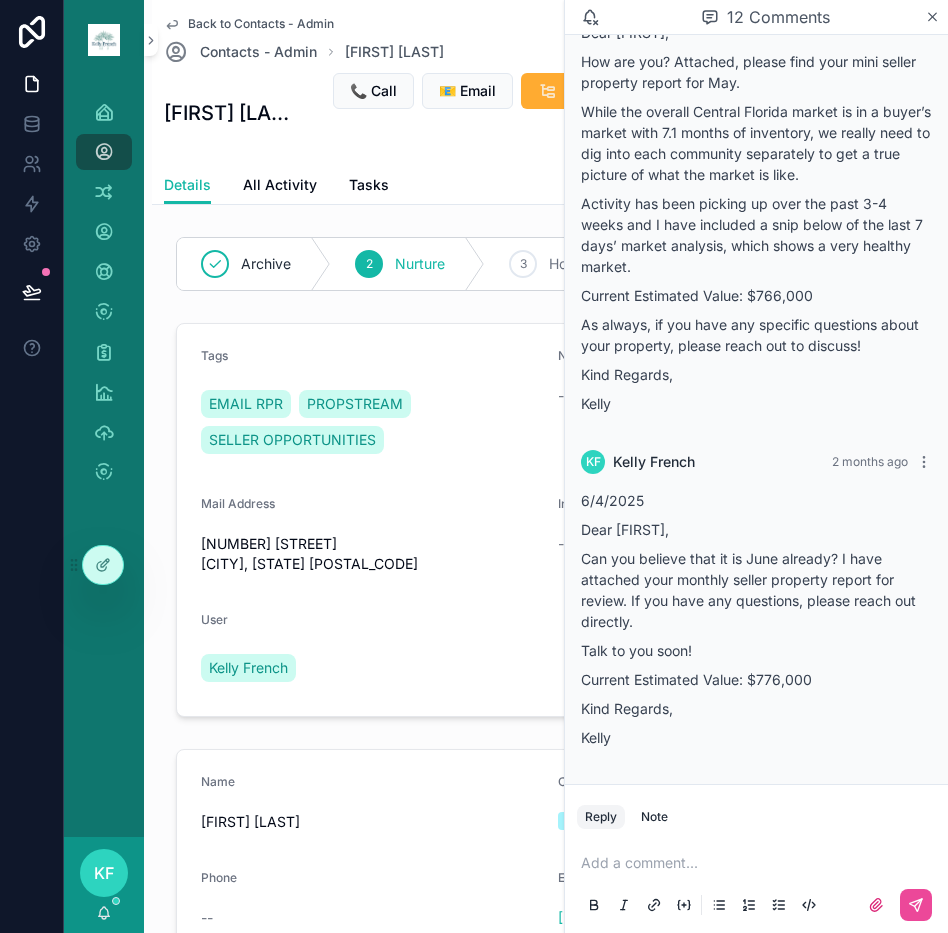 click at bounding box center [760, 863] 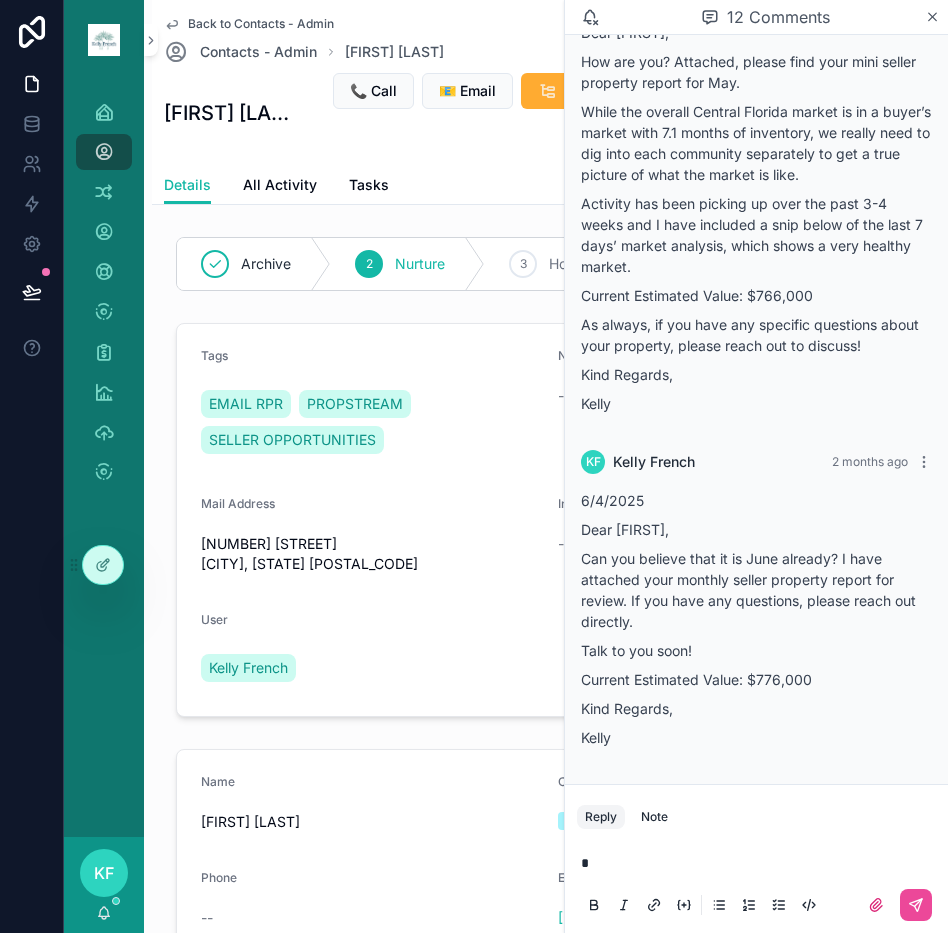 type 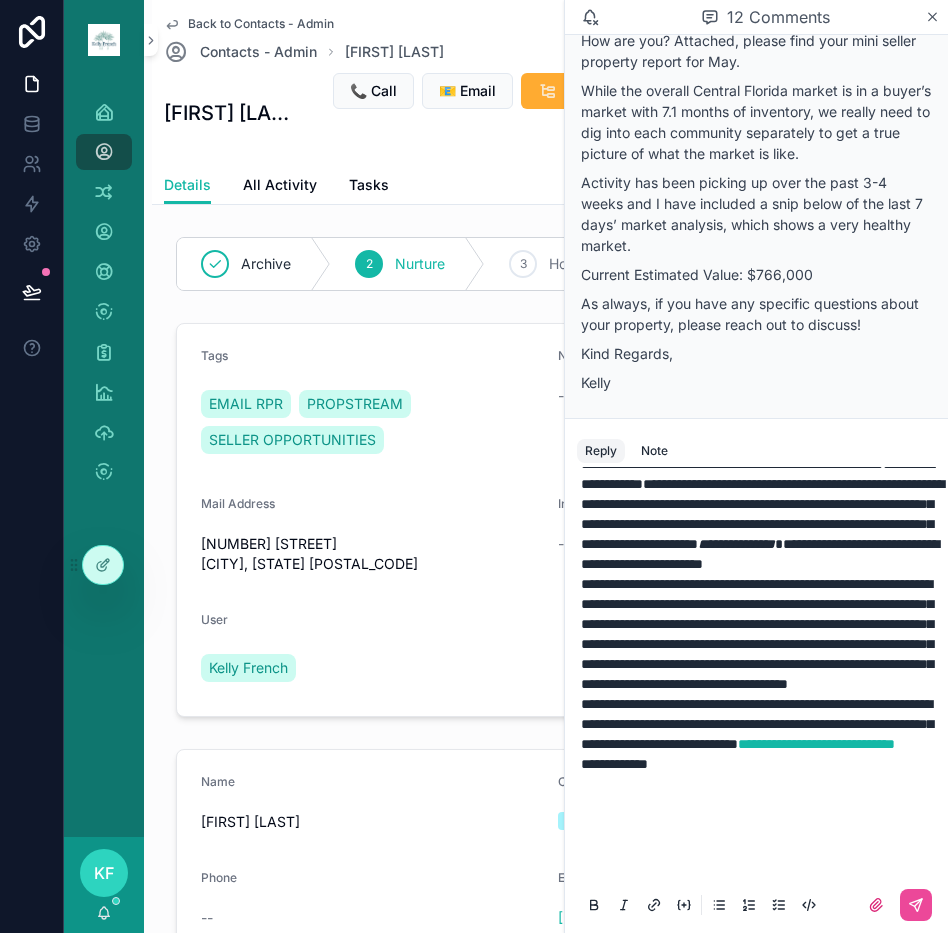scroll, scrollTop: 532, scrollLeft: 0, axis: vertical 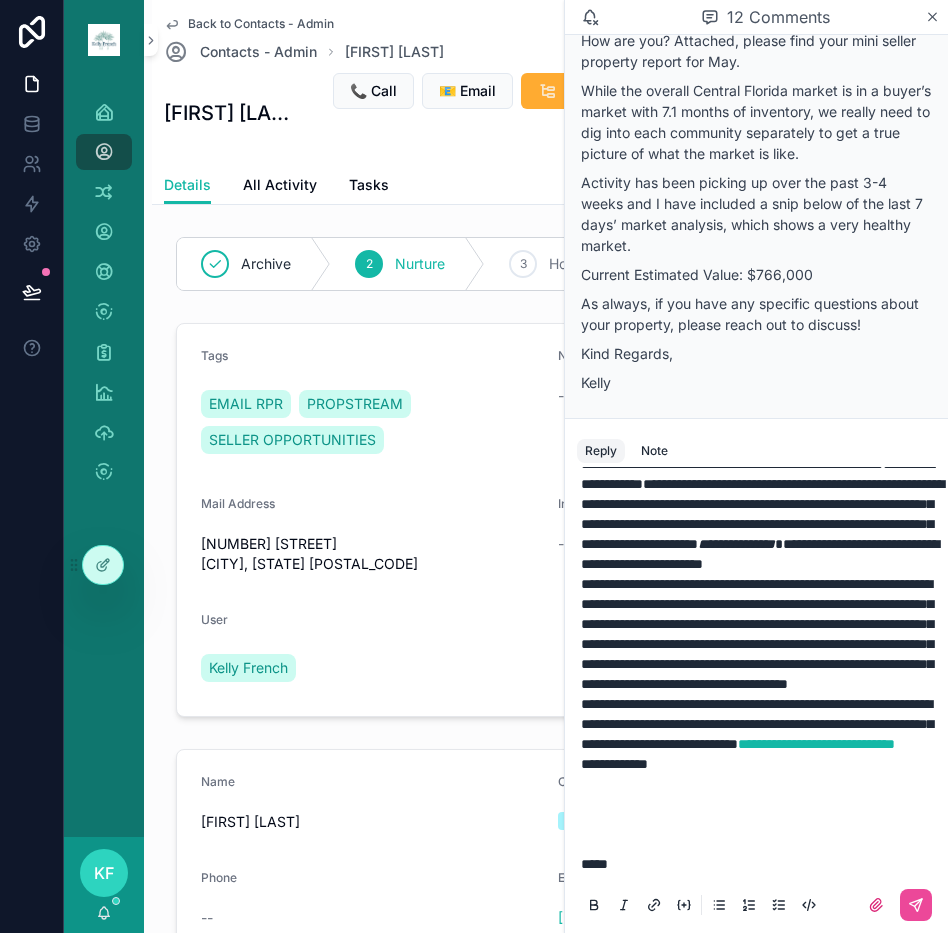click on "**********" at bounding box center (614, 764) 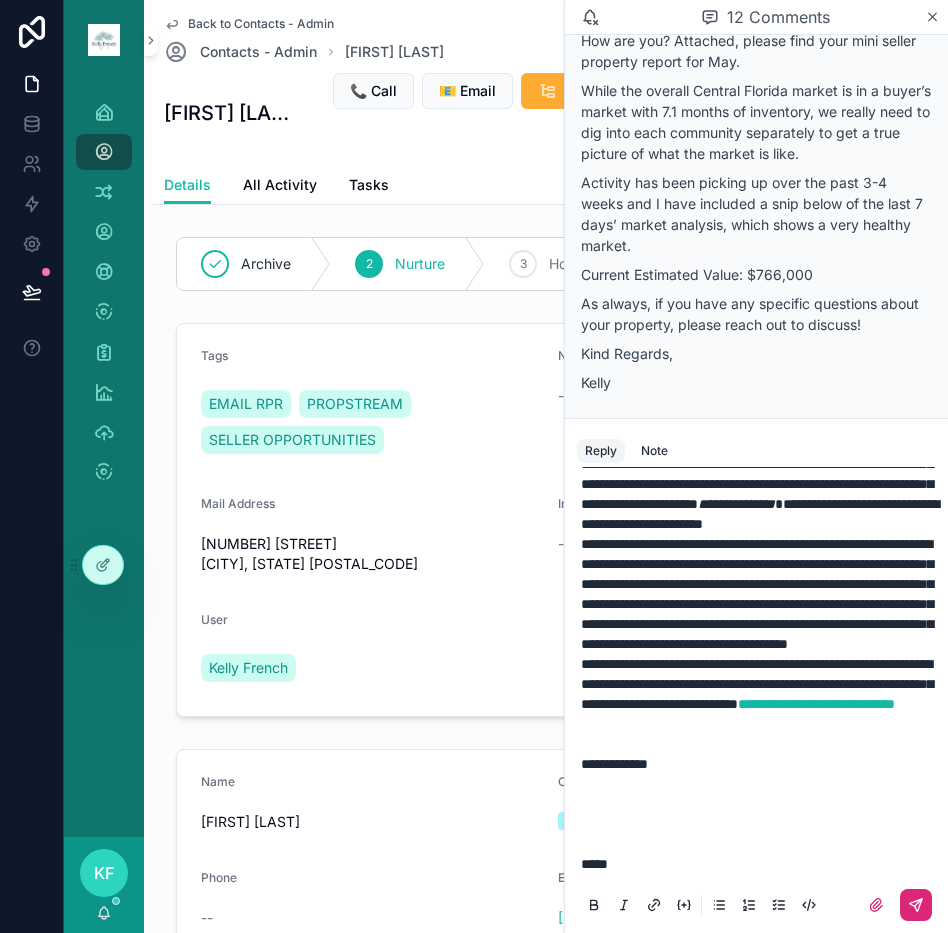 click at bounding box center (916, 905) 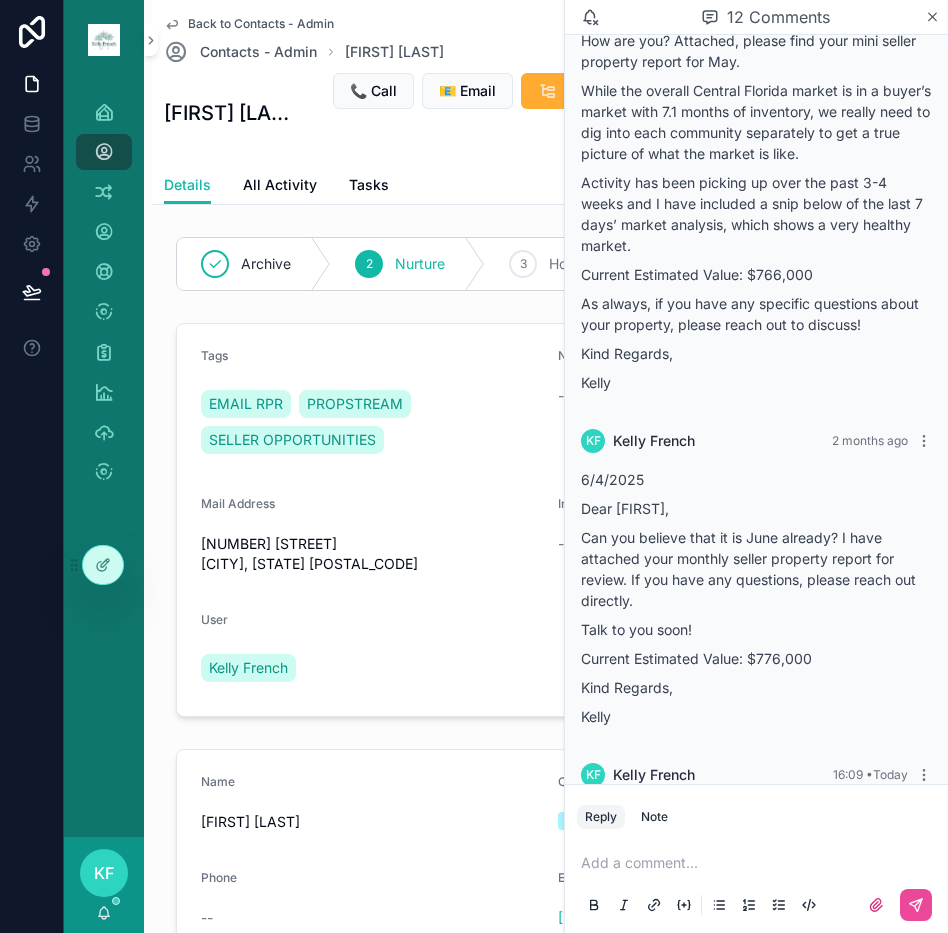 scroll, scrollTop: 0, scrollLeft: 0, axis: both 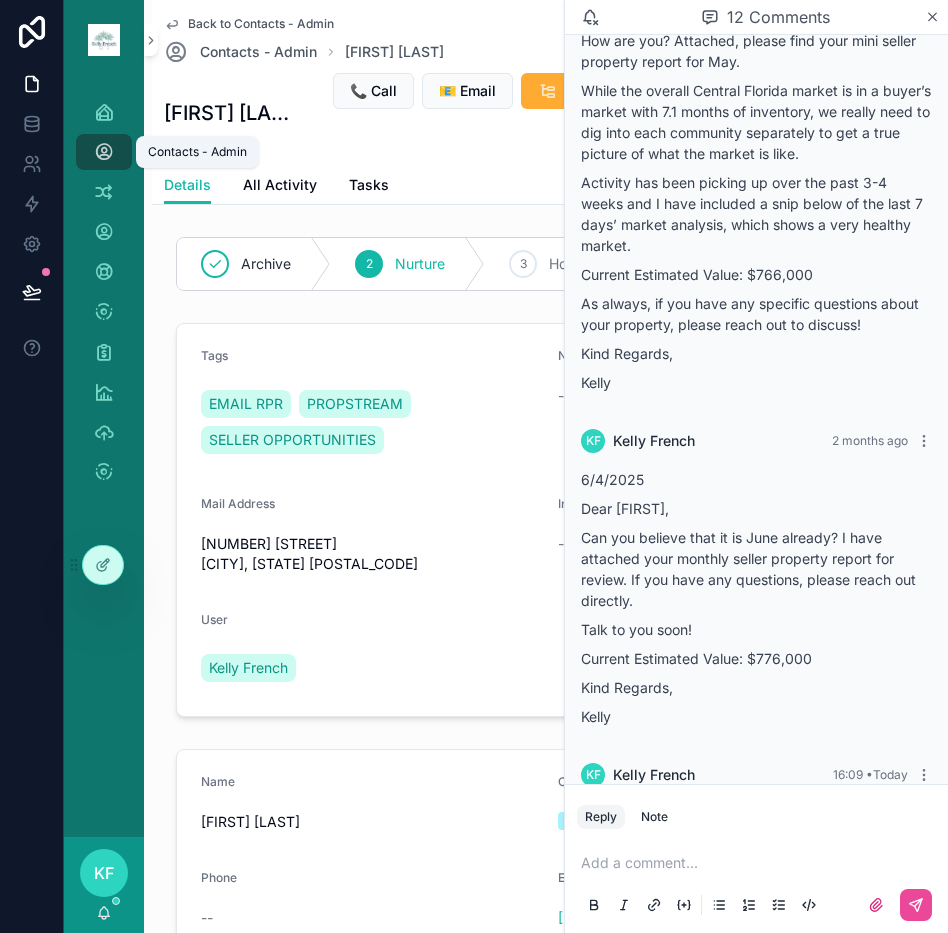 click on "Contacts - Admin" at bounding box center (104, 152) 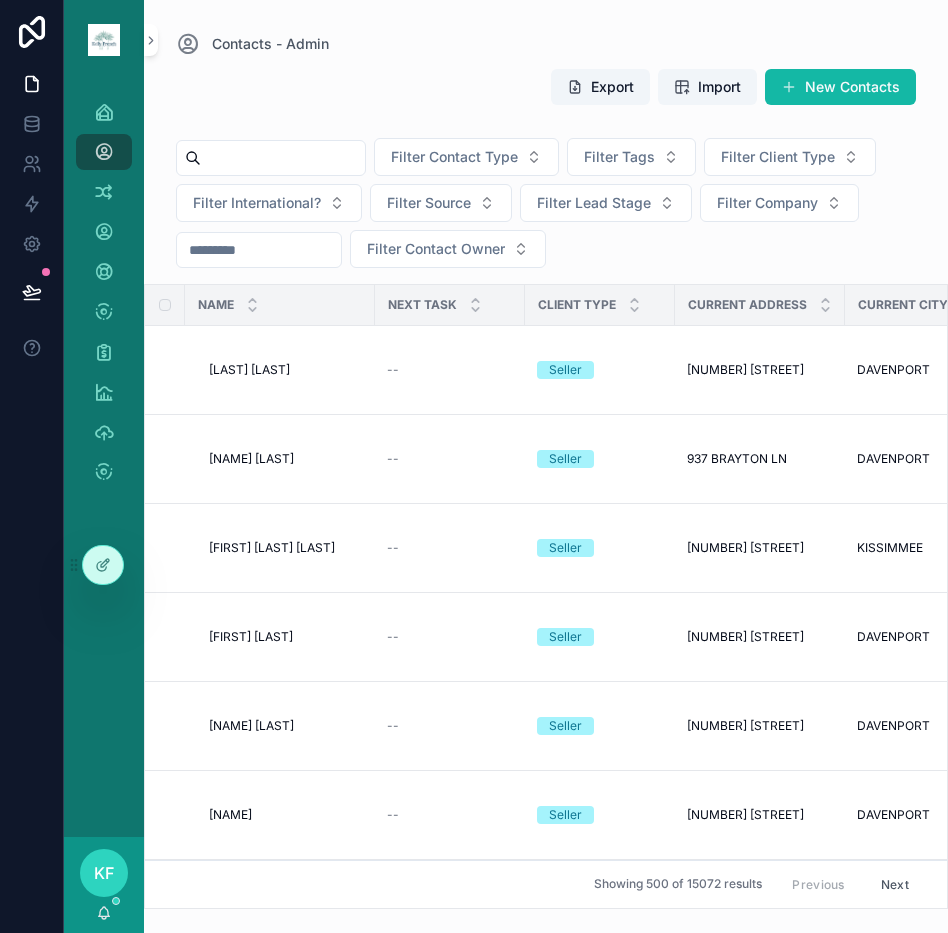 click at bounding box center (283, 158) 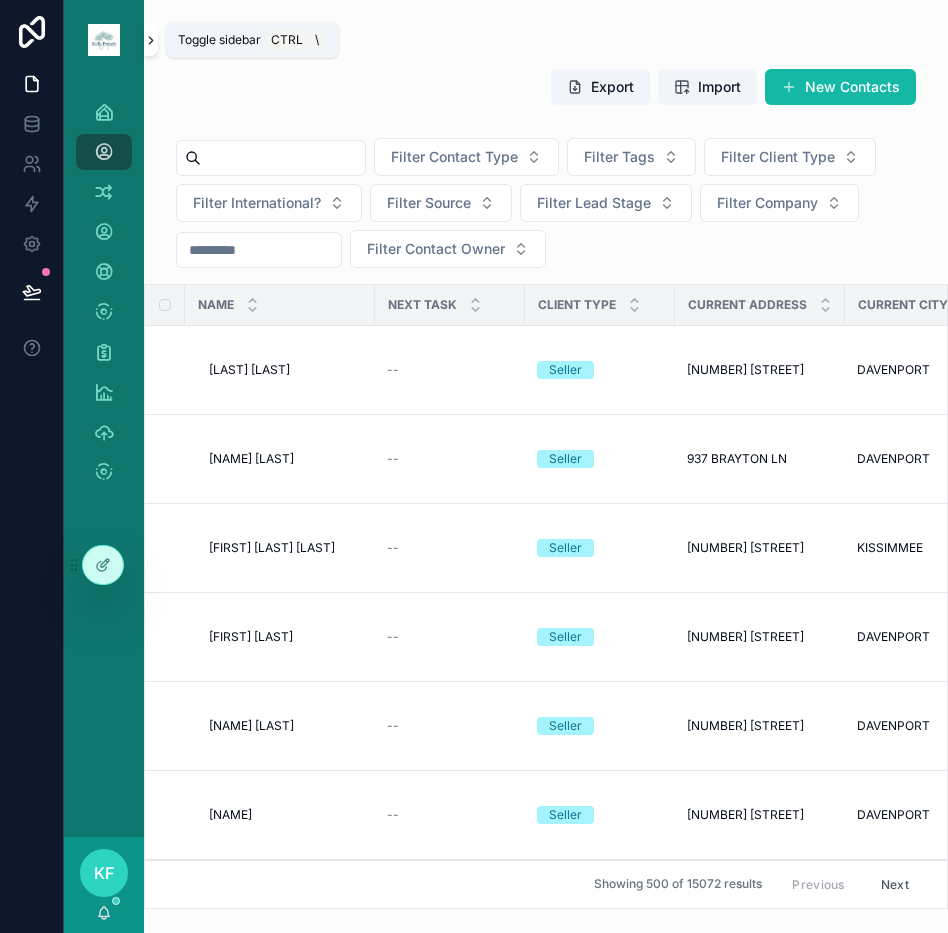 paste on "**********" 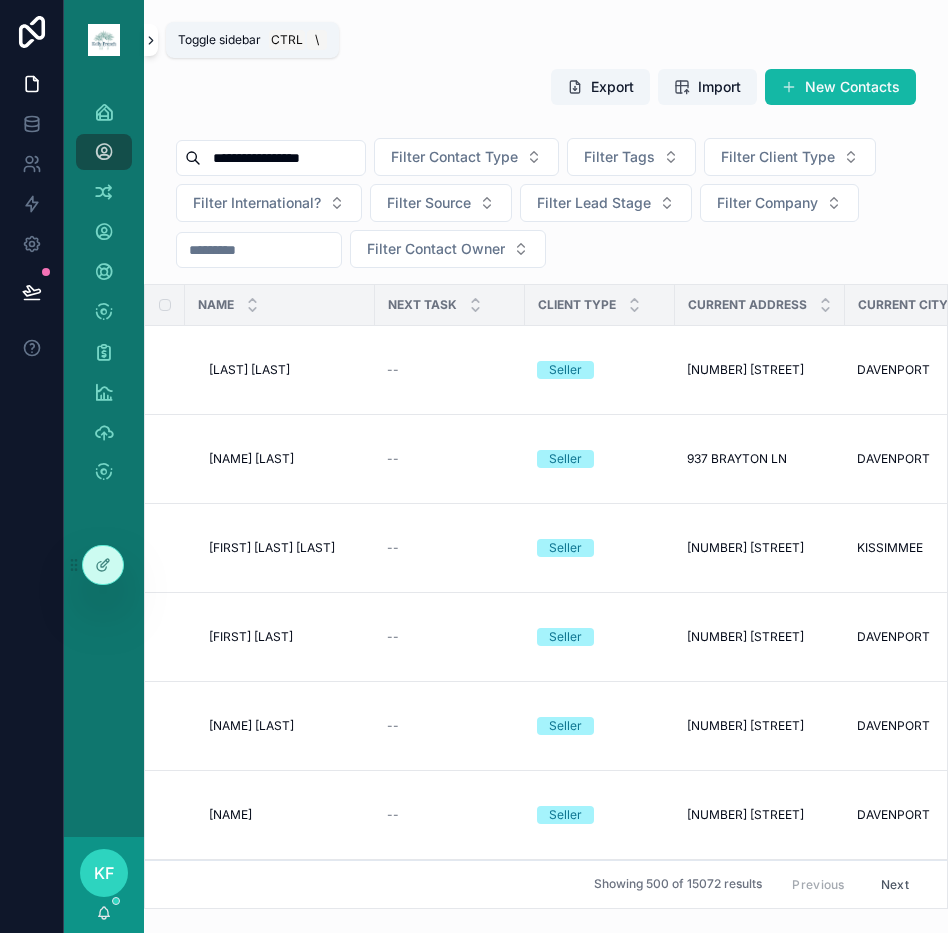 type on "**********" 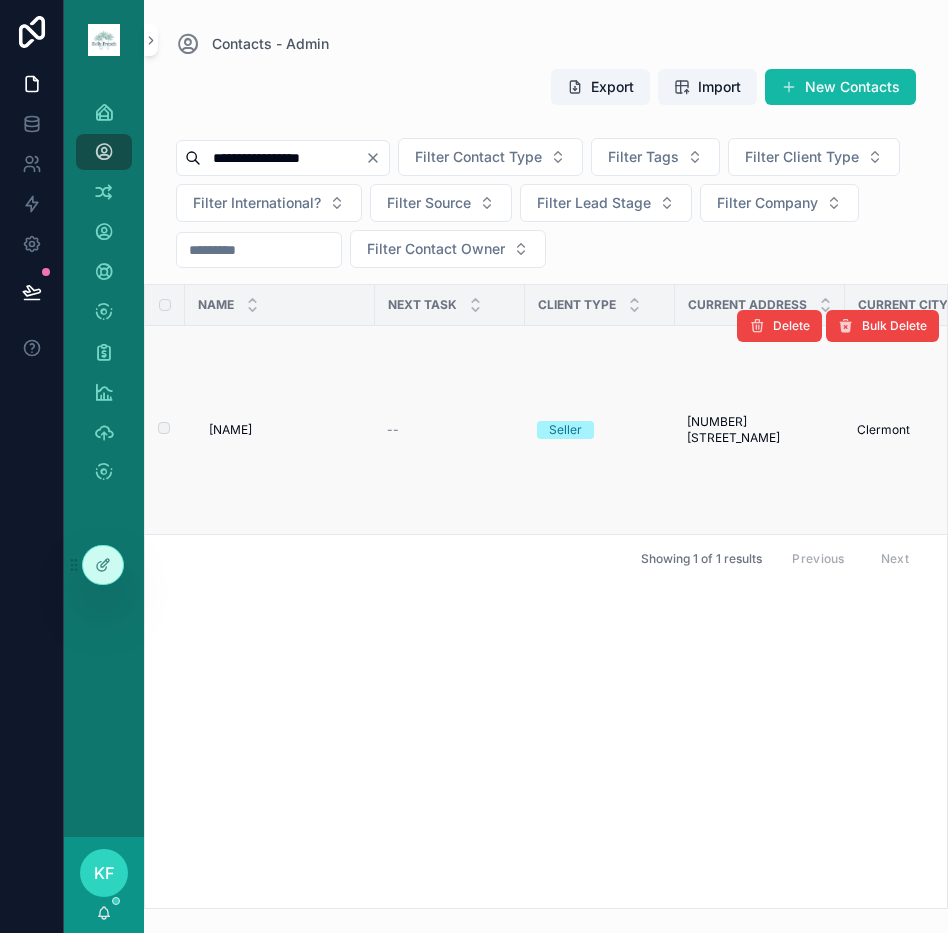 click on "[NAME]" at bounding box center [230, 430] 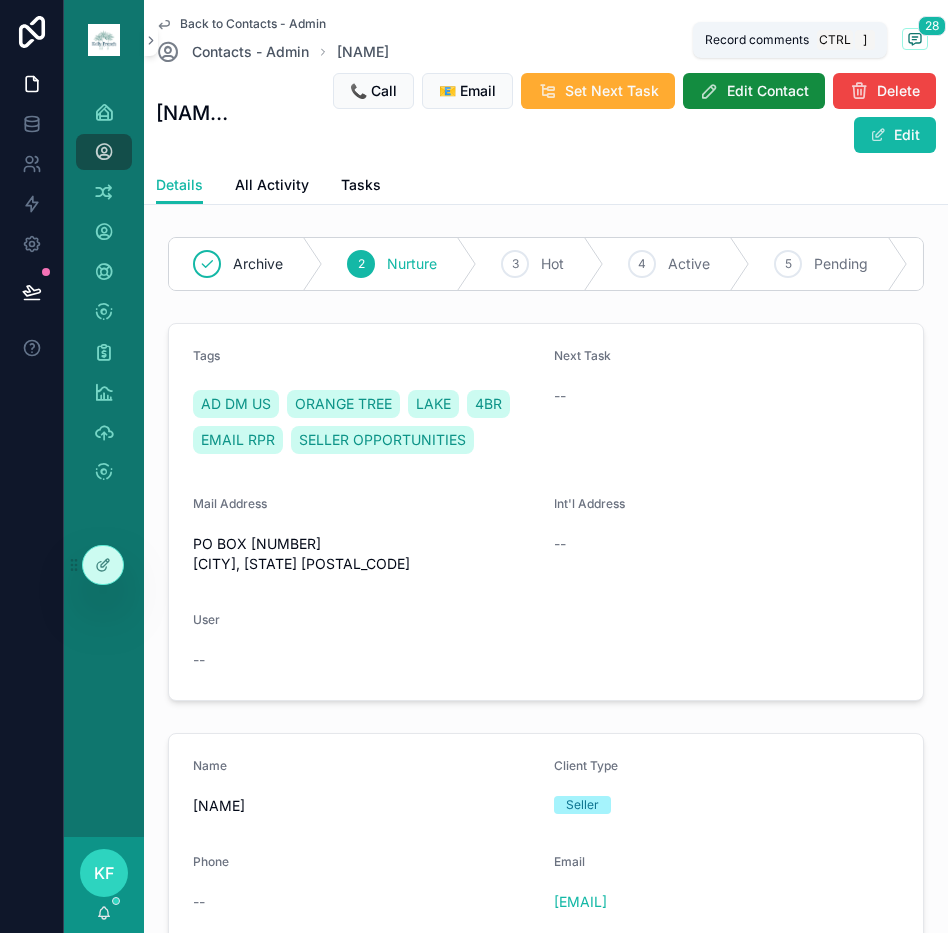 click 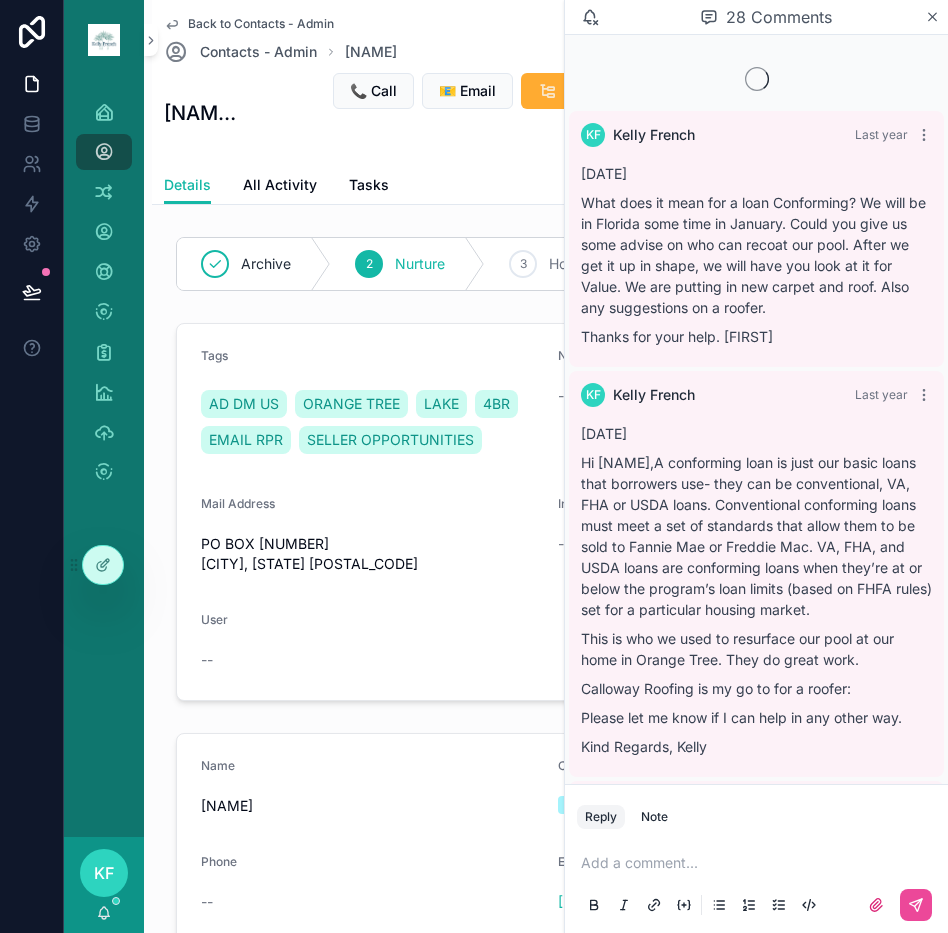 scroll, scrollTop: 4490, scrollLeft: 0, axis: vertical 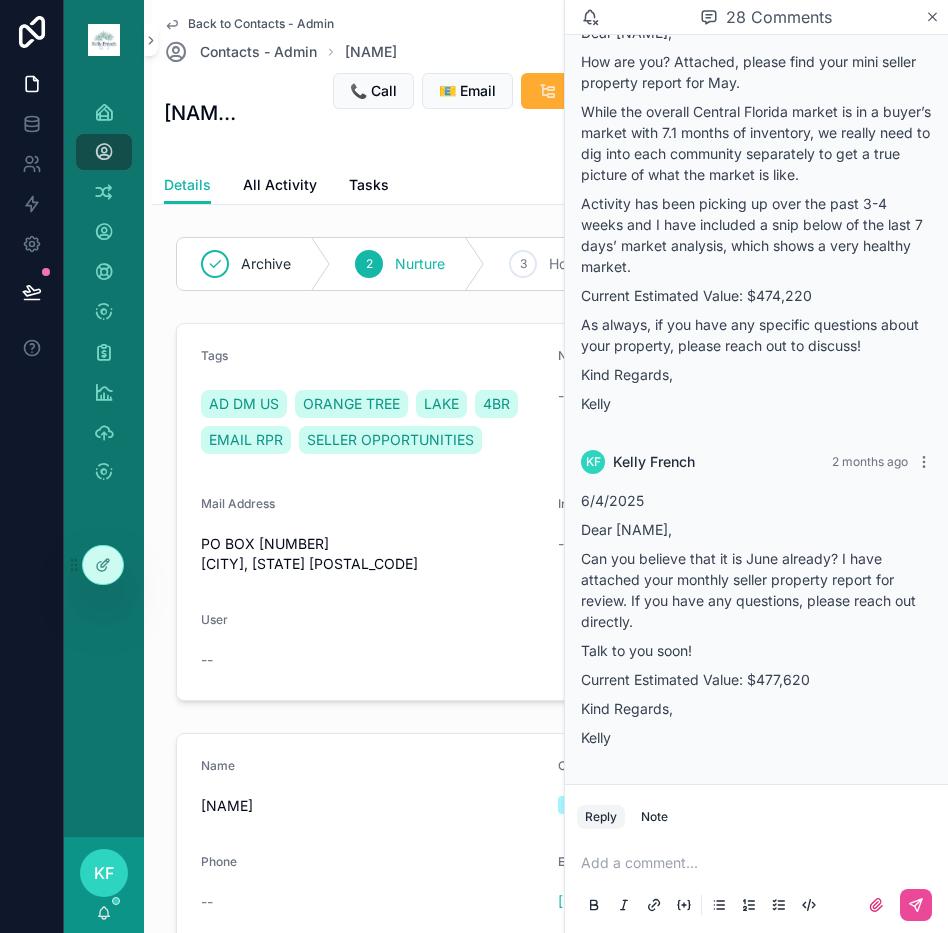 click at bounding box center (760, 863) 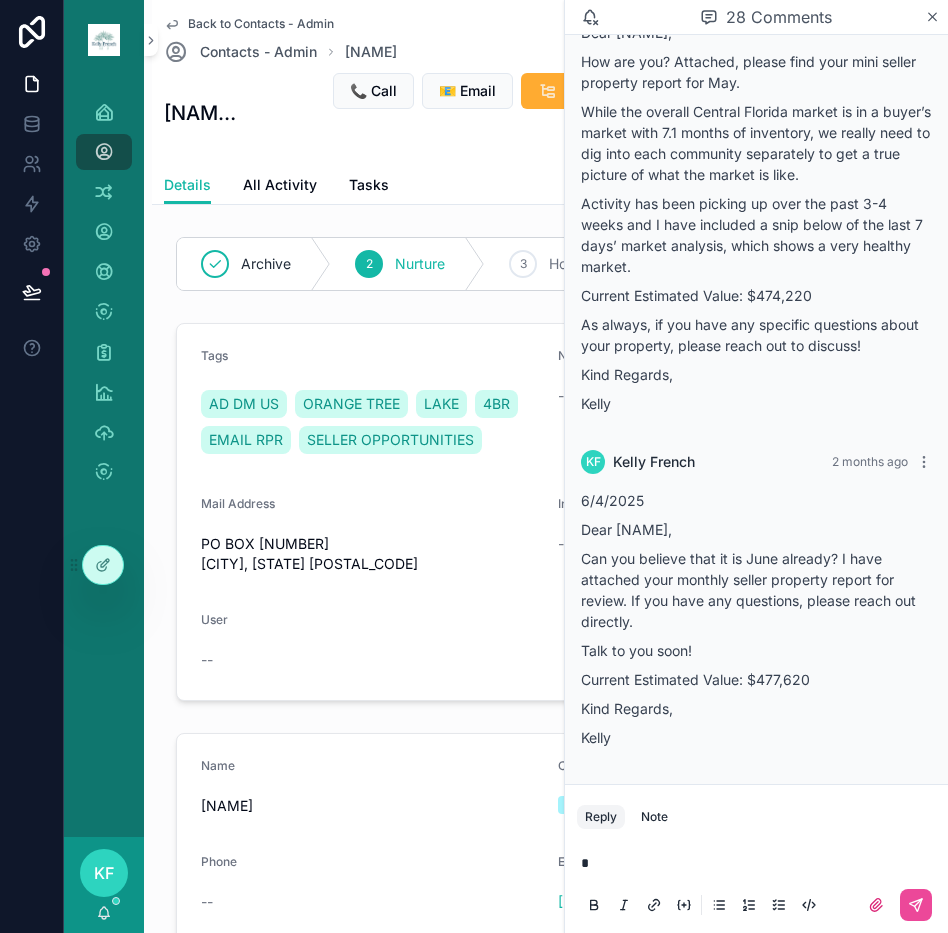 type 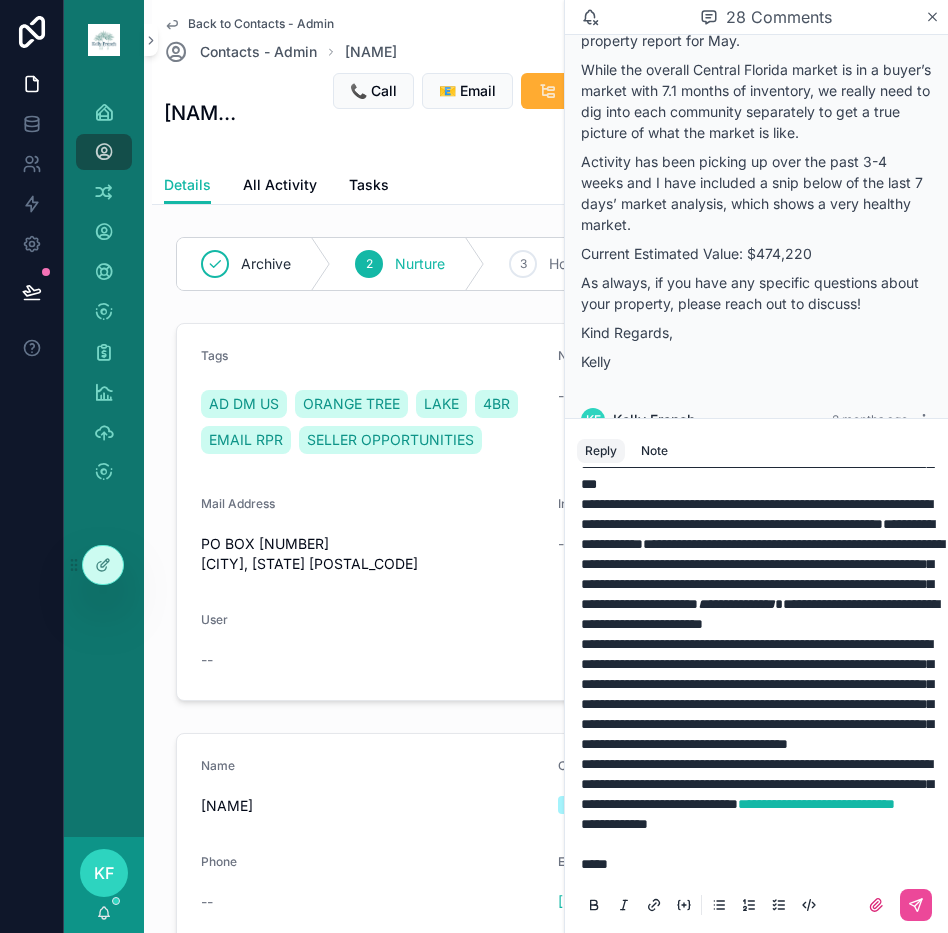 scroll, scrollTop: 533, scrollLeft: 0, axis: vertical 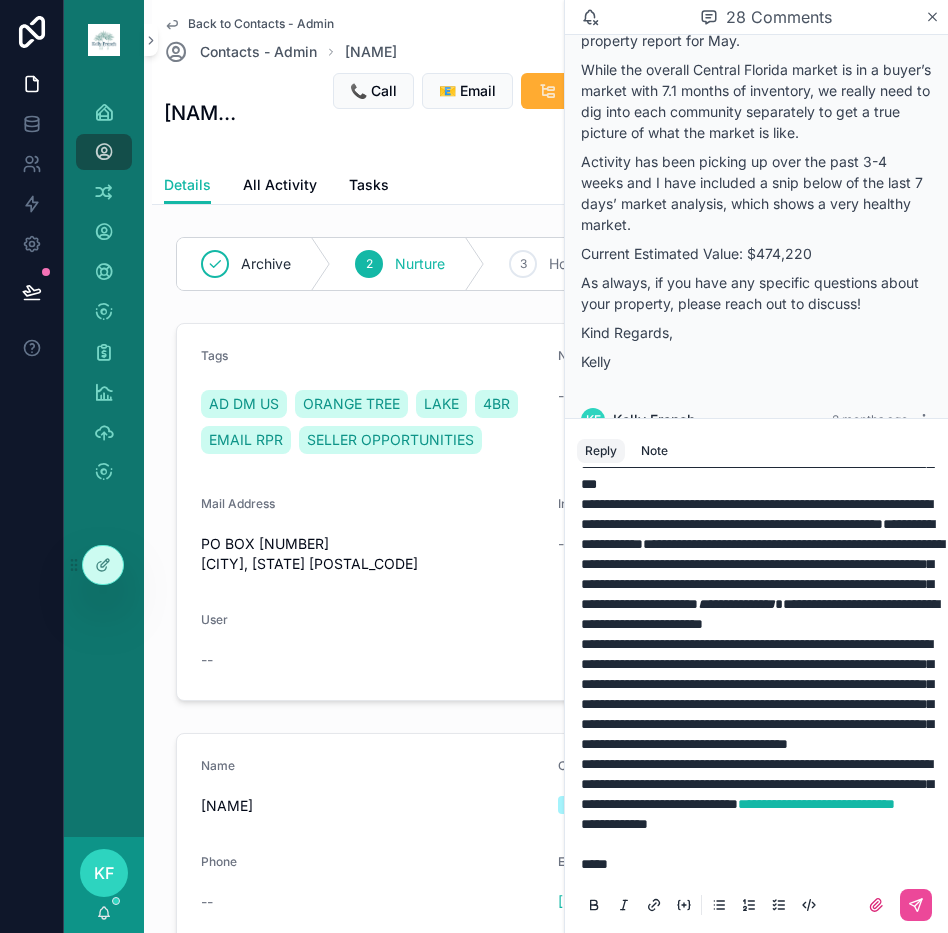 click on "**********" at bounding box center (614, 824) 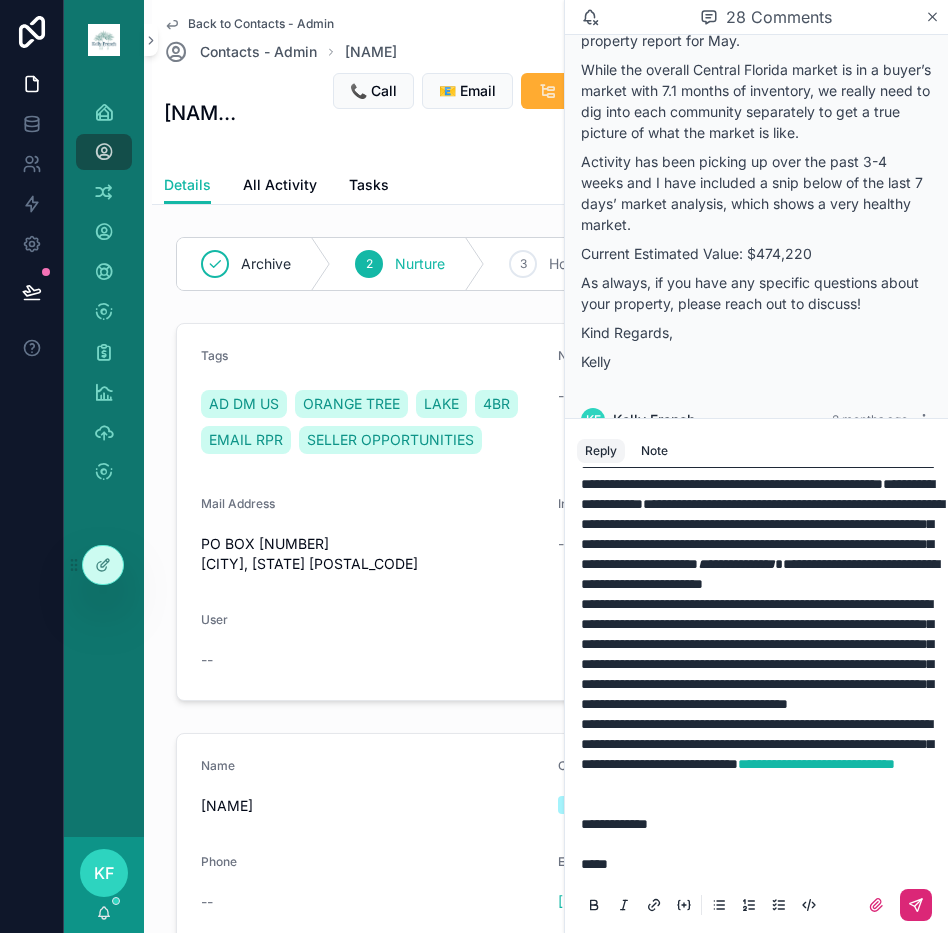 click 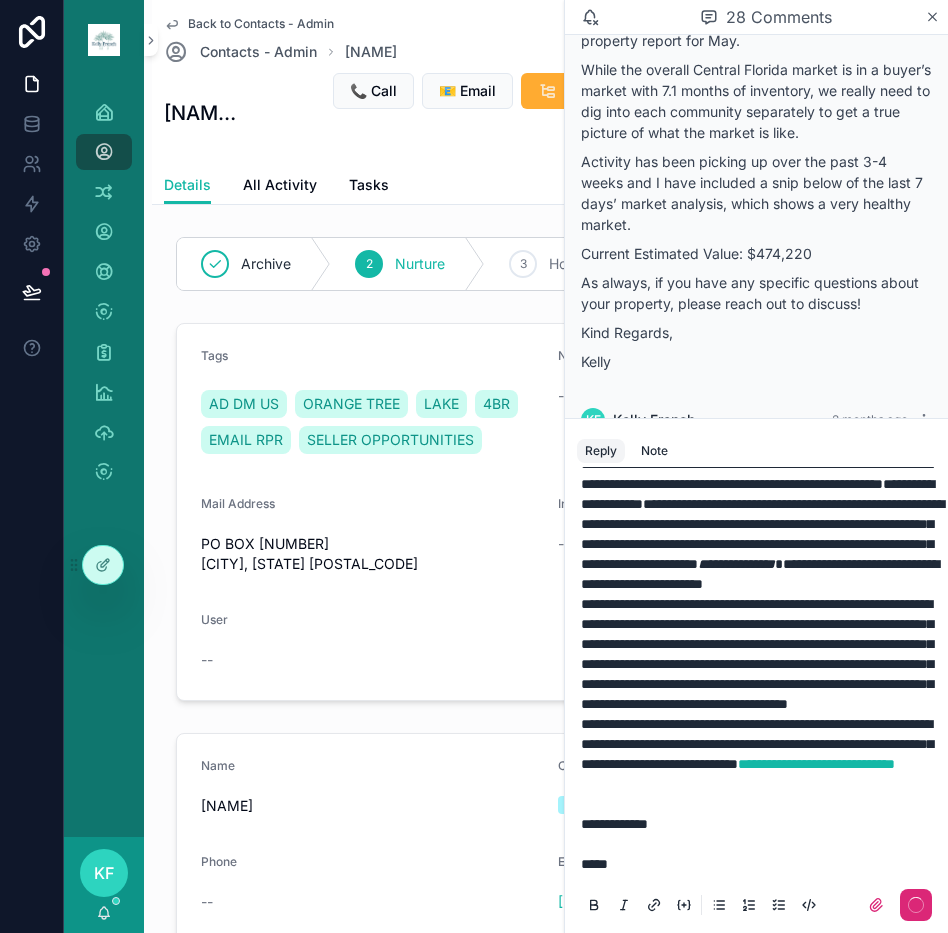 scroll, scrollTop: 0, scrollLeft: 0, axis: both 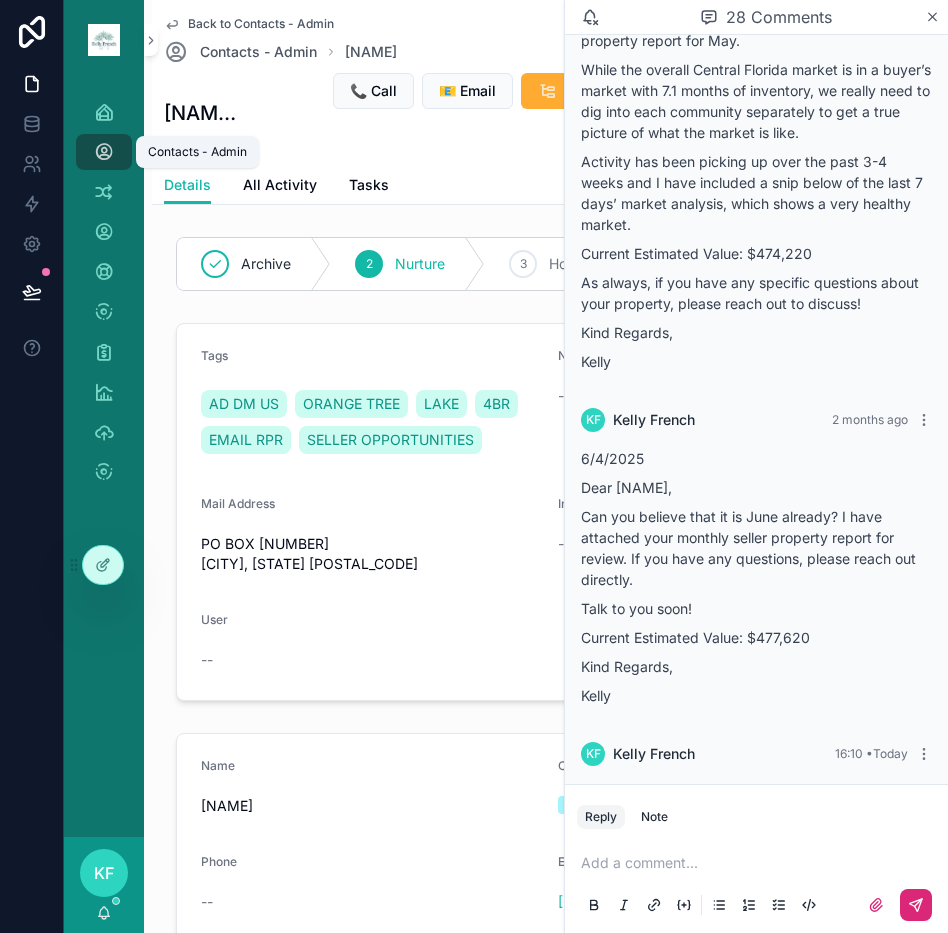 click at bounding box center [104, 152] 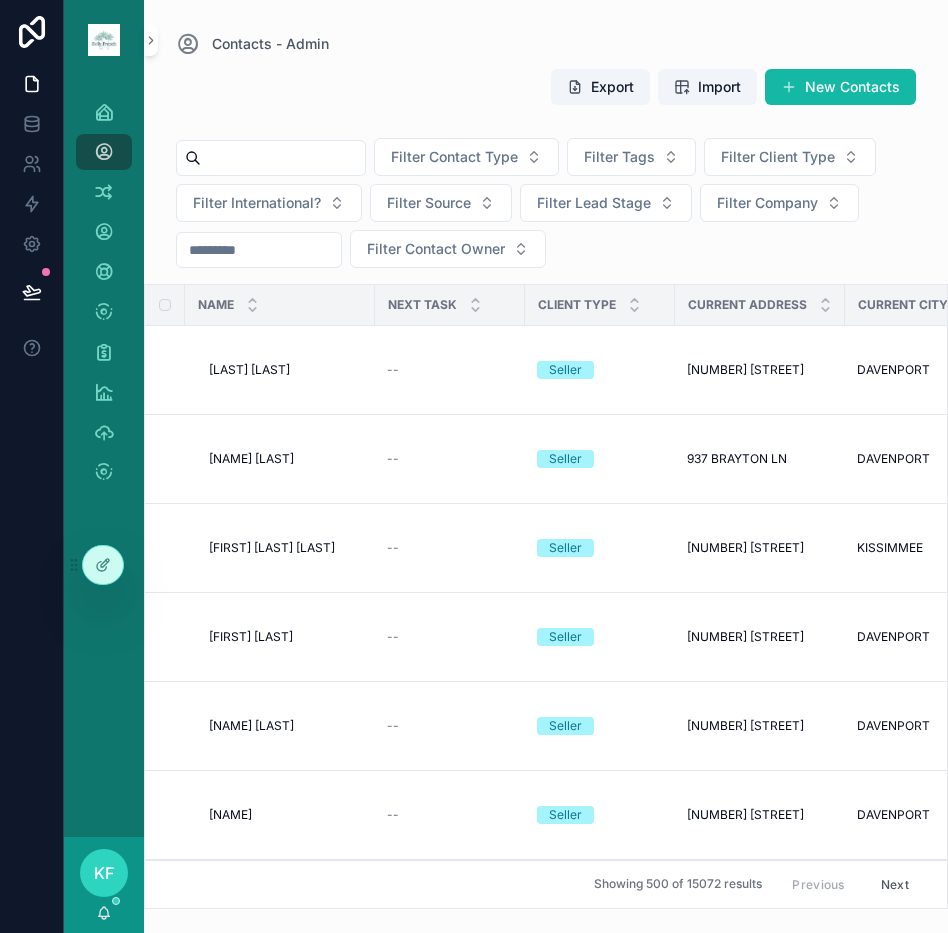 click at bounding box center [283, 158] 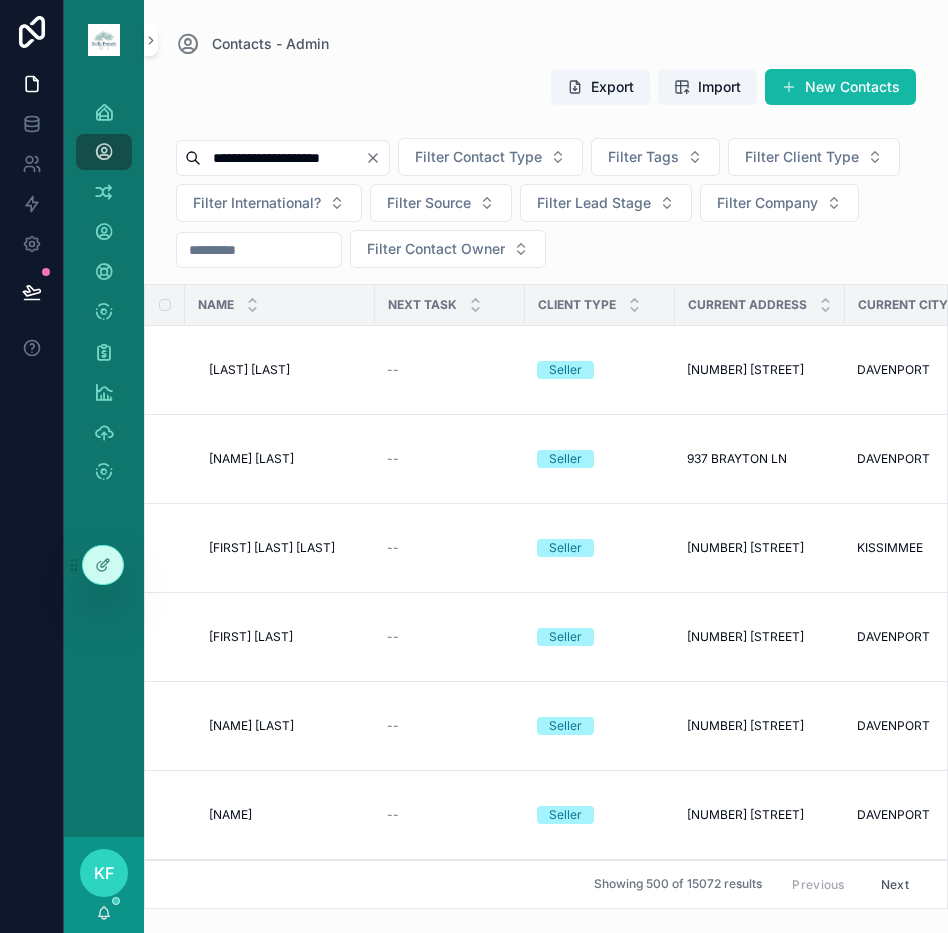 type on "**********" 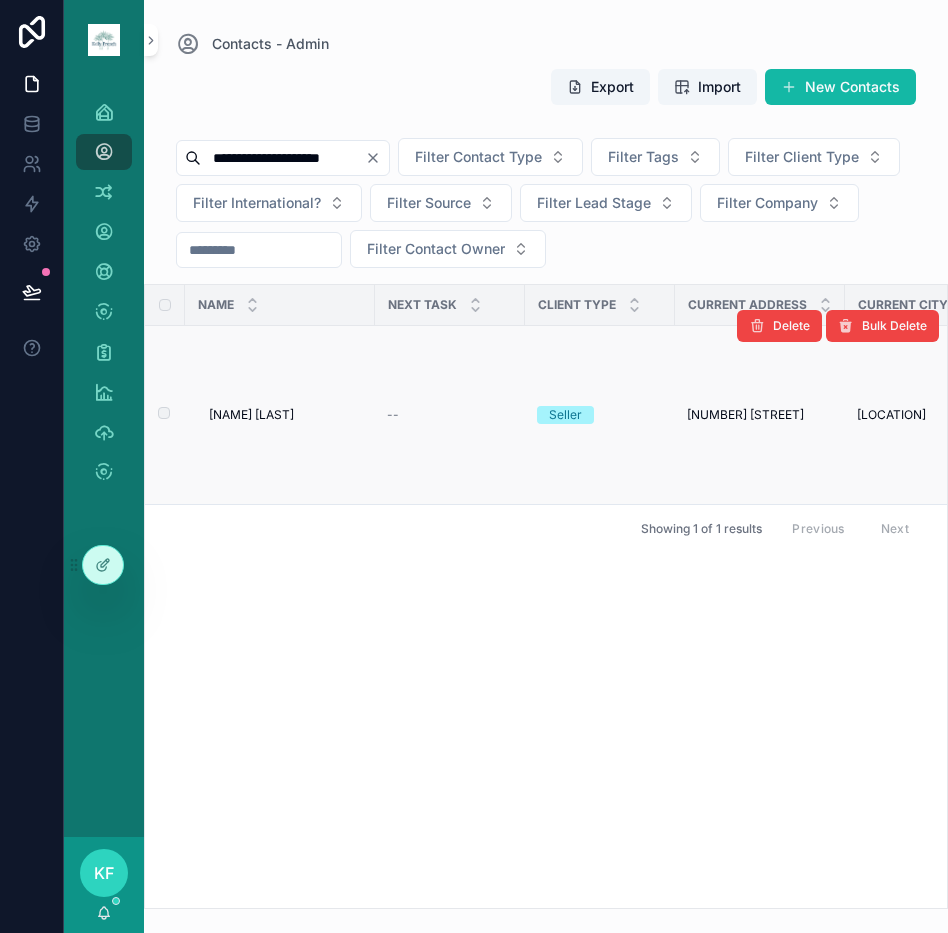 click on "[NAME] [LAST]" at bounding box center (251, 415) 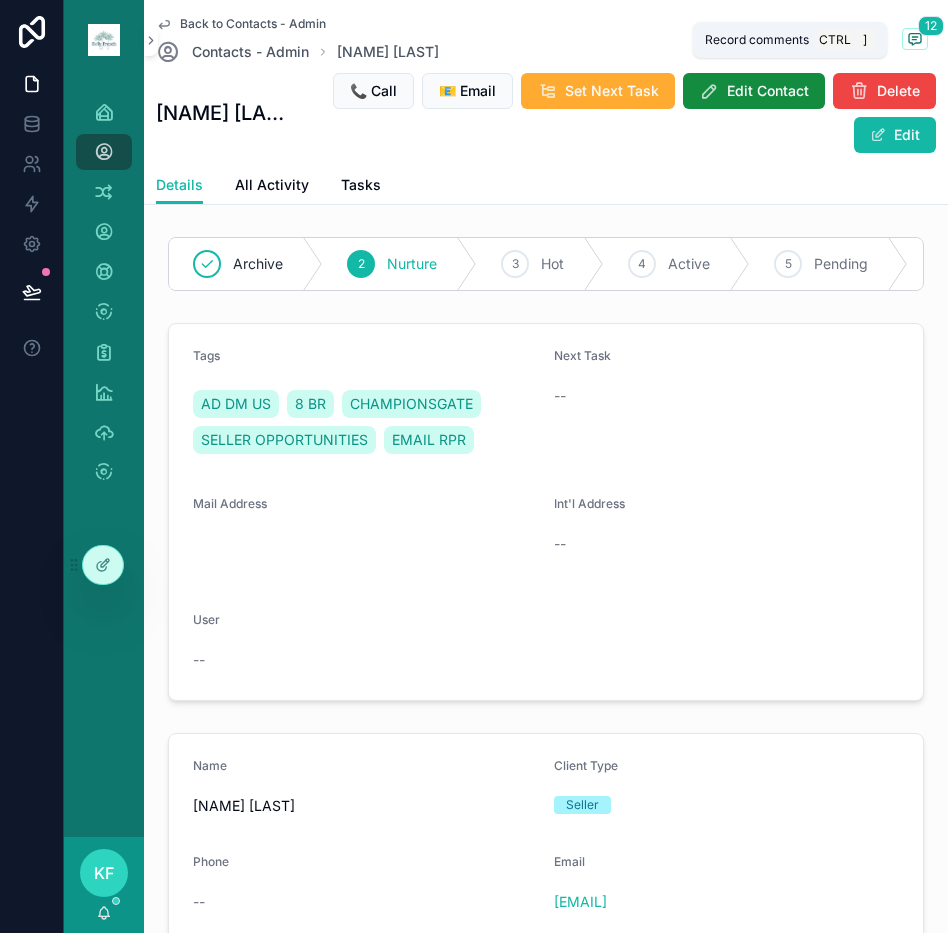 click 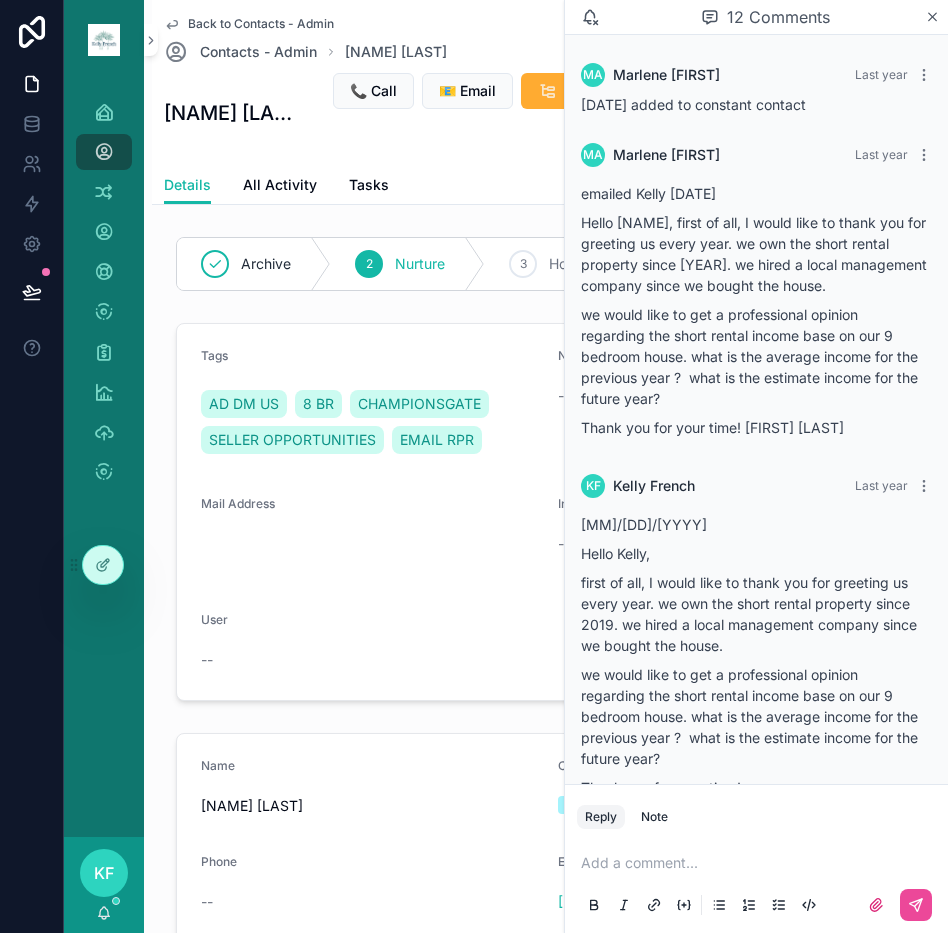 scroll, scrollTop: 2934, scrollLeft: 0, axis: vertical 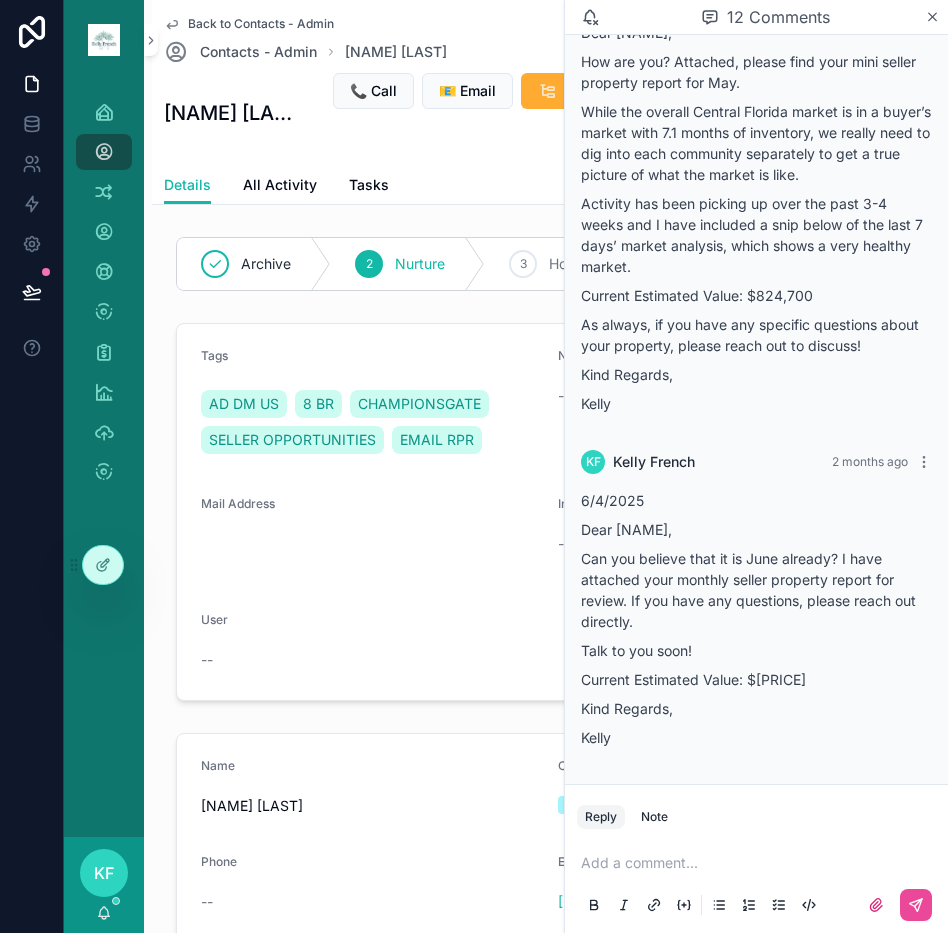 click at bounding box center (760, 863) 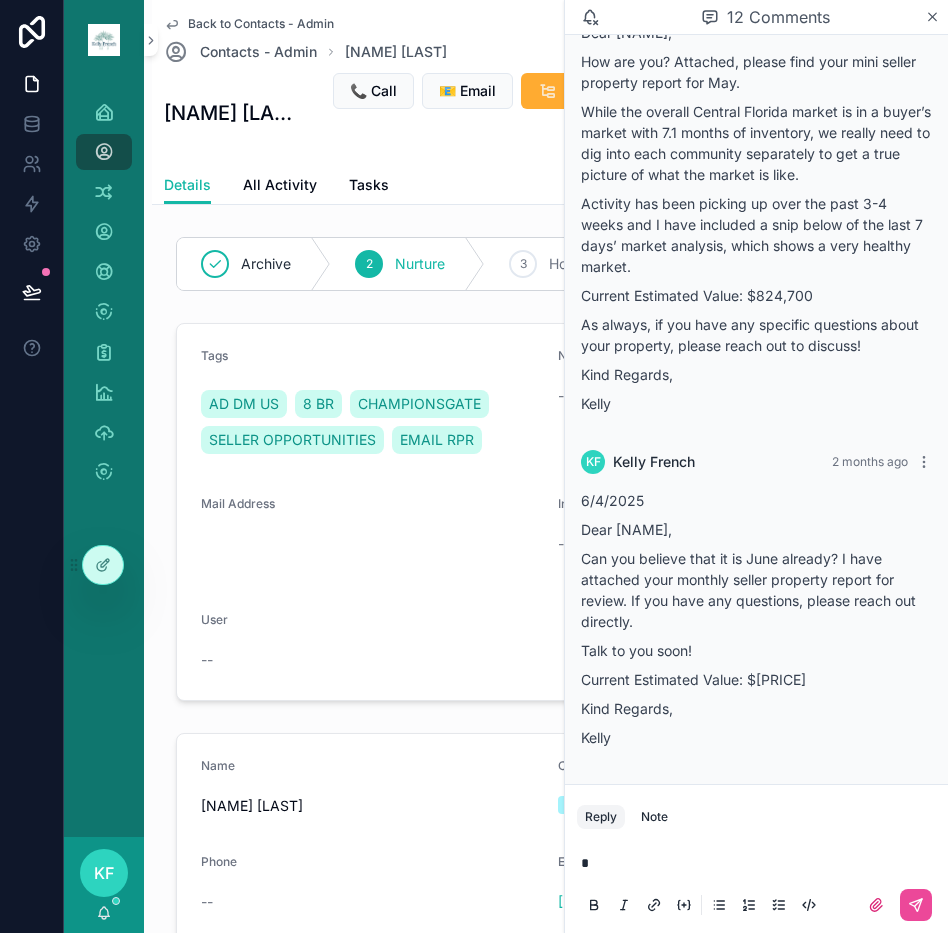 type 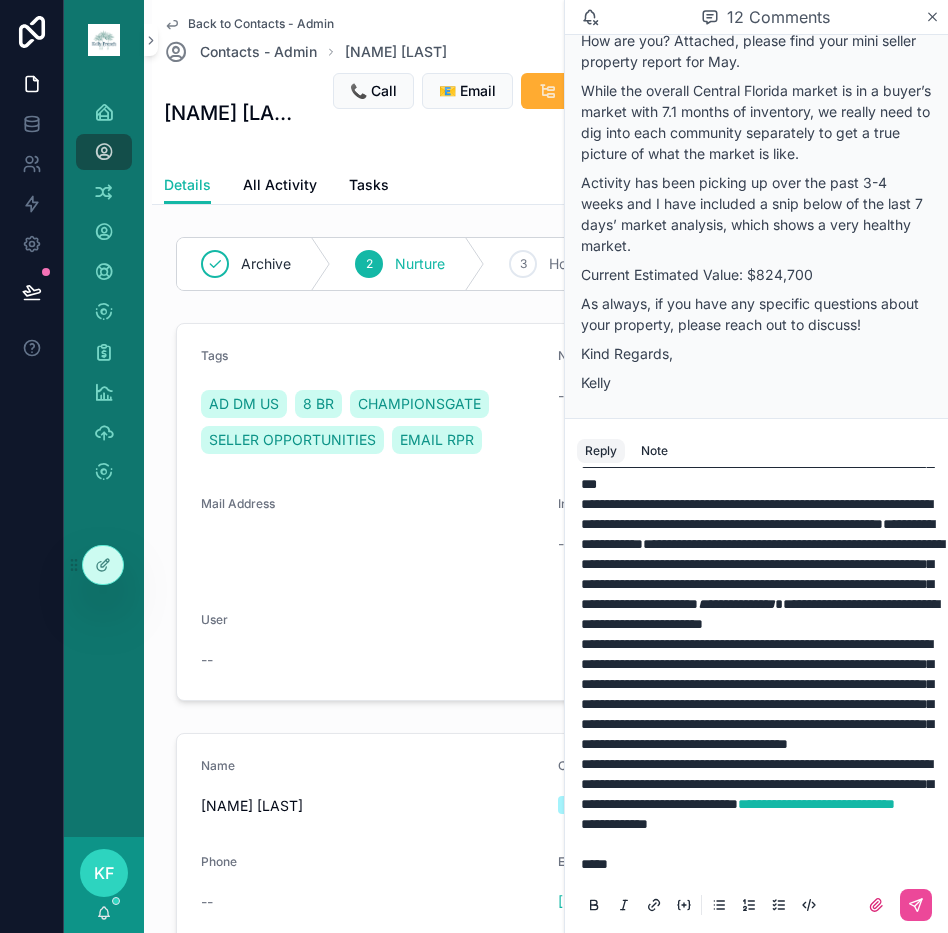 scroll, scrollTop: 533, scrollLeft: 0, axis: vertical 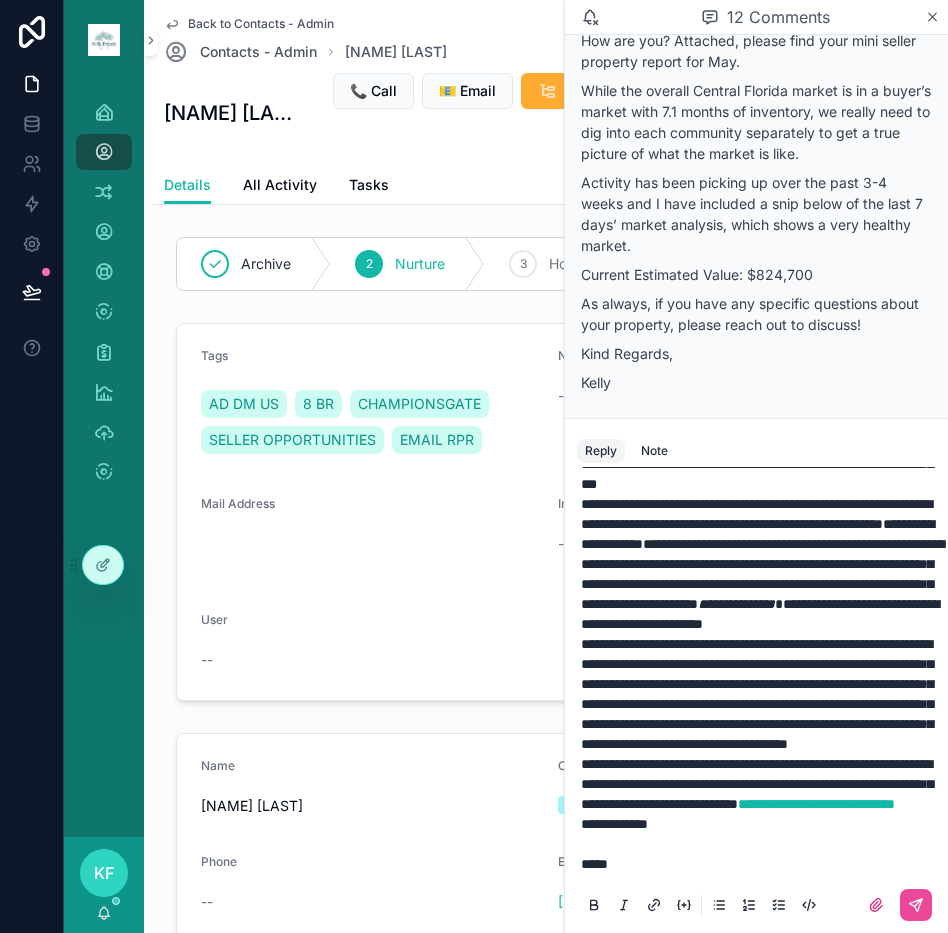 click on "**********" at bounding box center [614, 824] 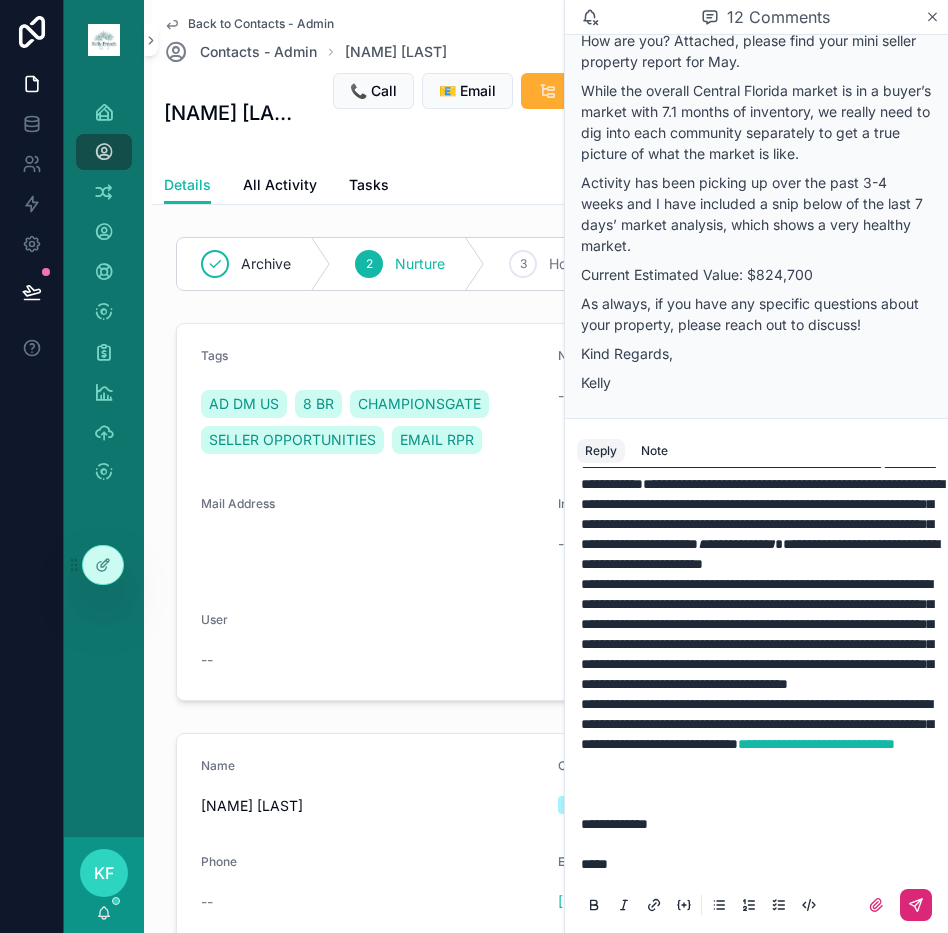 click 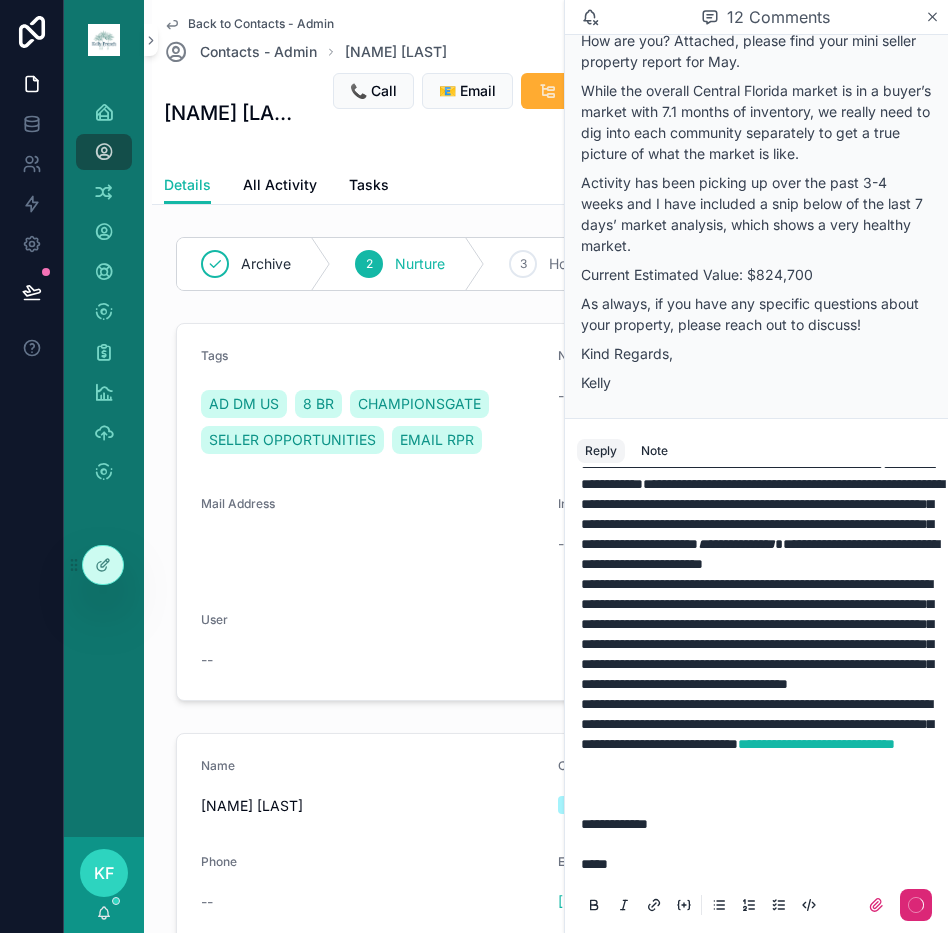 scroll, scrollTop: 0, scrollLeft: 0, axis: both 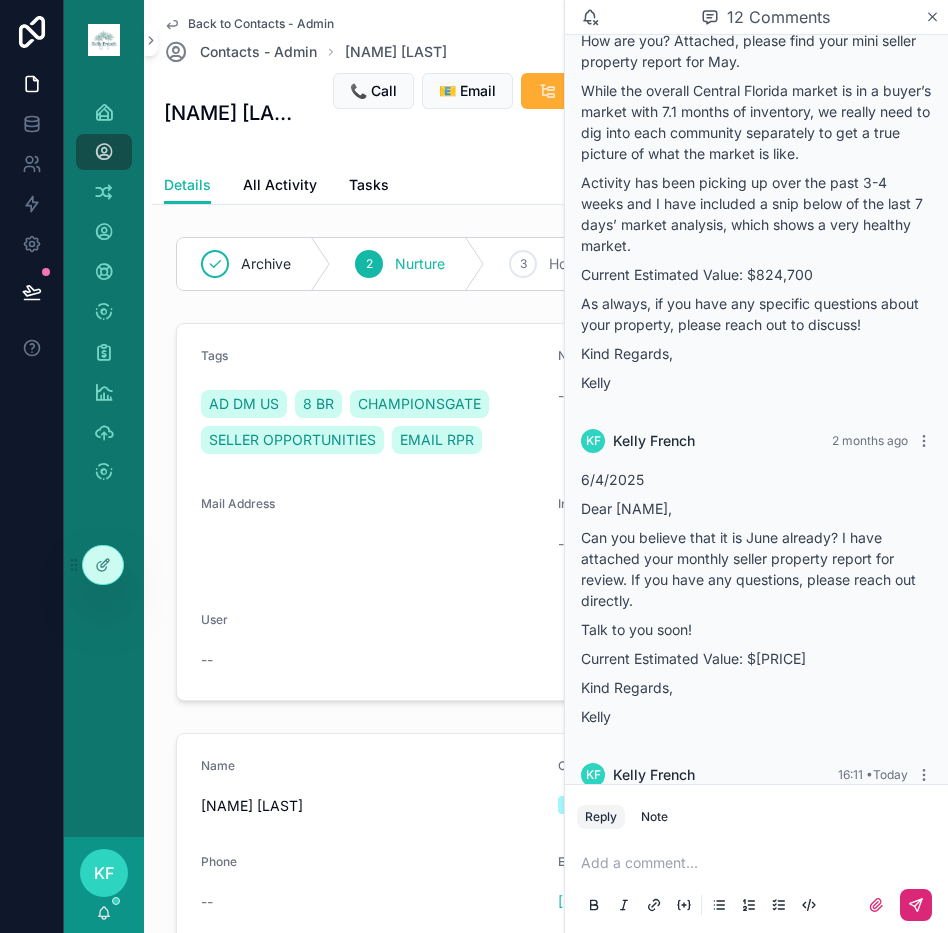 click at bounding box center (104, 152) 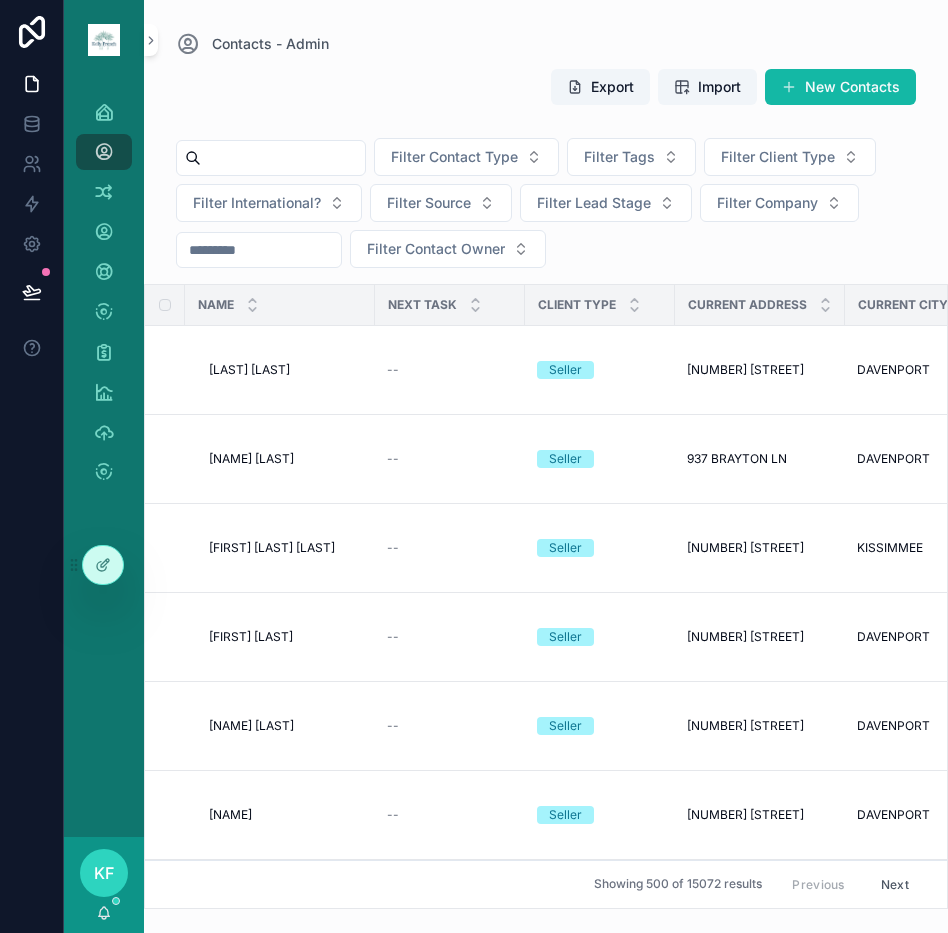 click at bounding box center (283, 158) 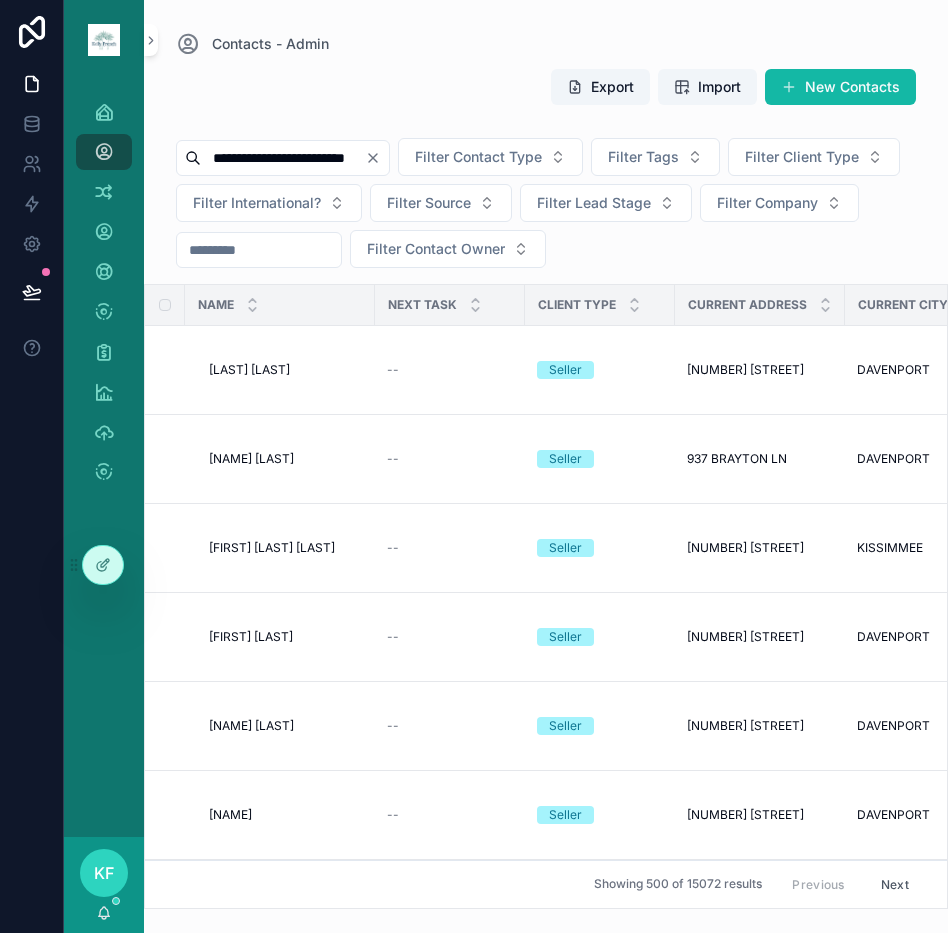 scroll, scrollTop: 0, scrollLeft: 4, axis: horizontal 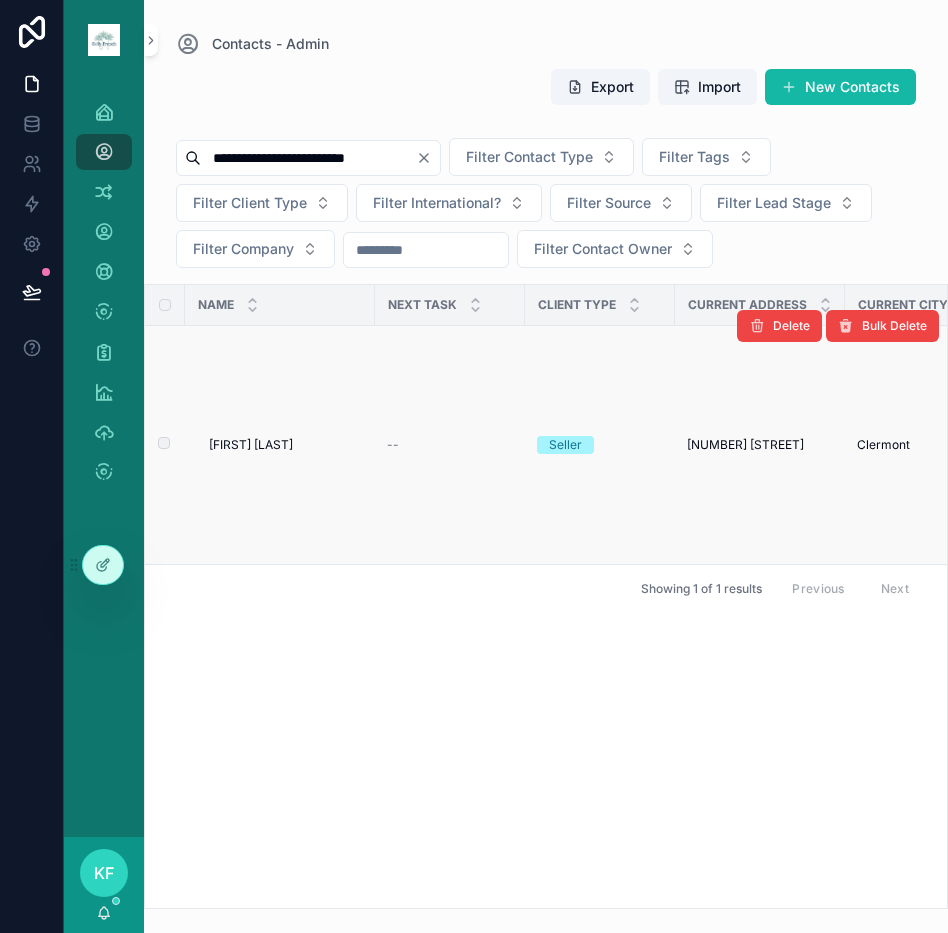 type on "**********" 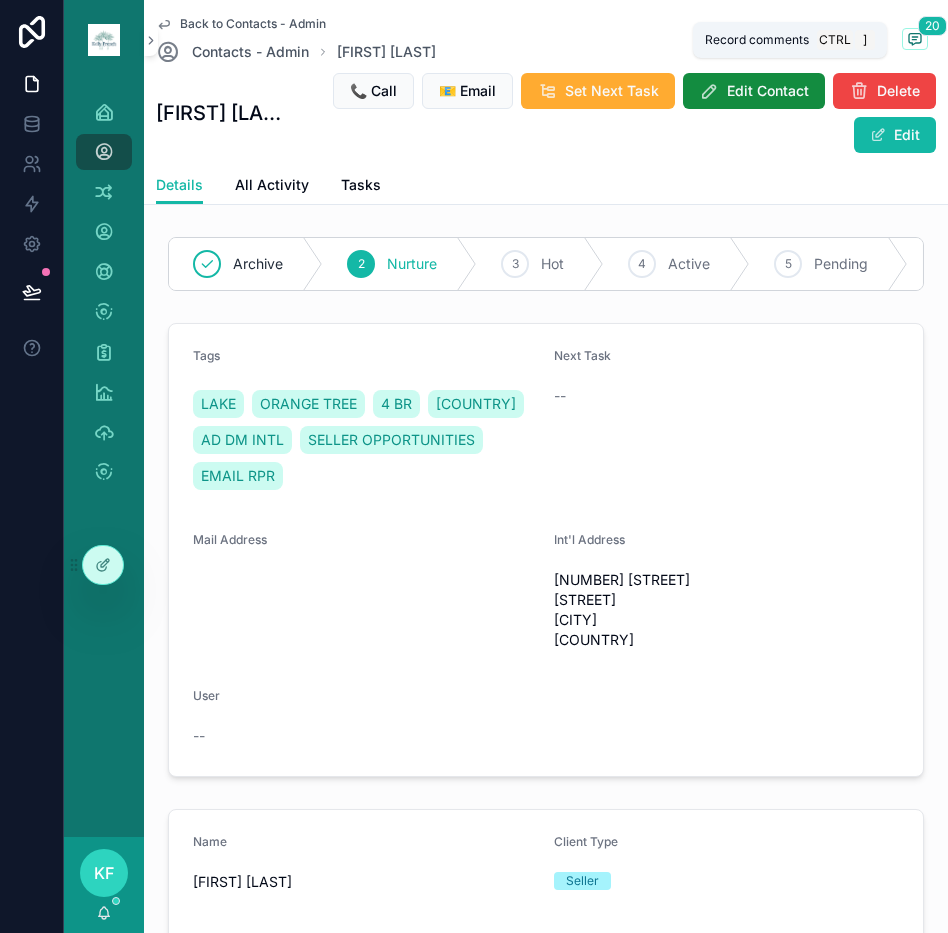 click 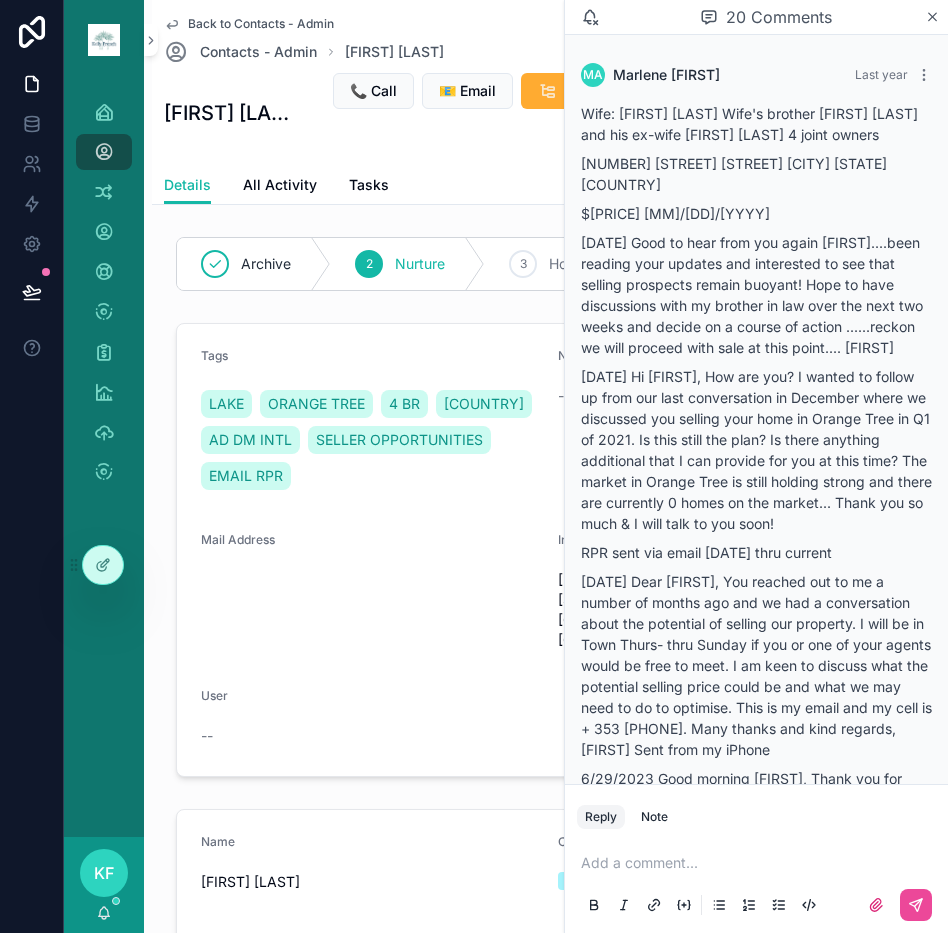 scroll, scrollTop: 8800, scrollLeft: 0, axis: vertical 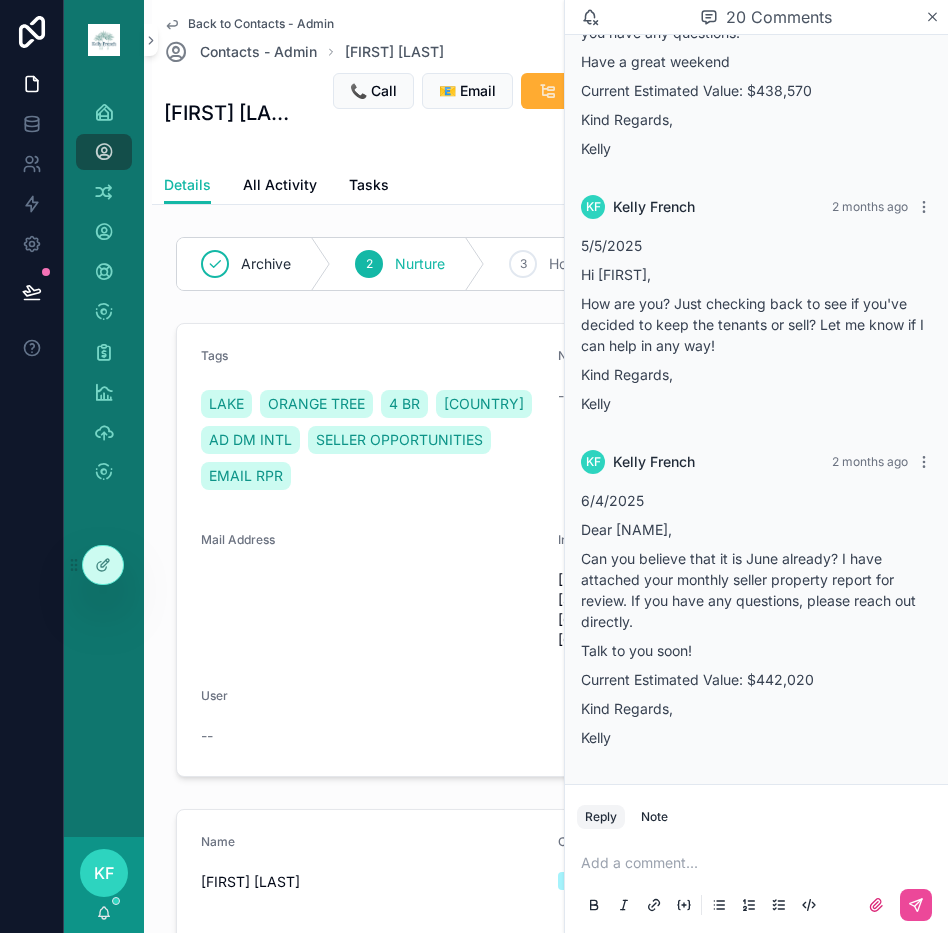 click at bounding box center [760, 863] 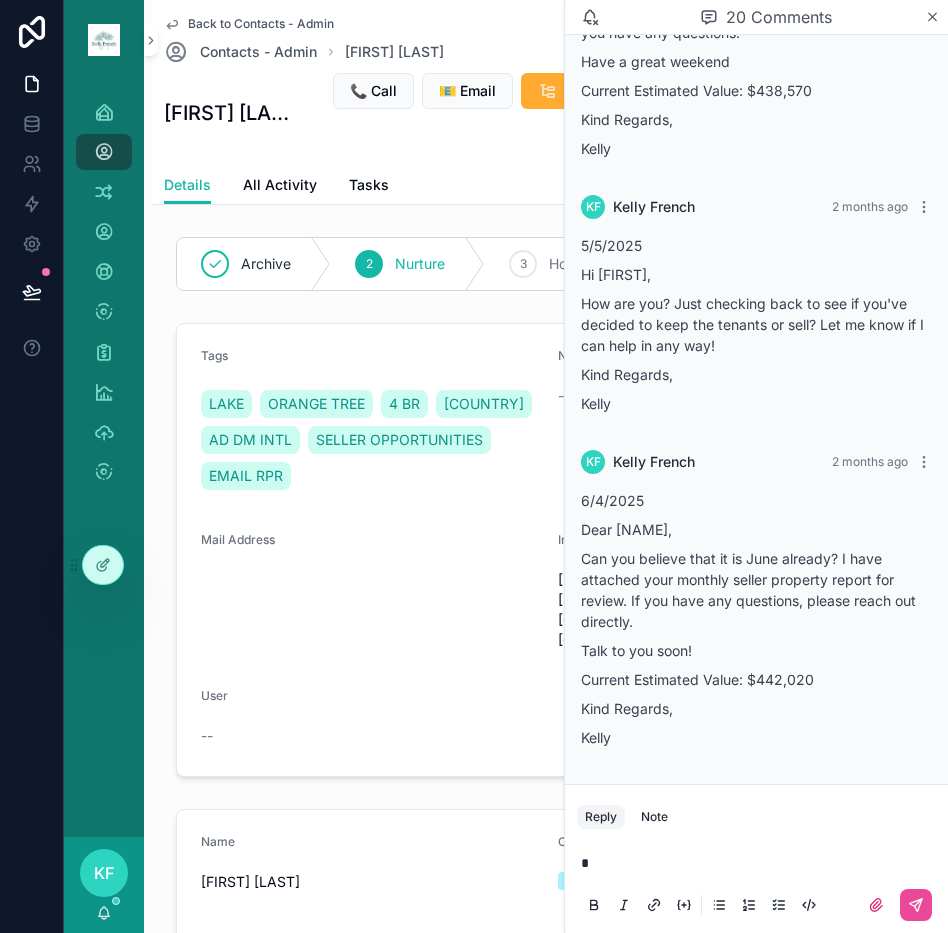 type 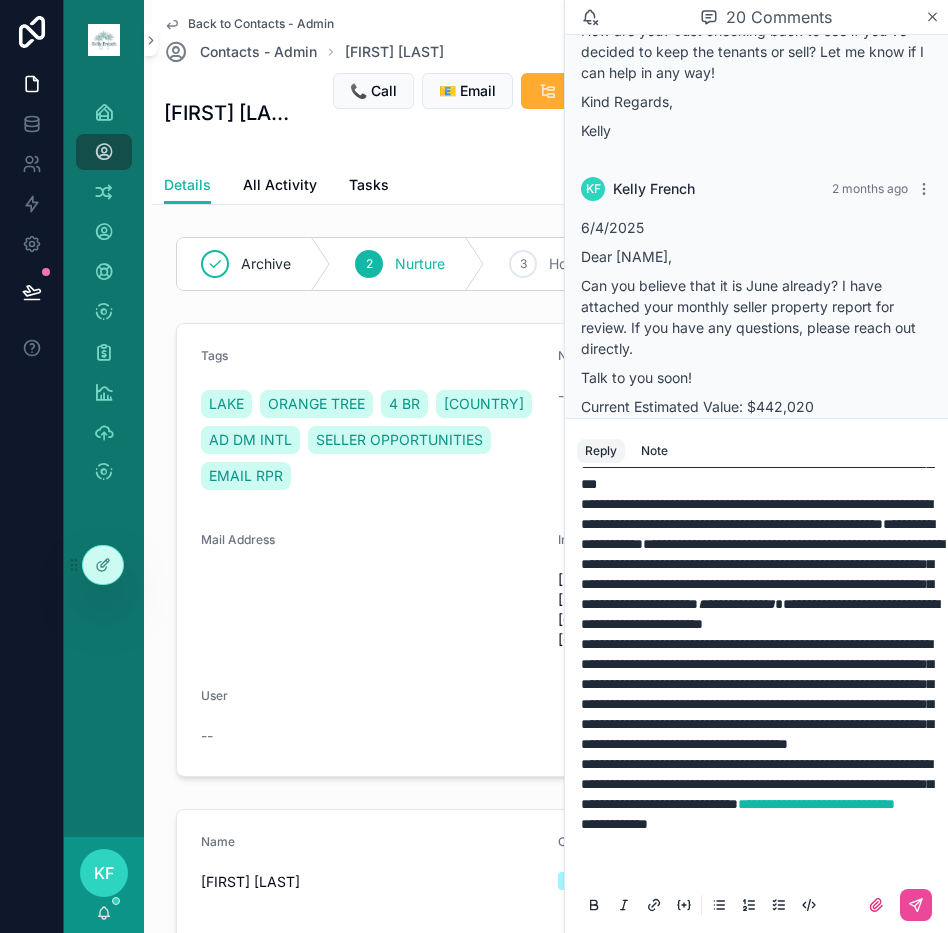 scroll, scrollTop: 492, scrollLeft: 0, axis: vertical 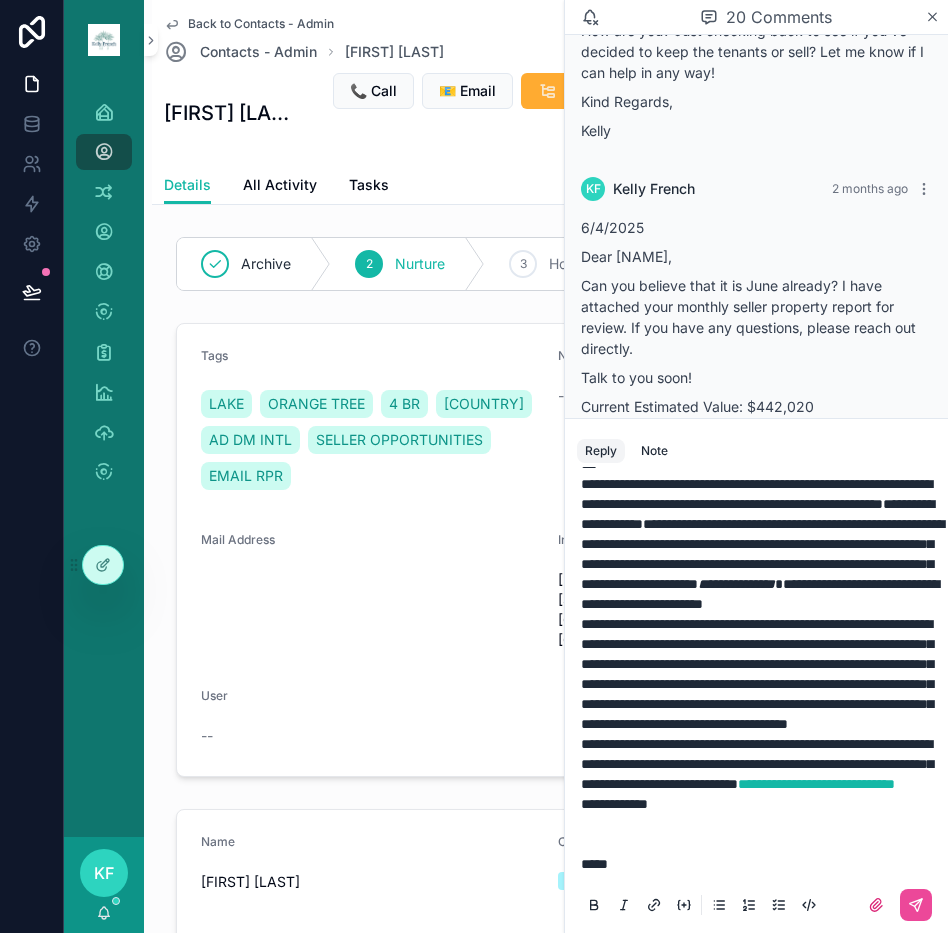 click on "**********" at bounding box center [614, 804] 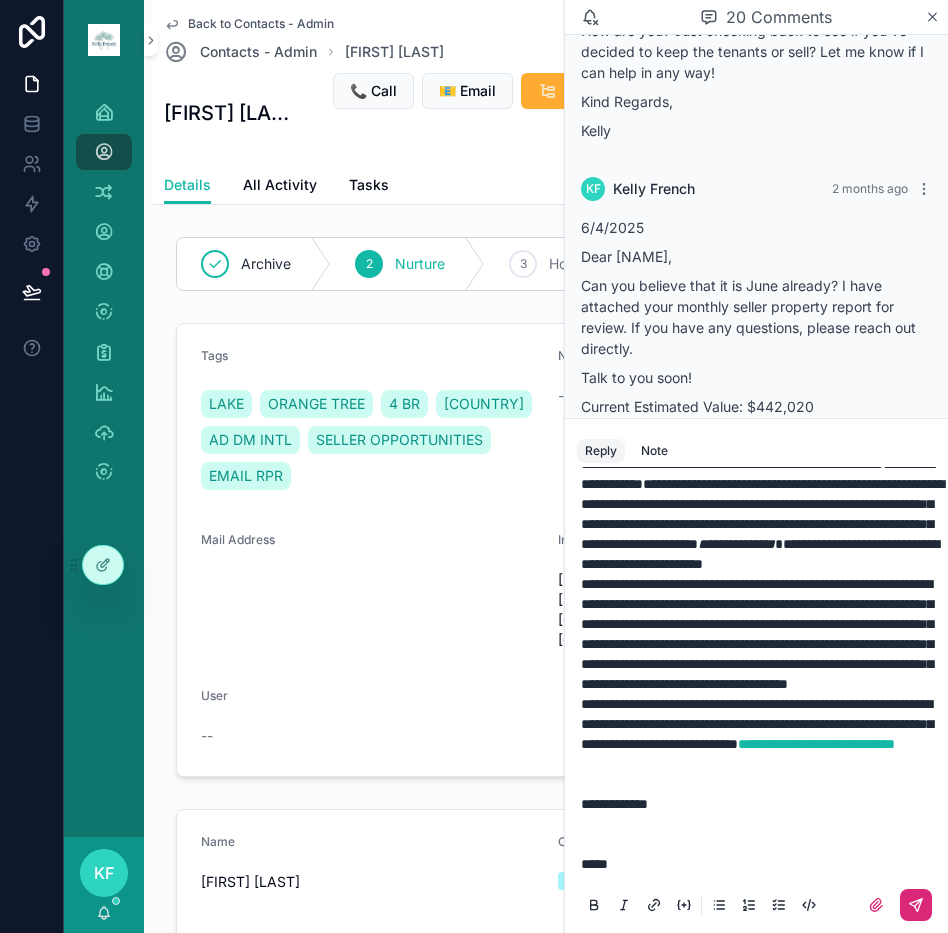 click 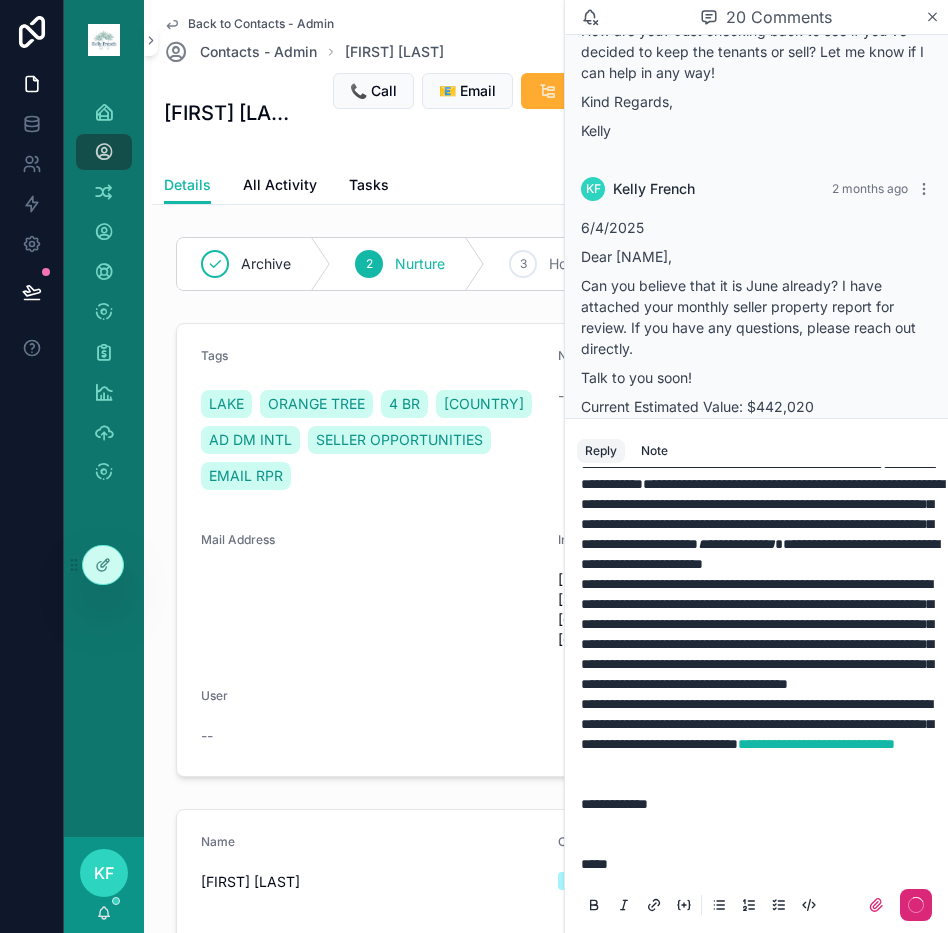 scroll, scrollTop: 0, scrollLeft: 0, axis: both 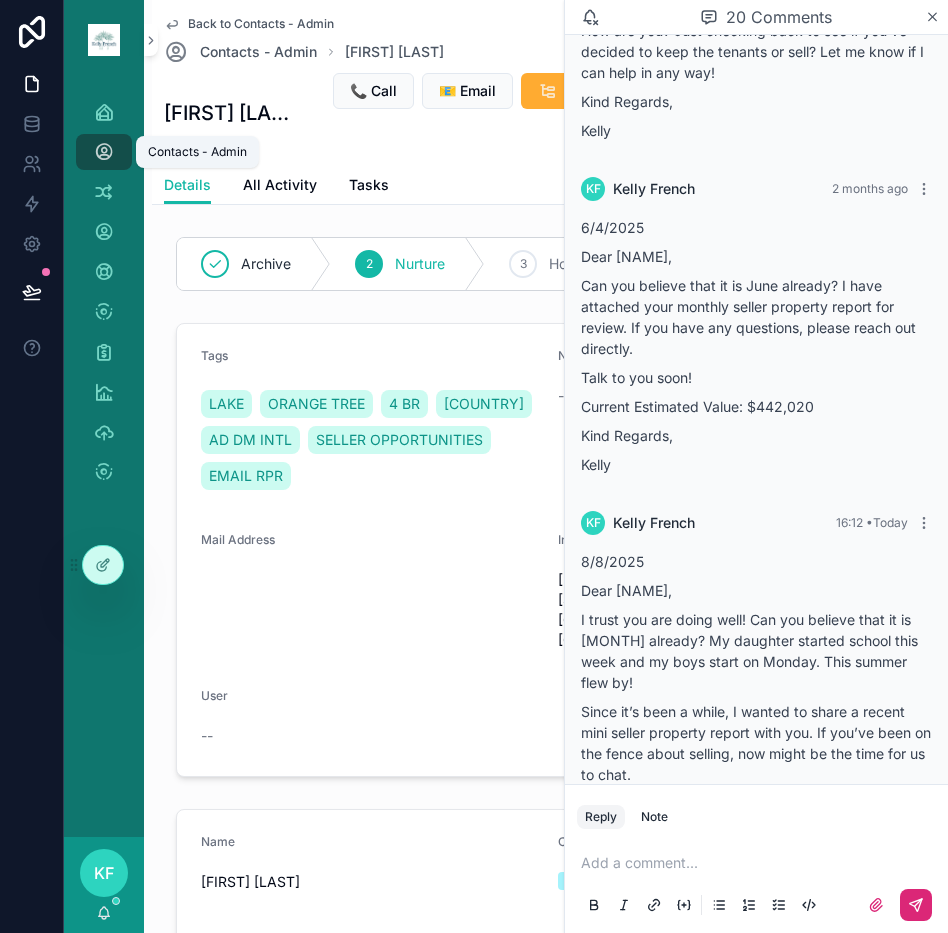 click at bounding box center (104, 152) 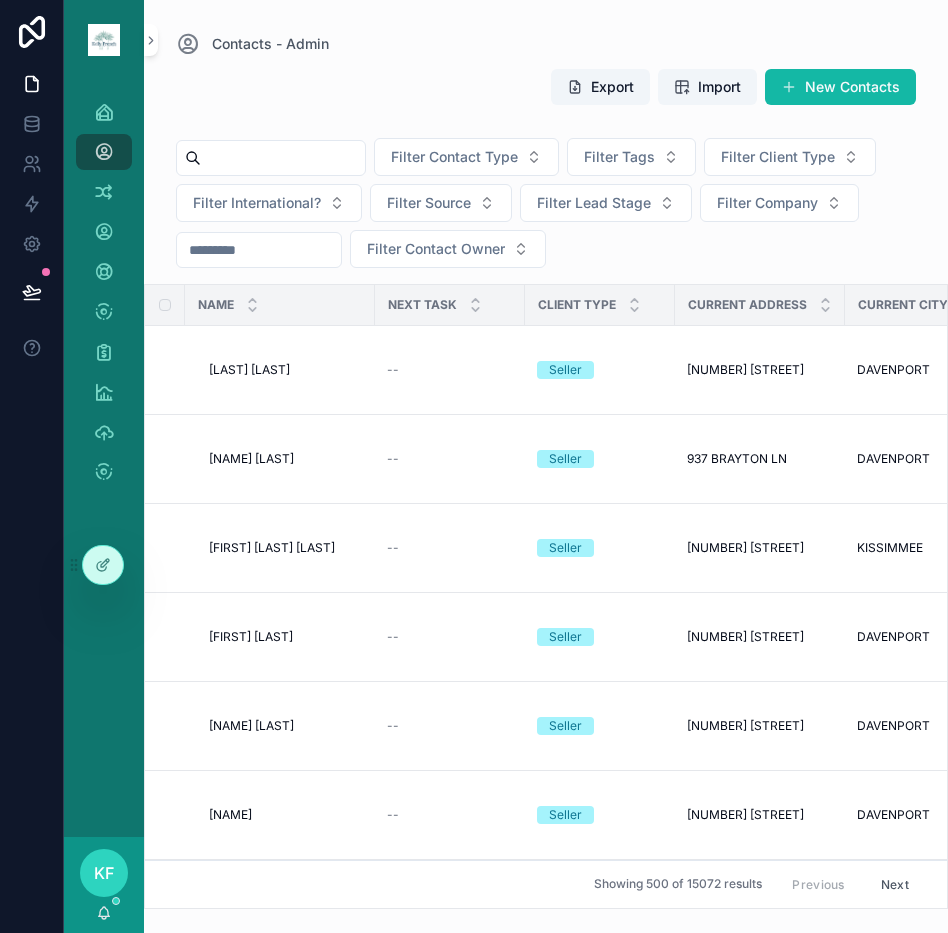 click at bounding box center (283, 158) 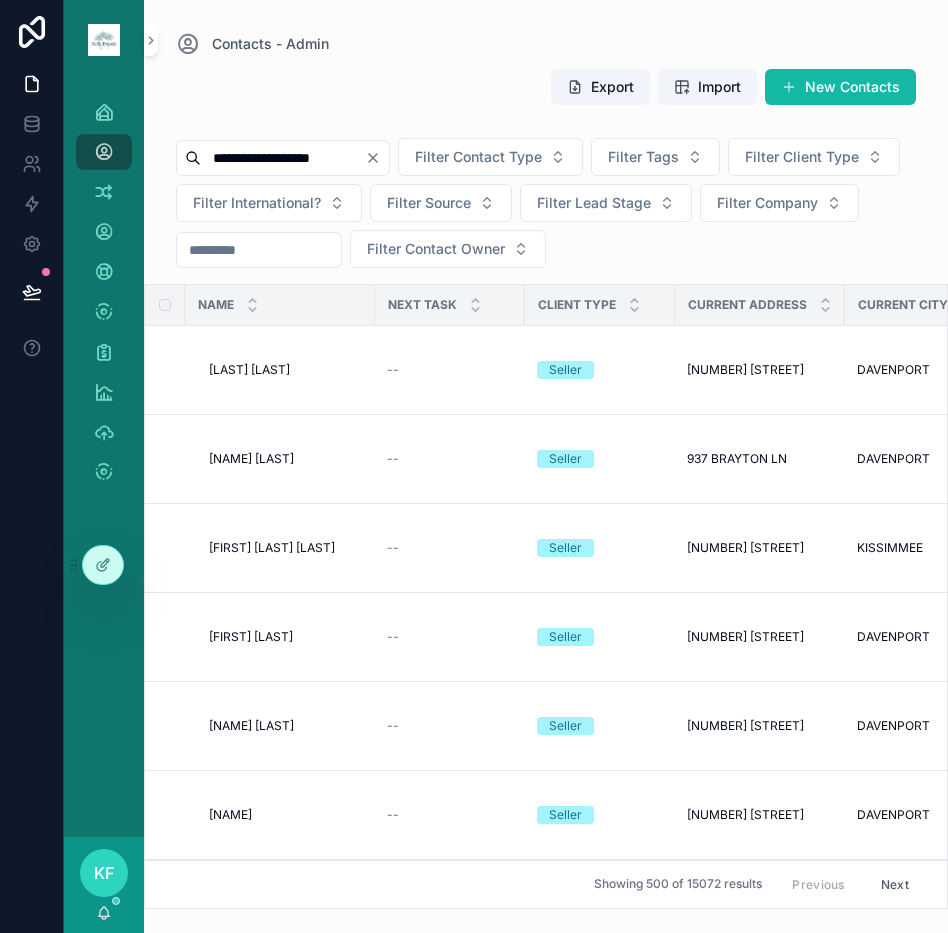 type on "**********" 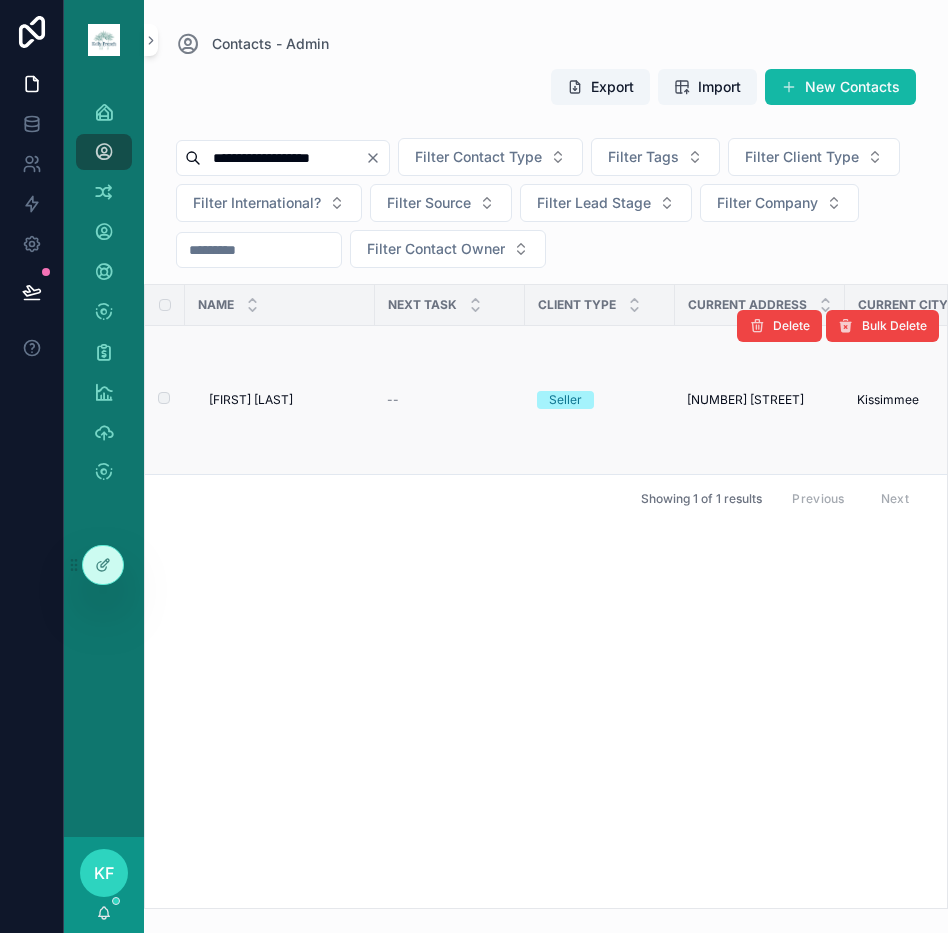 click on "[FIRST] [LAST]" at bounding box center (251, 400) 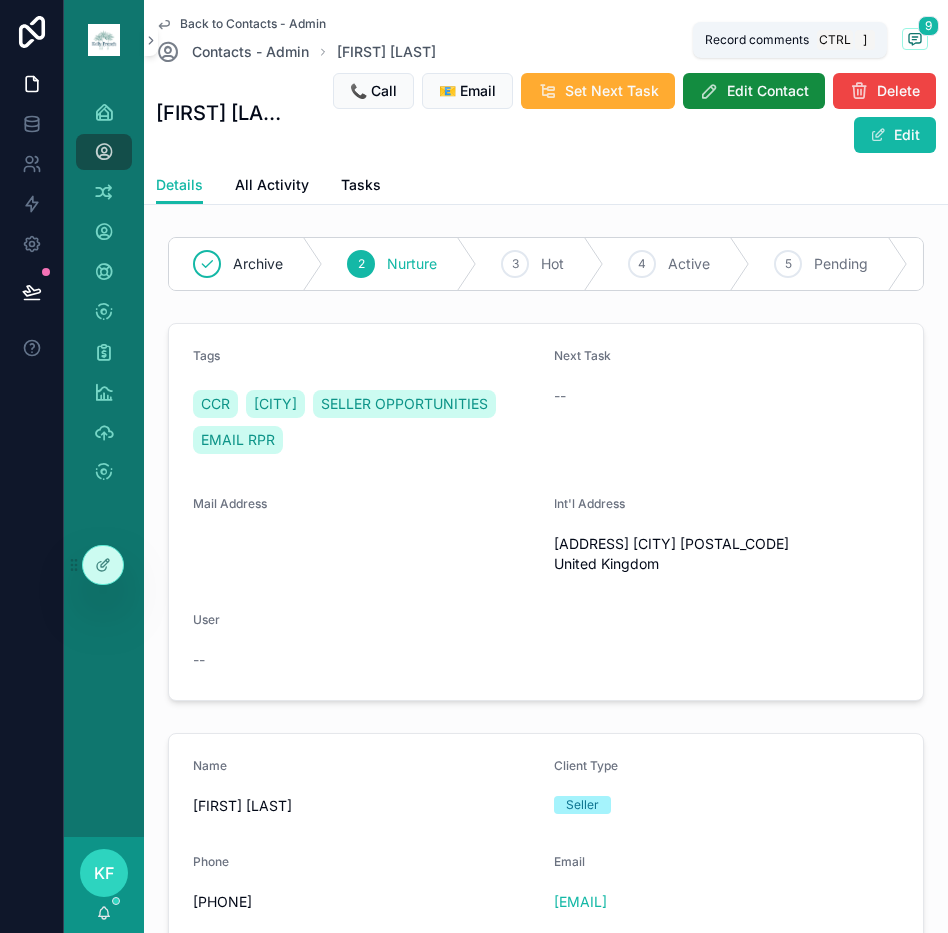 click at bounding box center [915, 39] 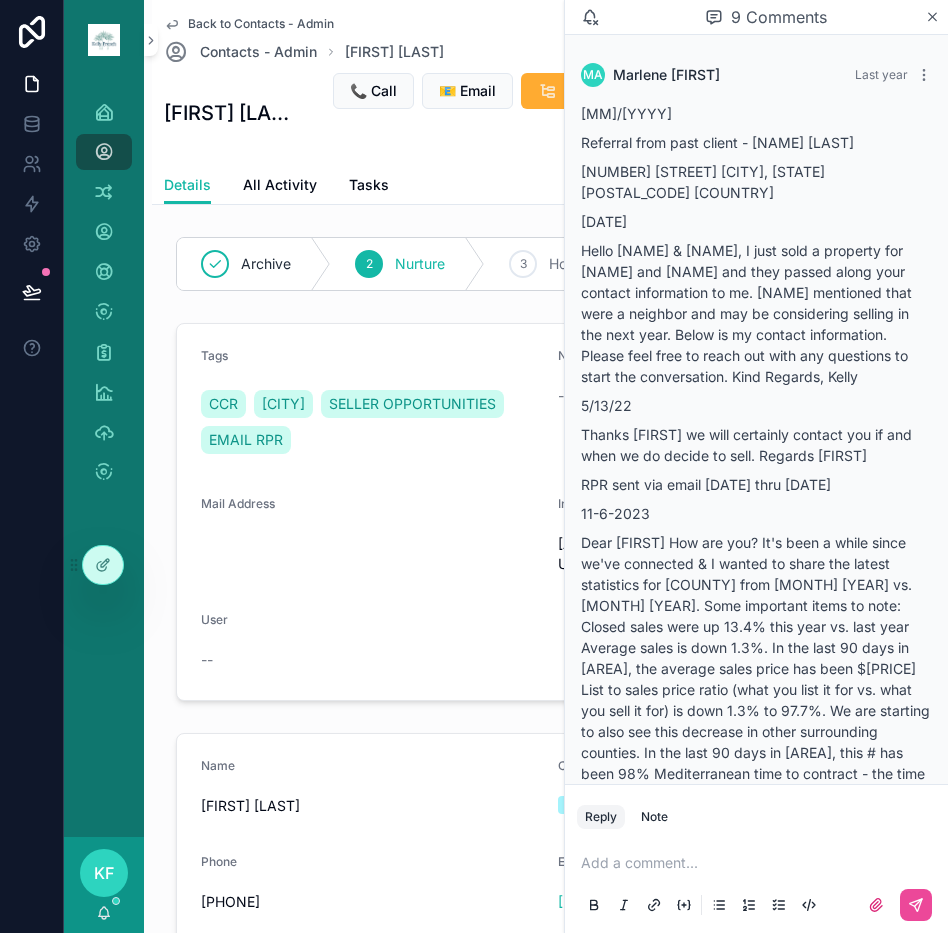 scroll, scrollTop: 2734, scrollLeft: 0, axis: vertical 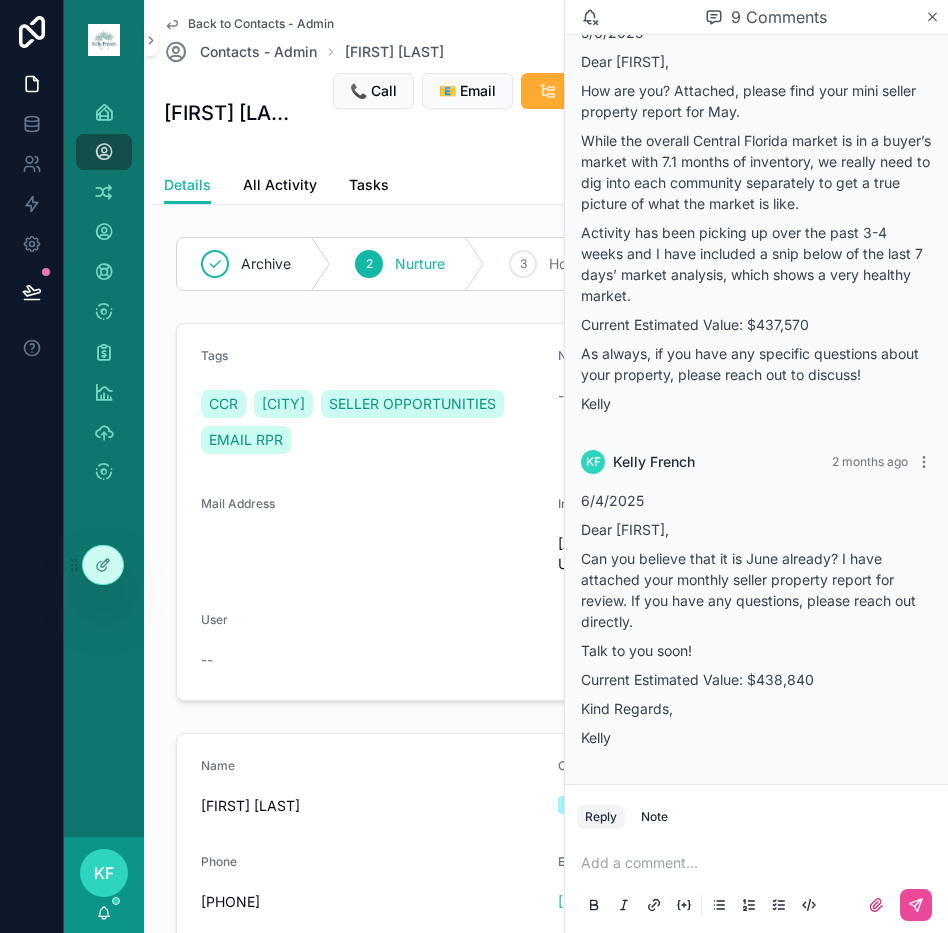 click at bounding box center [760, 863] 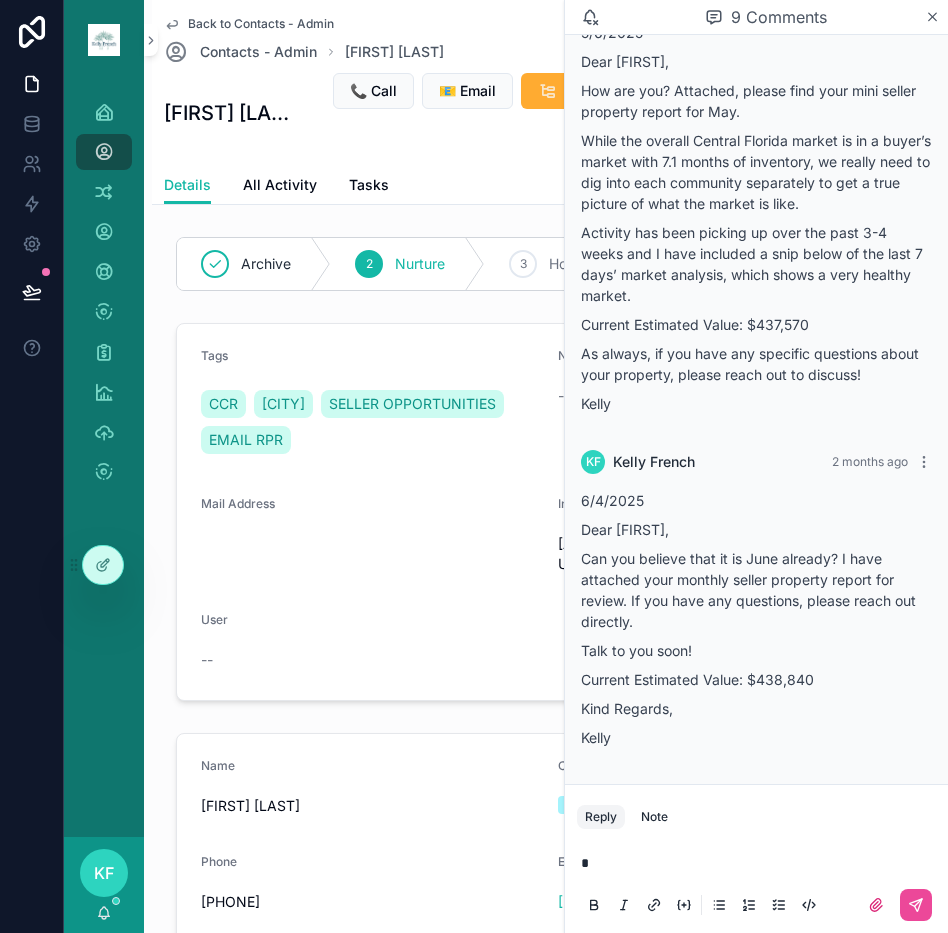 type 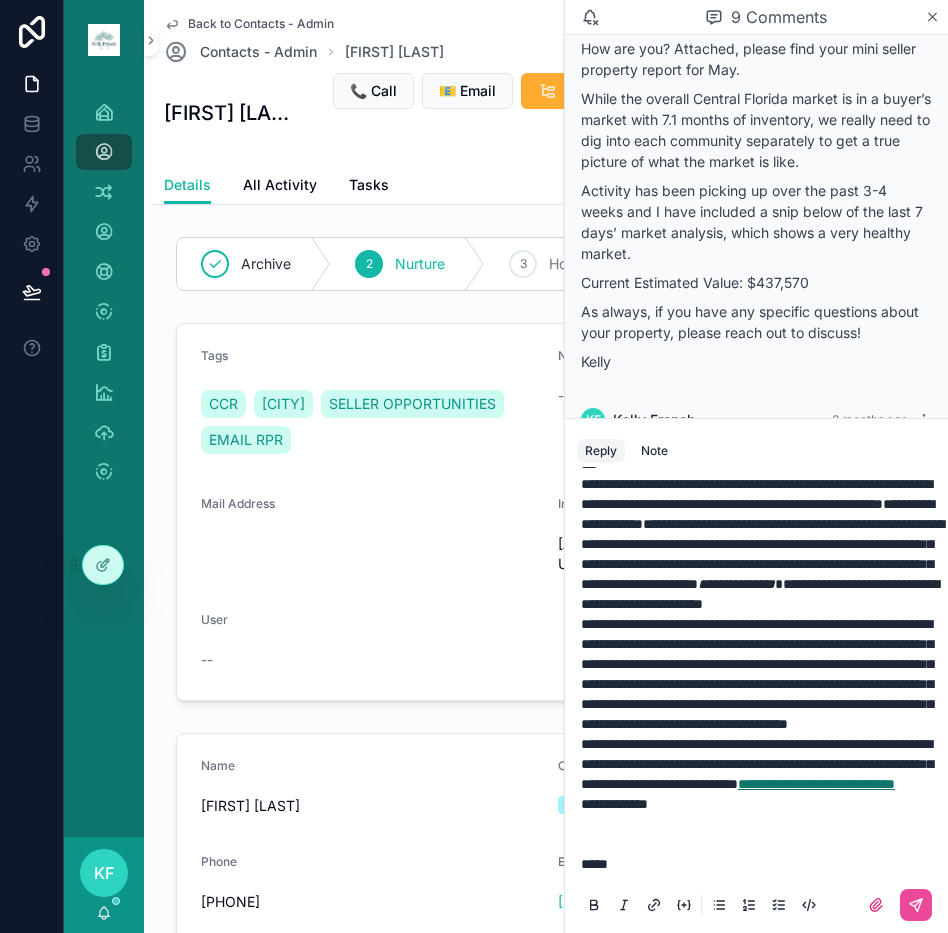 scroll, scrollTop: 553, scrollLeft: 0, axis: vertical 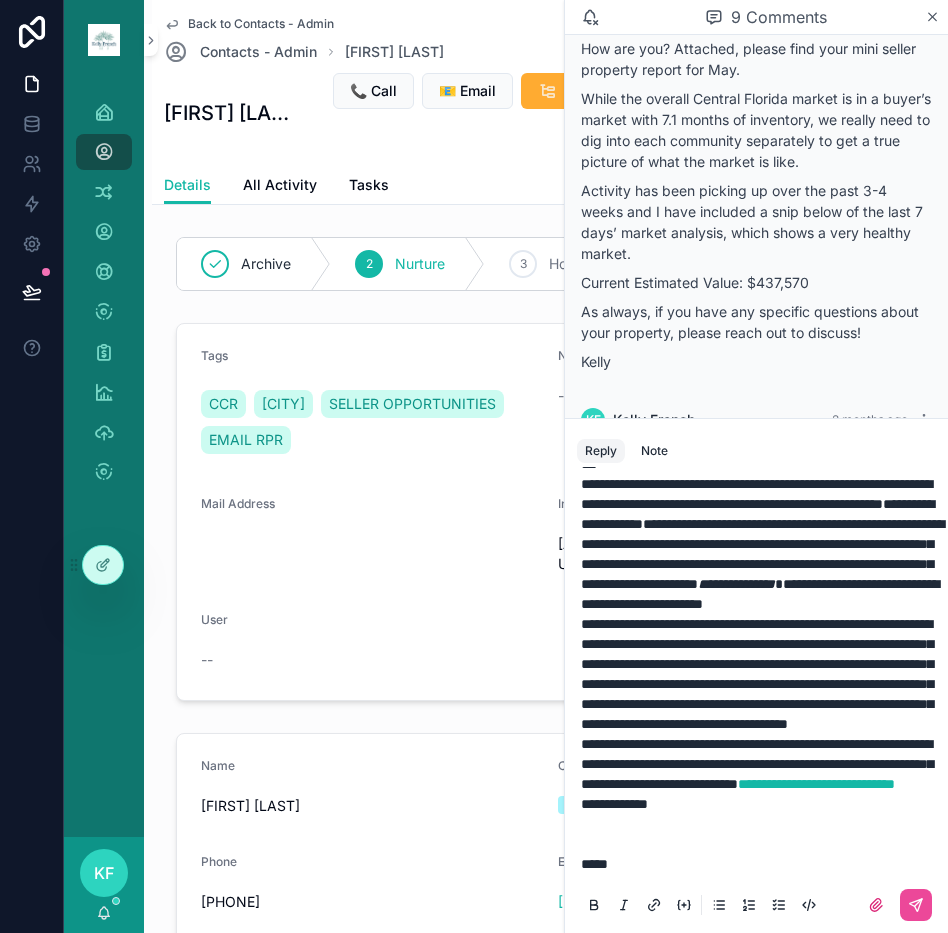 click on "*****" at bounding box center (594, 864) 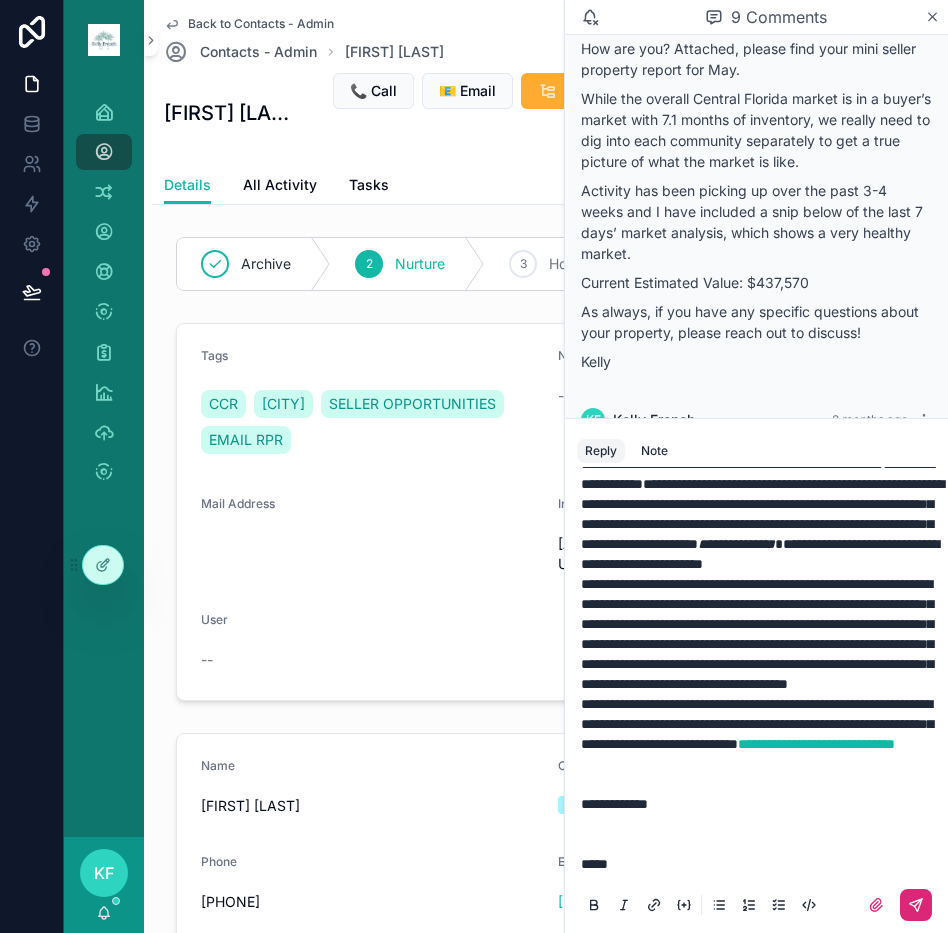 click at bounding box center [916, 905] 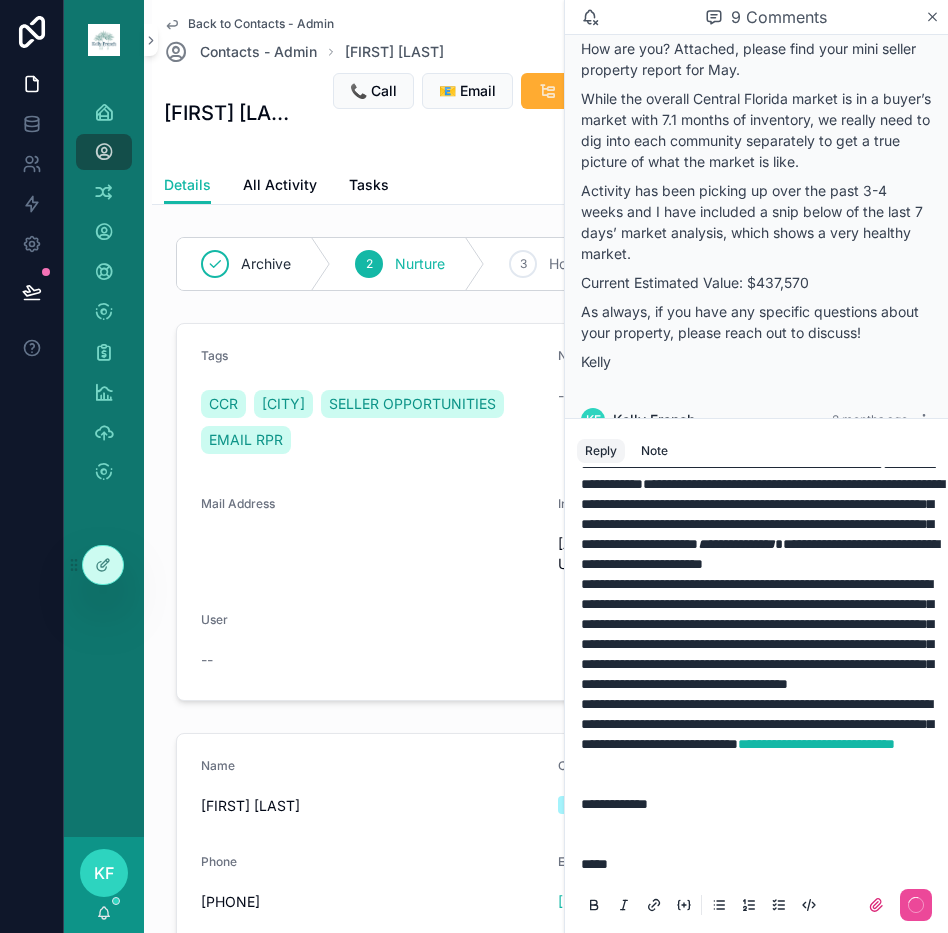 scroll, scrollTop: 0, scrollLeft: 0, axis: both 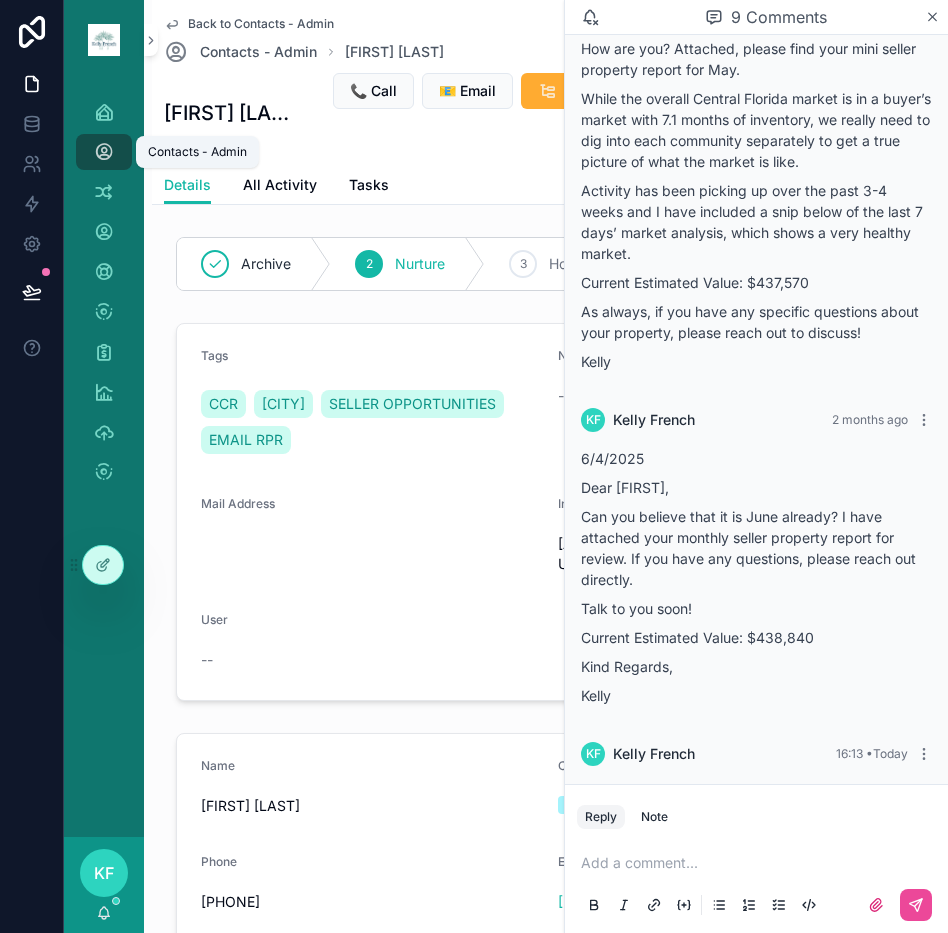 click at bounding box center (104, 152) 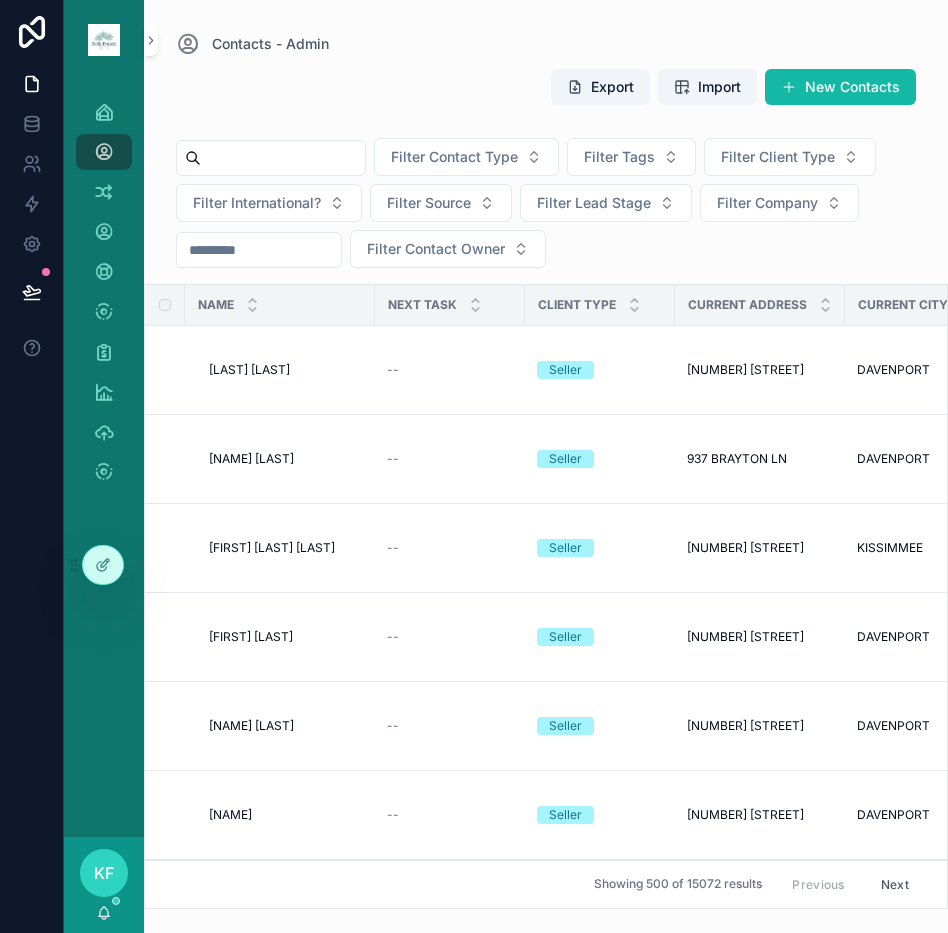 drag, startPoint x: 111, startPoint y: 157, endPoint x: 295, endPoint y: 142, distance: 184.6104 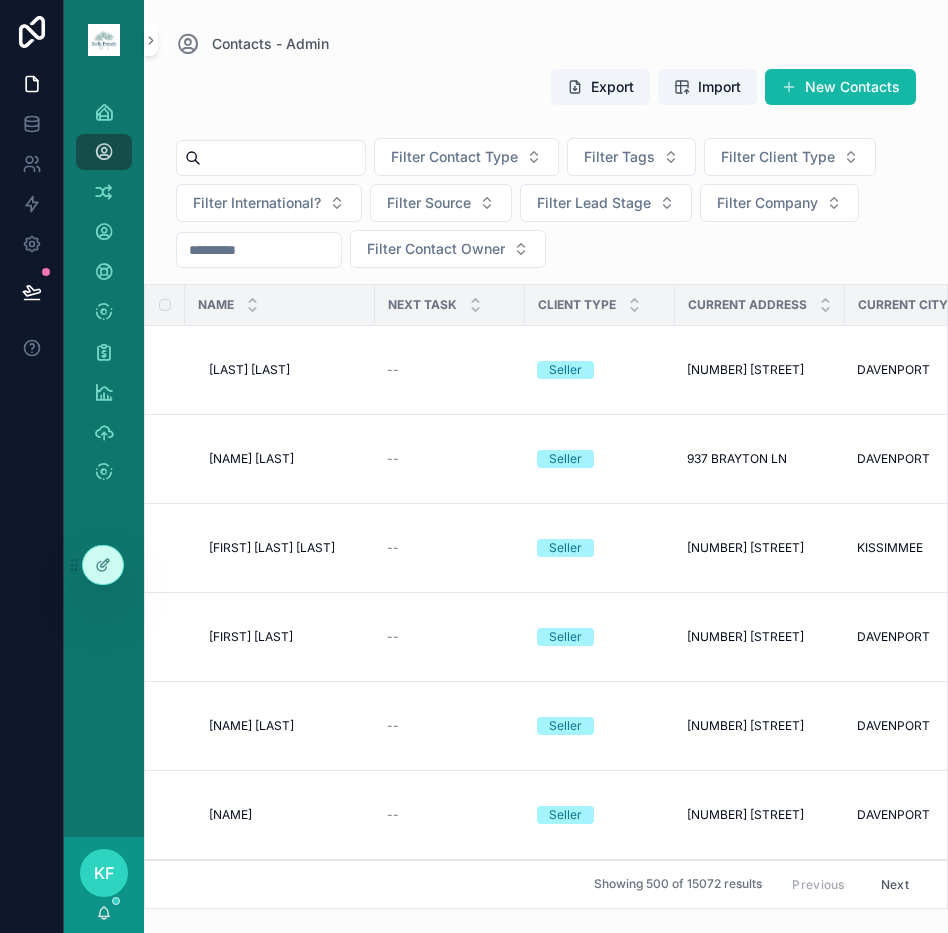 paste on "**********" 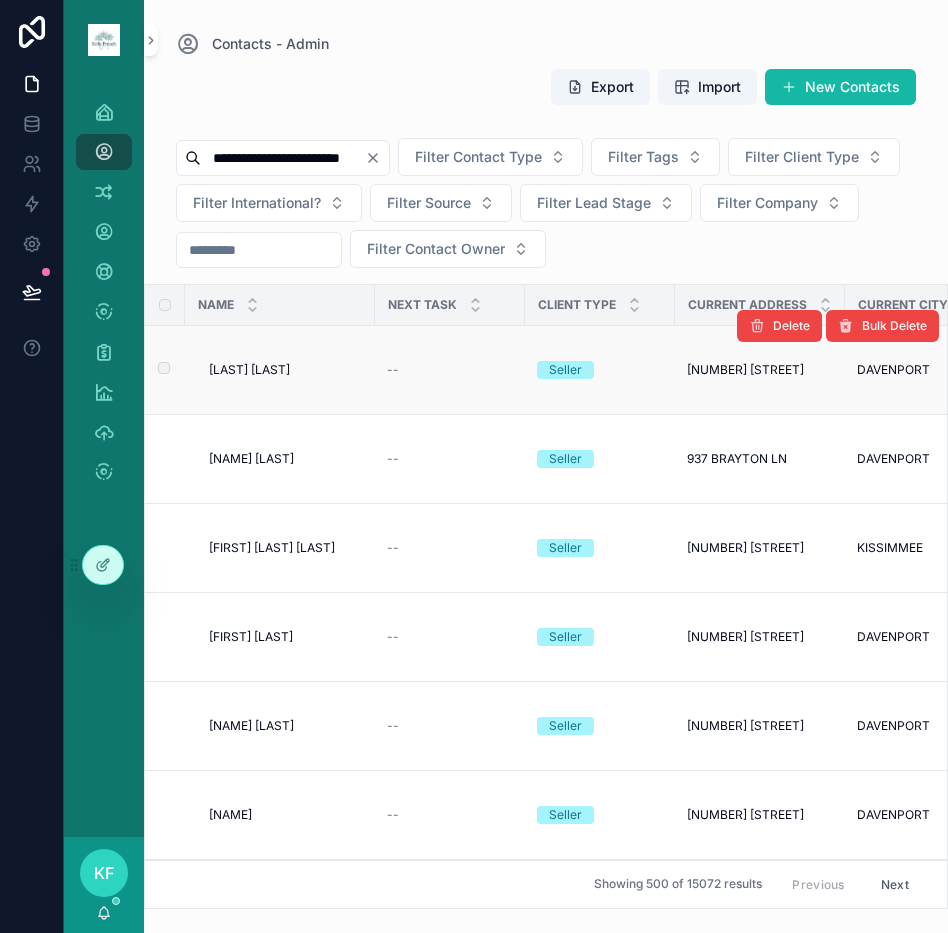 type on "**********" 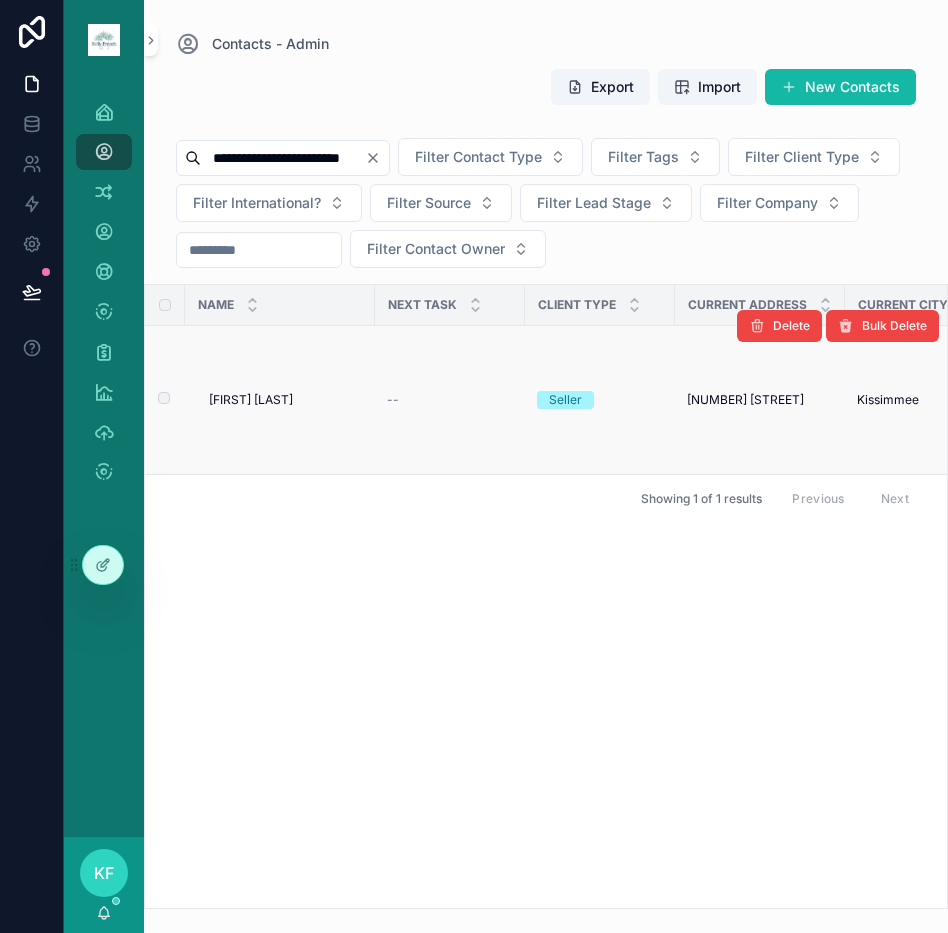 click on "[FIRST] [LAST]" at bounding box center (251, 400) 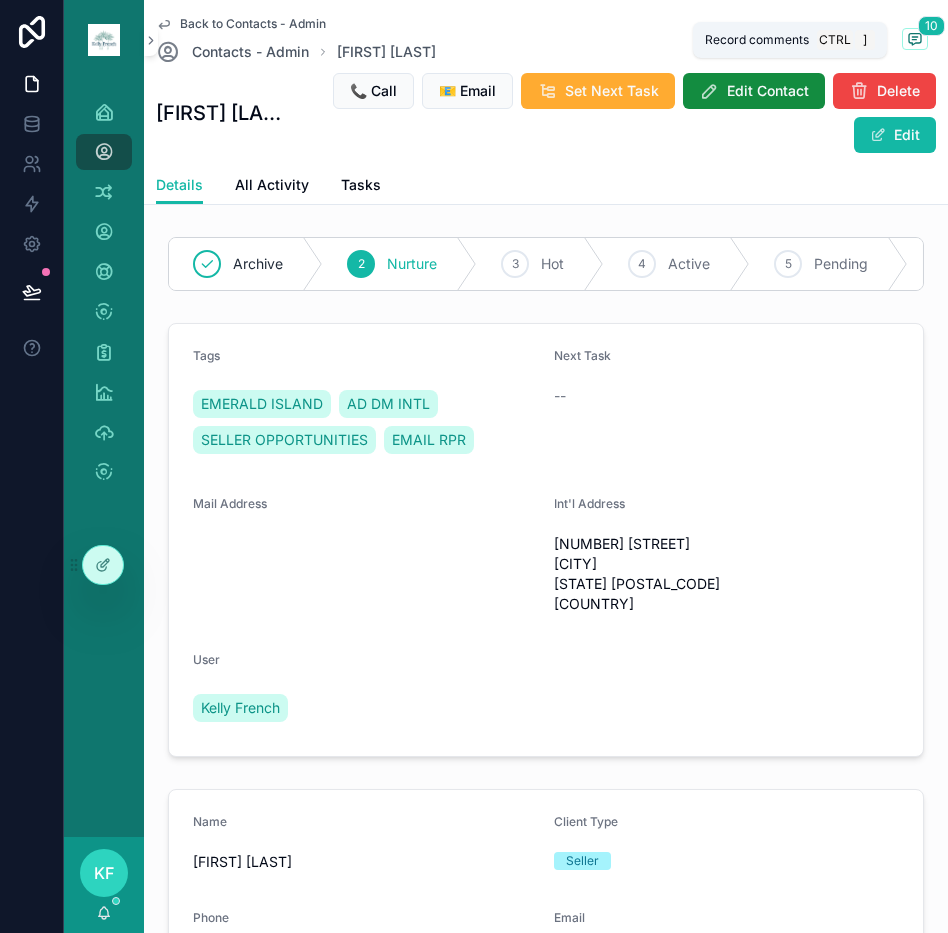click 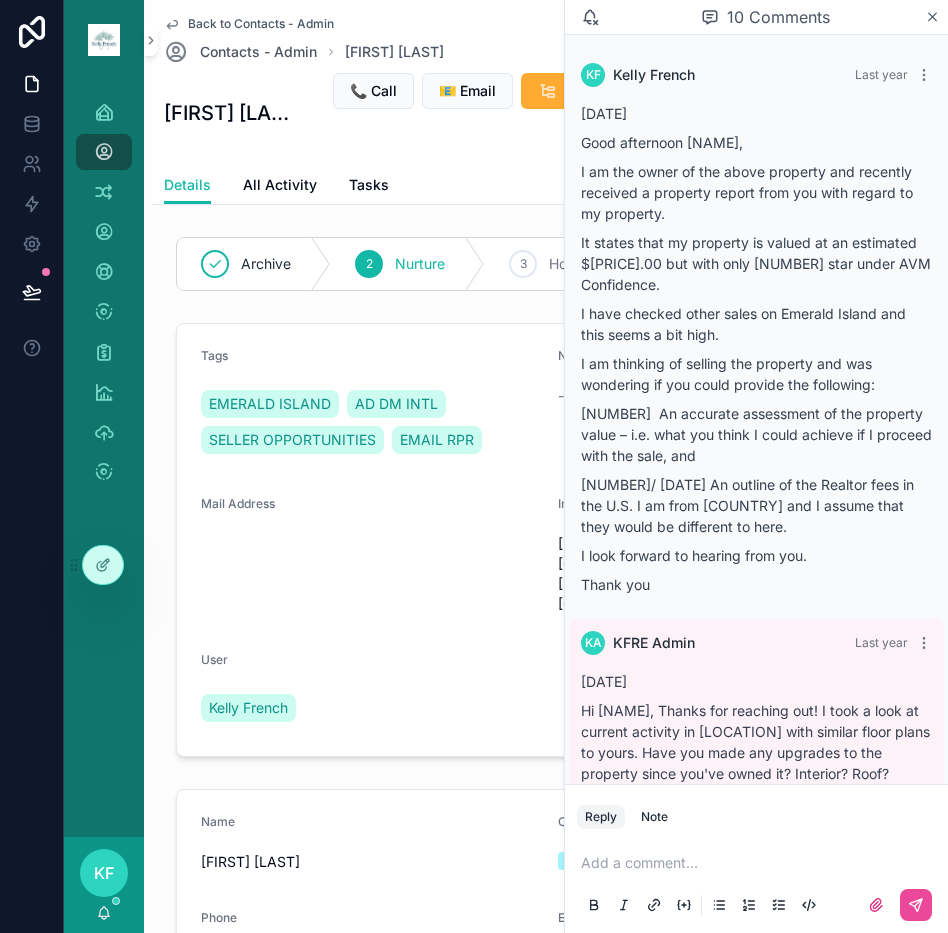 scroll, scrollTop: 3766, scrollLeft: 0, axis: vertical 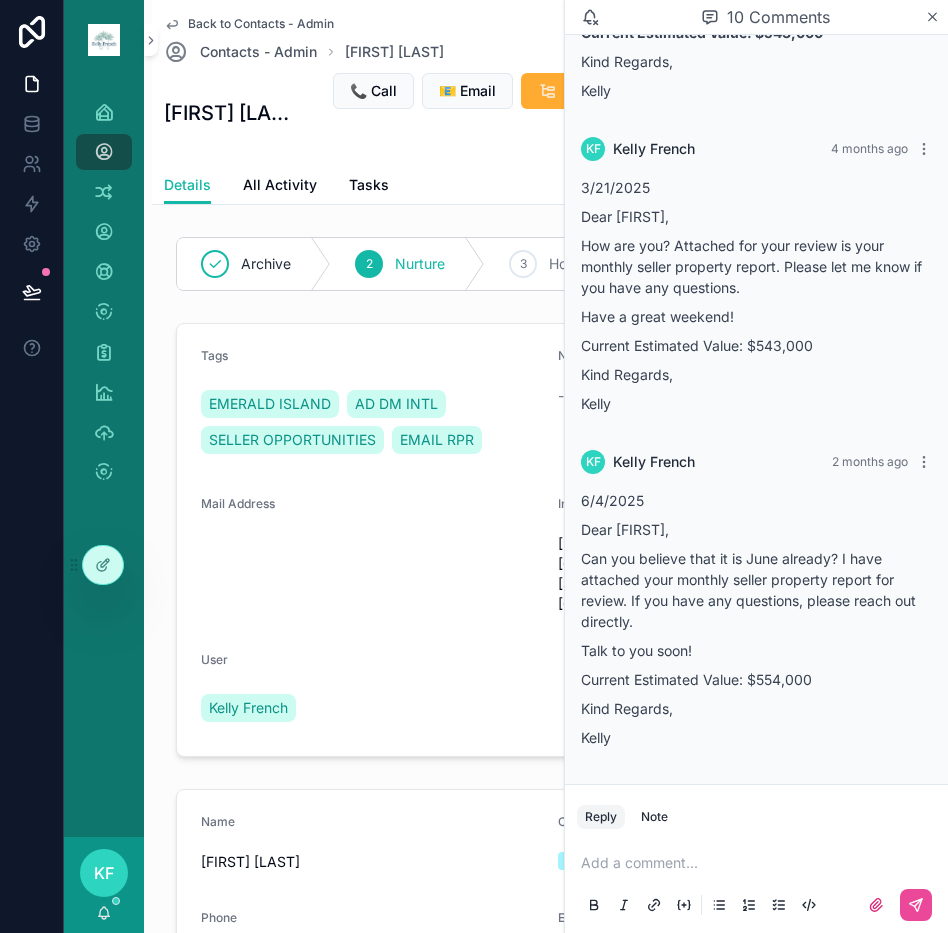 click at bounding box center (760, 863) 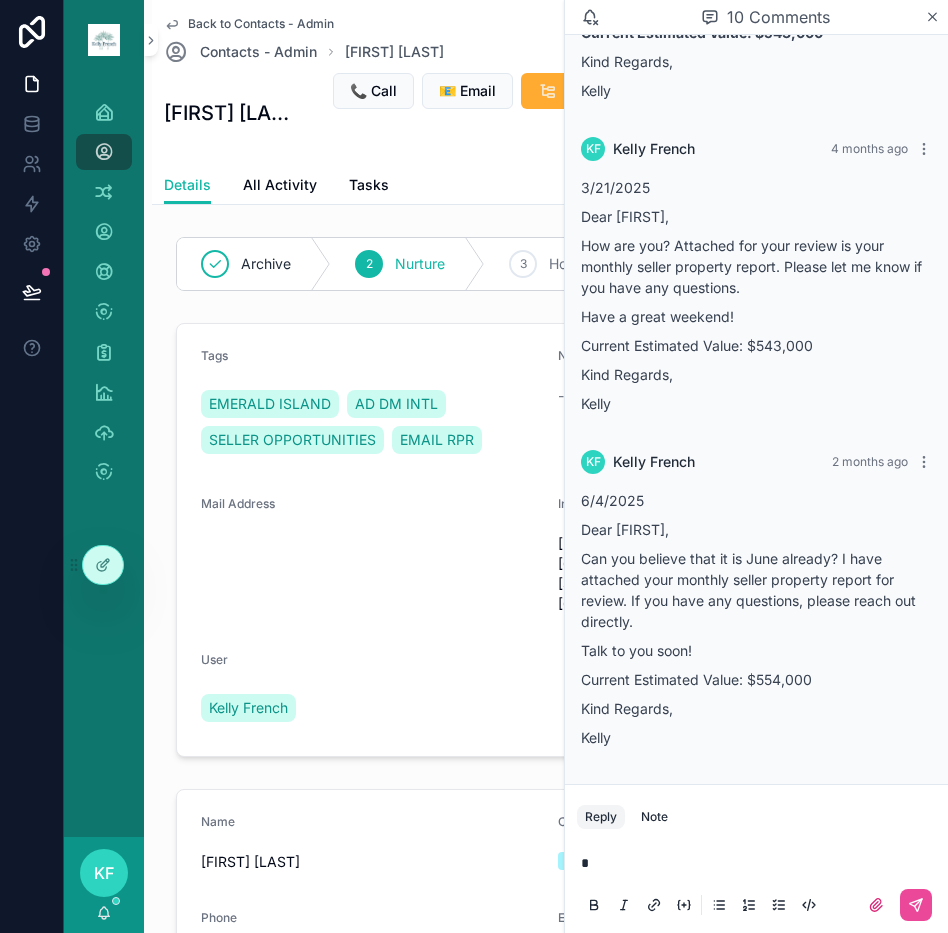 type 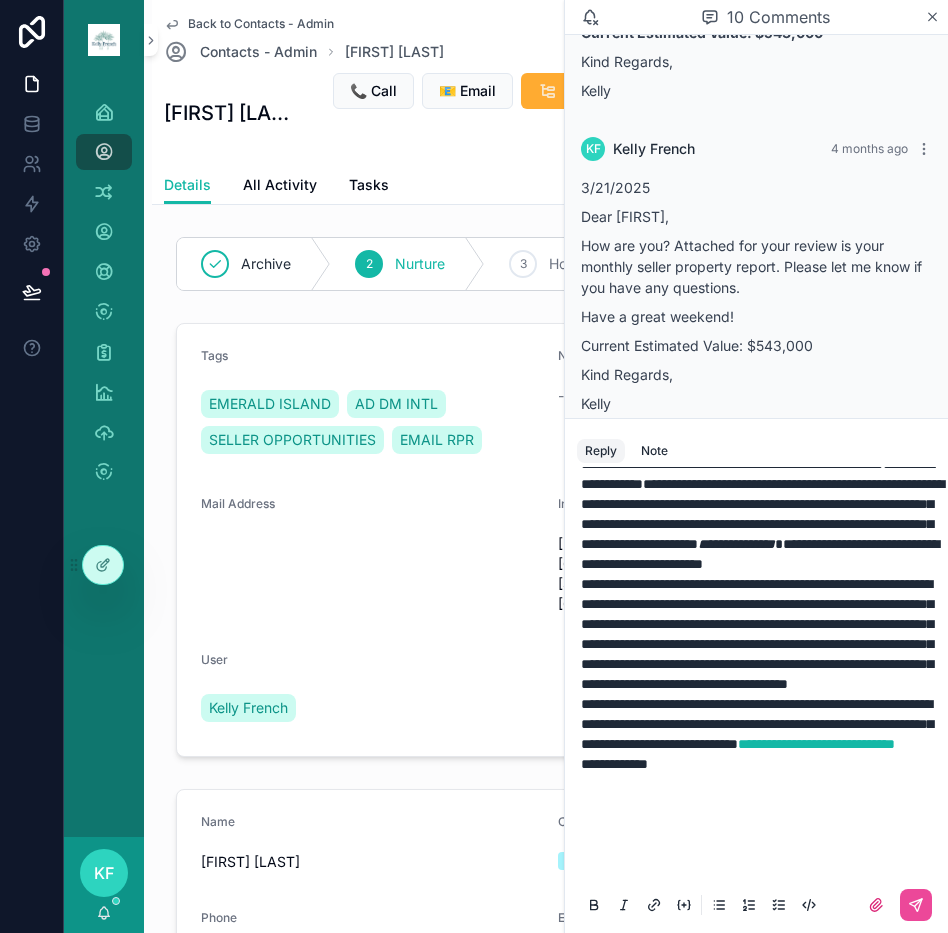 scroll, scrollTop: 532, scrollLeft: 0, axis: vertical 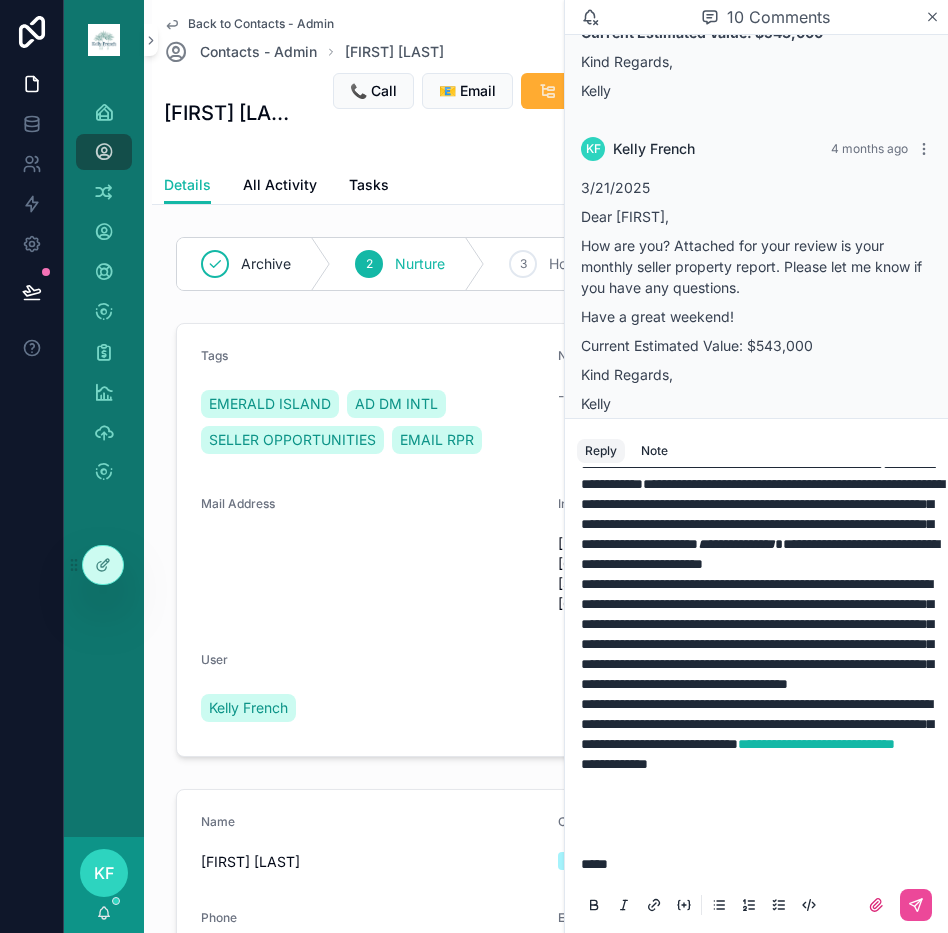 click on "**********" at bounding box center [756, 494] 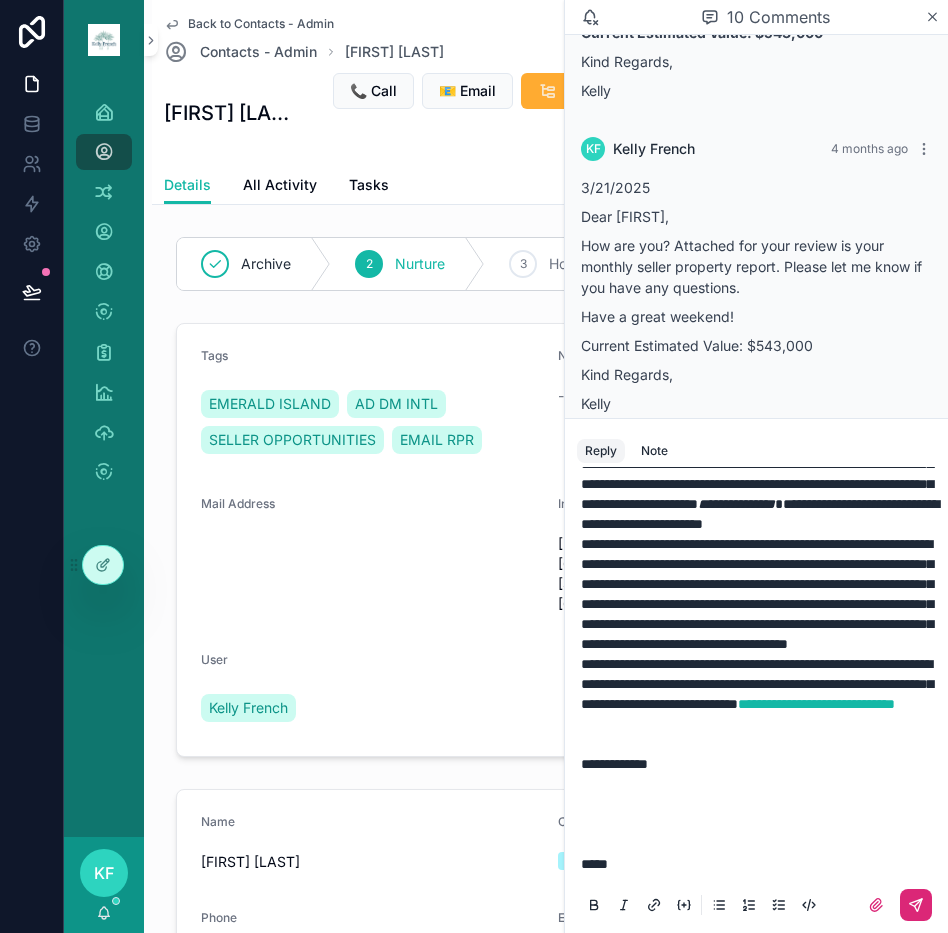 click at bounding box center [916, 905] 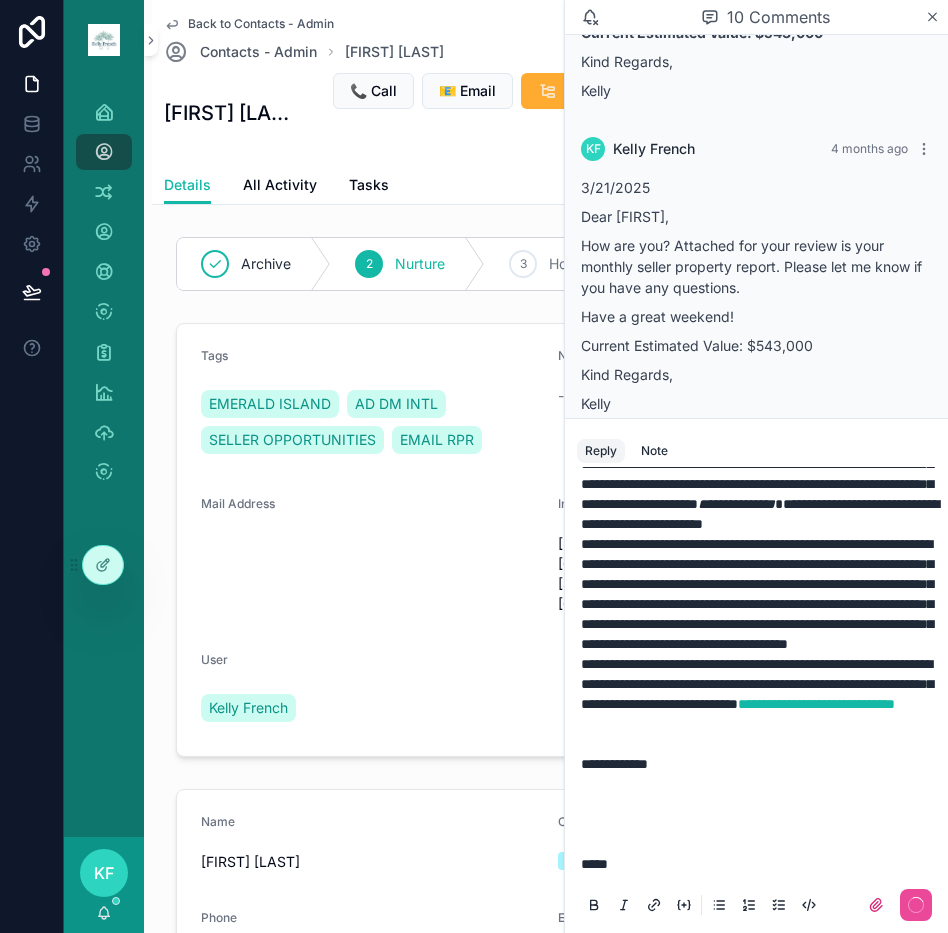 scroll, scrollTop: 0, scrollLeft: 0, axis: both 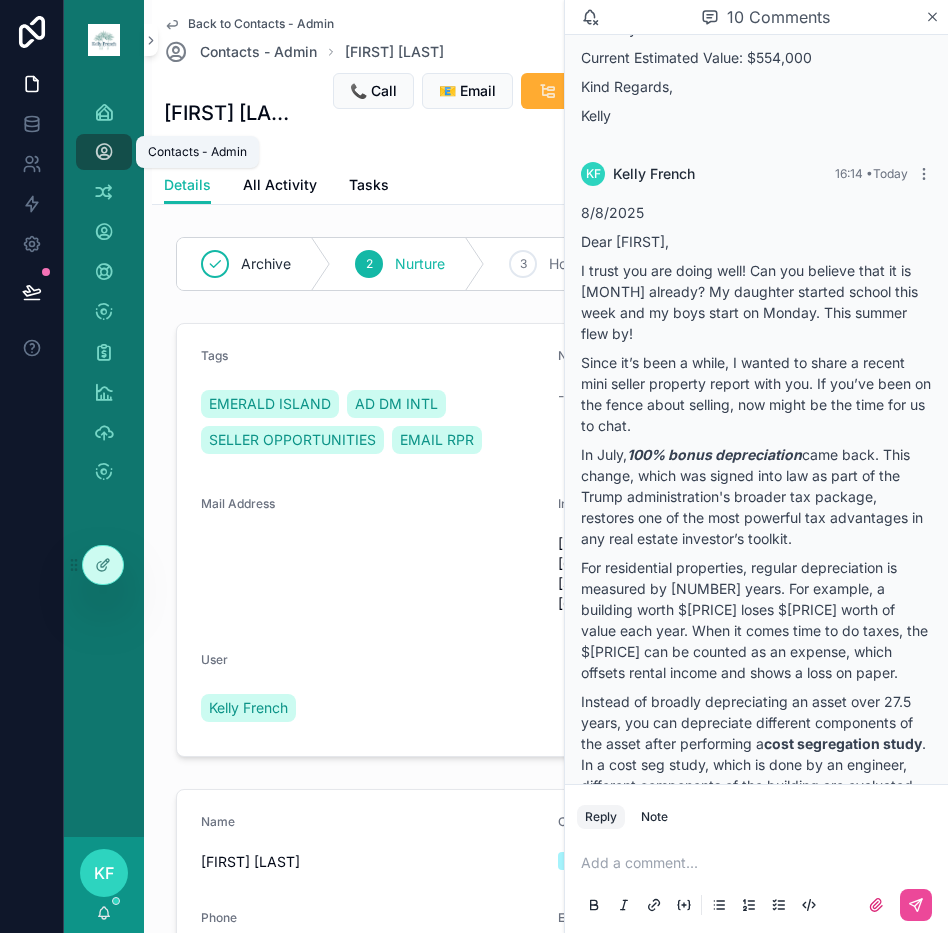 click at bounding box center (104, 152) 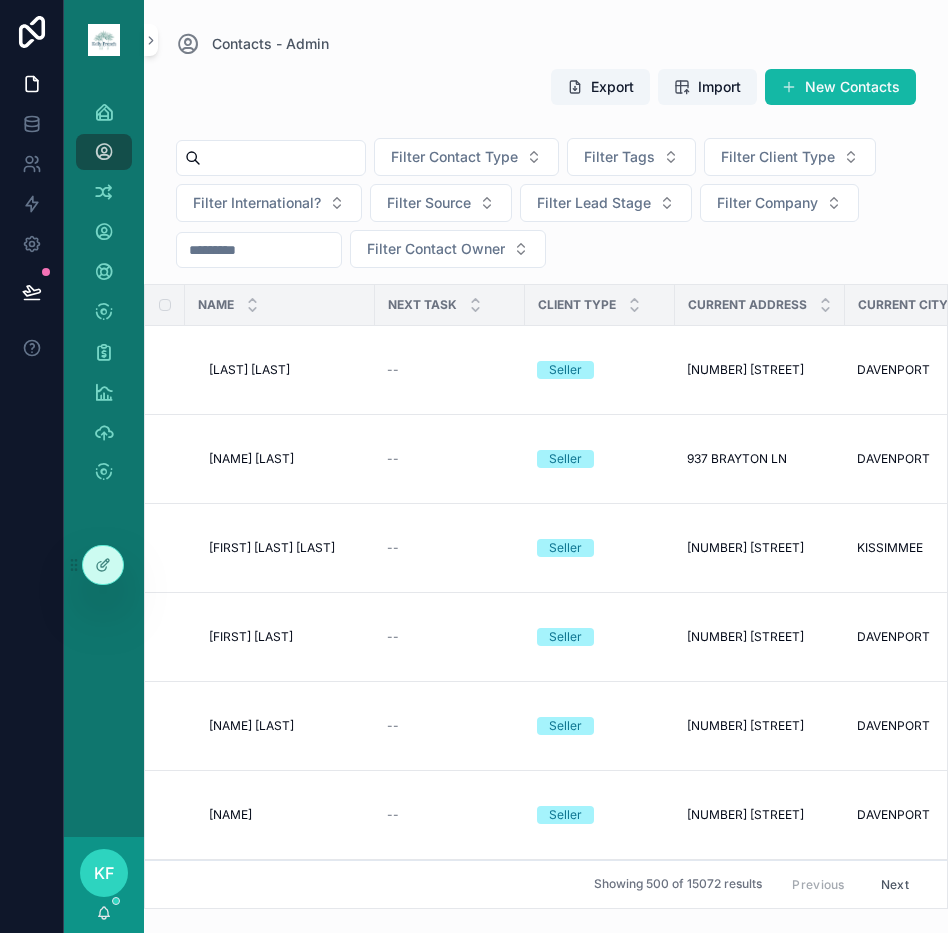 drag, startPoint x: 325, startPoint y: 152, endPoint x: 336, endPoint y: 12, distance: 140.43147 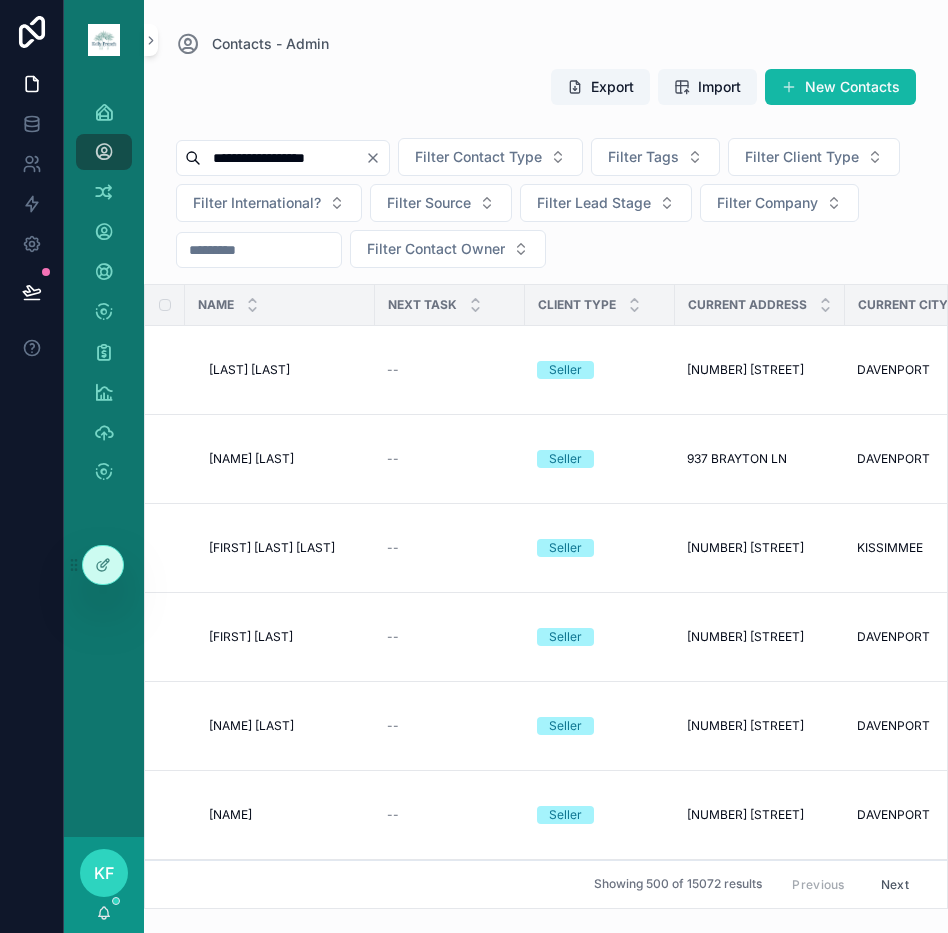 type on "**********" 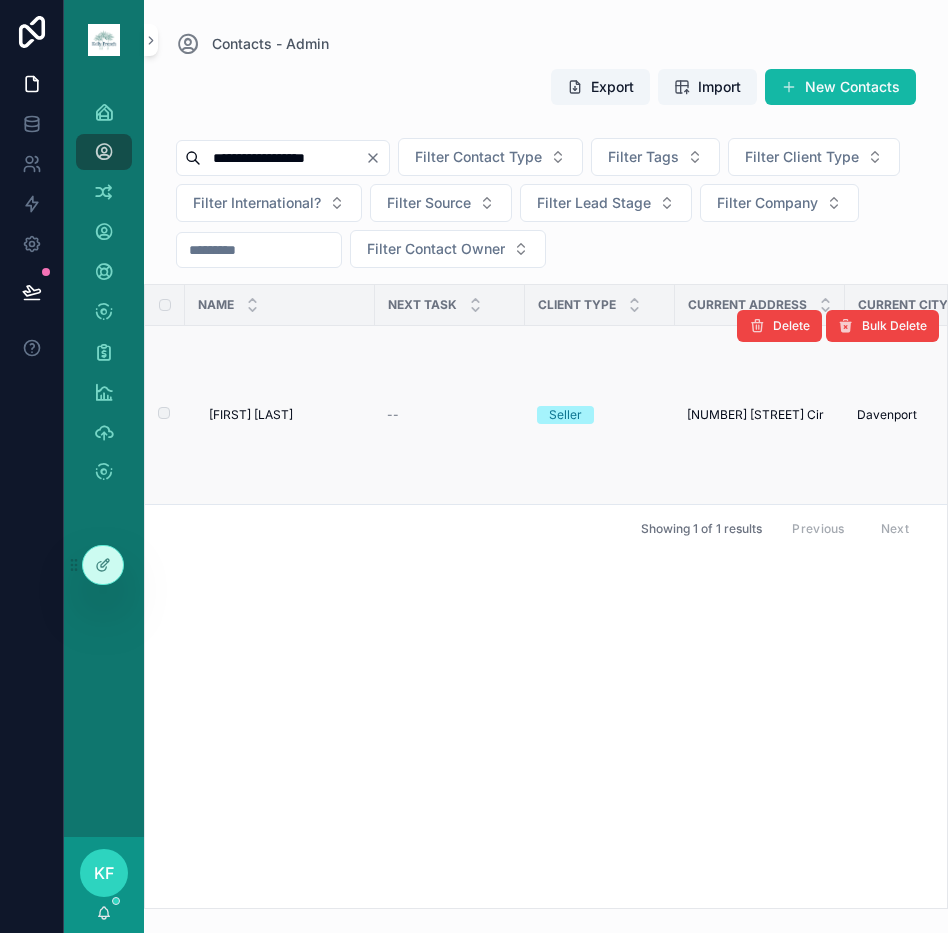click on "[FIRST] [LAST]" at bounding box center [251, 415] 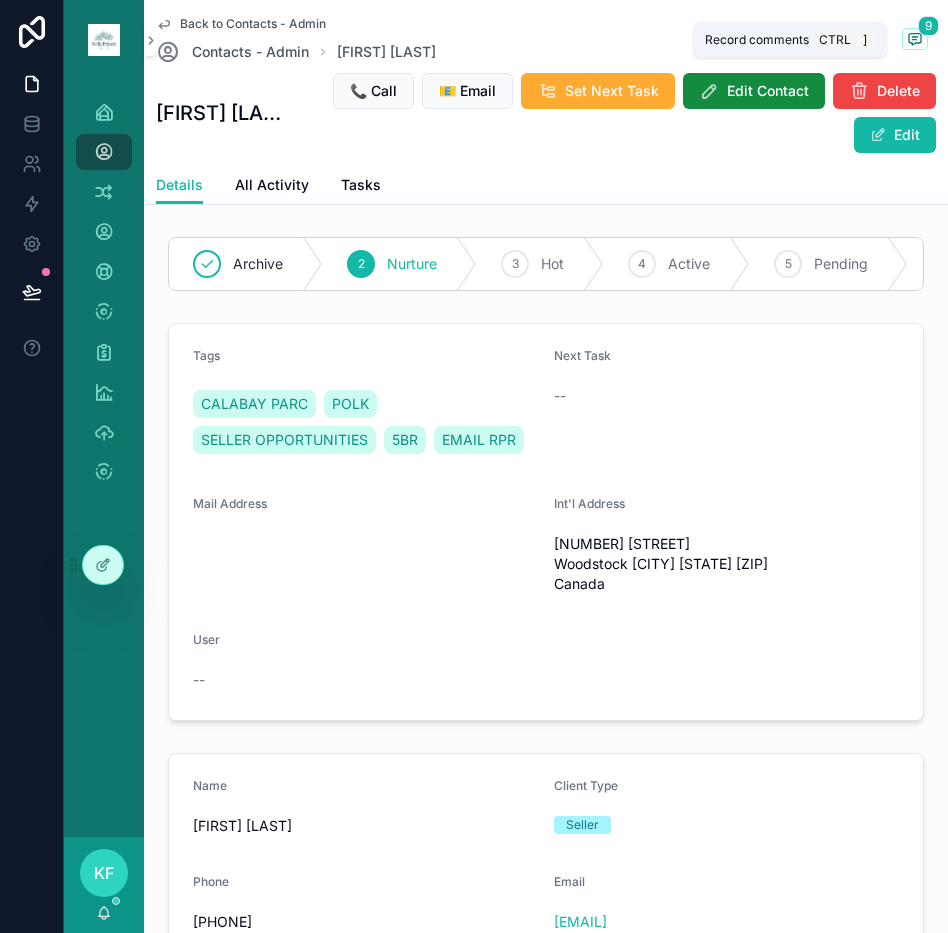 click 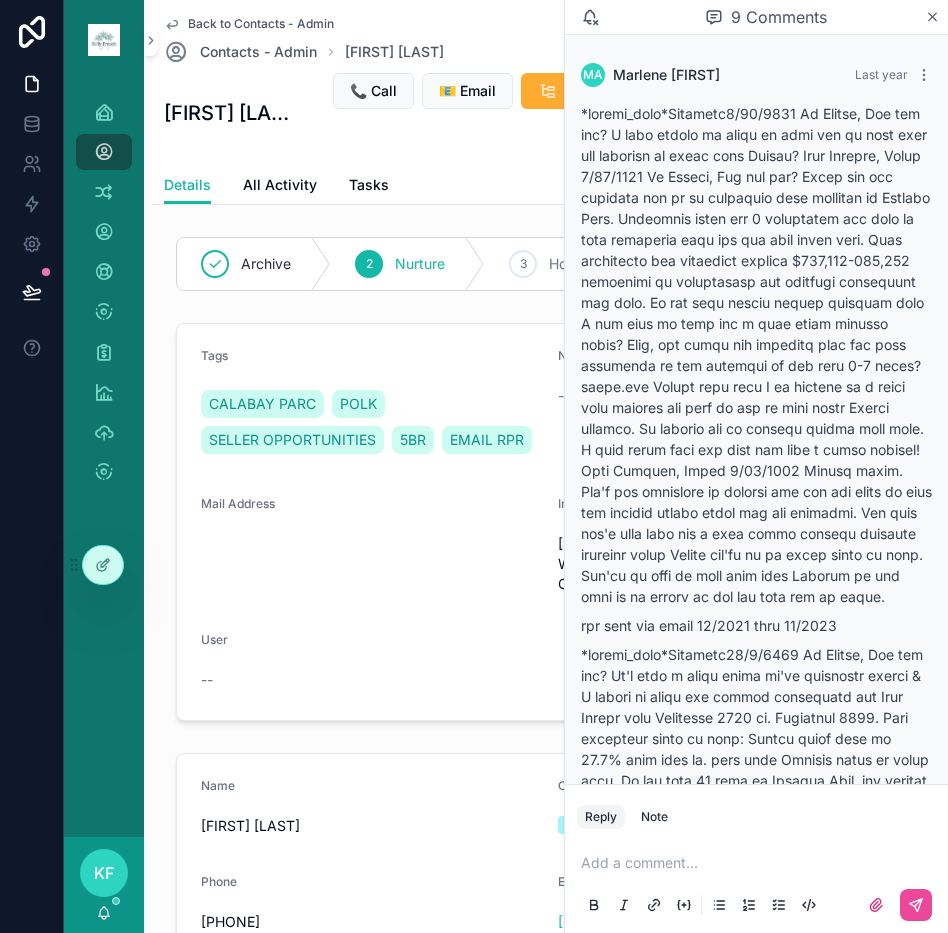 scroll, scrollTop: 2938, scrollLeft: 0, axis: vertical 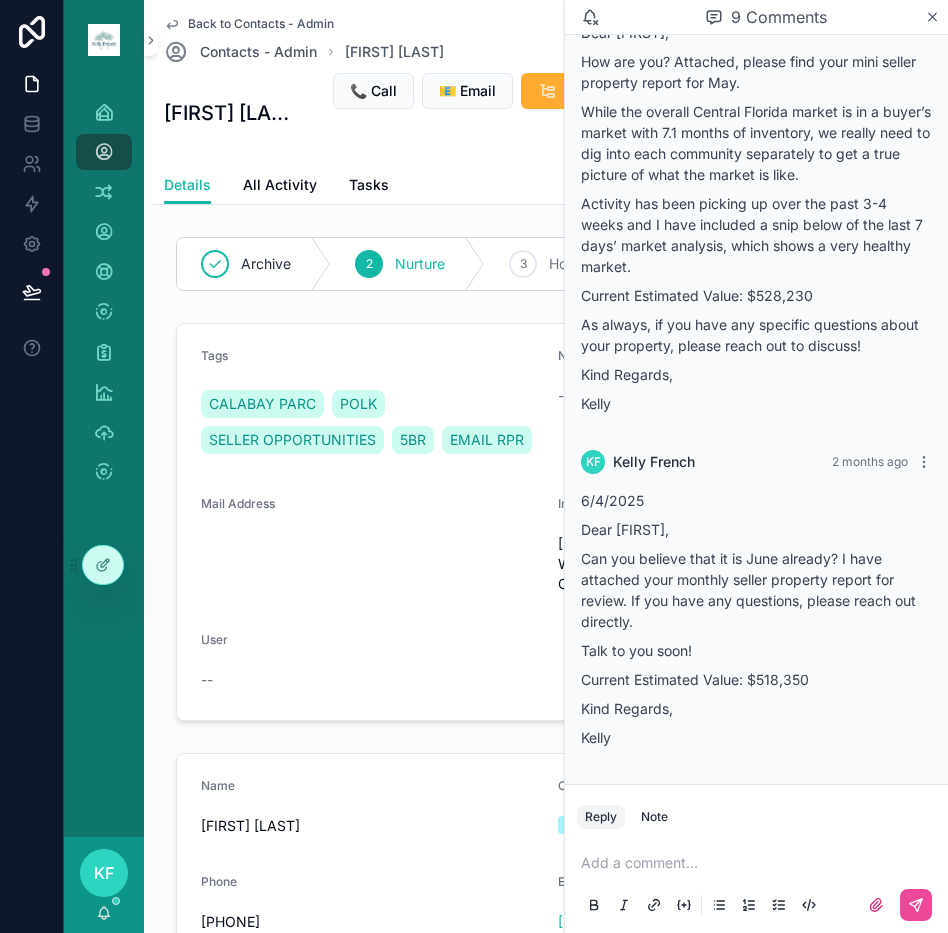 click on "Add a comment..." at bounding box center (756, 883) 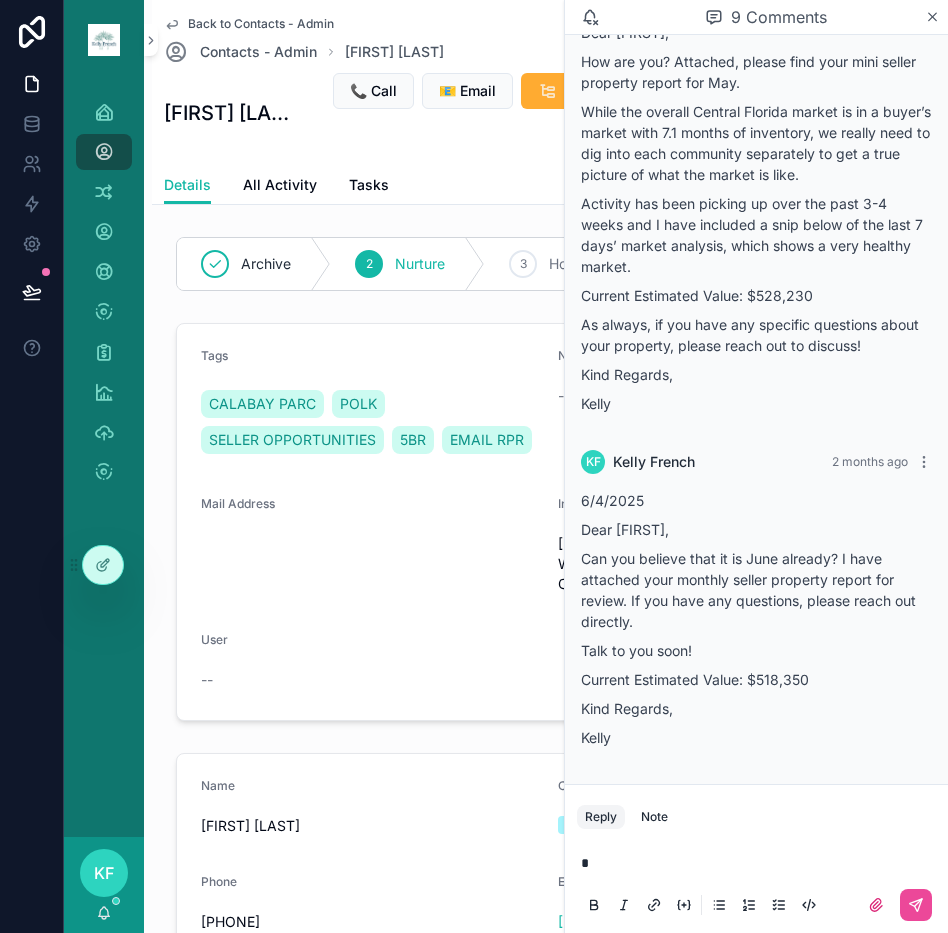 type 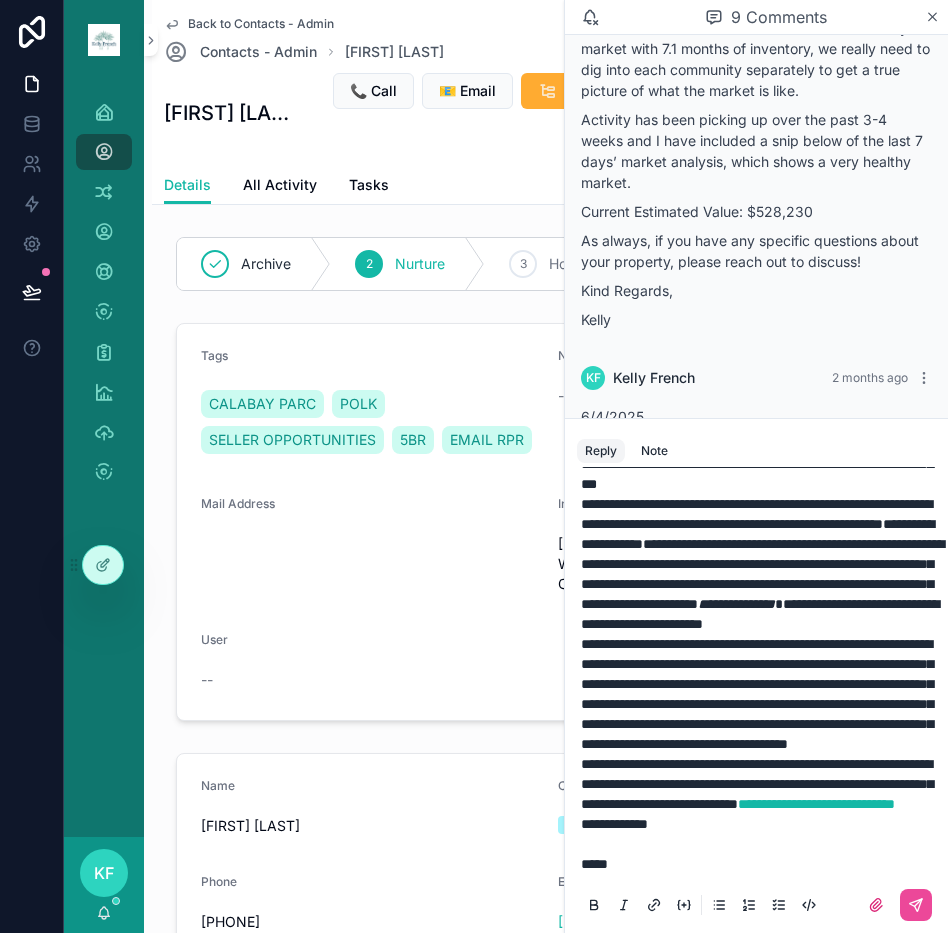 scroll, scrollTop: 533, scrollLeft: 0, axis: vertical 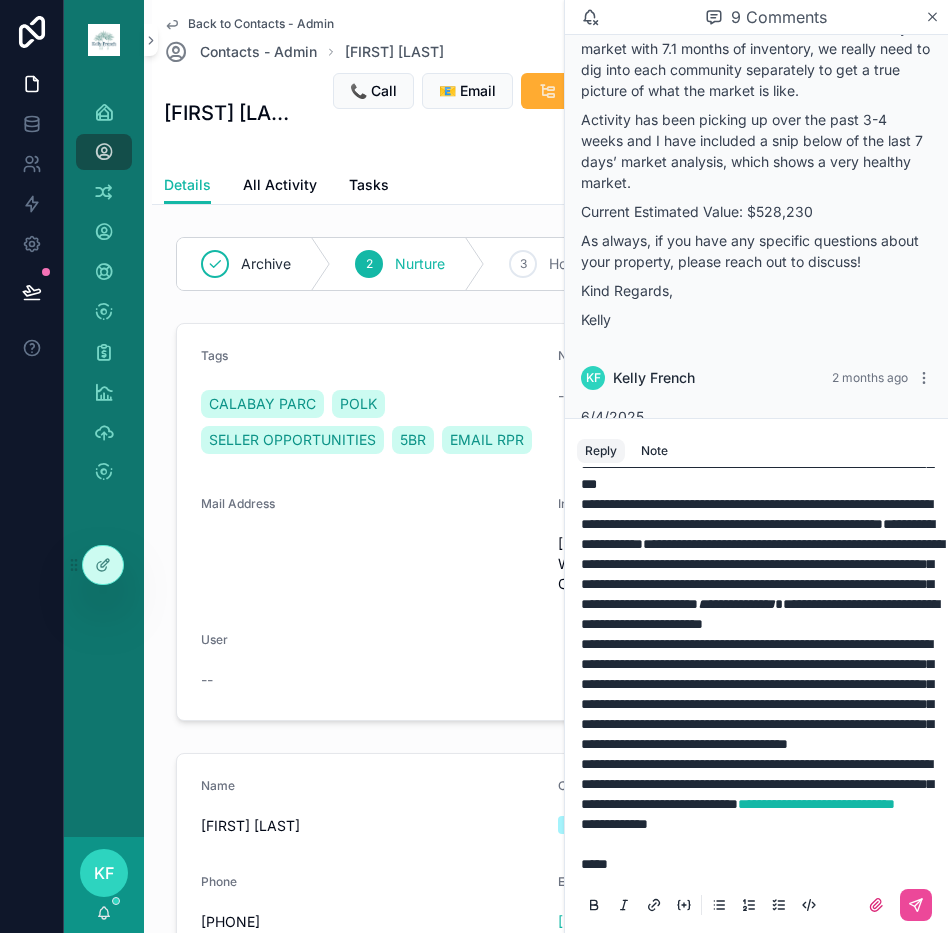 click on "**********" at bounding box center (756, 524) 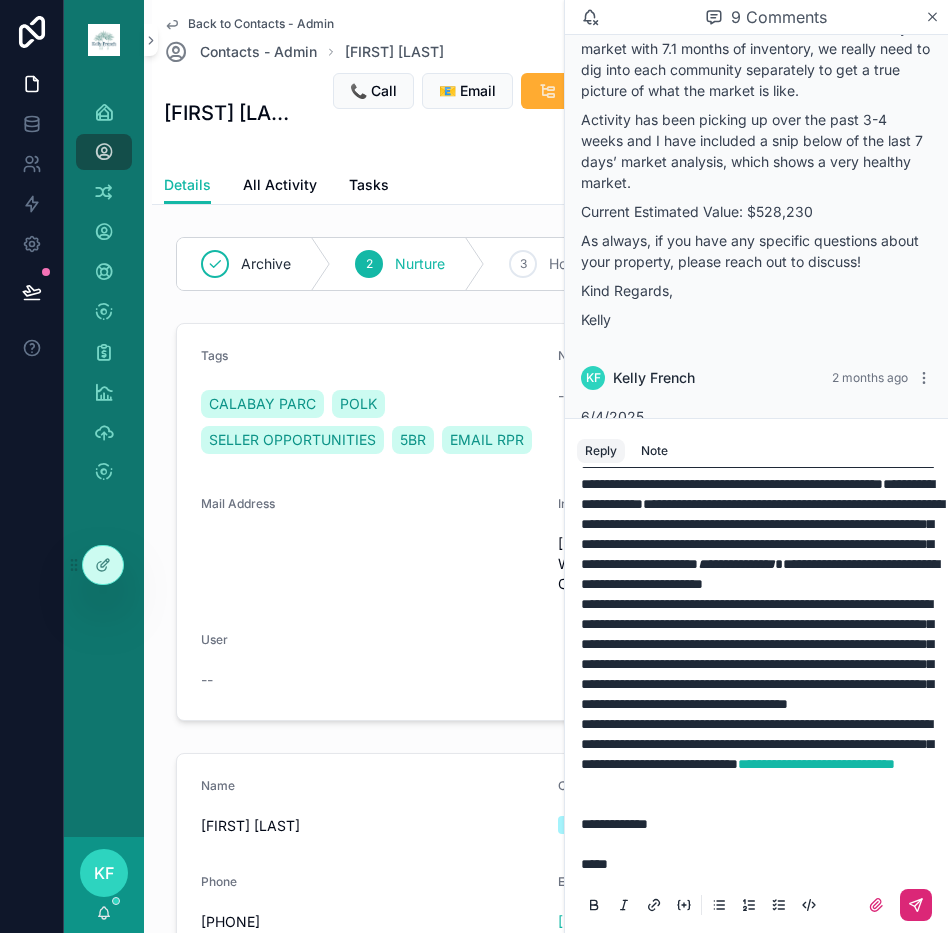 click 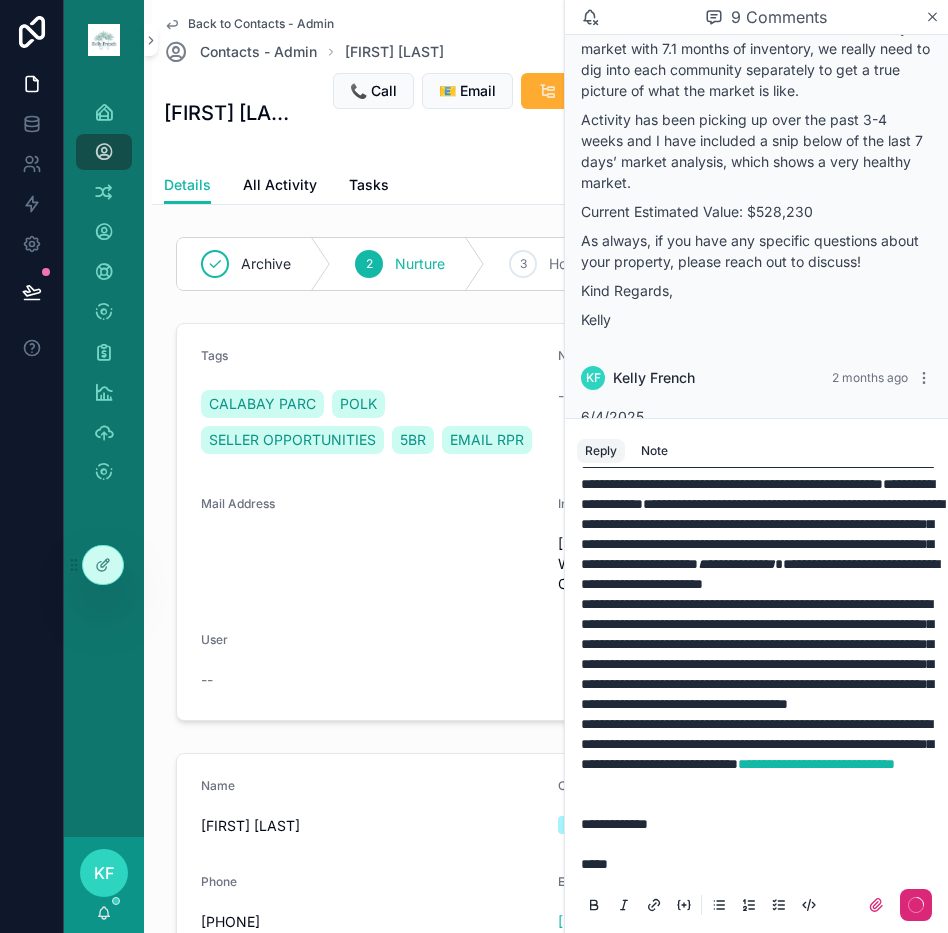scroll, scrollTop: 0, scrollLeft: 0, axis: both 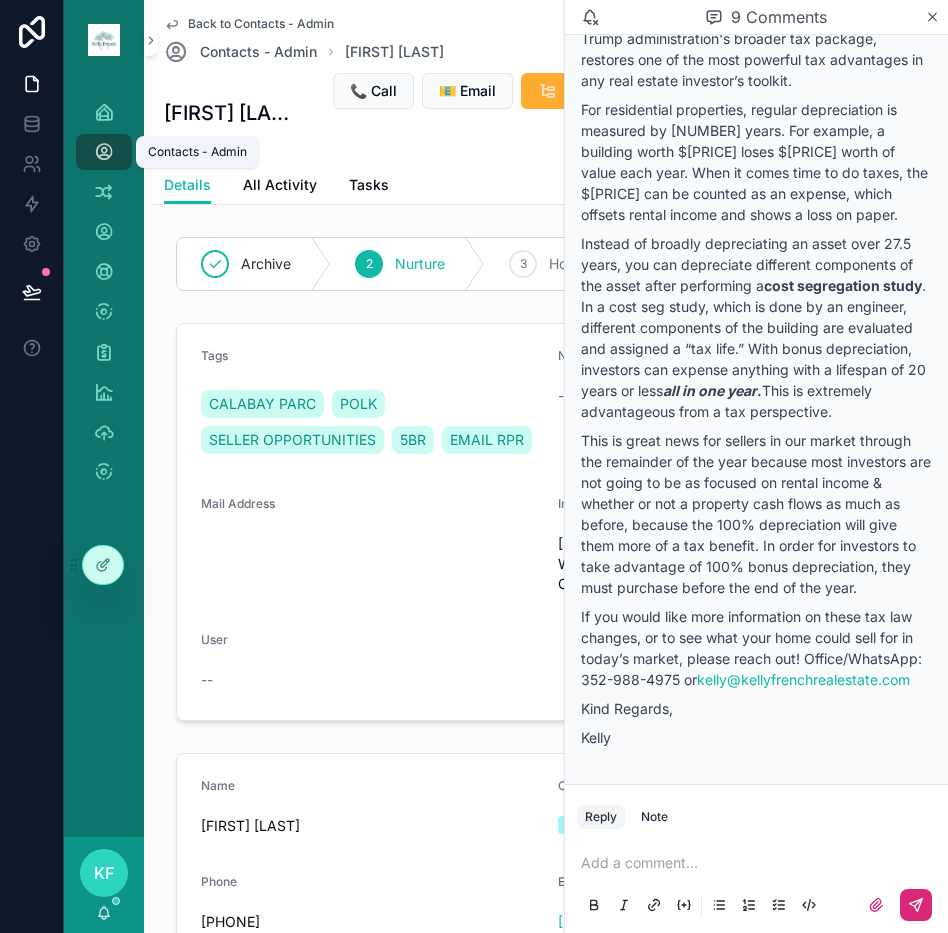 drag, startPoint x: 106, startPoint y: 155, endPoint x: 111, endPoint y: 145, distance: 11.18034 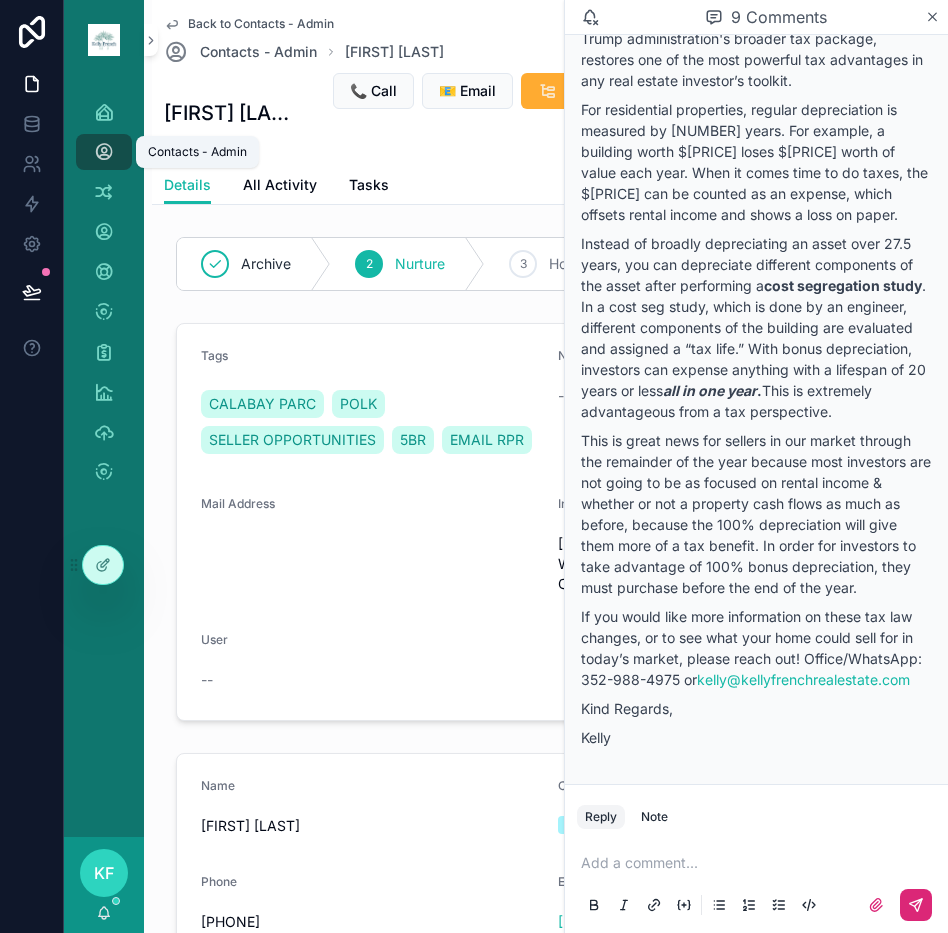 click at bounding box center [104, 152] 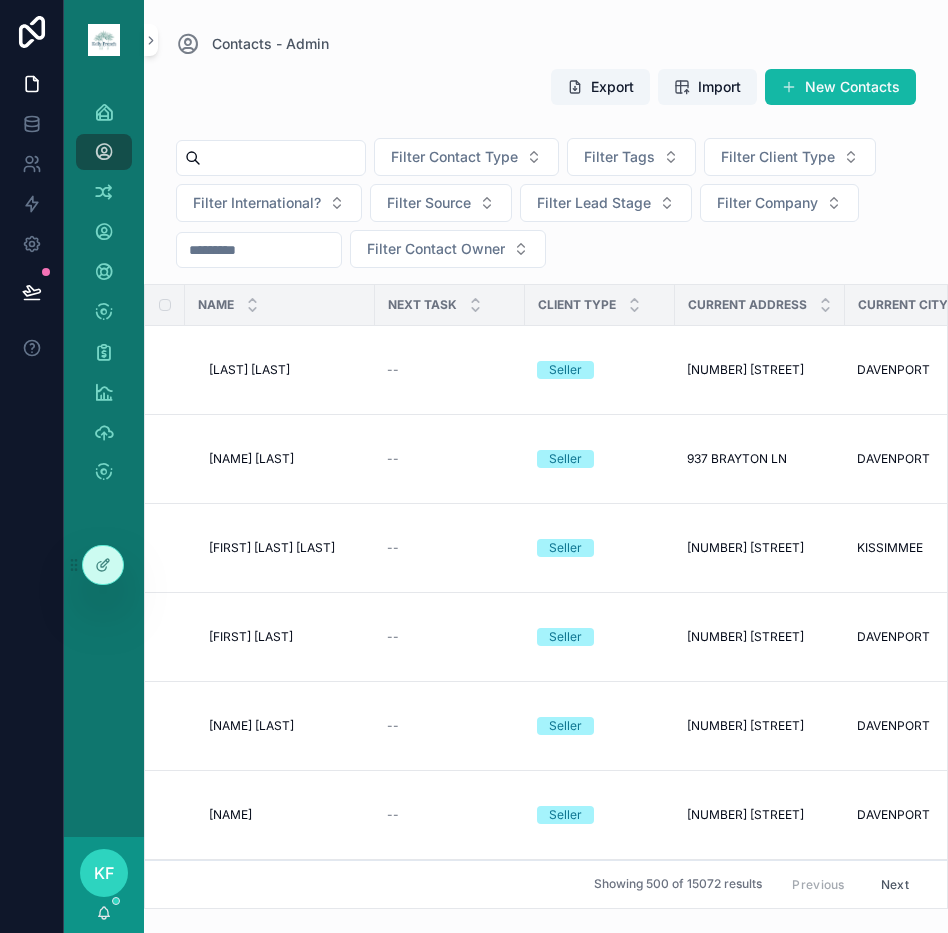 click at bounding box center [283, 158] 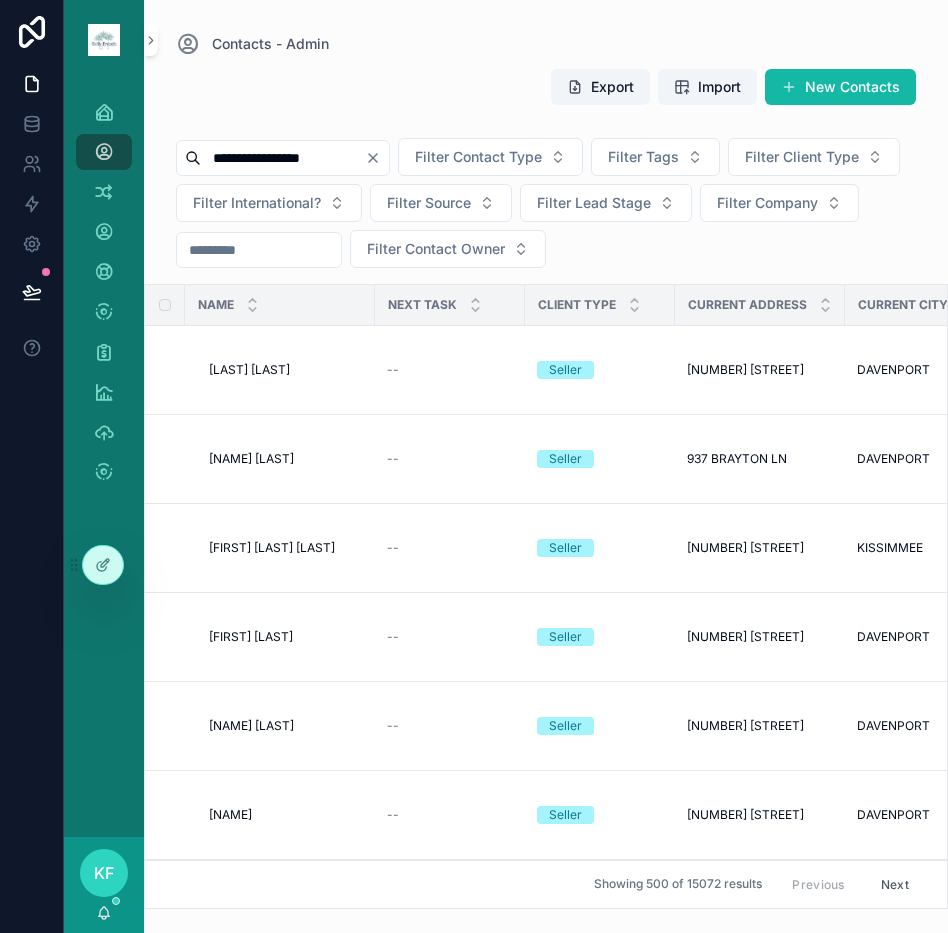 type on "**********" 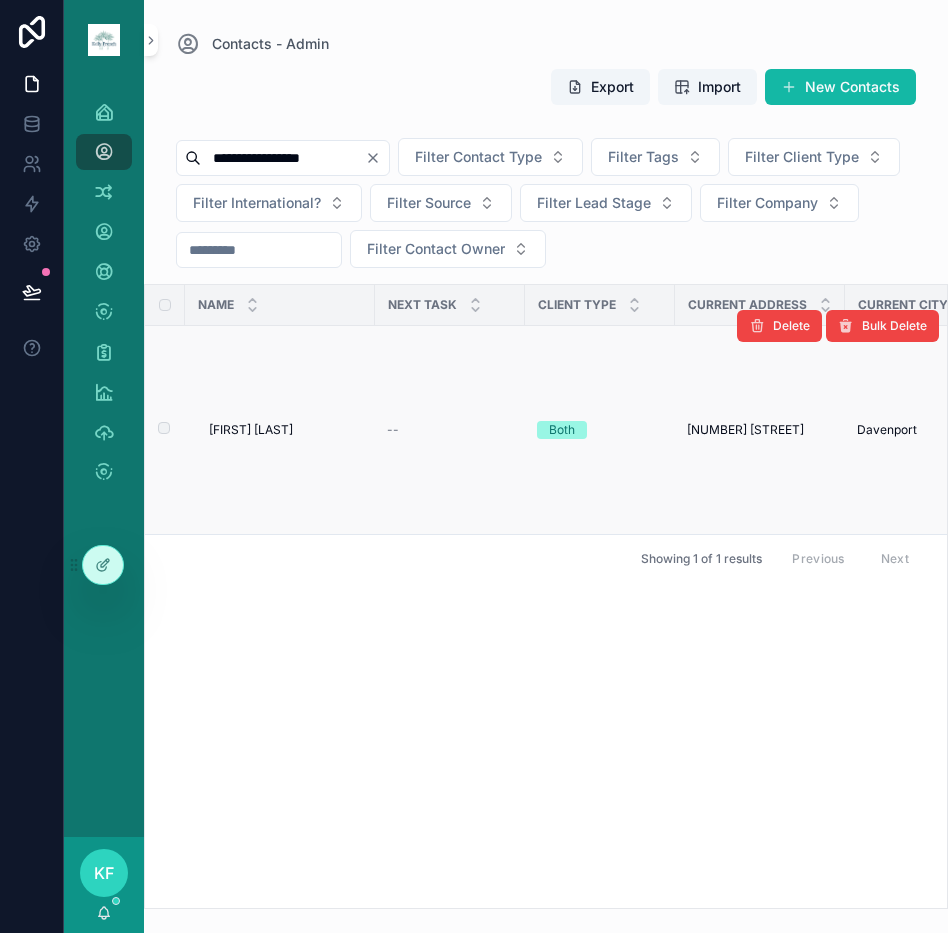 click on "[FIRST] [LAST]" at bounding box center (251, 430) 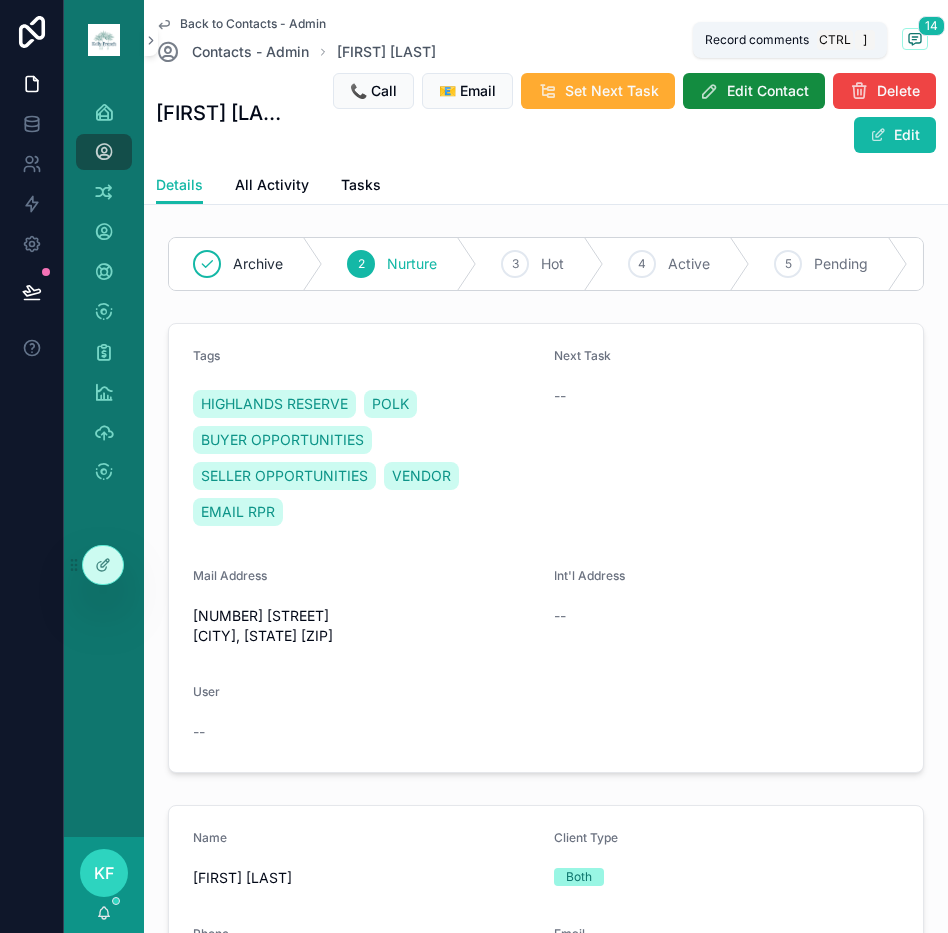 click 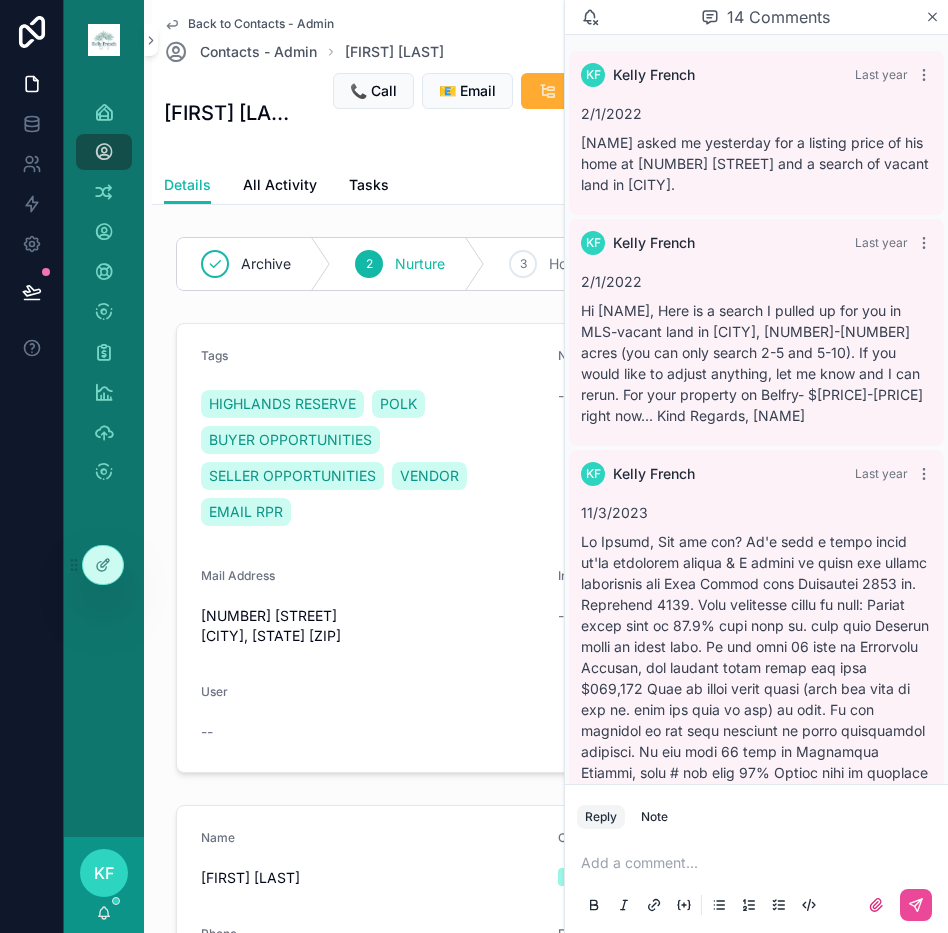 scroll, scrollTop: 3640, scrollLeft: 0, axis: vertical 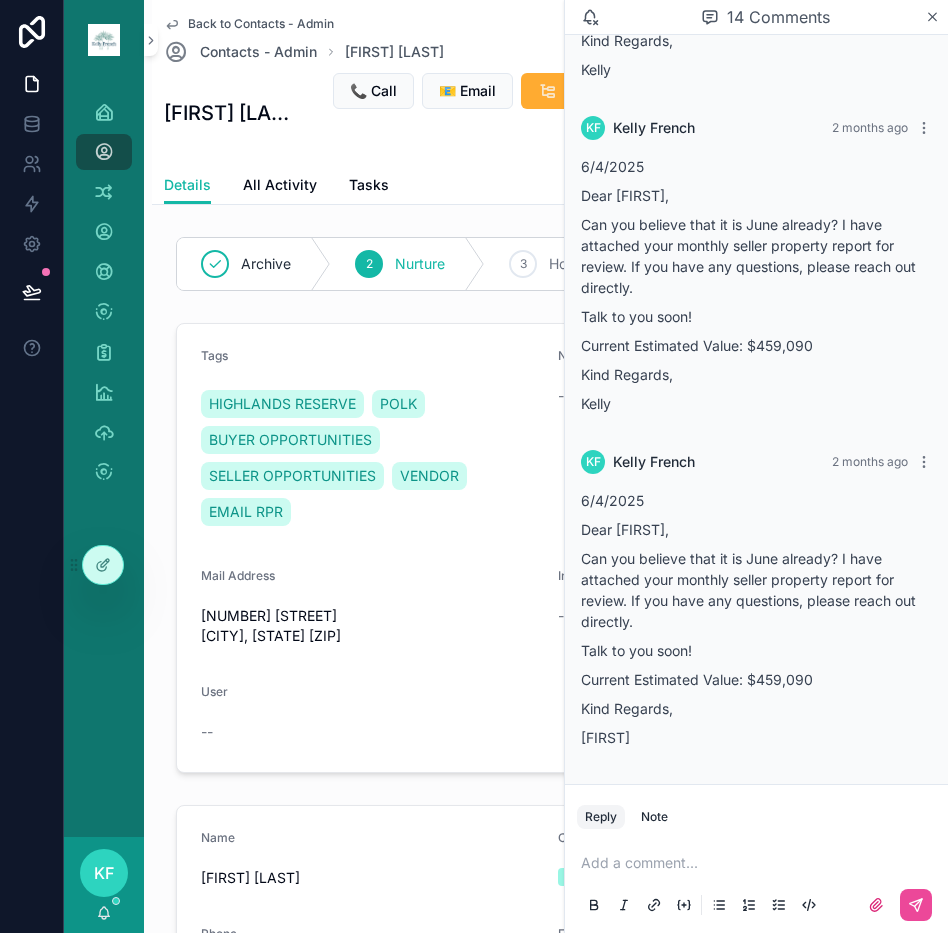 click at bounding box center [760, 863] 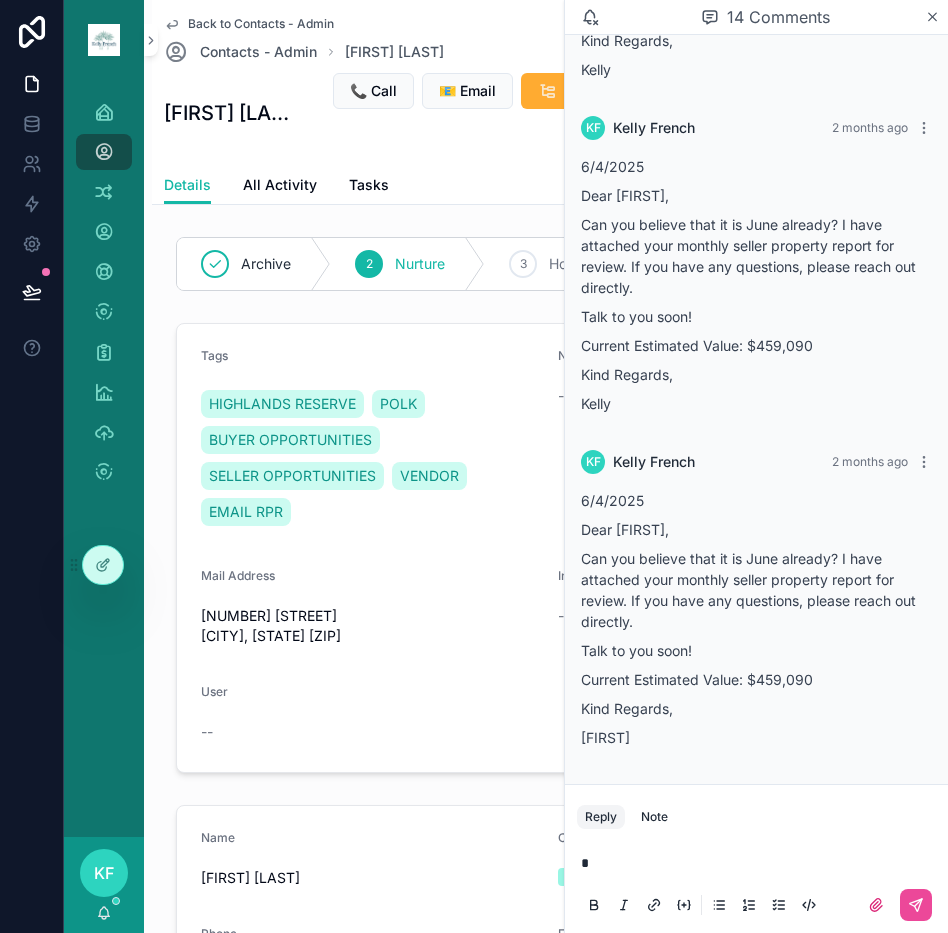 type 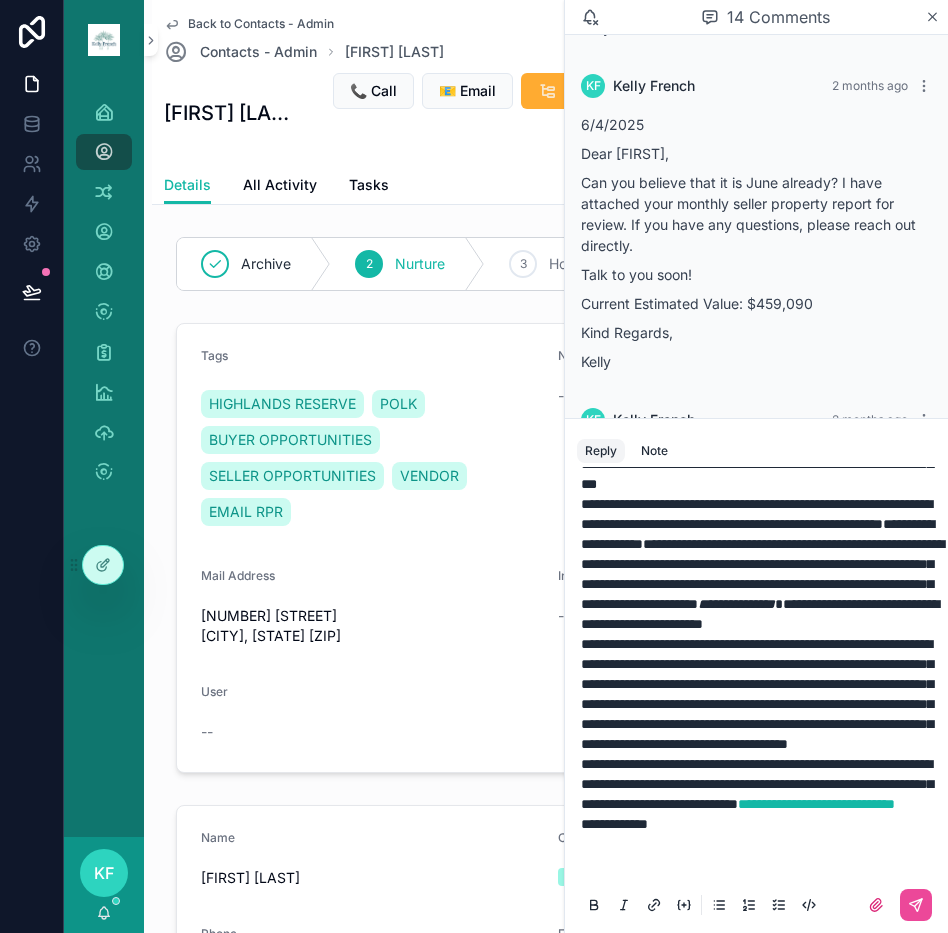 scroll, scrollTop: 492, scrollLeft: 0, axis: vertical 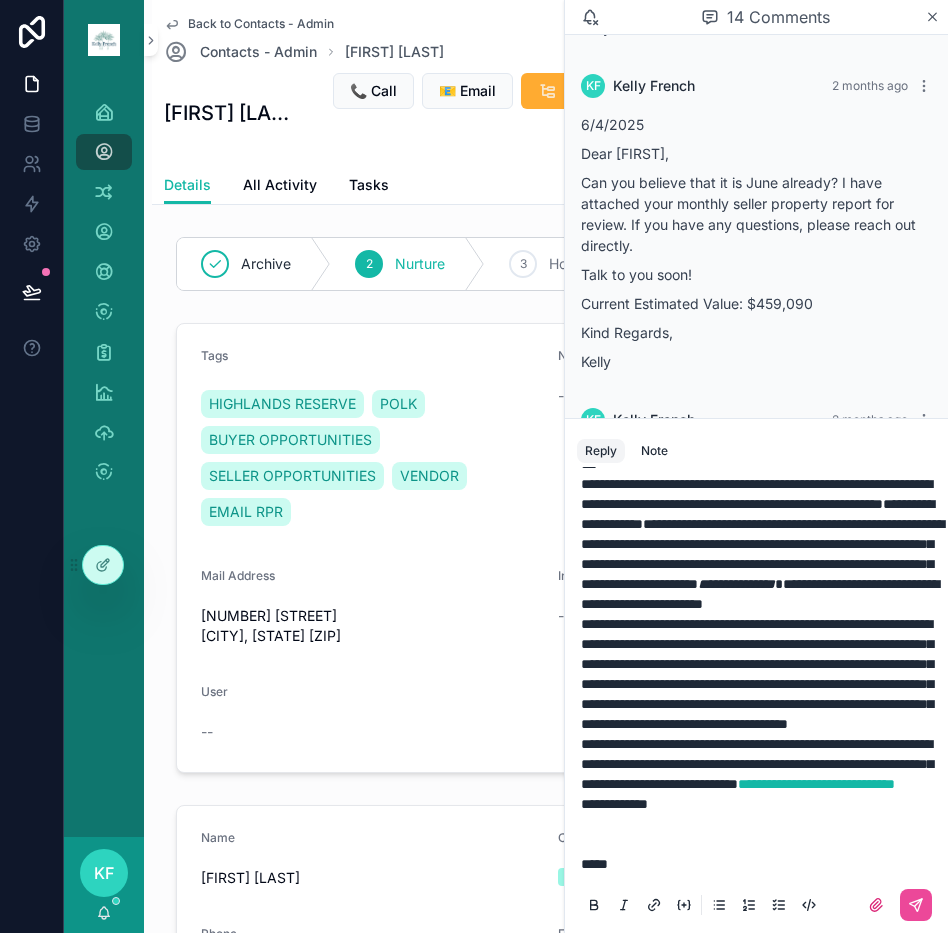 click on "**********" at bounding box center (756, 514) 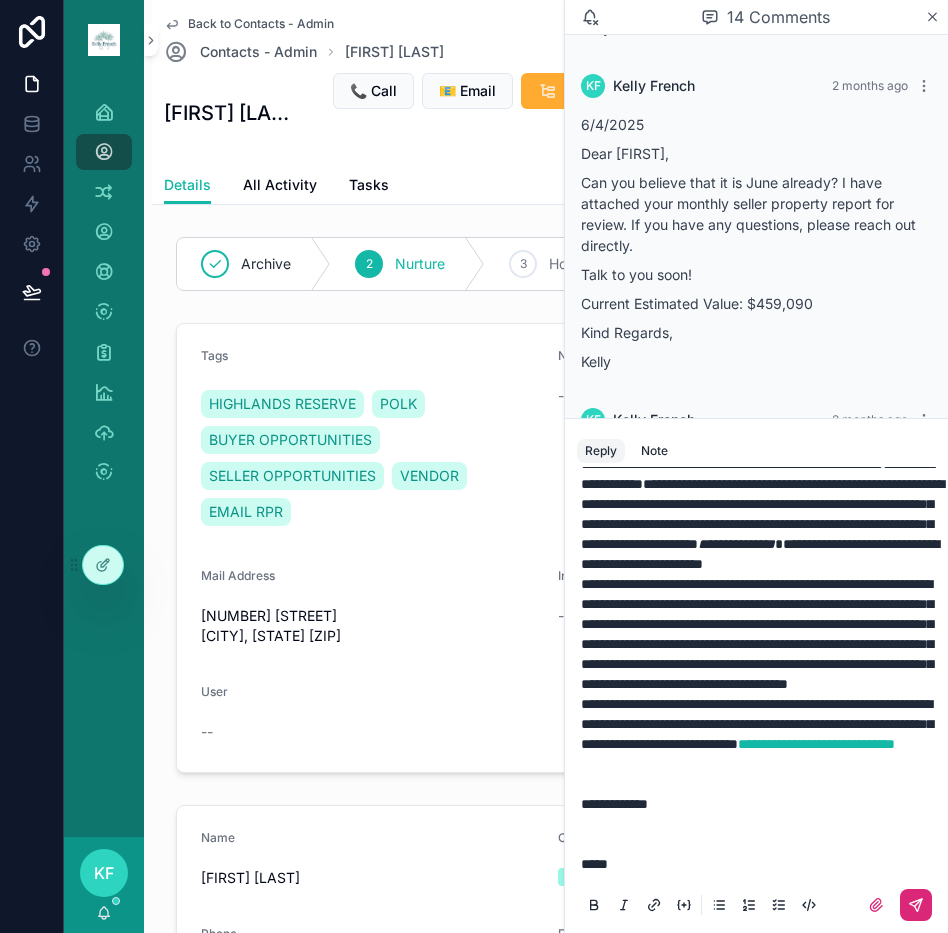 click 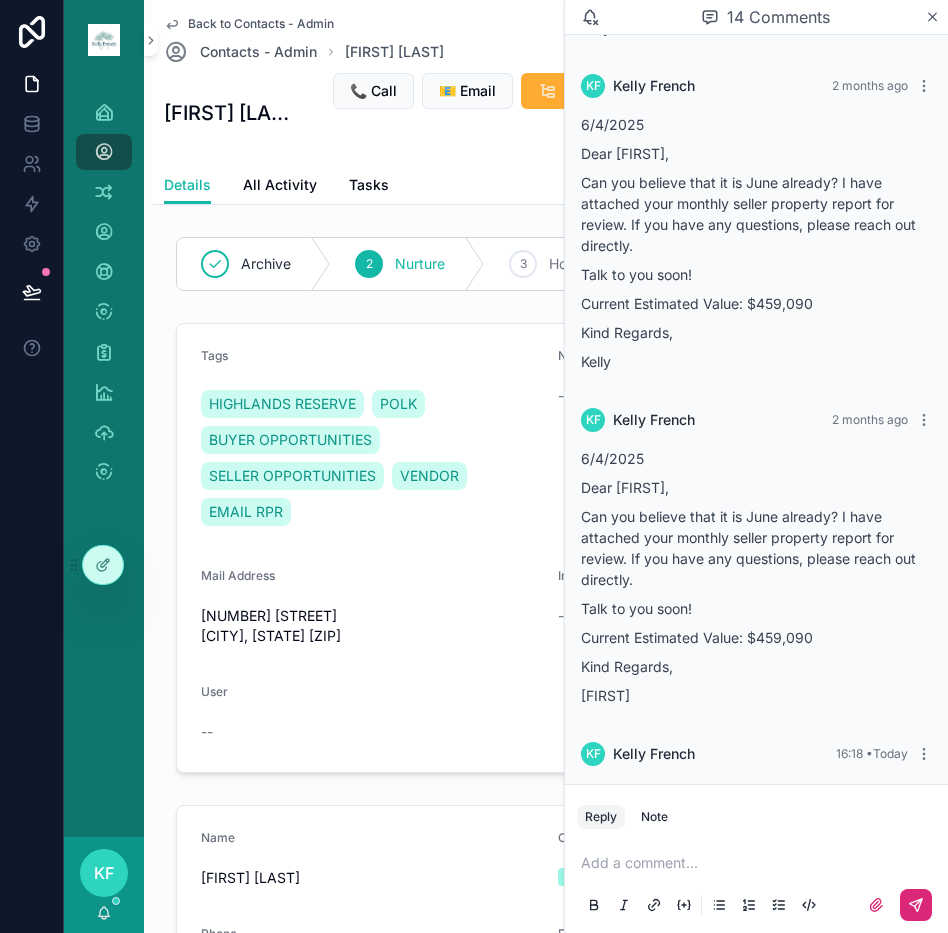 scroll, scrollTop: 0, scrollLeft: 0, axis: both 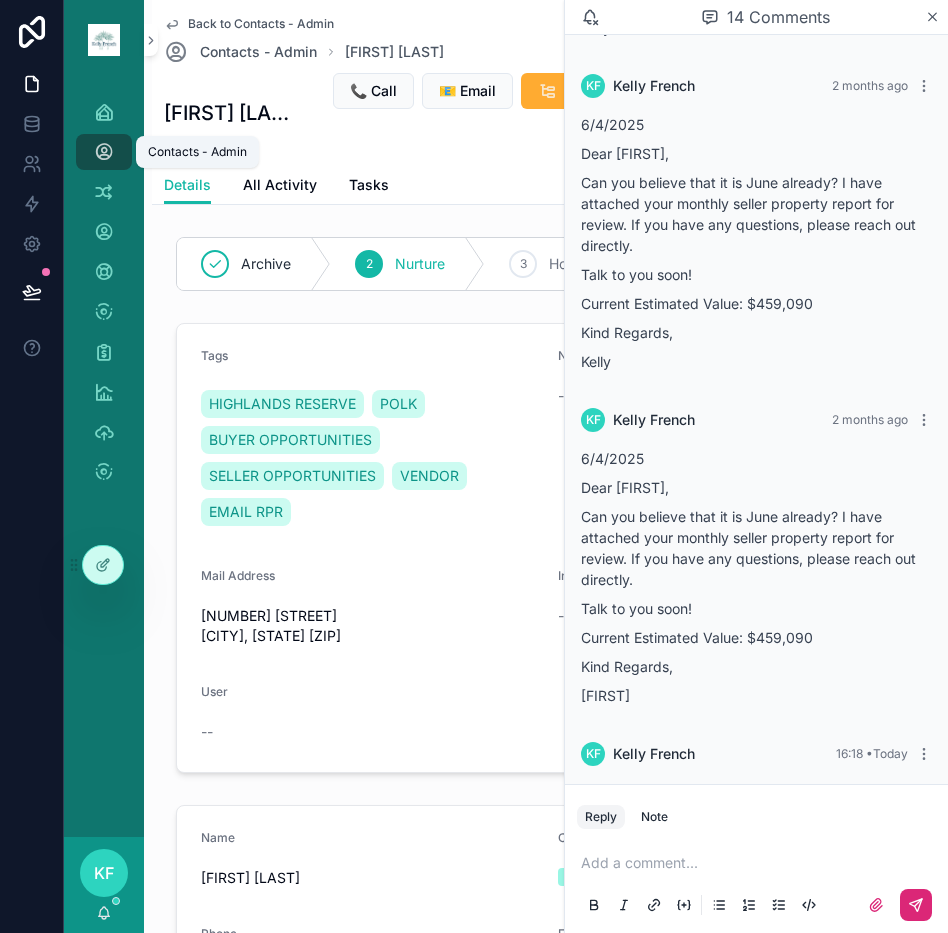 drag, startPoint x: 115, startPoint y: 150, endPoint x: 166, endPoint y: 167, distance: 53.75872 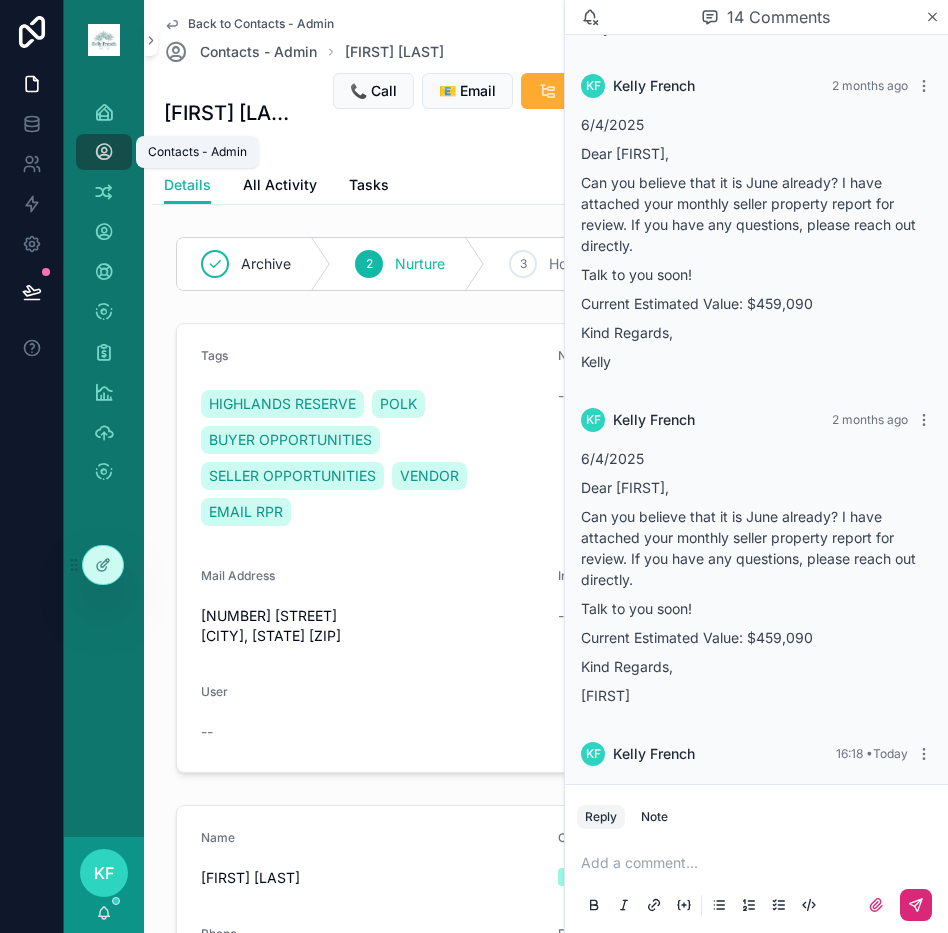 click on "Contacts - Admin" at bounding box center (104, 152) 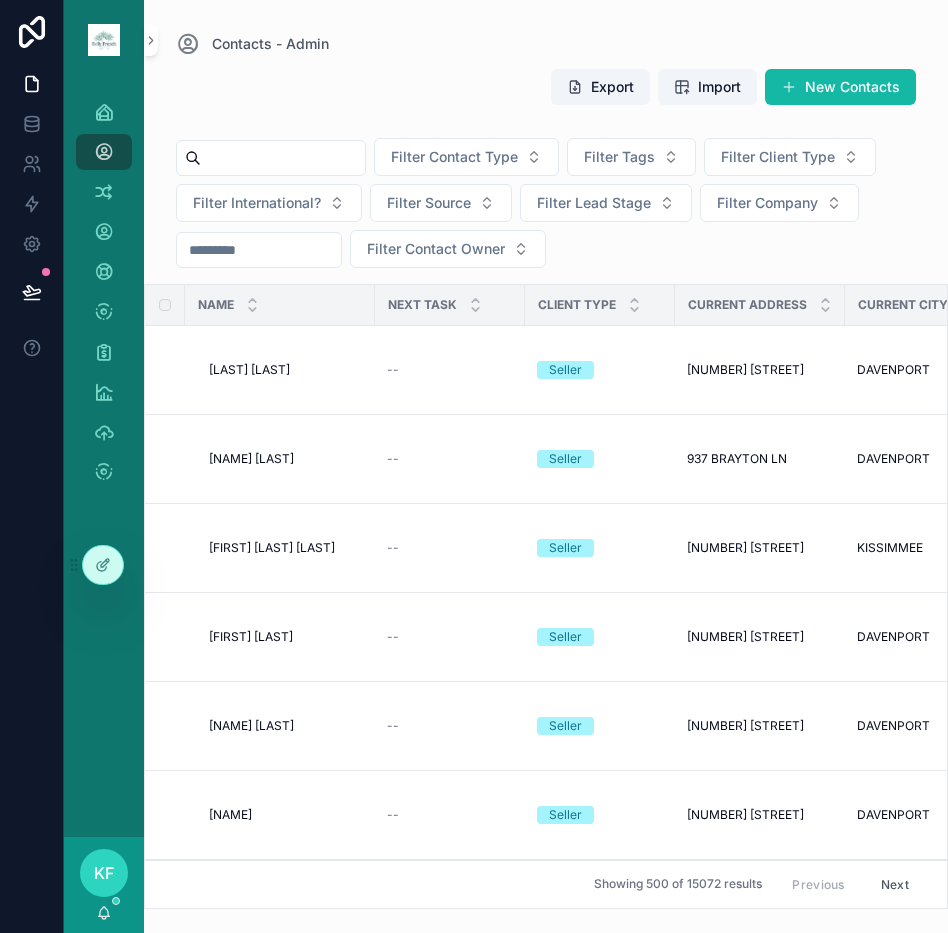 click at bounding box center (283, 158) 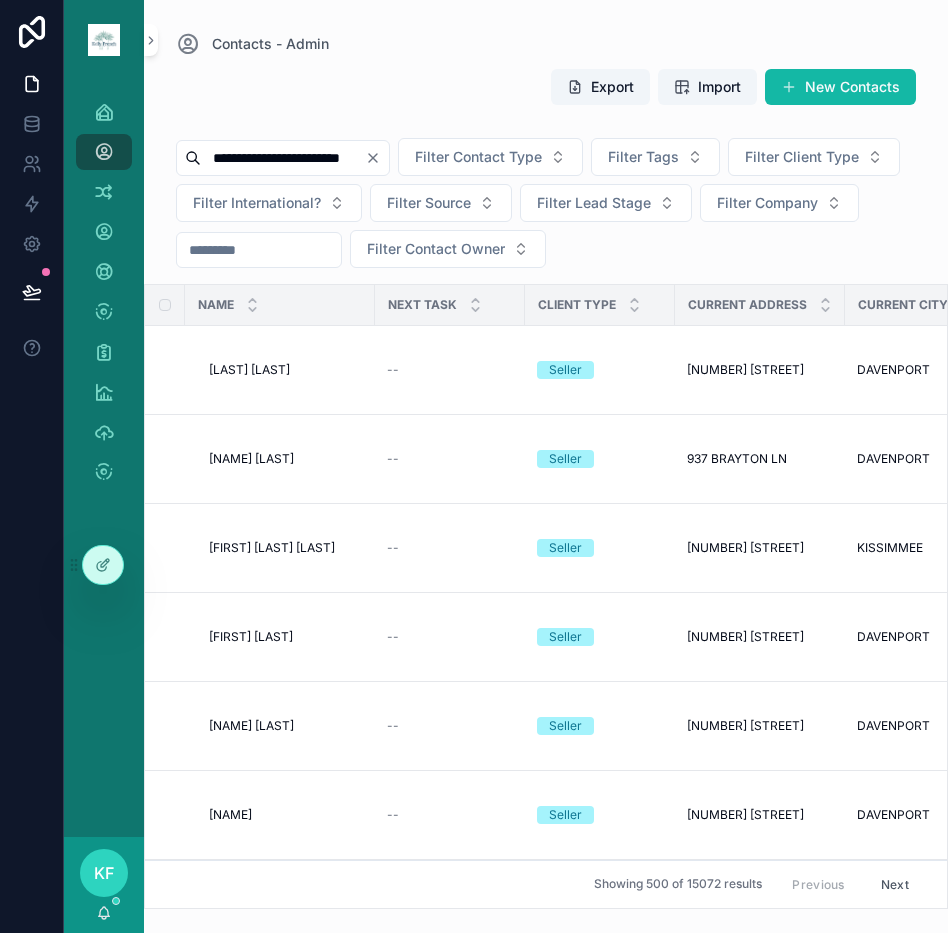 type on "**********" 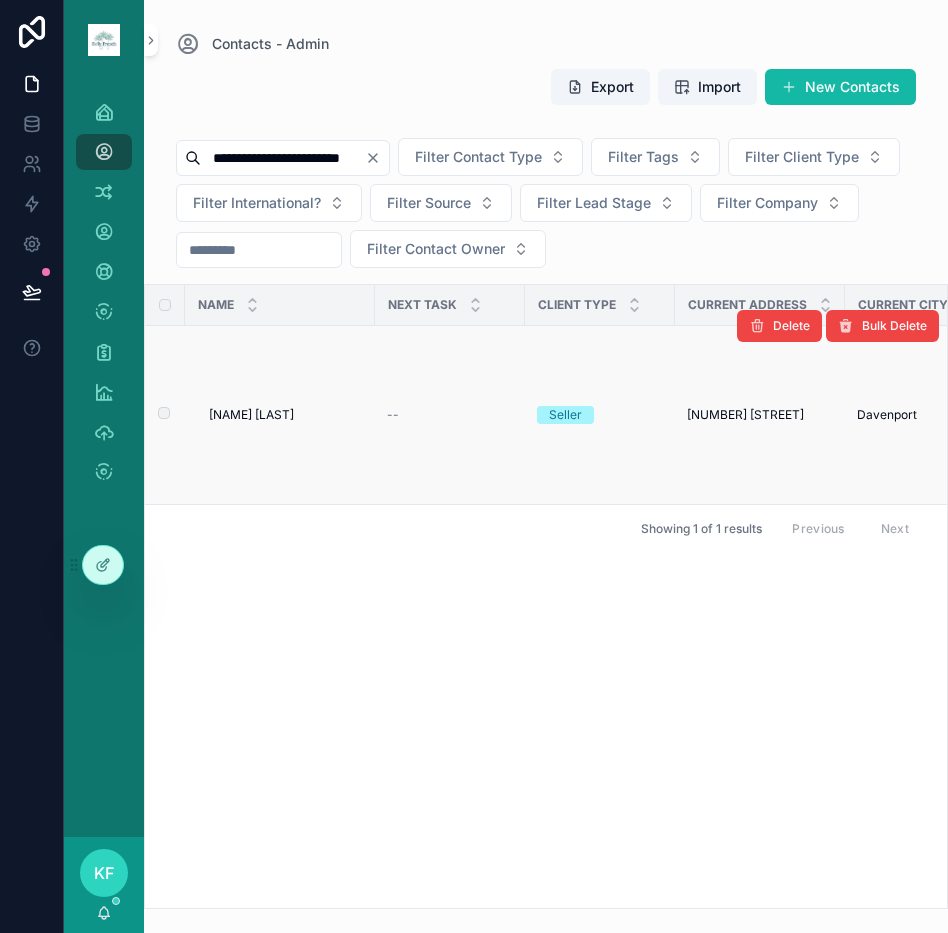 click on "[NAME] [LAST]" at bounding box center (251, 415) 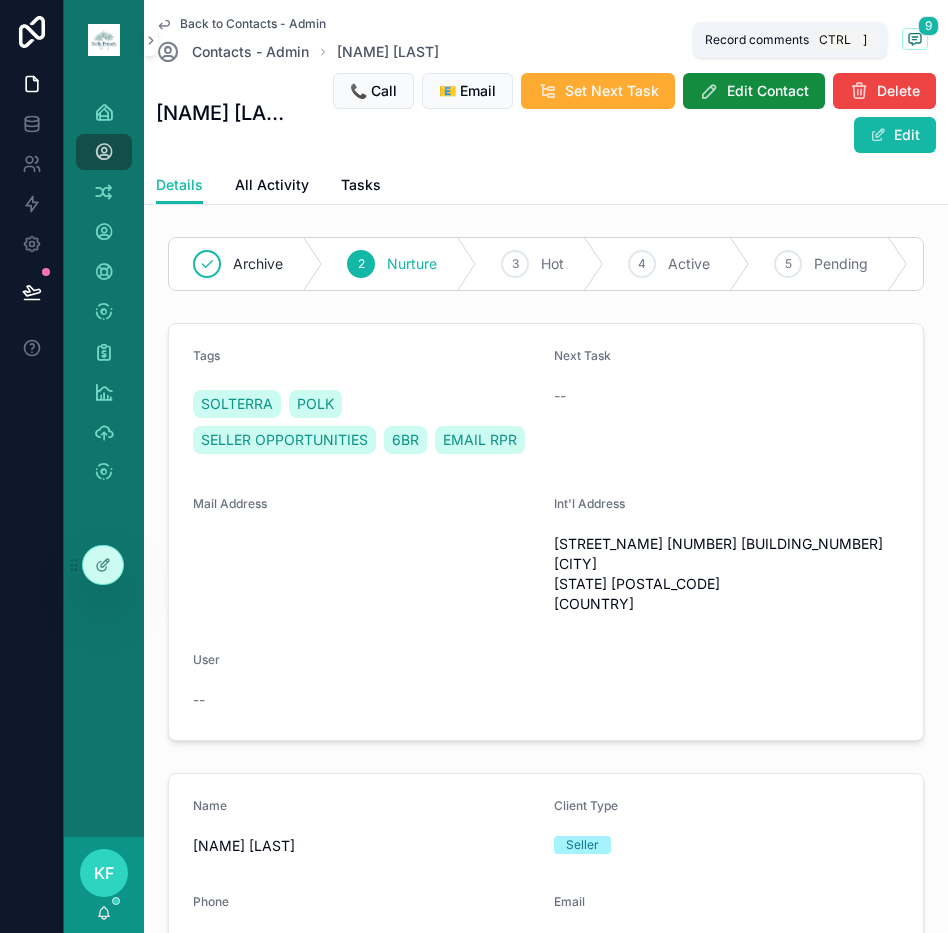click 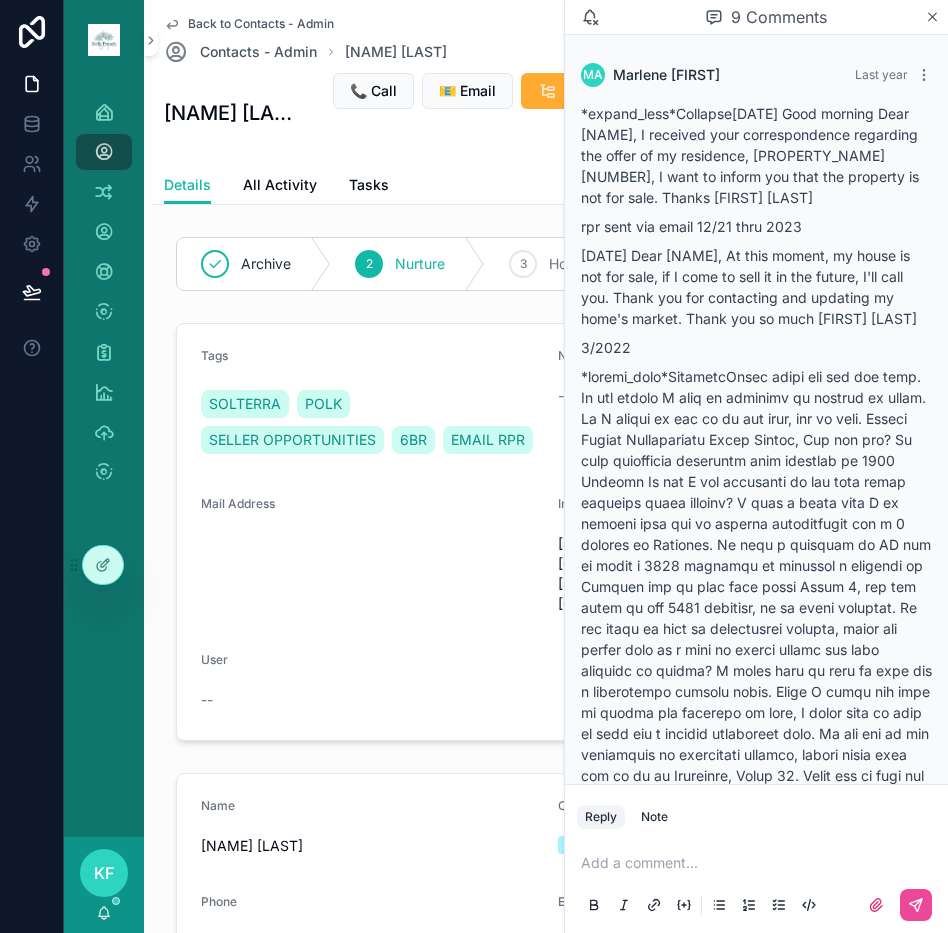 scroll, scrollTop: 3464, scrollLeft: 0, axis: vertical 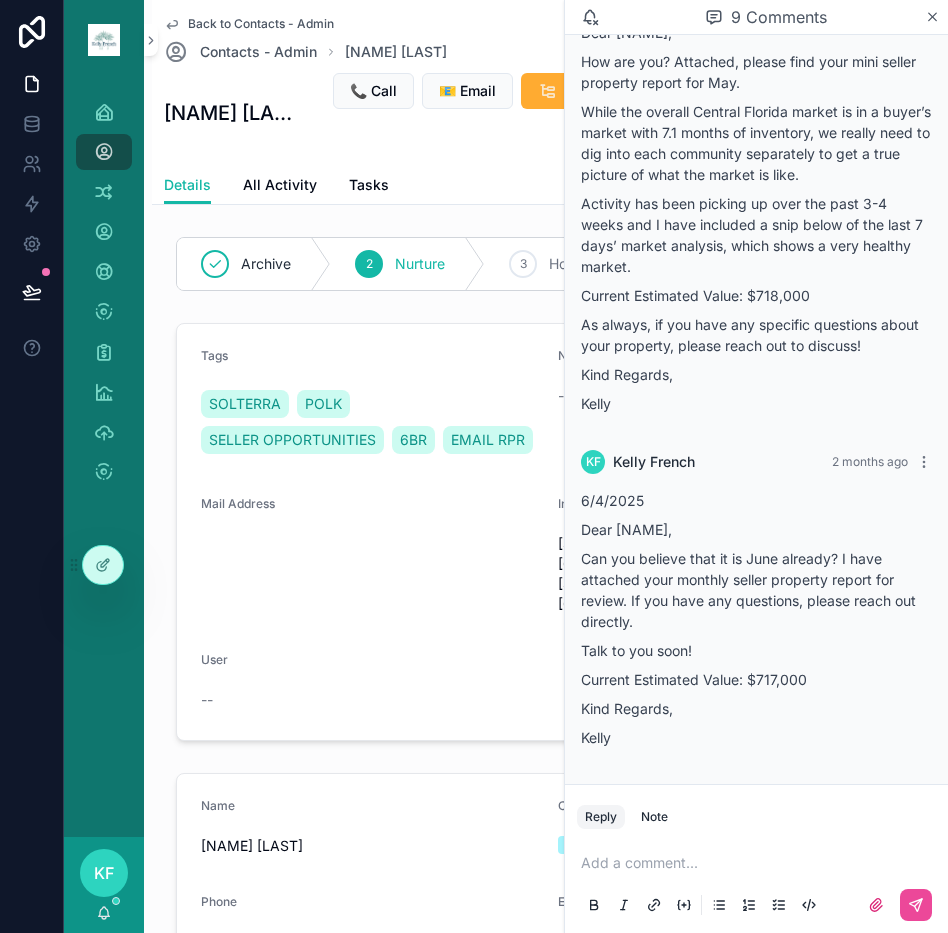 click at bounding box center [760, 863] 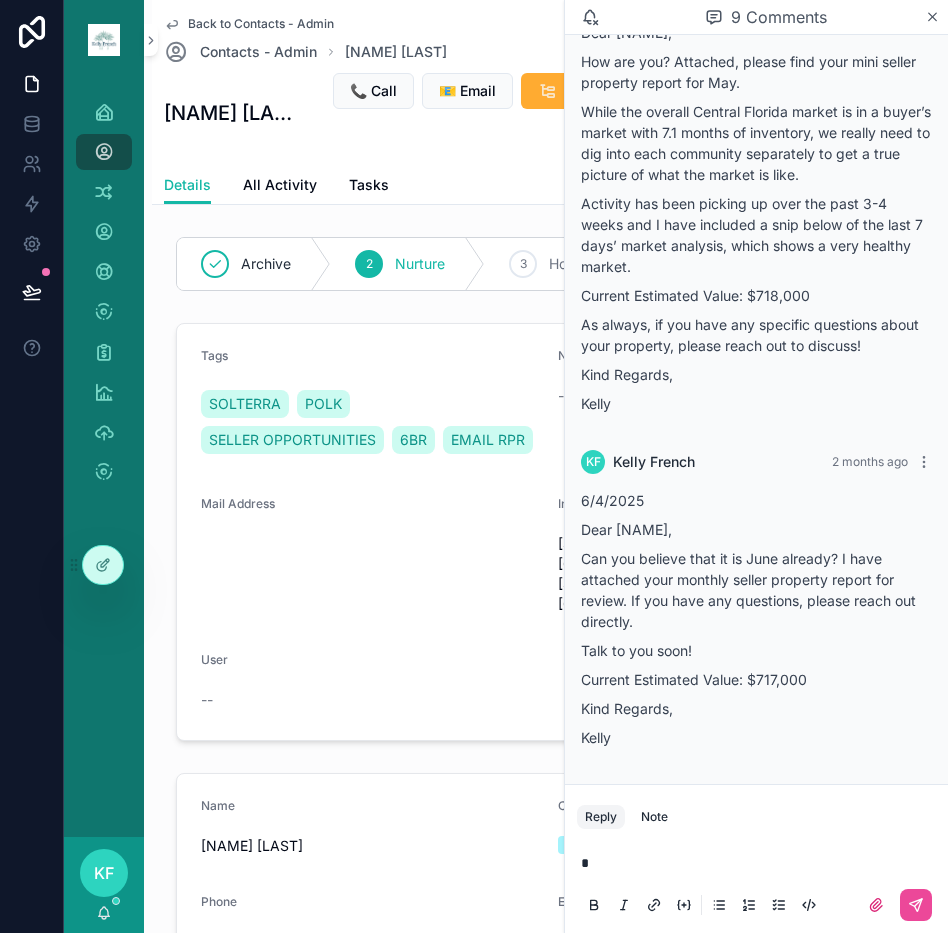 type 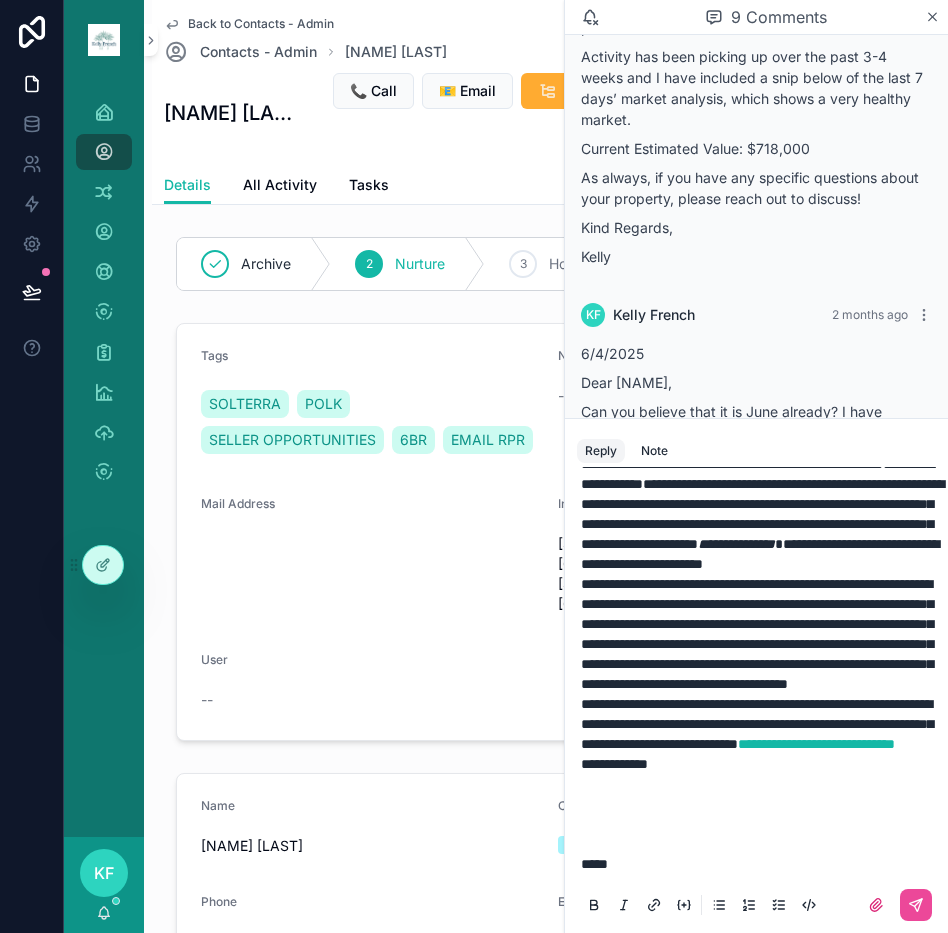 scroll, scrollTop: 593, scrollLeft: 0, axis: vertical 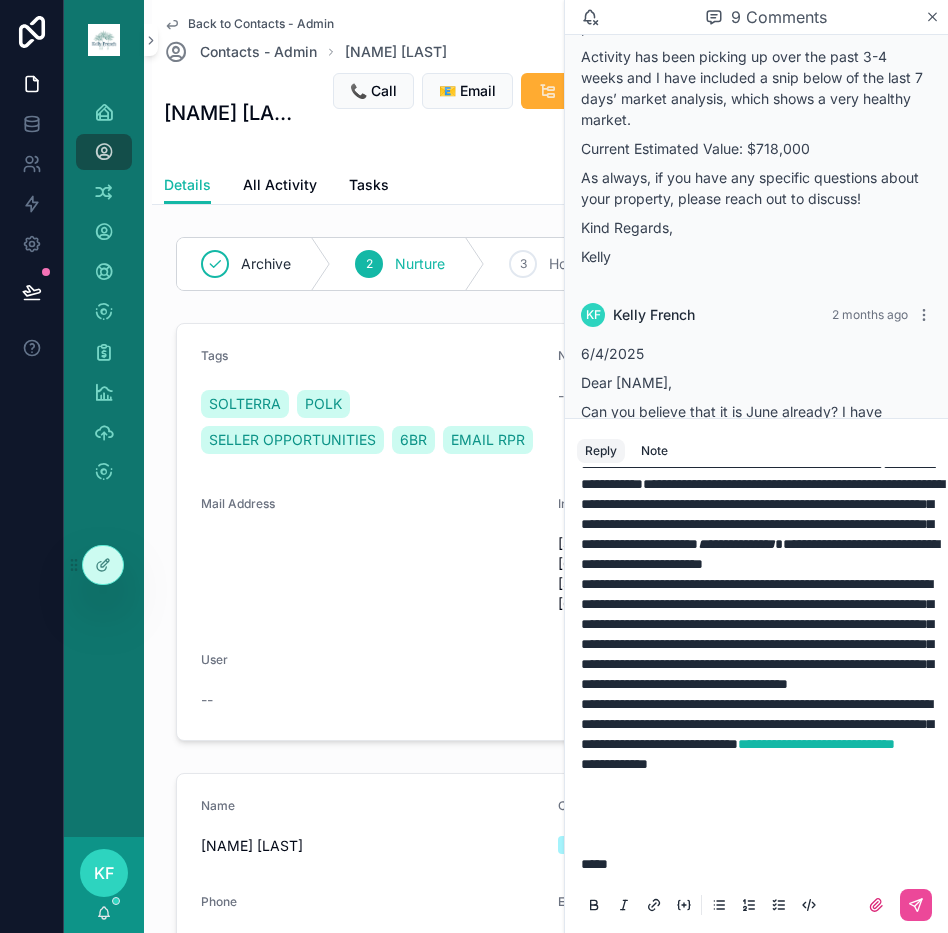 click on "**********" at bounding box center (614, 764) 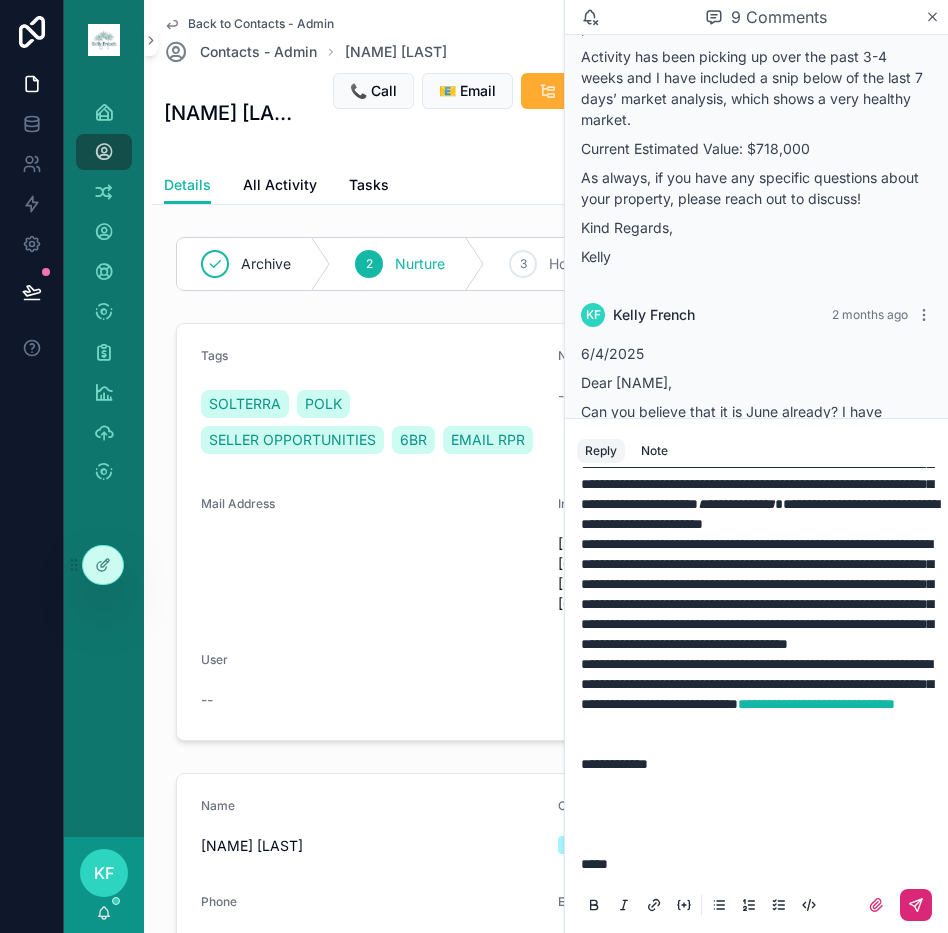 click at bounding box center [916, 905] 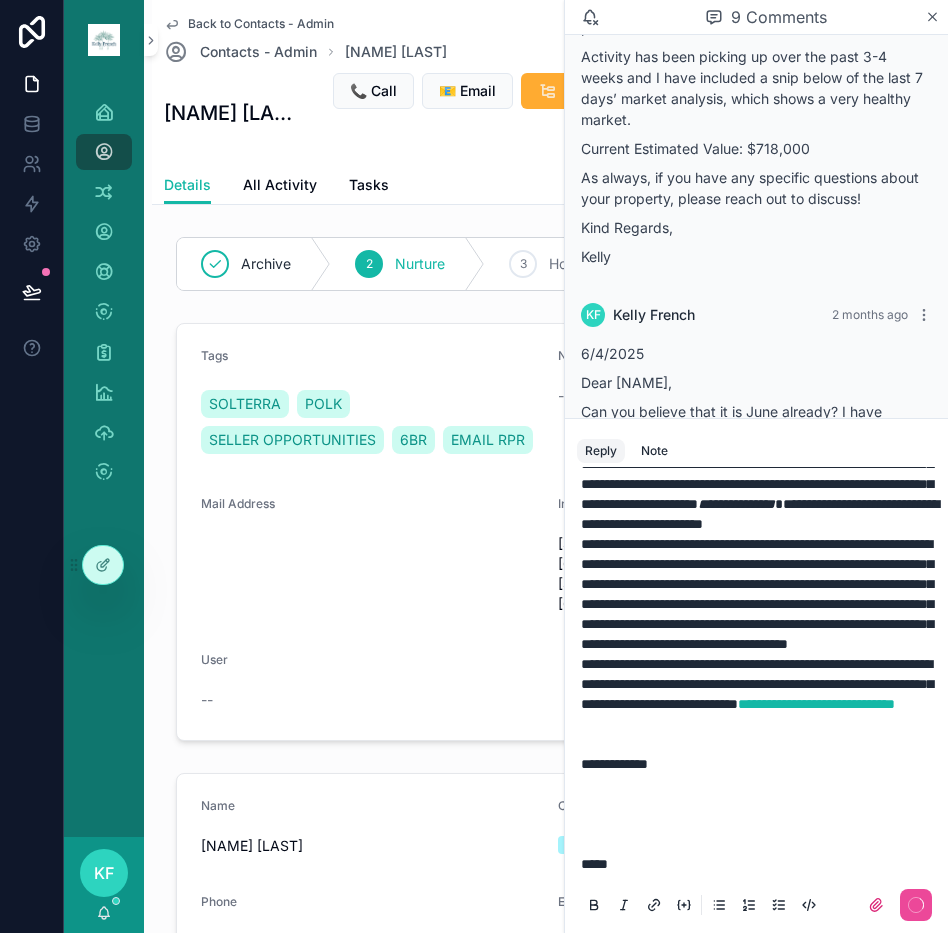 scroll, scrollTop: 0, scrollLeft: 0, axis: both 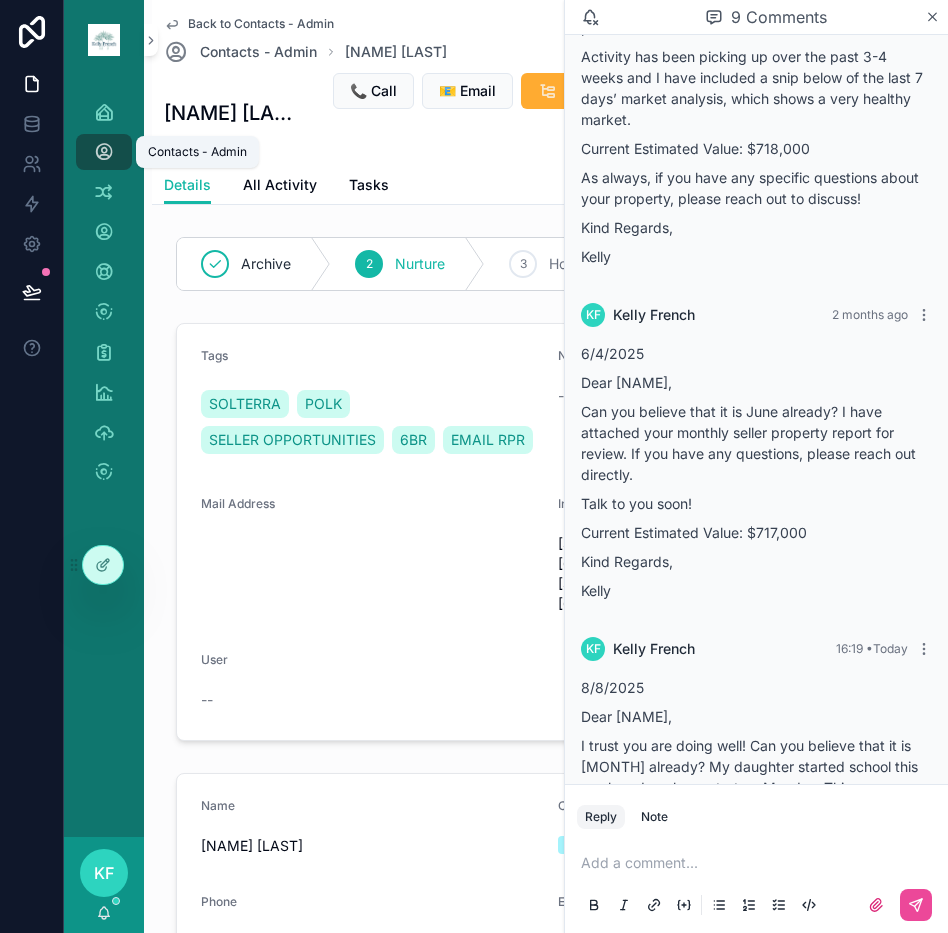 click on "Contacts - Admin" at bounding box center (104, 152) 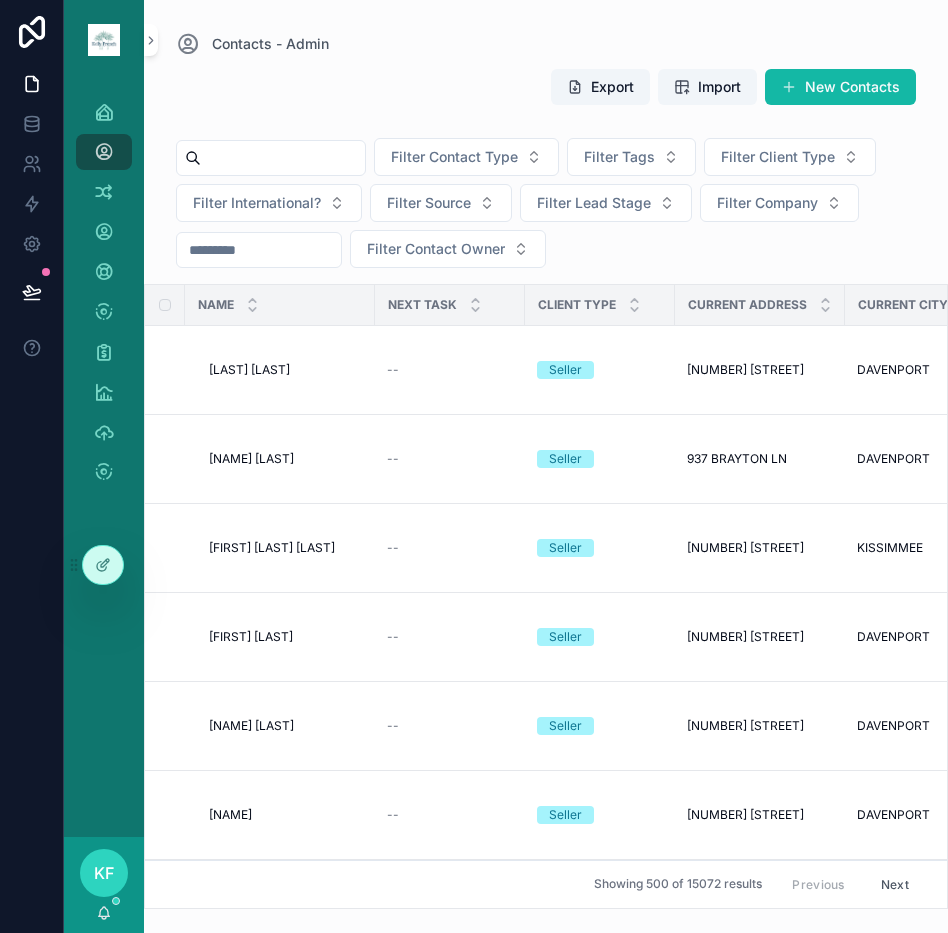 click at bounding box center [283, 158] 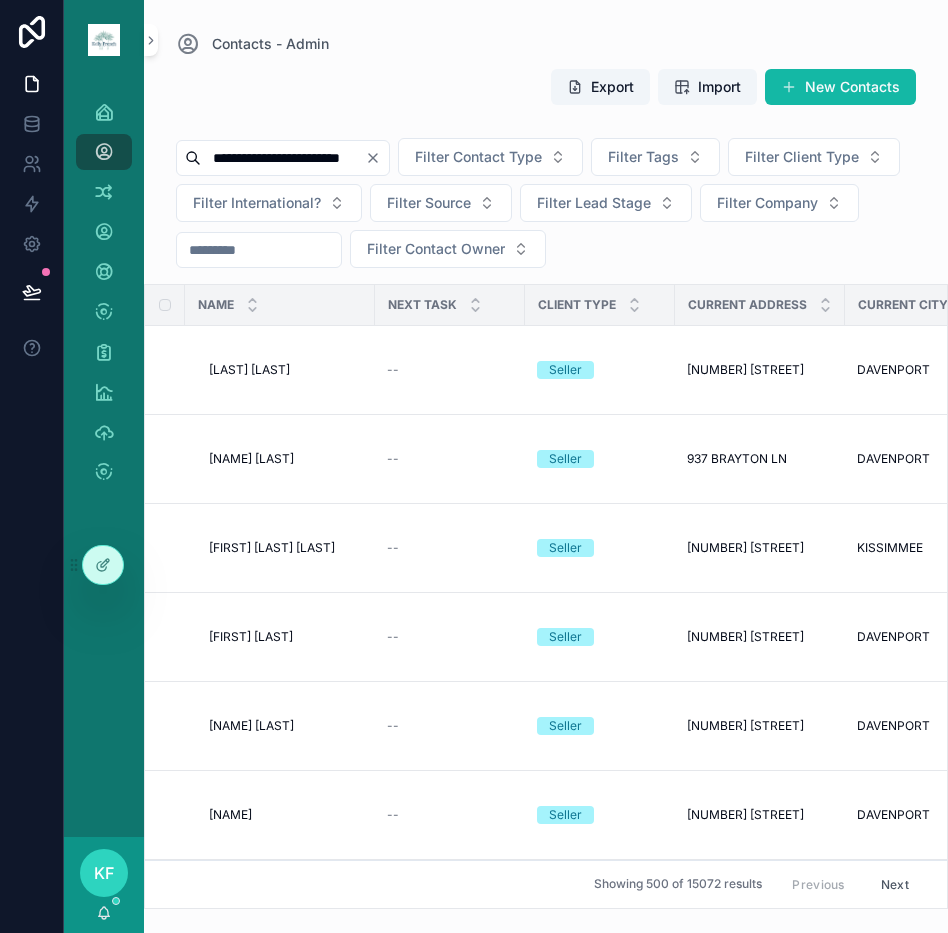 type on "**********" 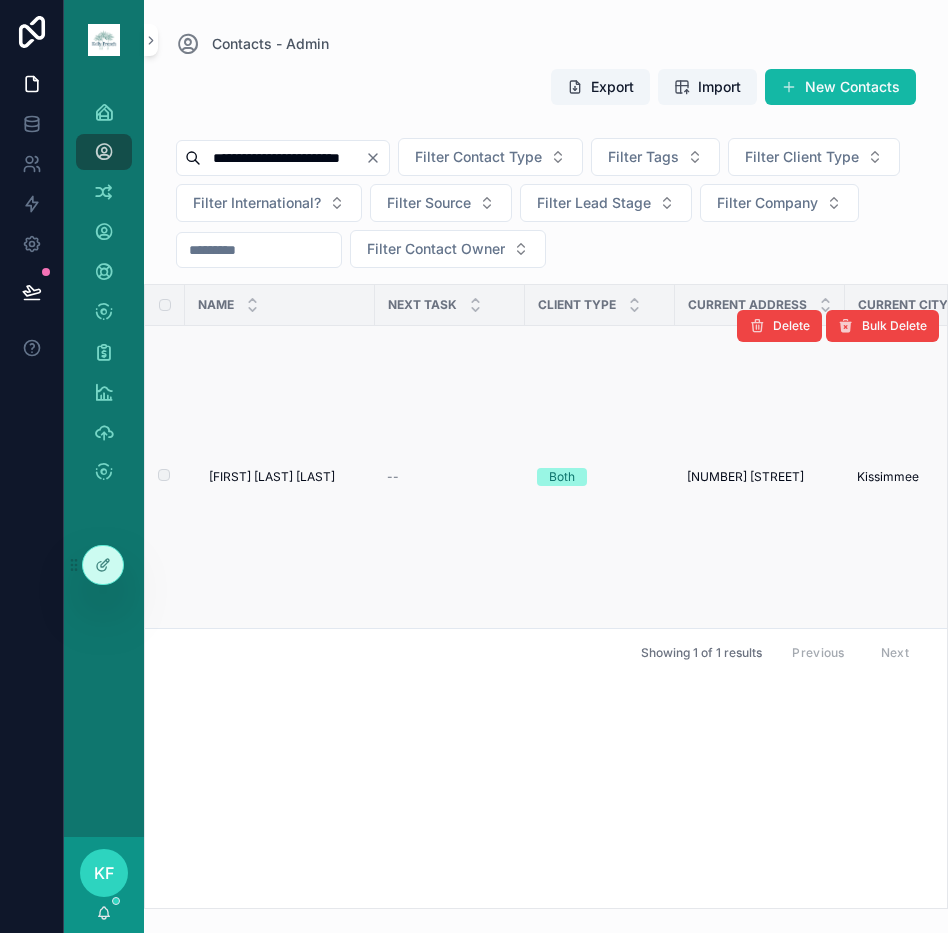 click on "[FIRST] [LAST] [LAST]" at bounding box center [272, 477] 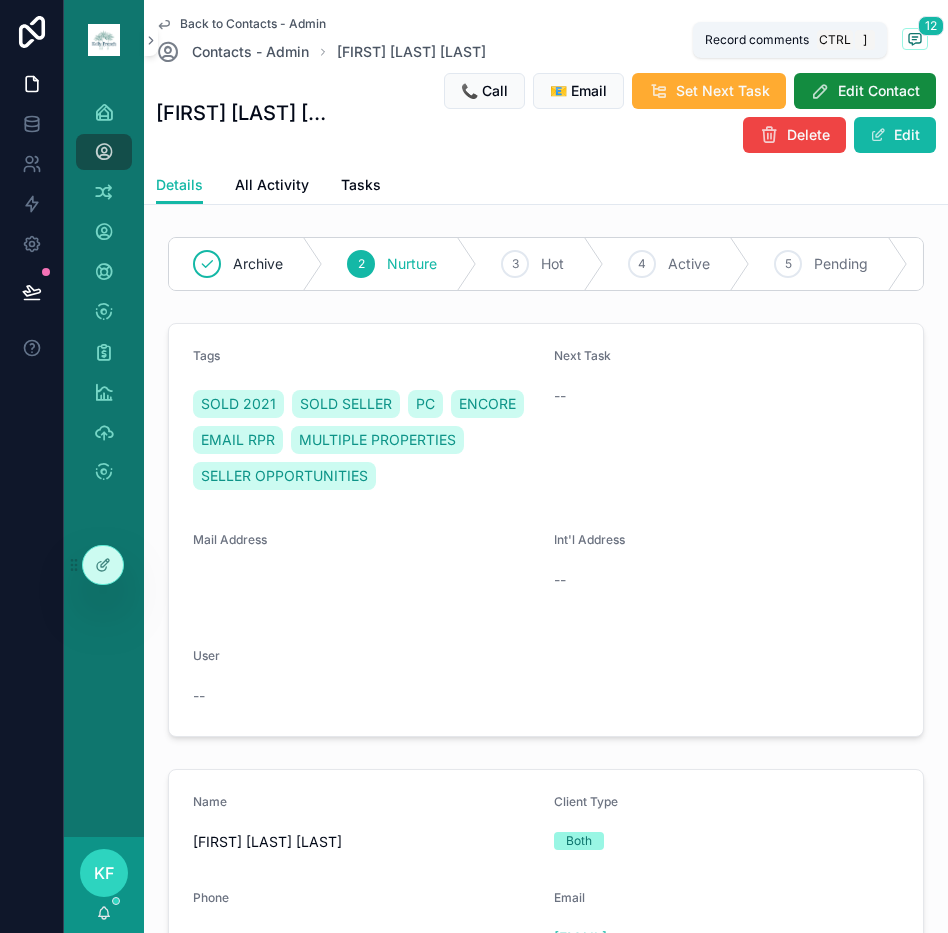 click 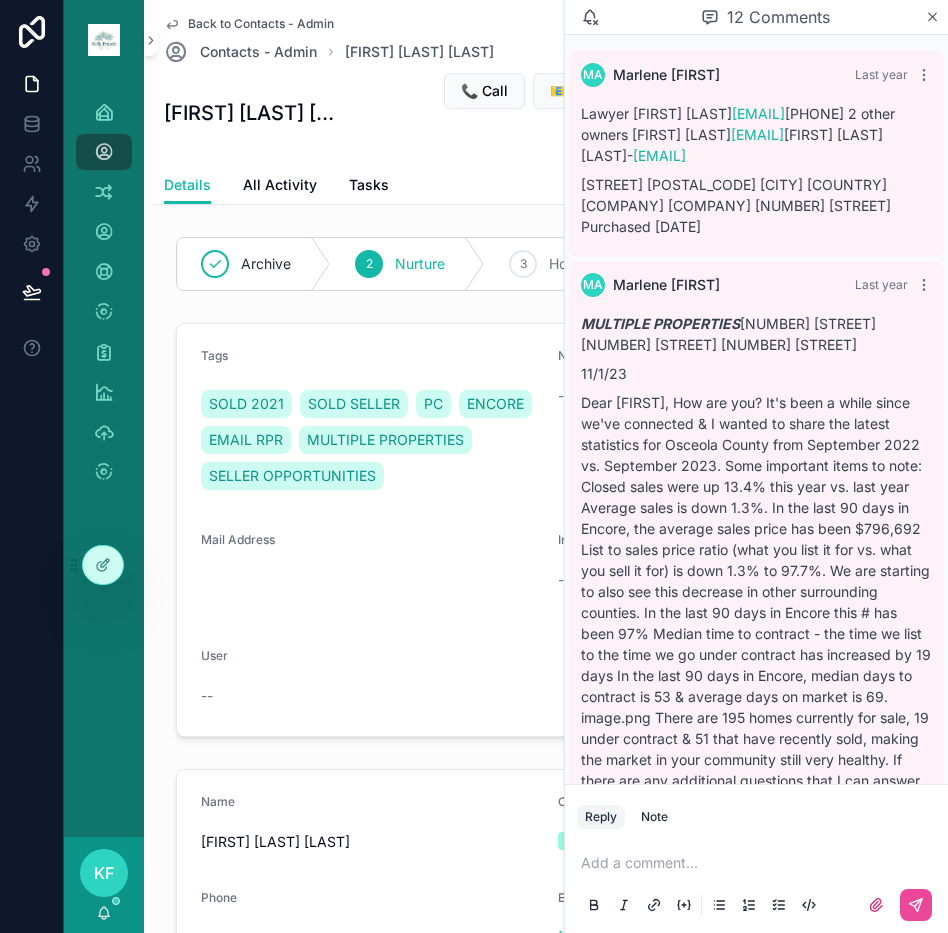 scroll, scrollTop: 6795, scrollLeft: 0, axis: vertical 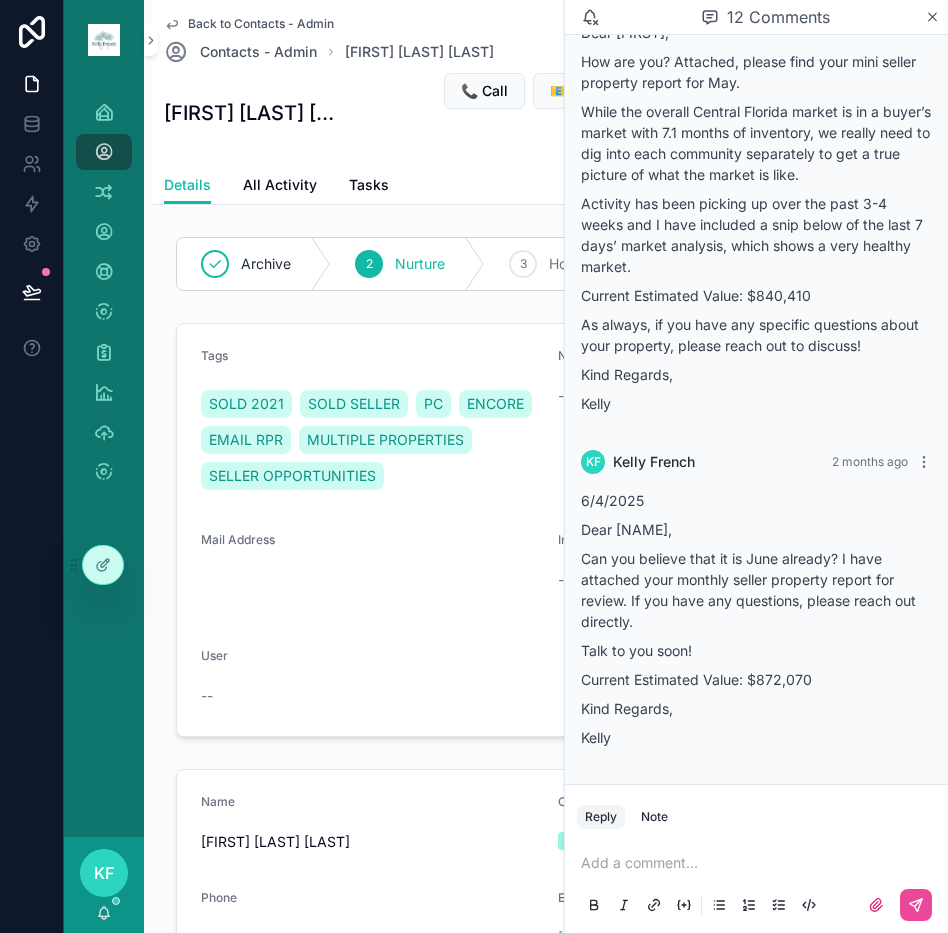 click at bounding box center [760, 863] 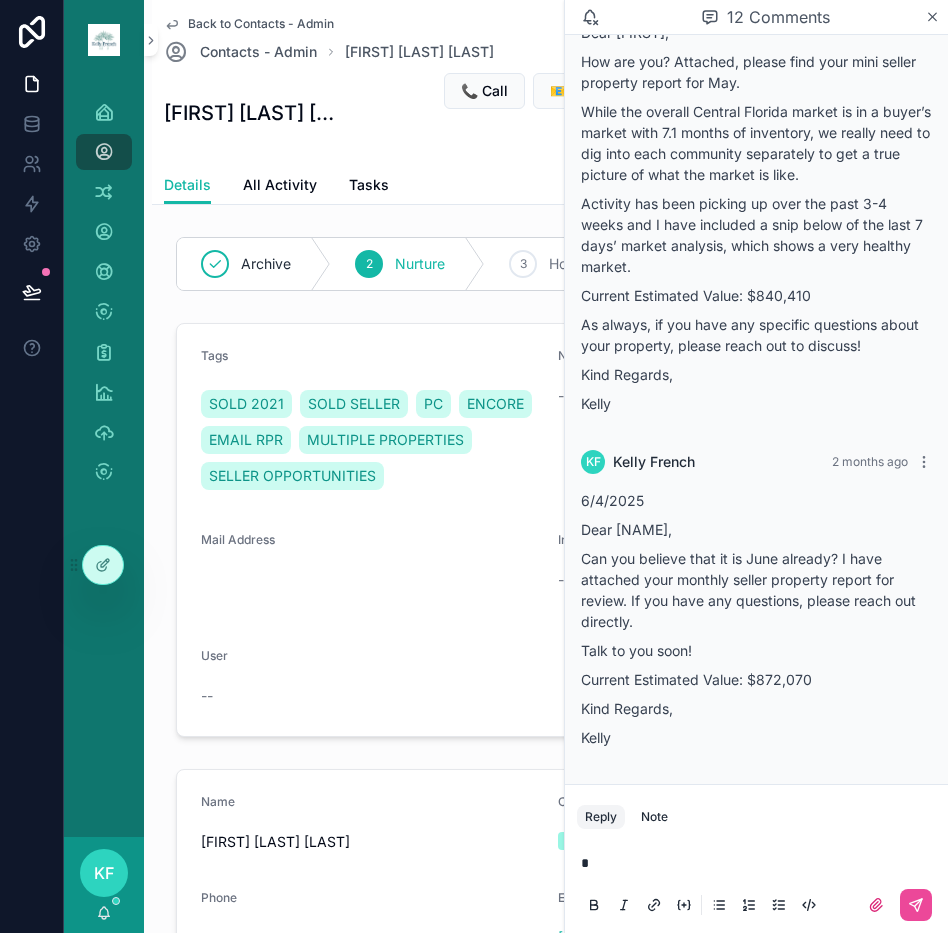 type 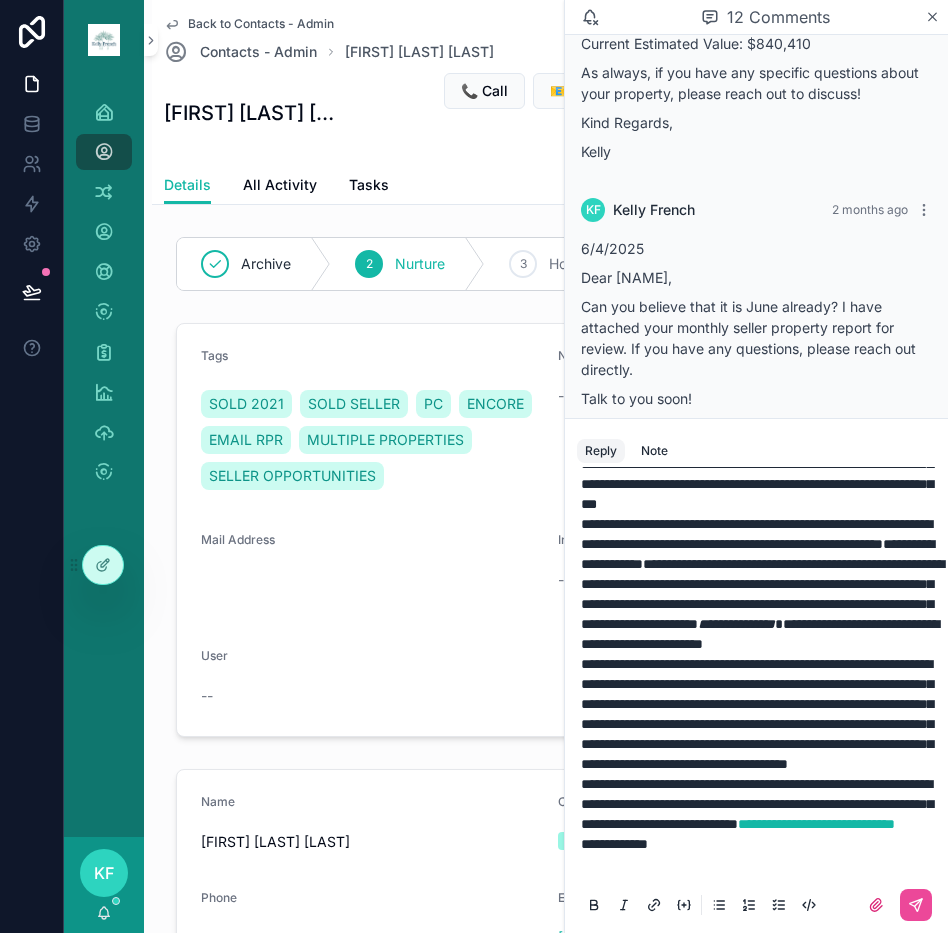 scroll, scrollTop: 492, scrollLeft: 0, axis: vertical 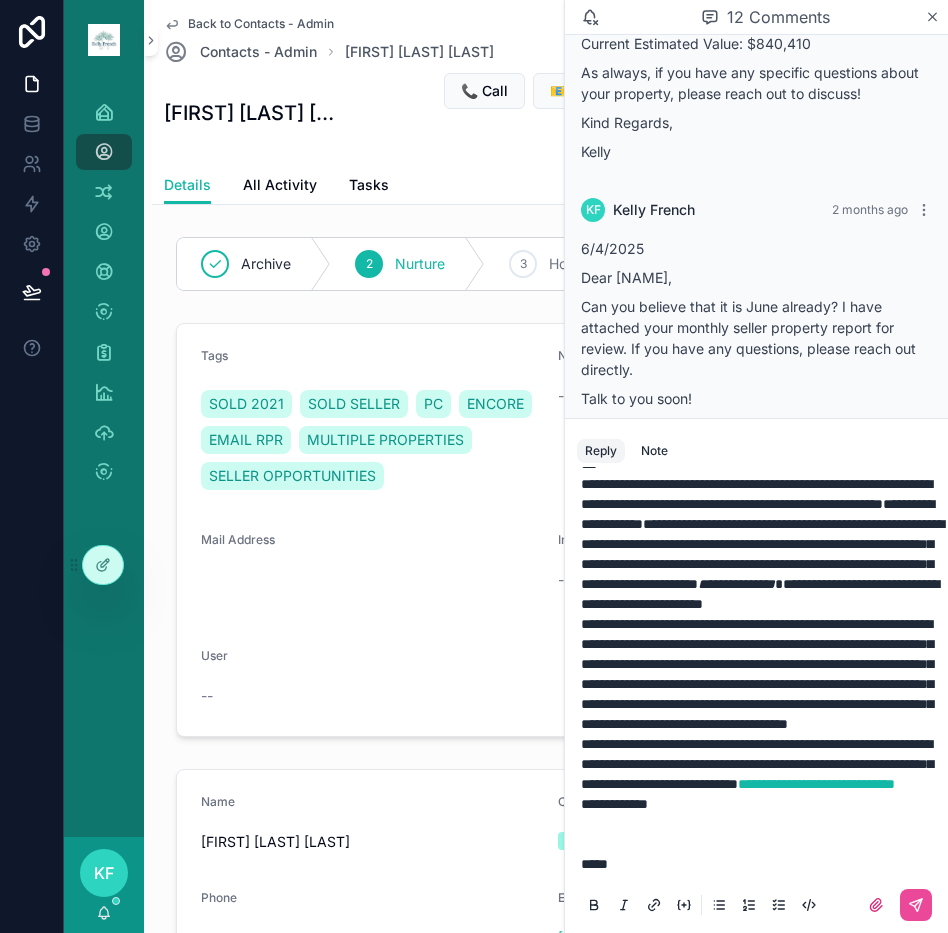 click on "**********" at bounding box center (614, 804) 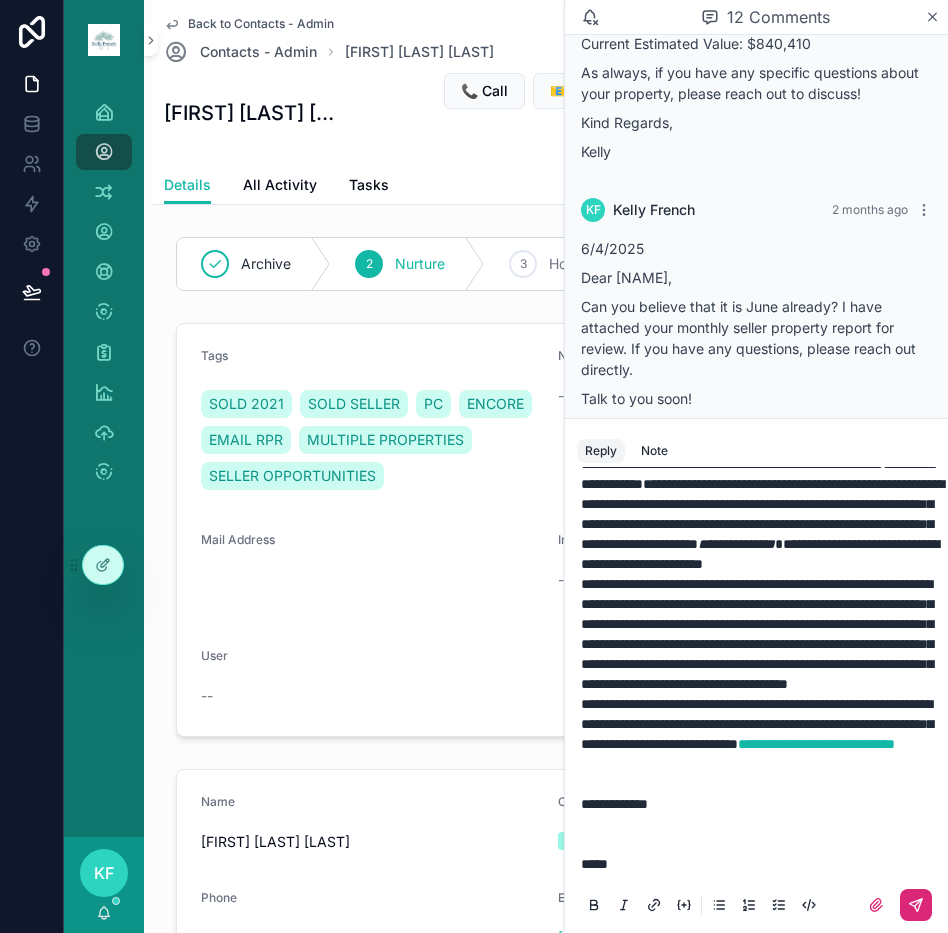 click 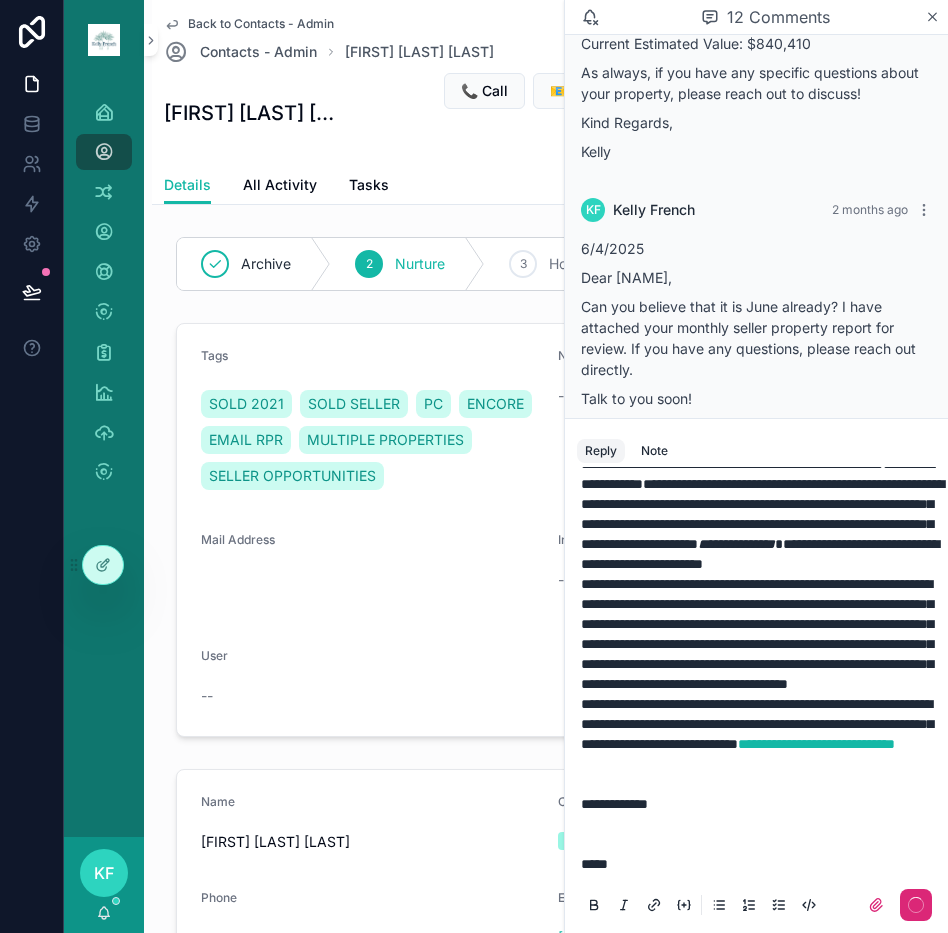 scroll, scrollTop: 0, scrollLeft: 0, axis: both 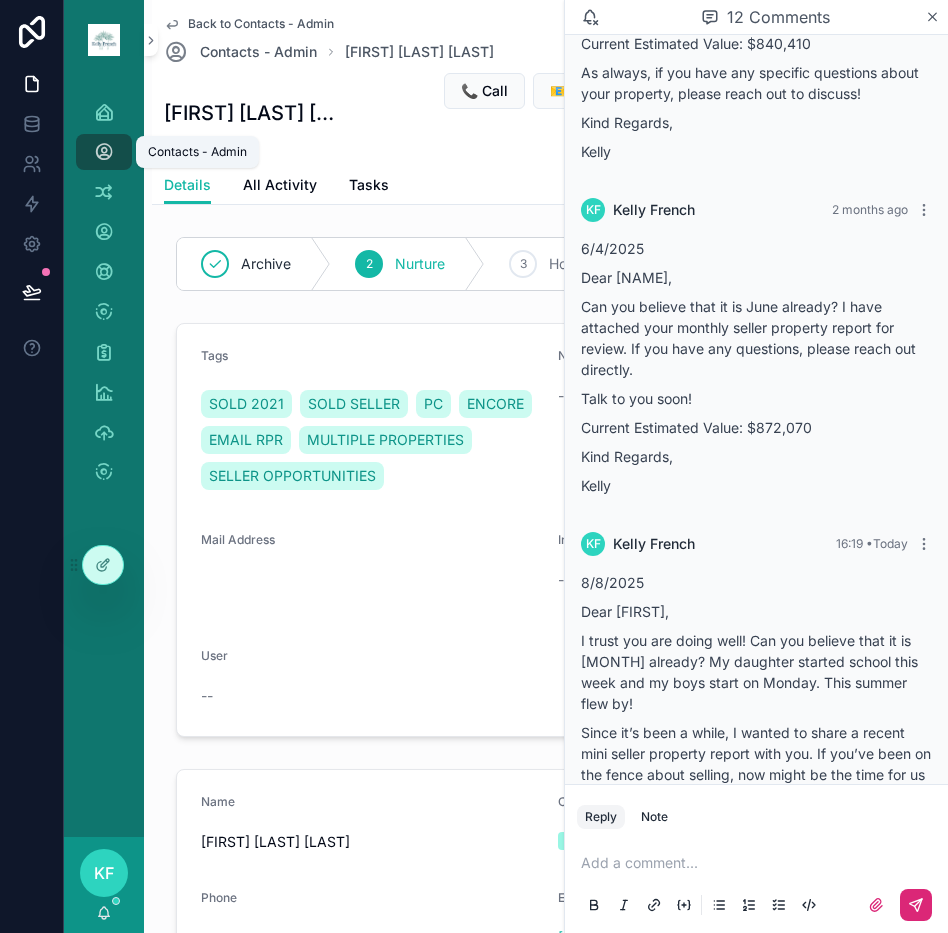 click at bounding box center (104, 152) 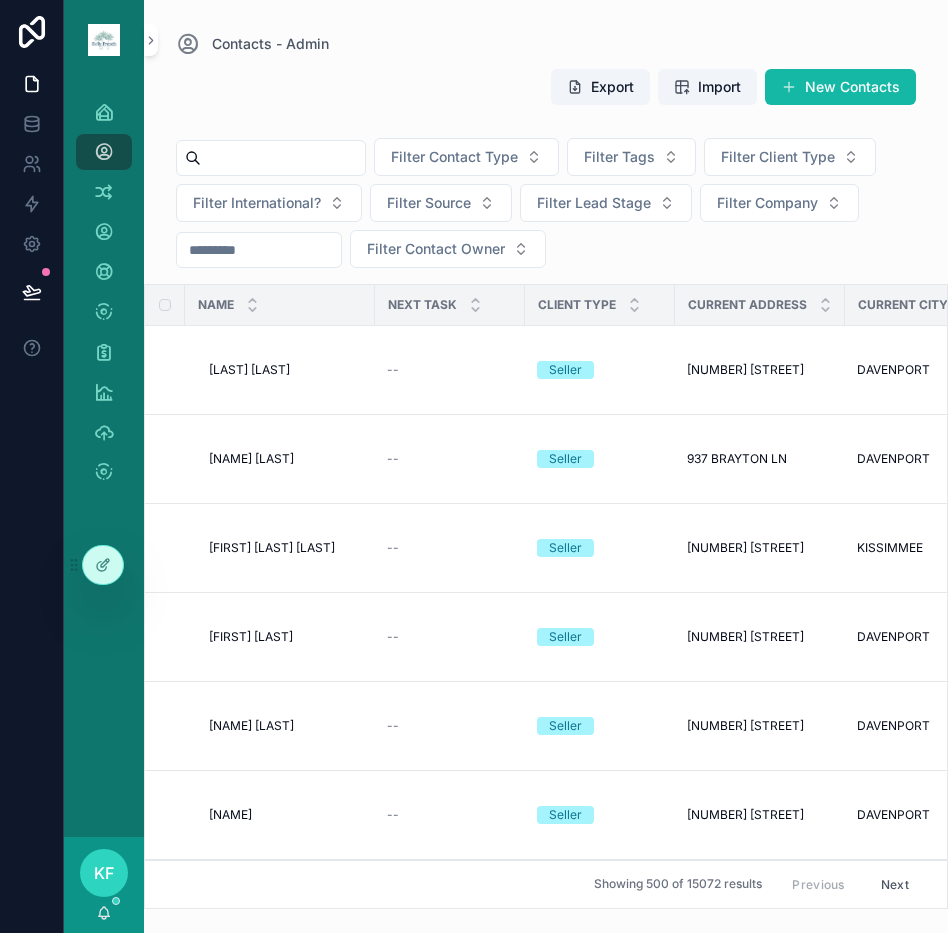 click at bounding box center [283, 158] 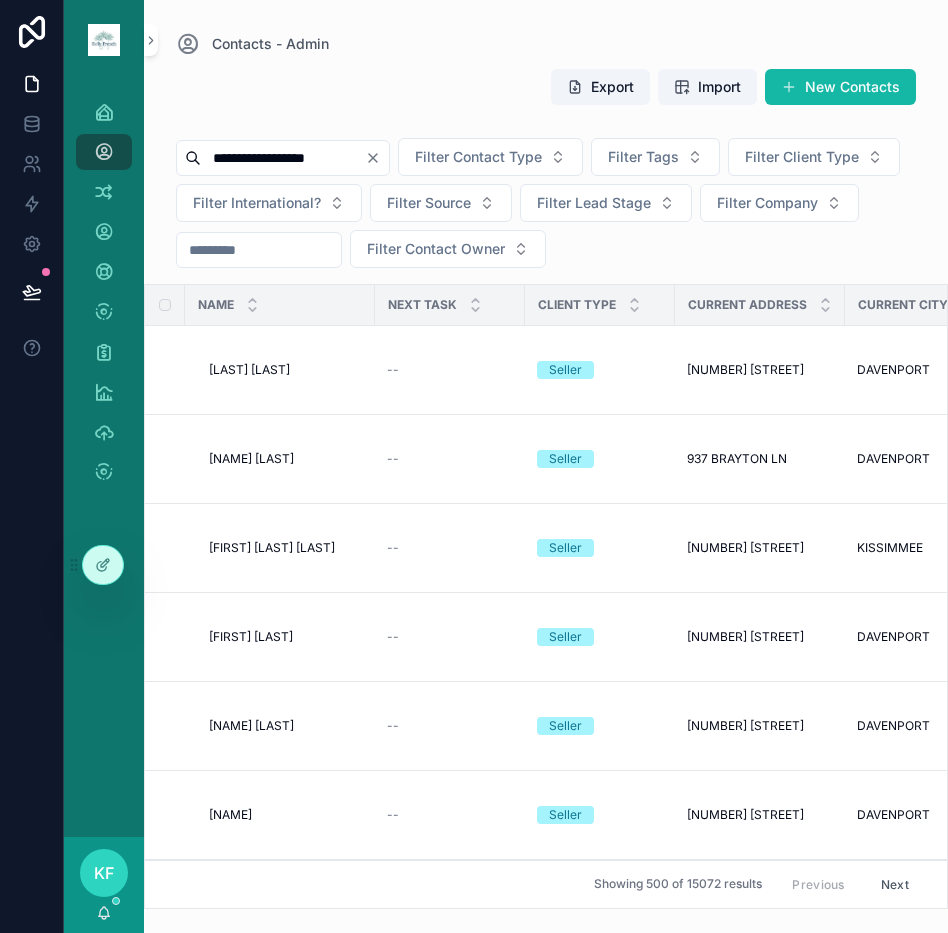 type on "**********" 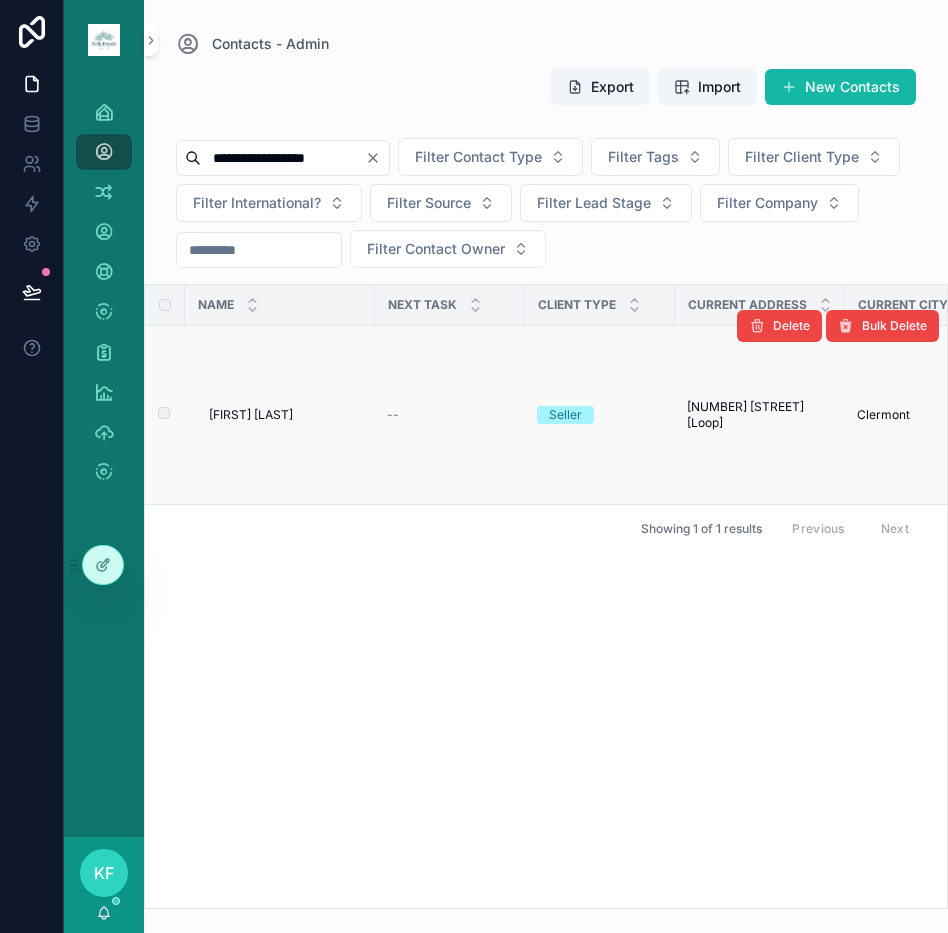 click on "[FIRST] [LAST]" at bounding box center (251, 415) 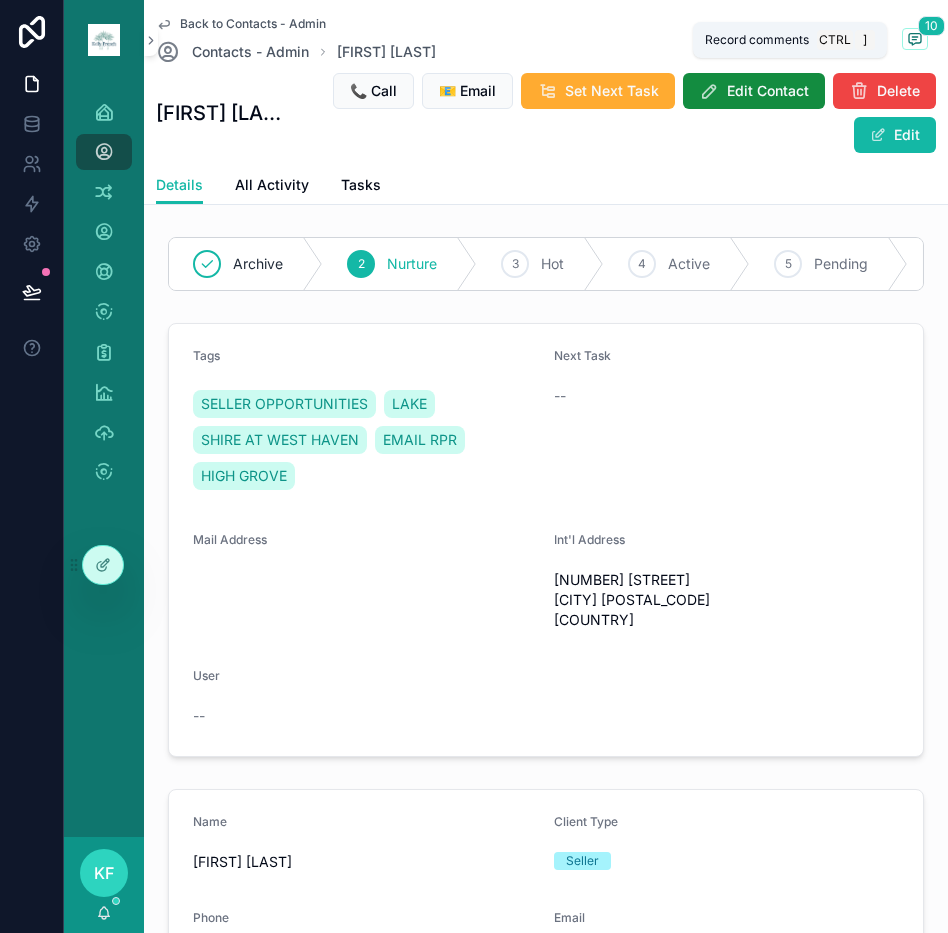 click 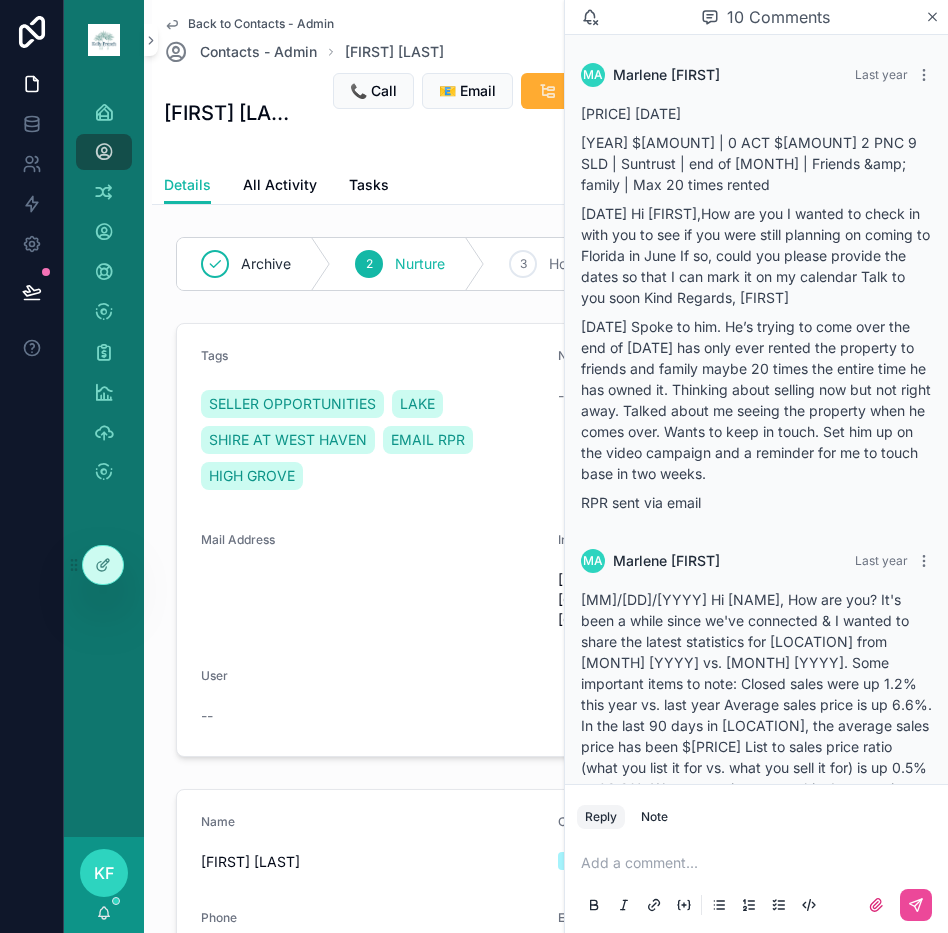 scroll, scrollTop: 2820, scrollLeft: 0, axis: vertical 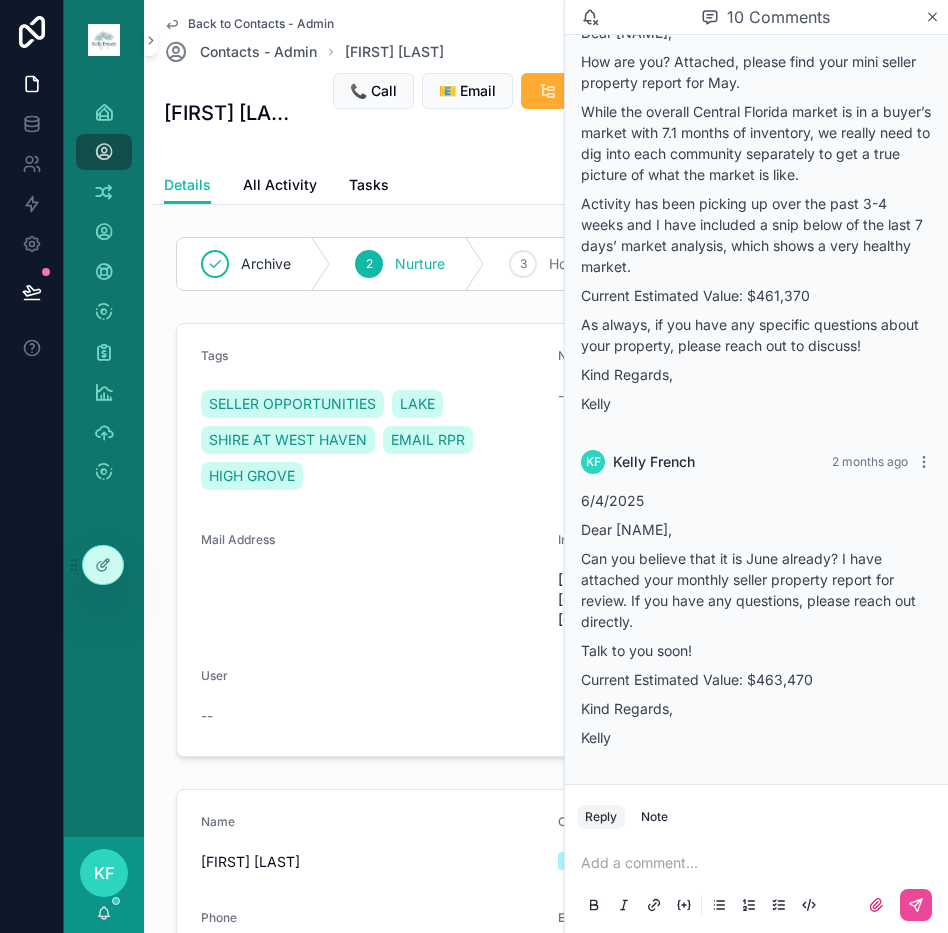 click at bounding box center (760, 863) 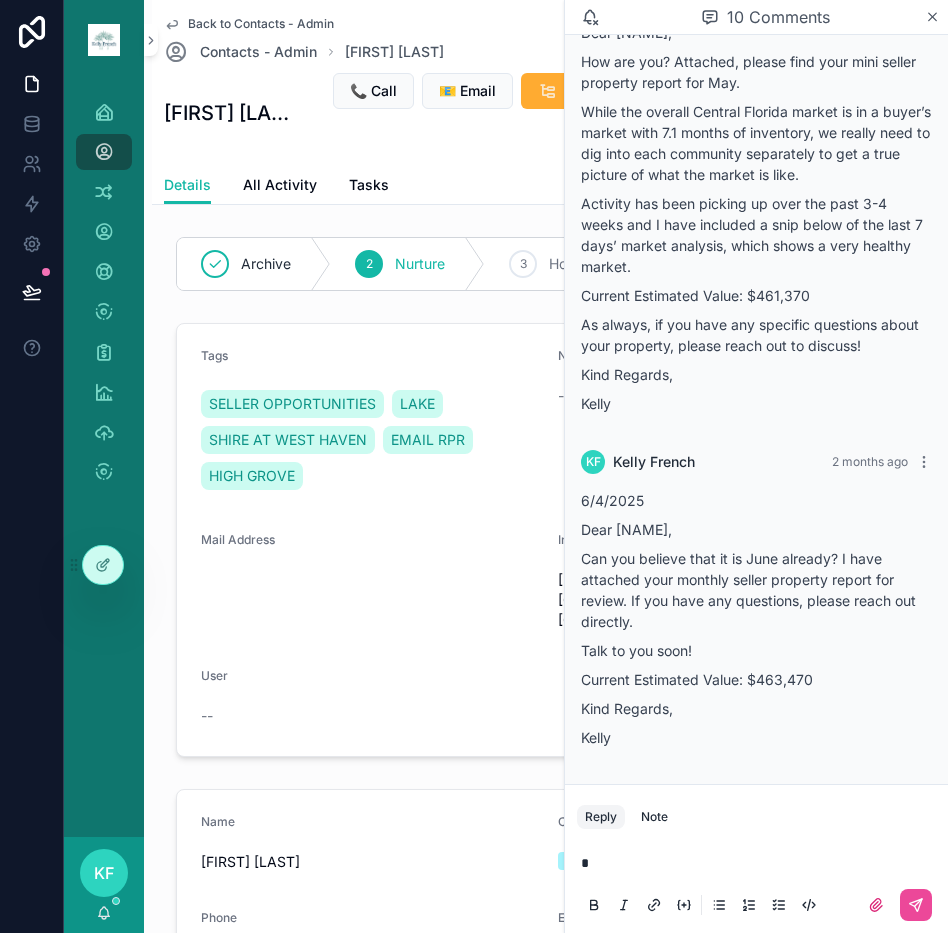 type 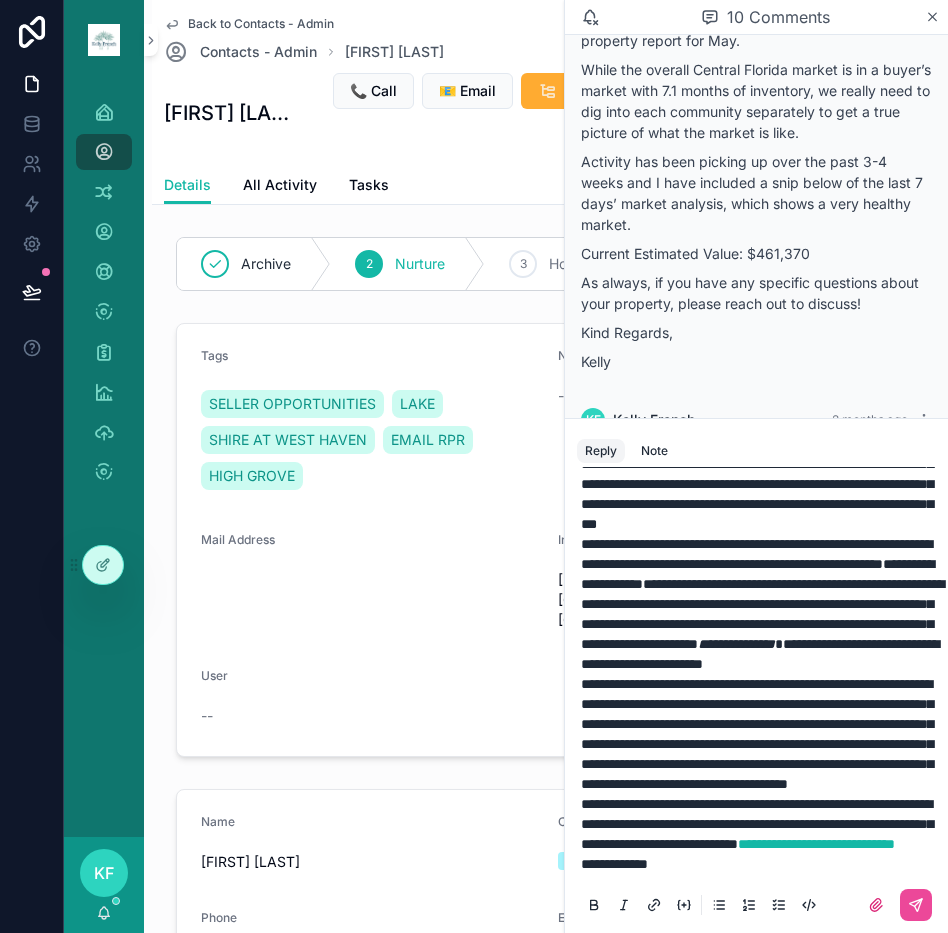 scroll, scrollTop: 492, scrollLeft: 0, axis: vertical 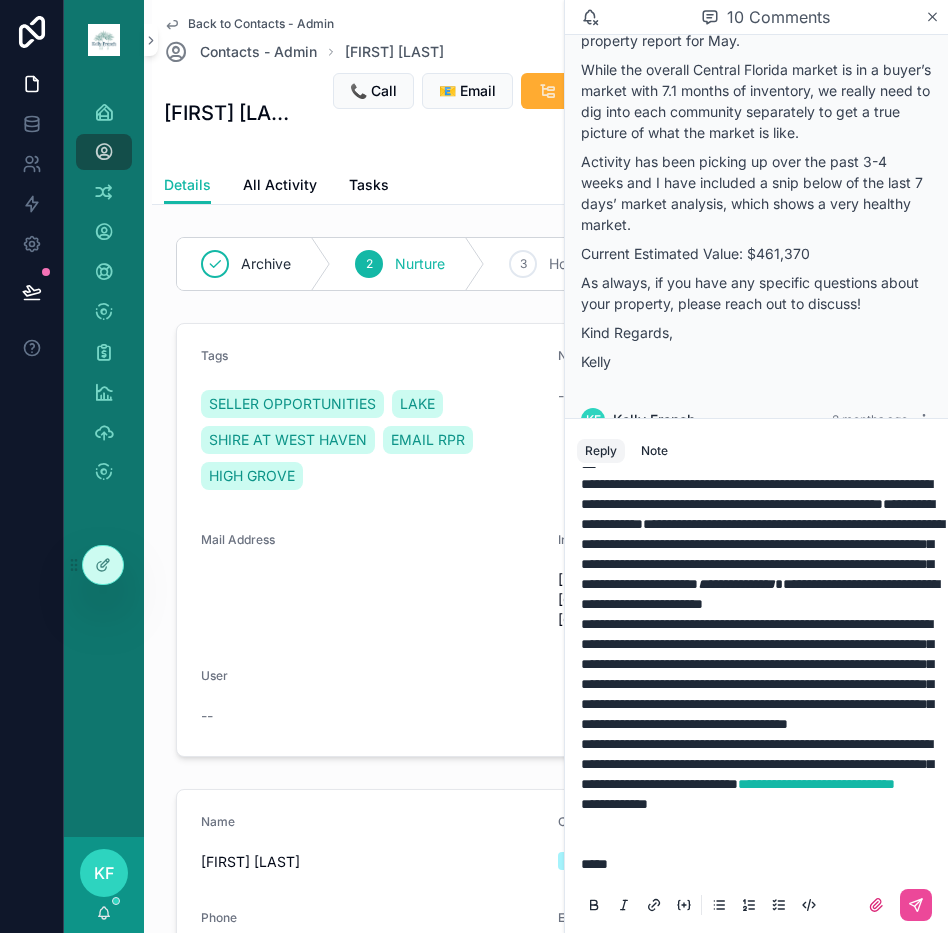 click on "**********" at bounding box center (614, 804) 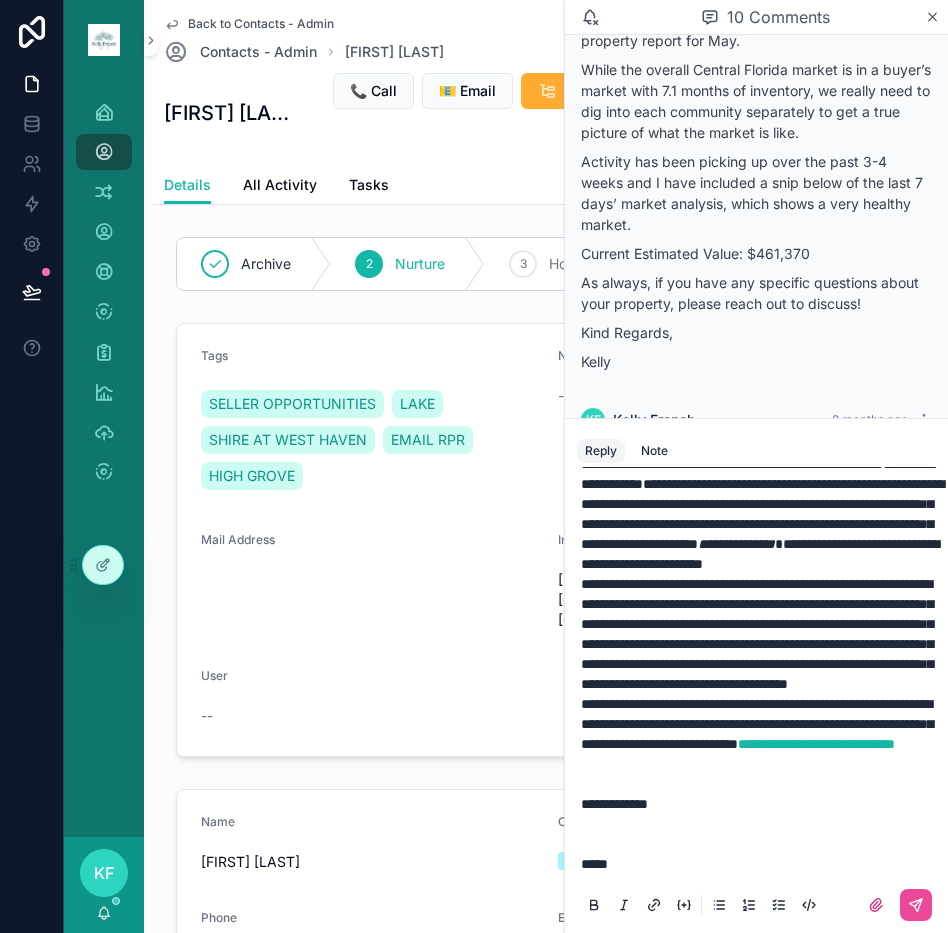 scroll, scrollTop: 593, scrollLeft: 0, axis: vertical 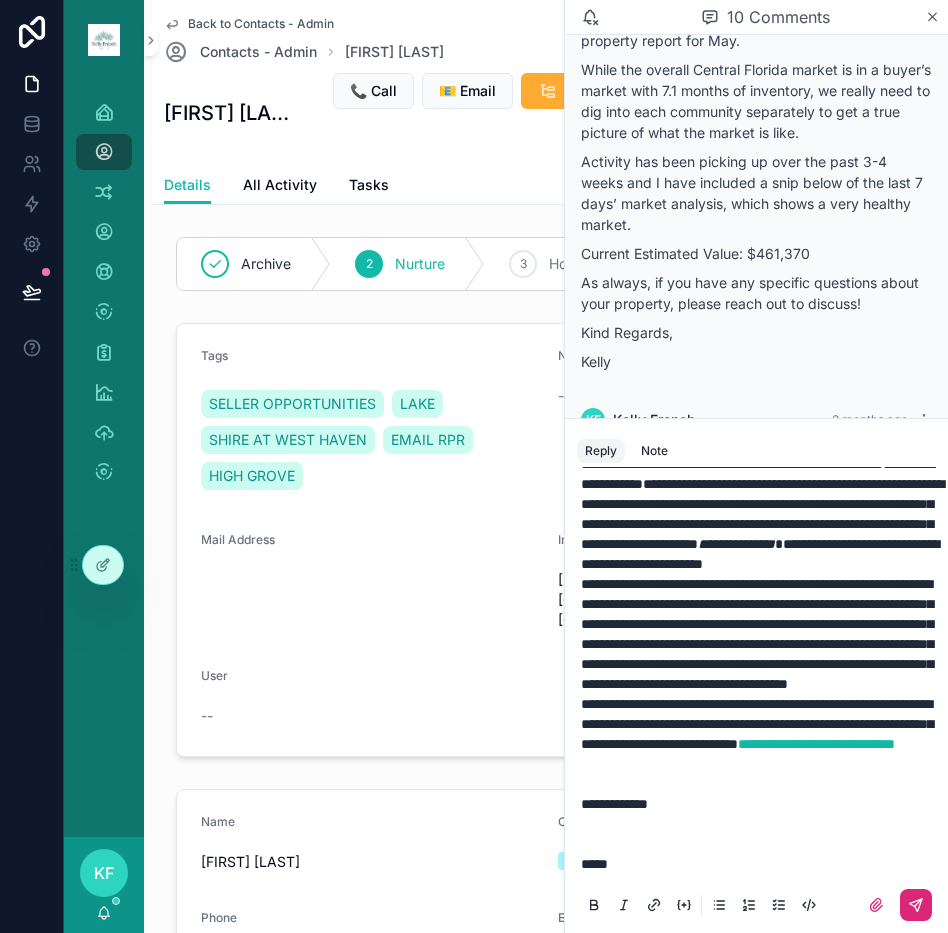 click 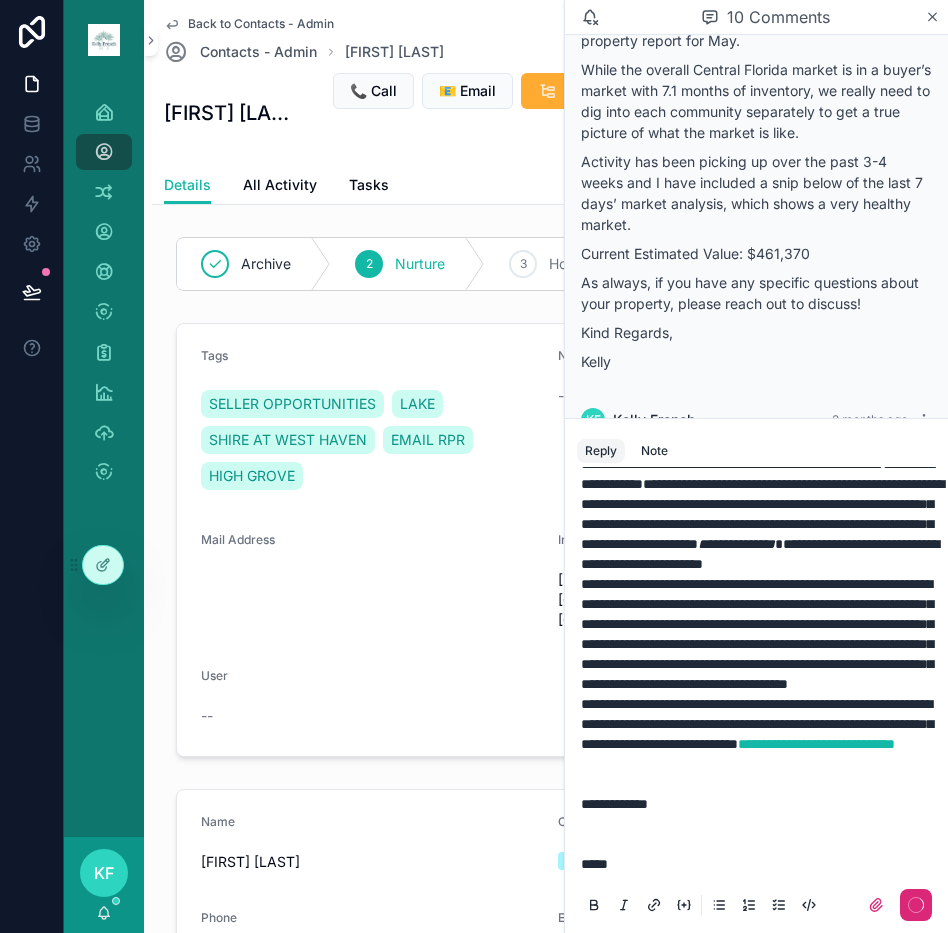 scroll, scrollTop: 0, scrollLeft: 0, axis: both 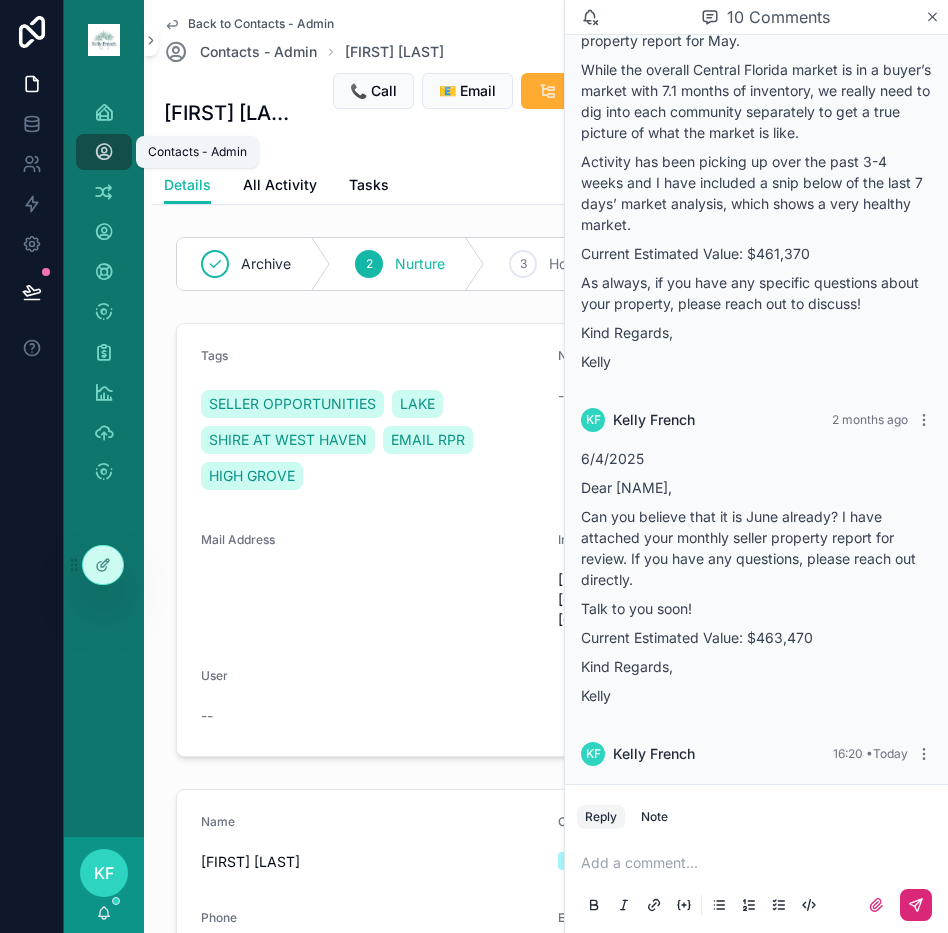click at bounding box center (104, 152) 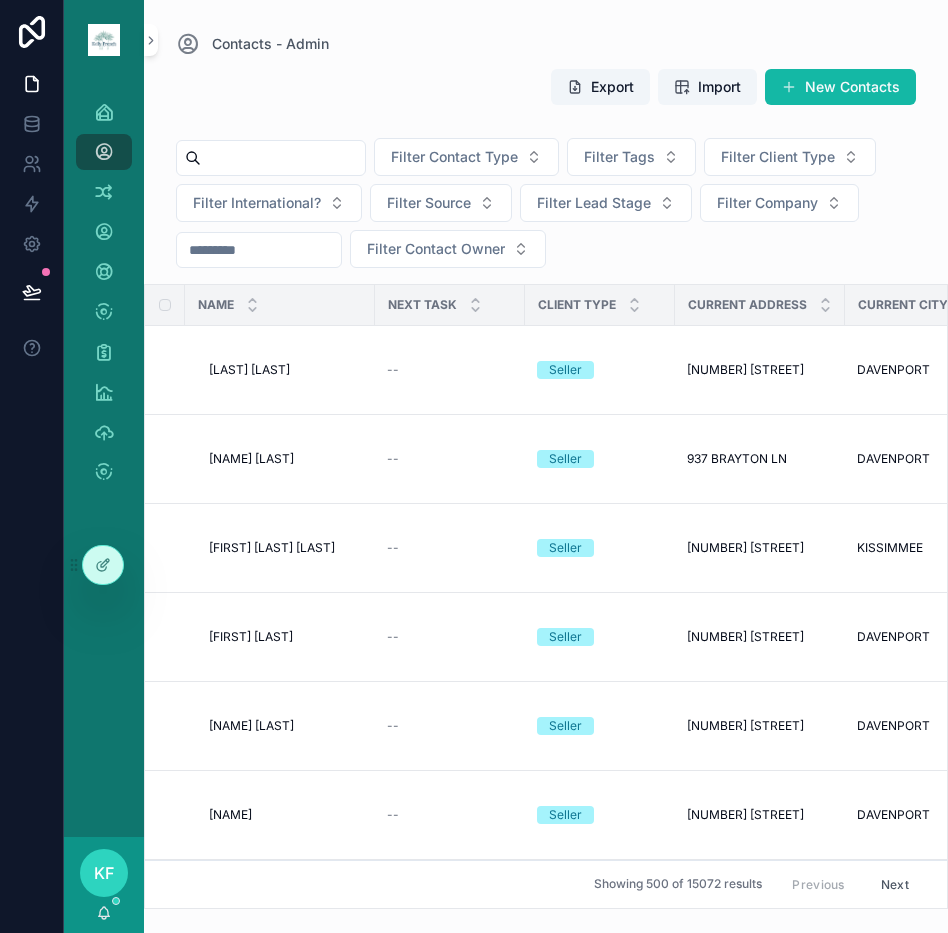 click at bounding box center [283, 158] 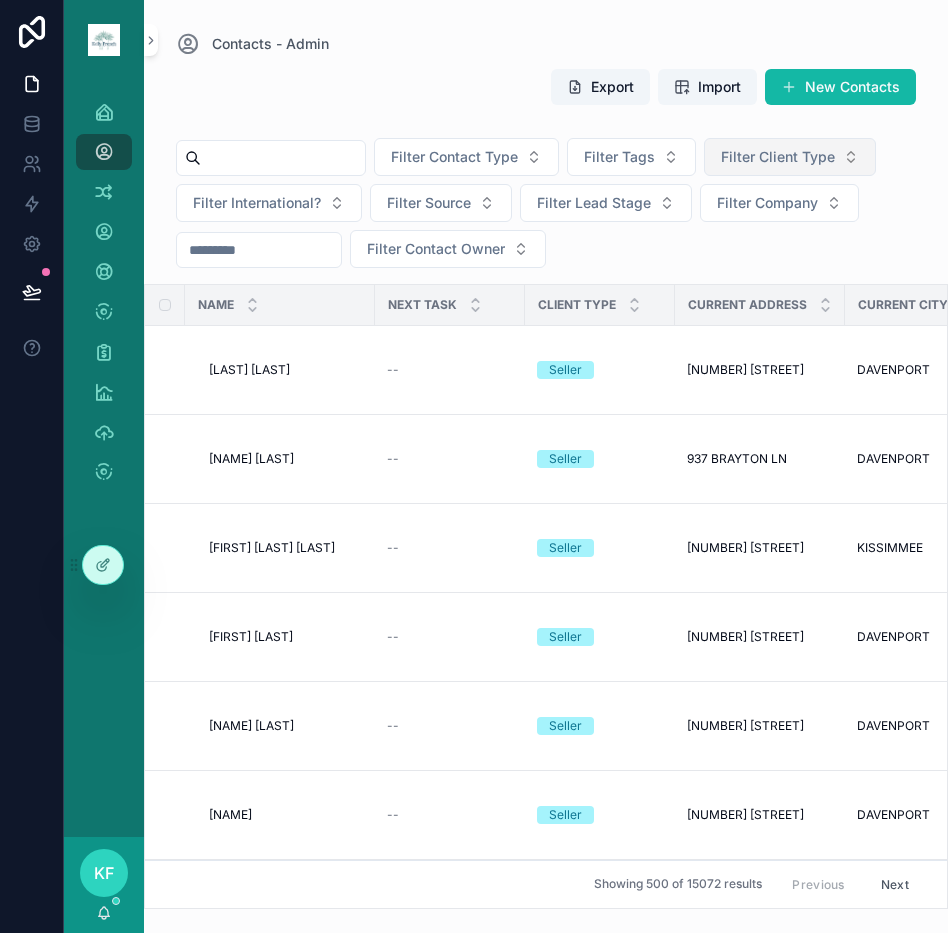 paste on "**********" 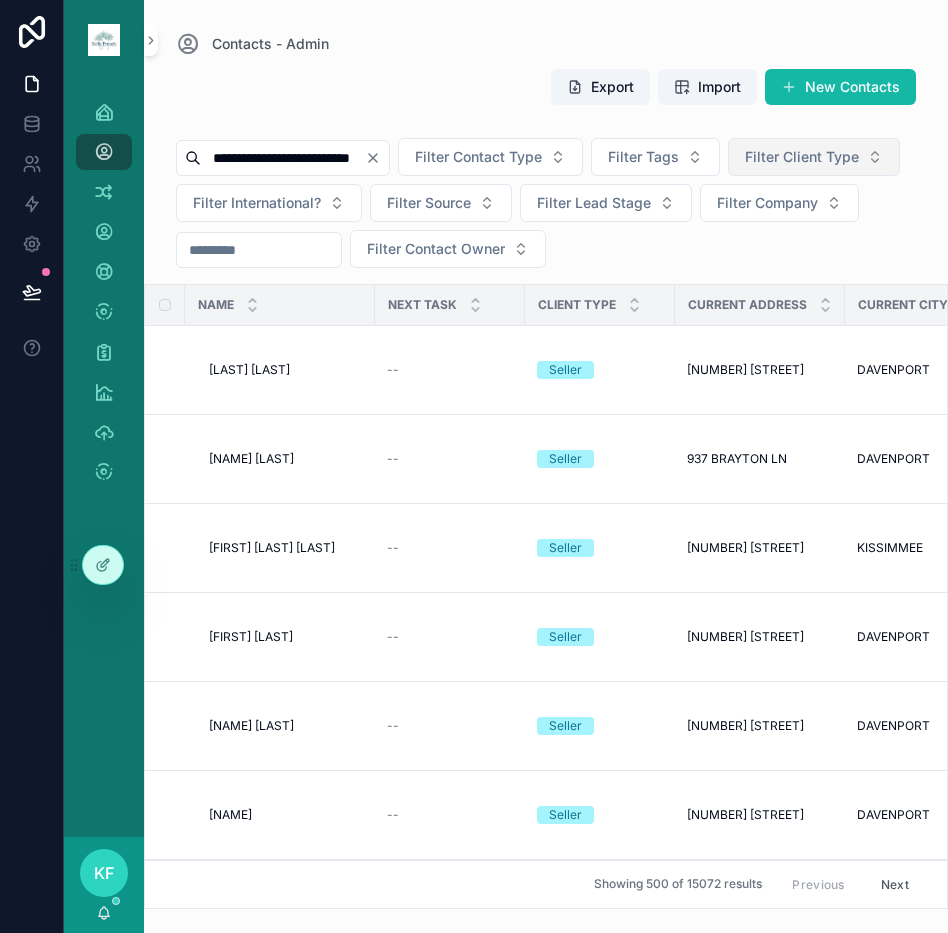 scroll, scrollTop: 0, scrollLeft: 7, axis: horizontal 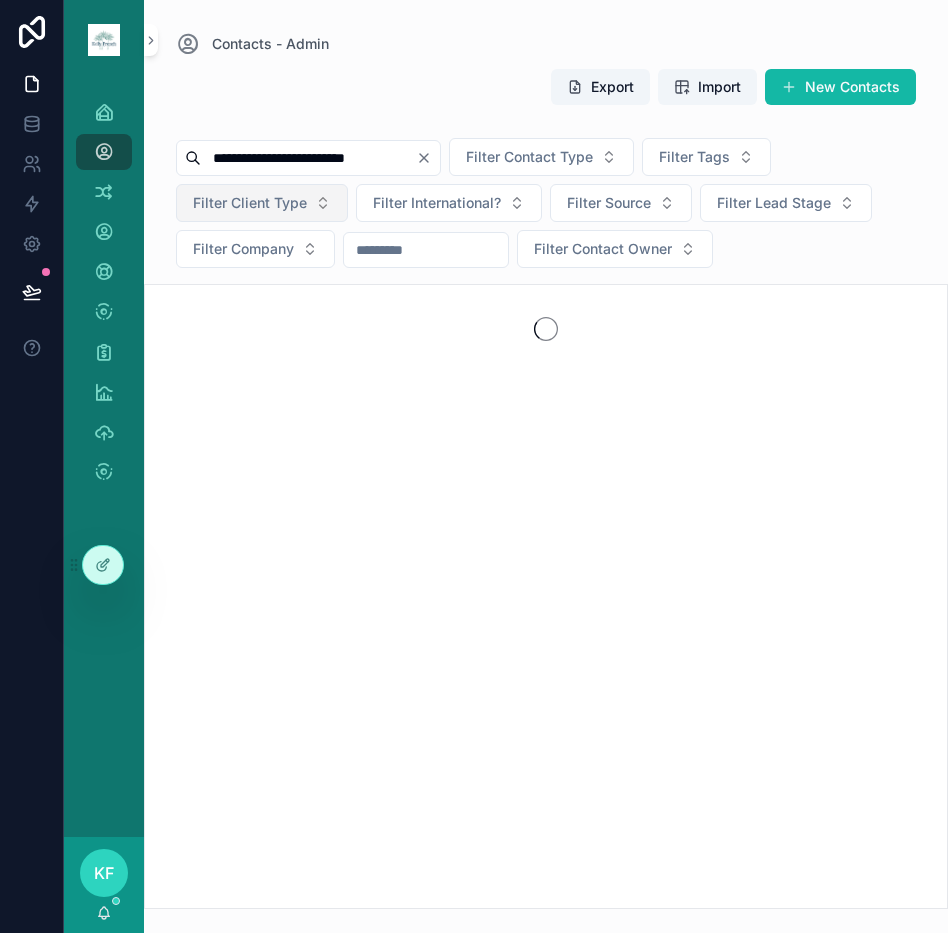type on "**********" 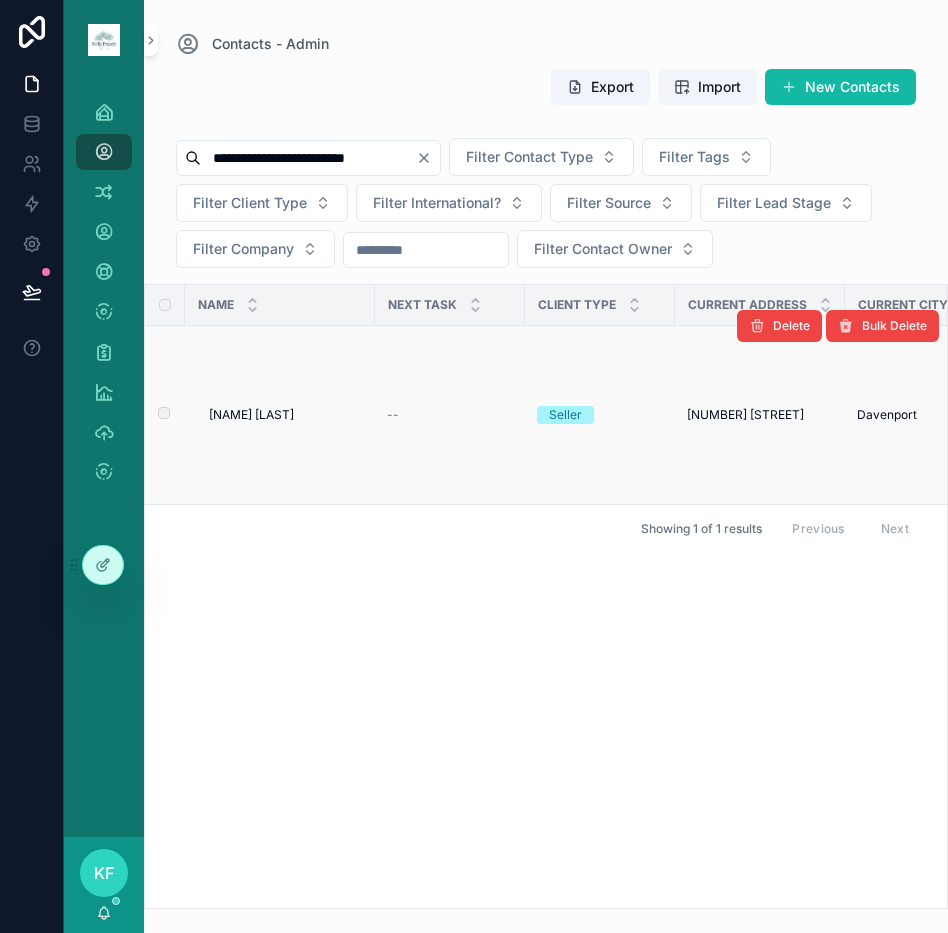 click on "[NAME] [LAST]" at bounding box center (251, 415) 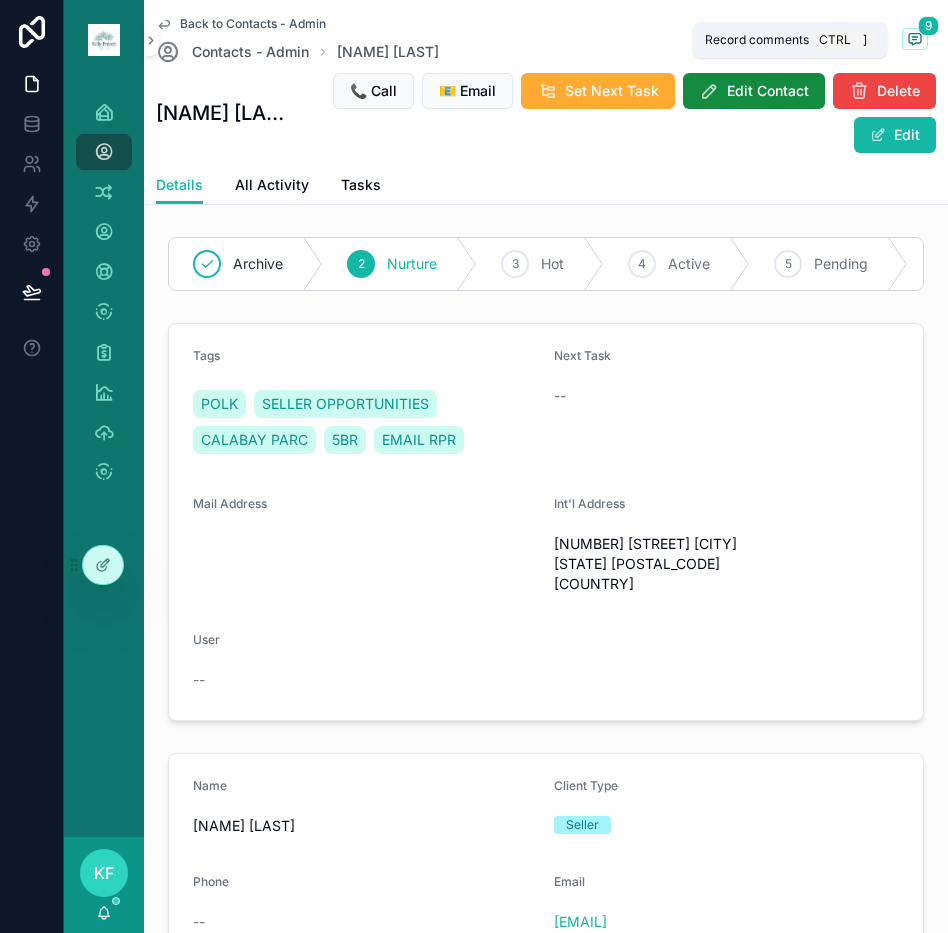 click on "9" at bounding box center (928, 26) 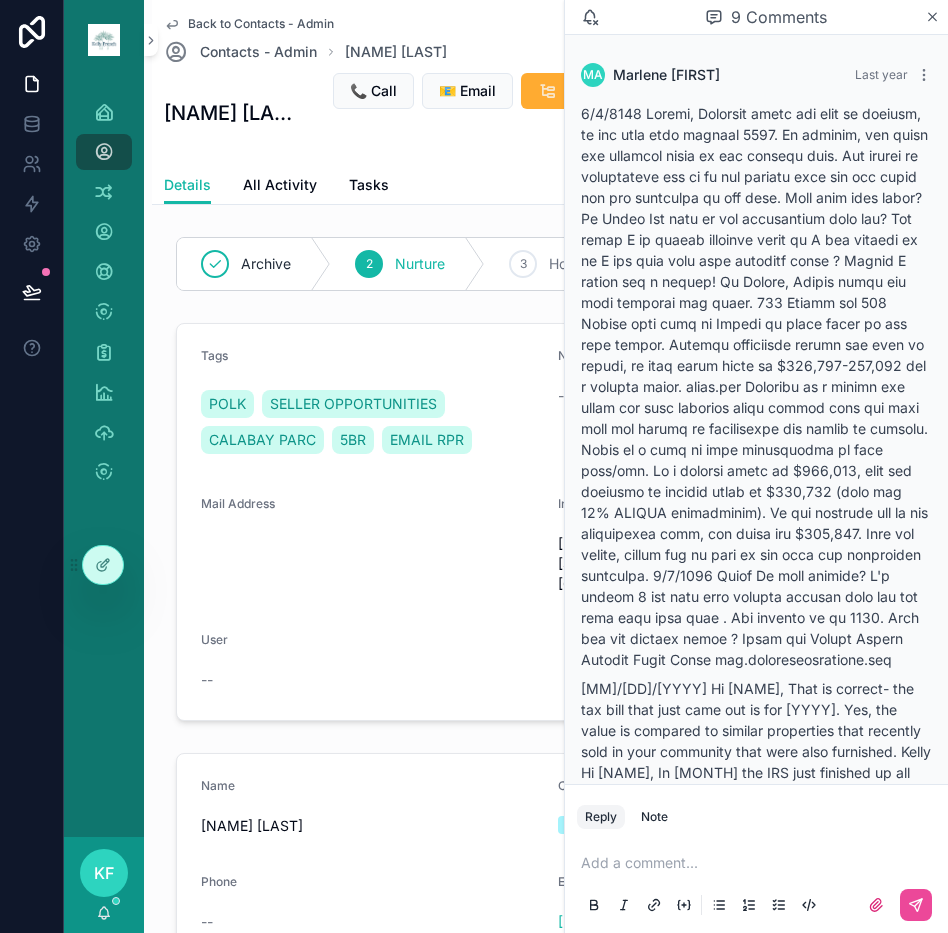 scroll, scrollTop: 3713, scrollLeft: 0, axis: vertical 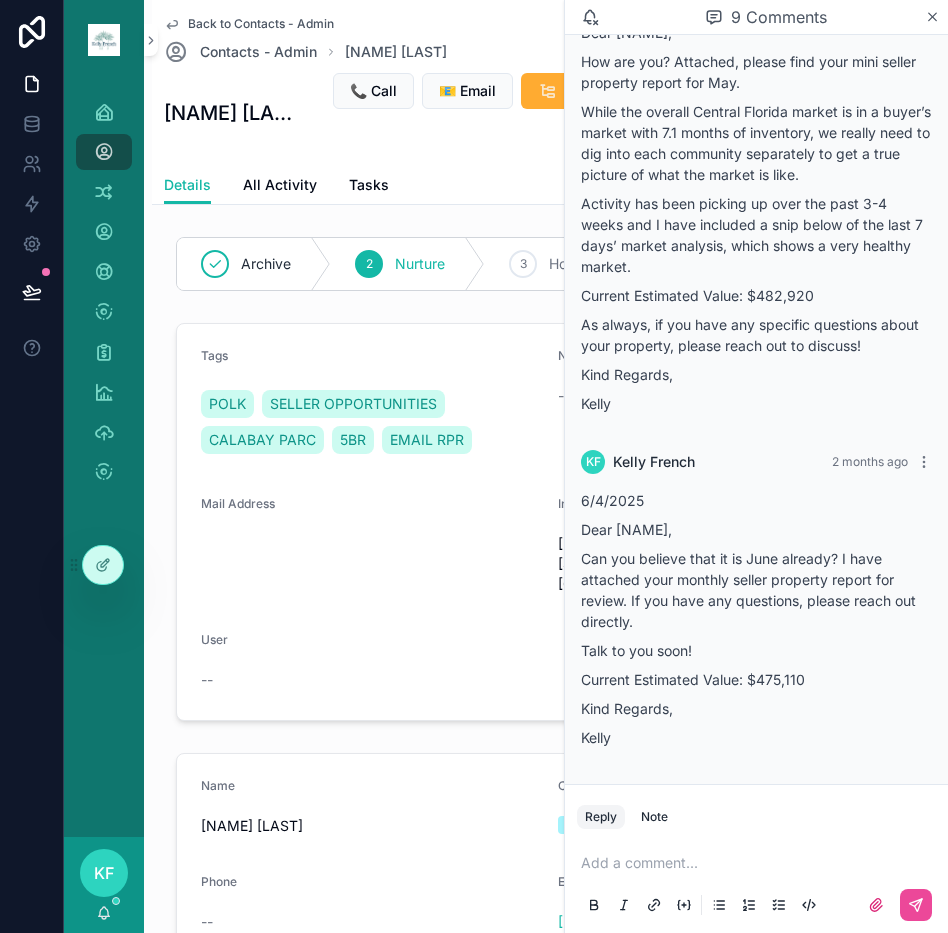 click at bounding box center [760, 863] 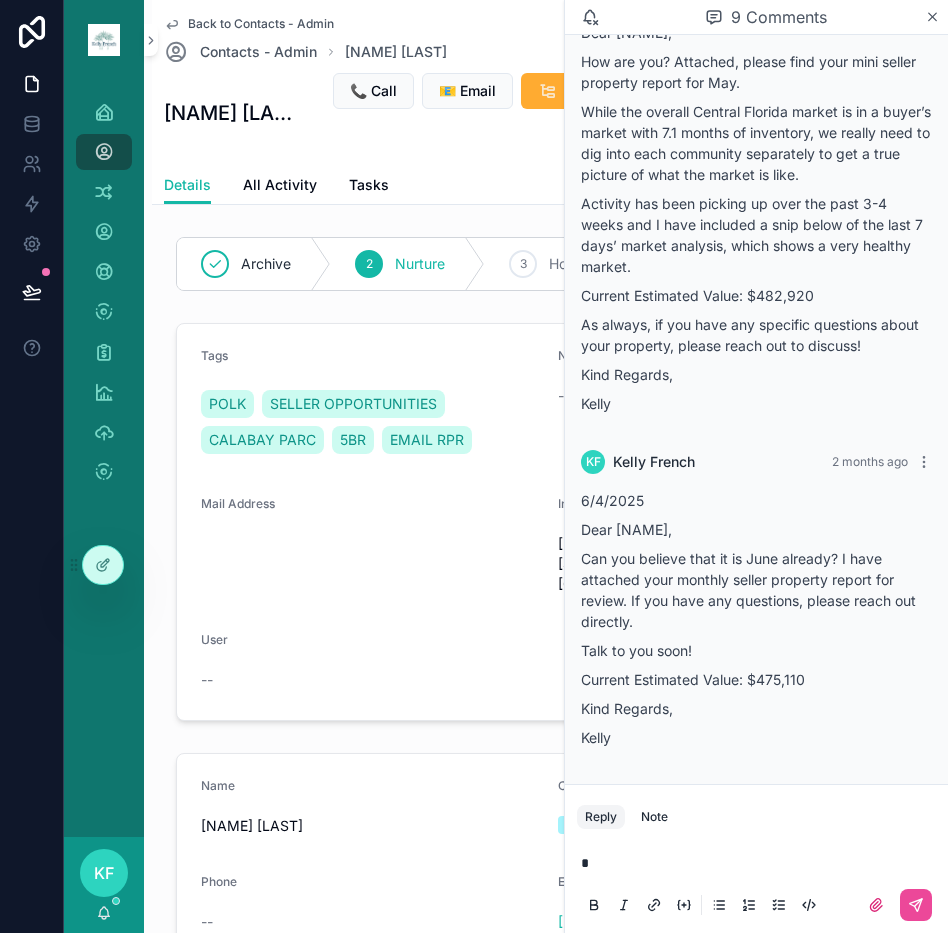 type 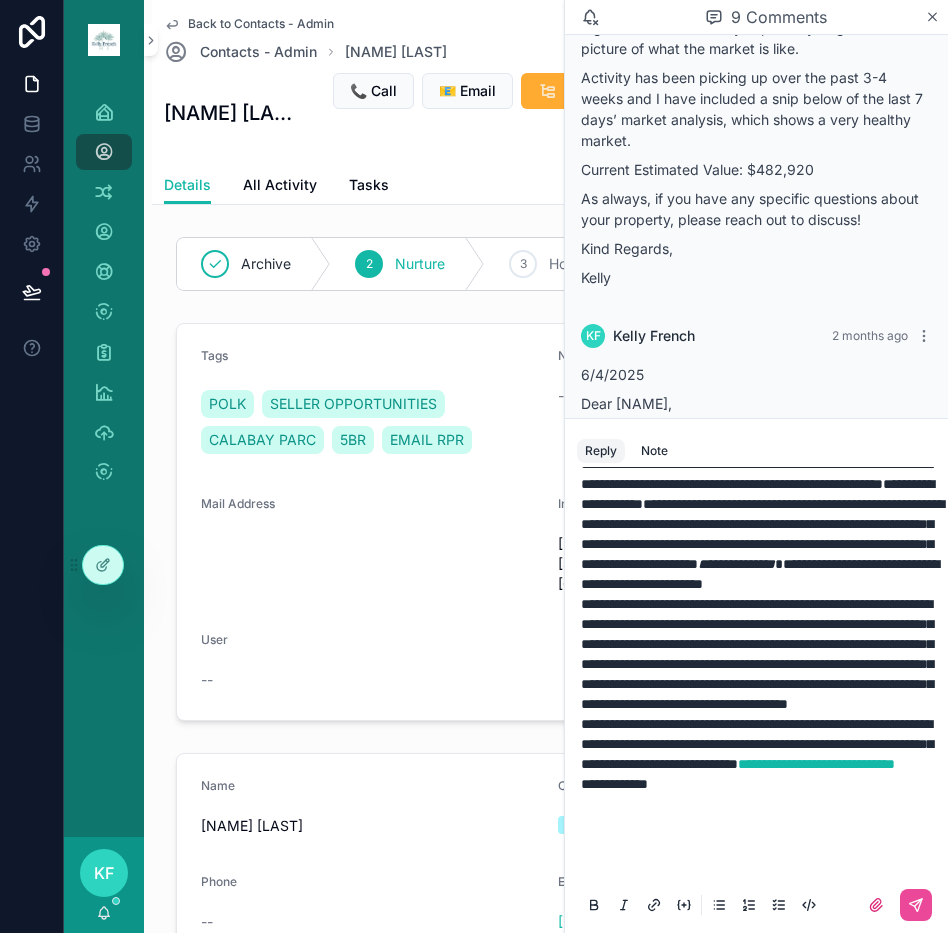 scroll, scrollTop: 532, scrollLeft: 0, axis: vertical 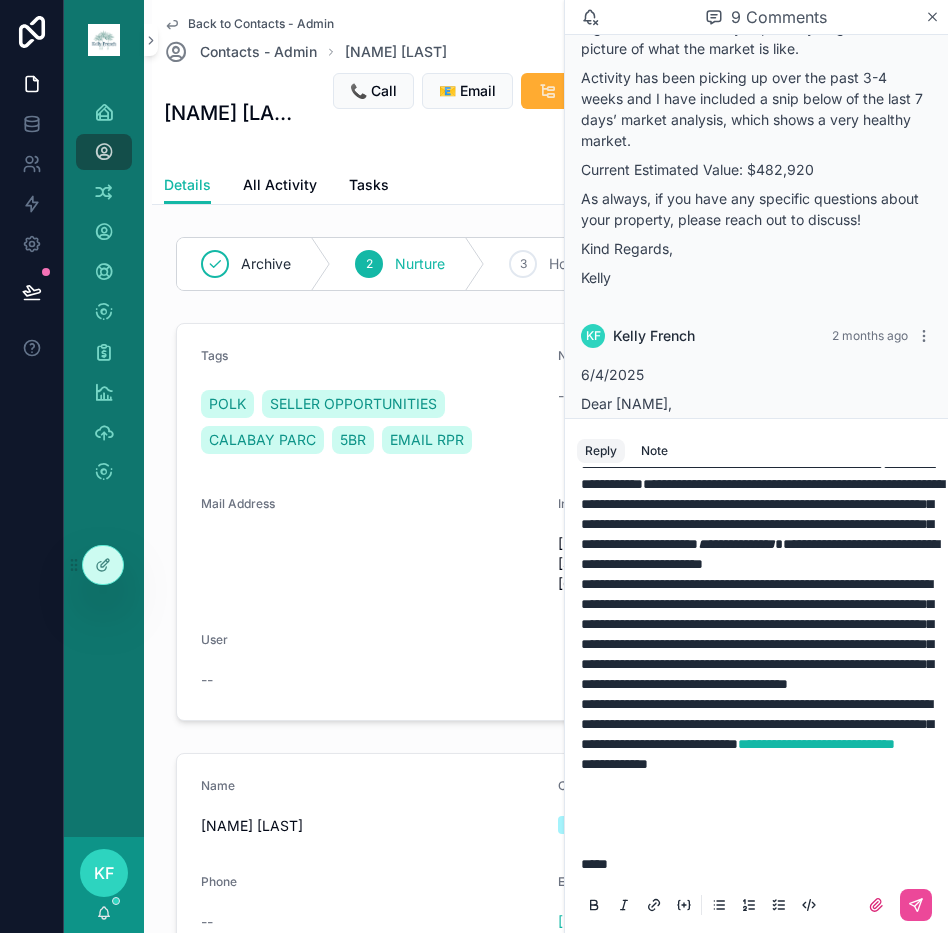 click on "**********" at bounding box center (756, 494) 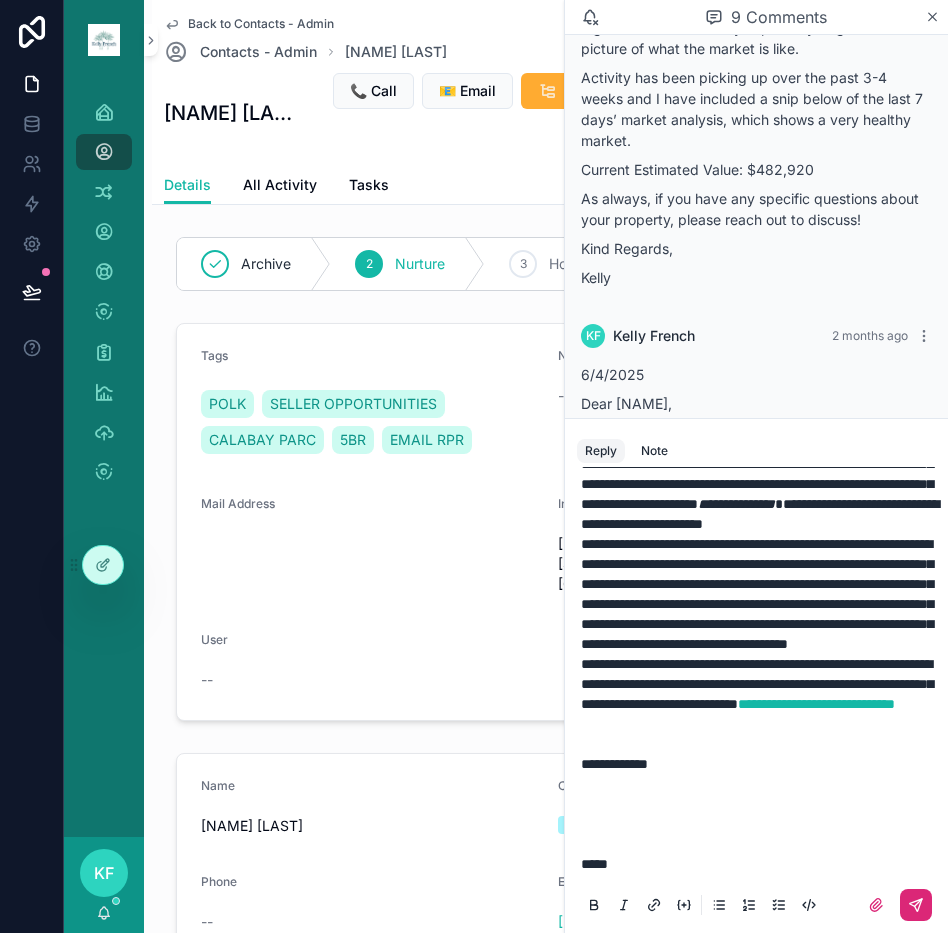 click at bounding box center [916, 905] 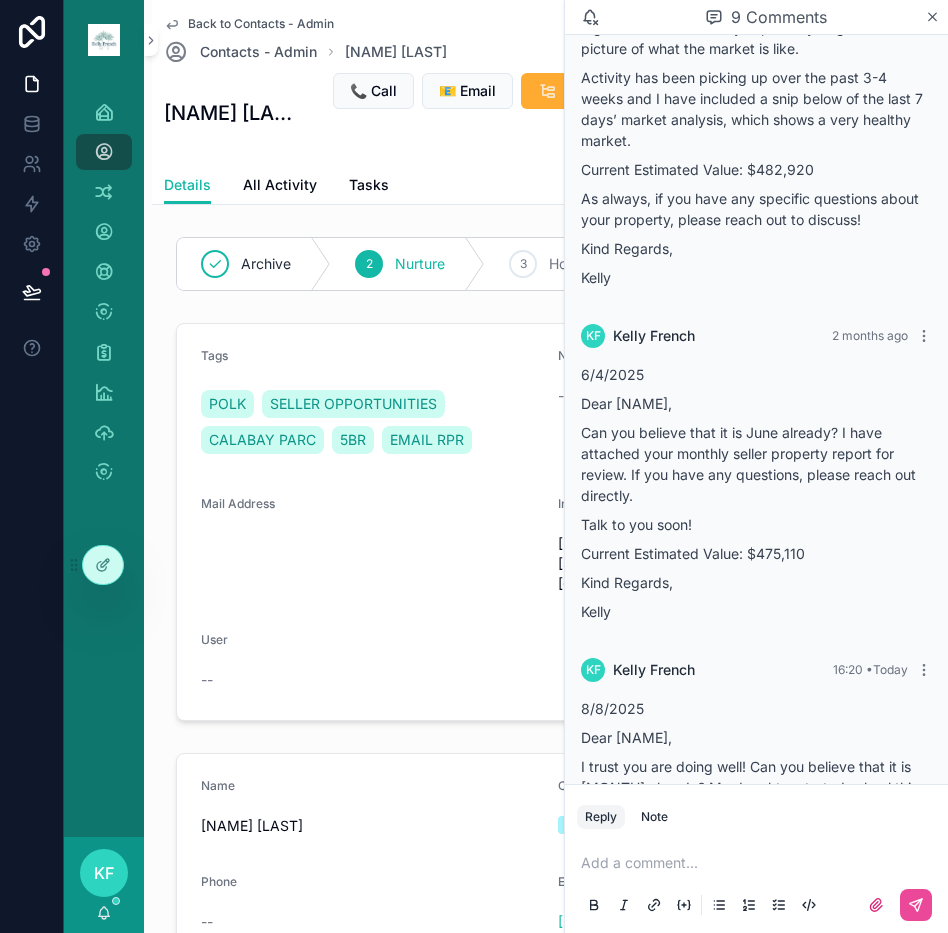 scroll, scrollTop: 0, scrollLeft: 0, axis: both 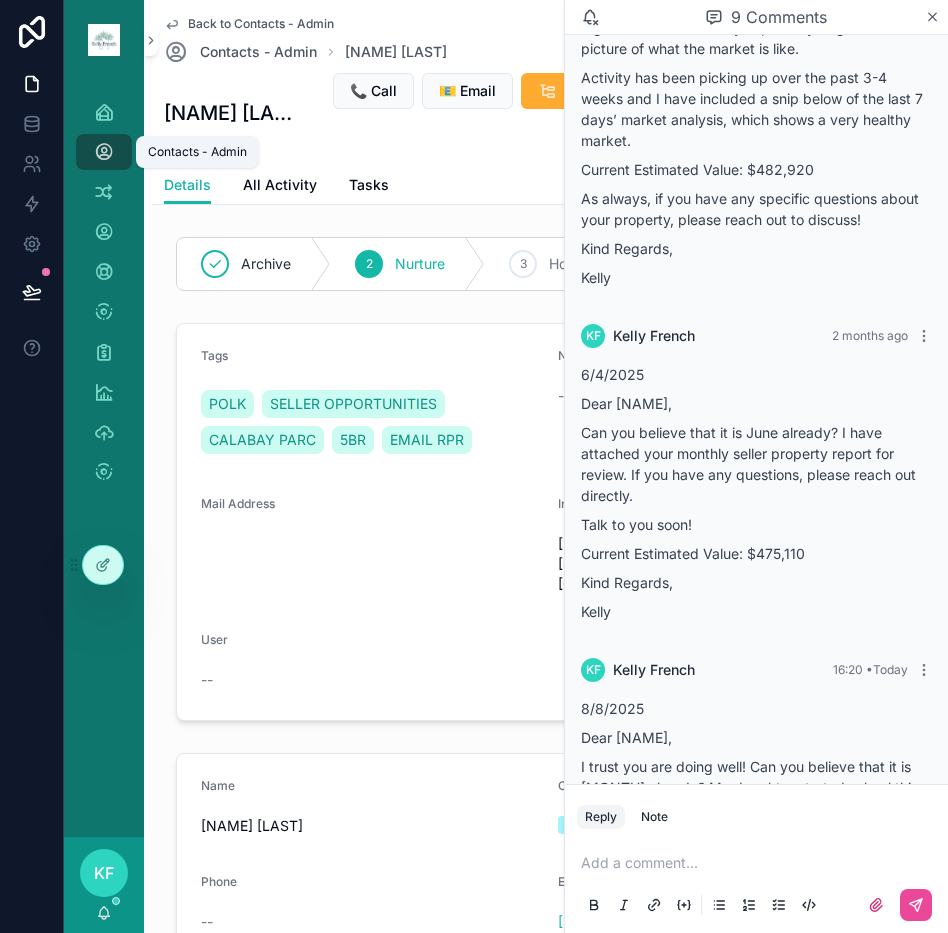 click on "Contacts - Admin" at bounding box center (104, 152) 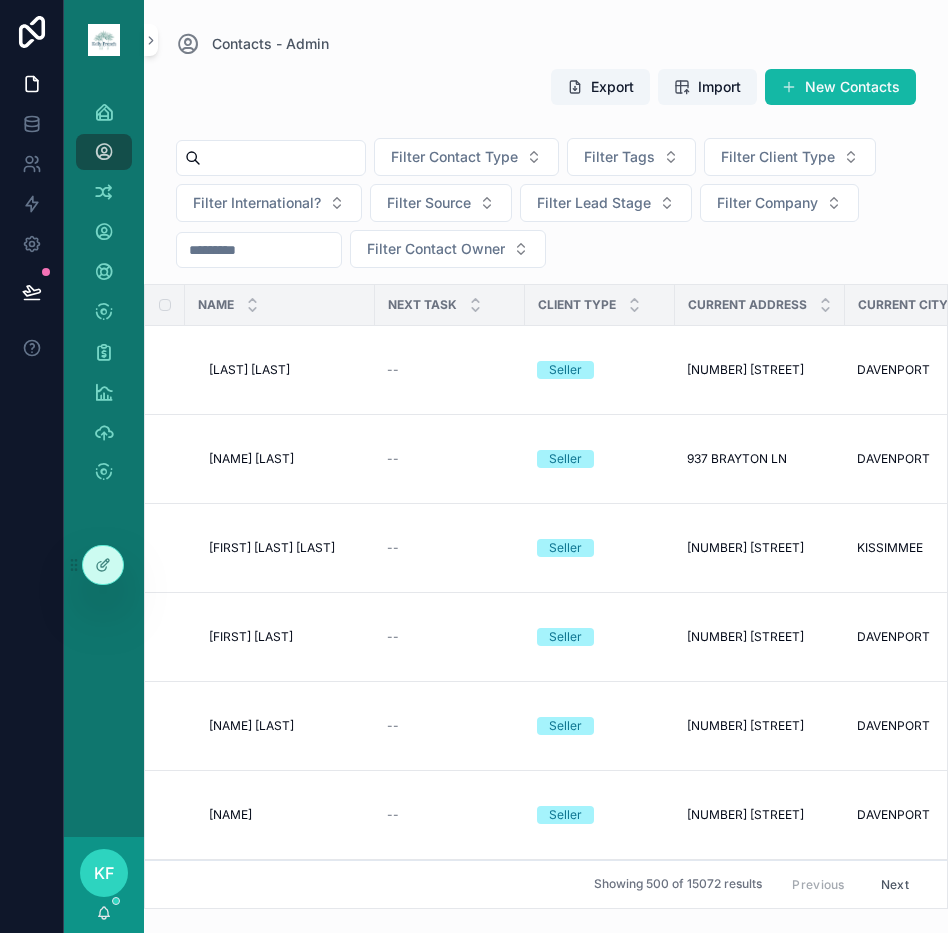 click at bounding box center (283, 158) 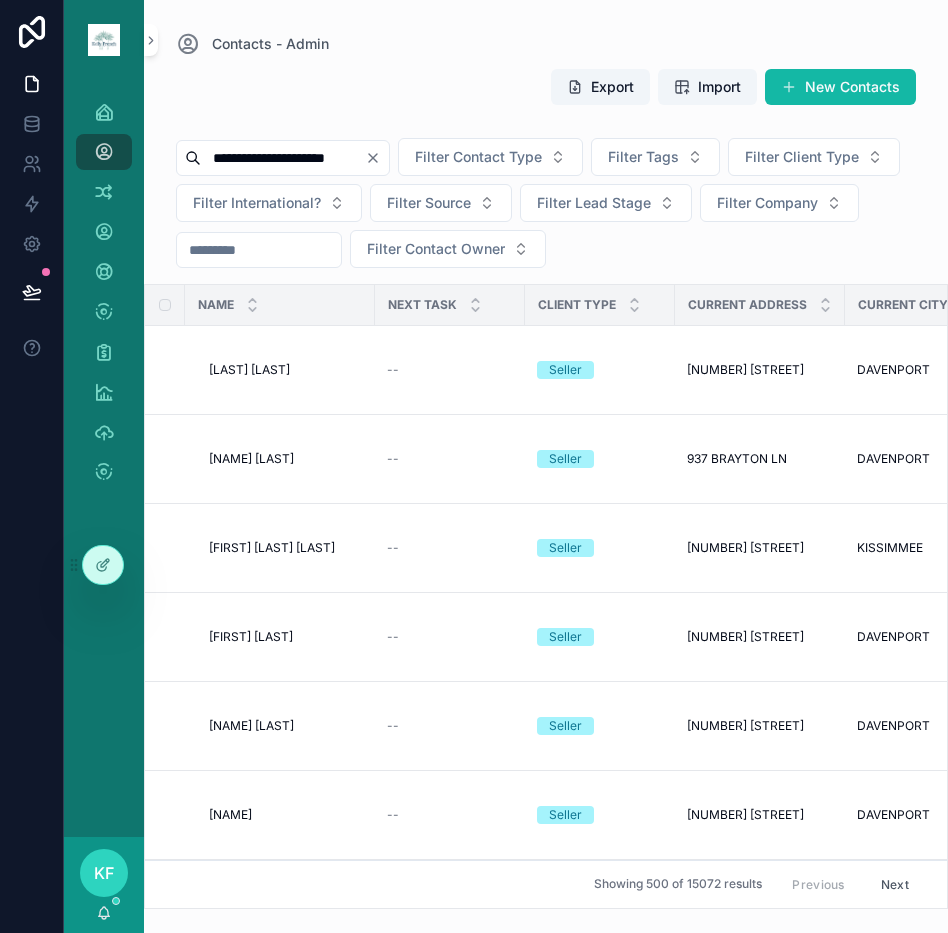 type on "**********" 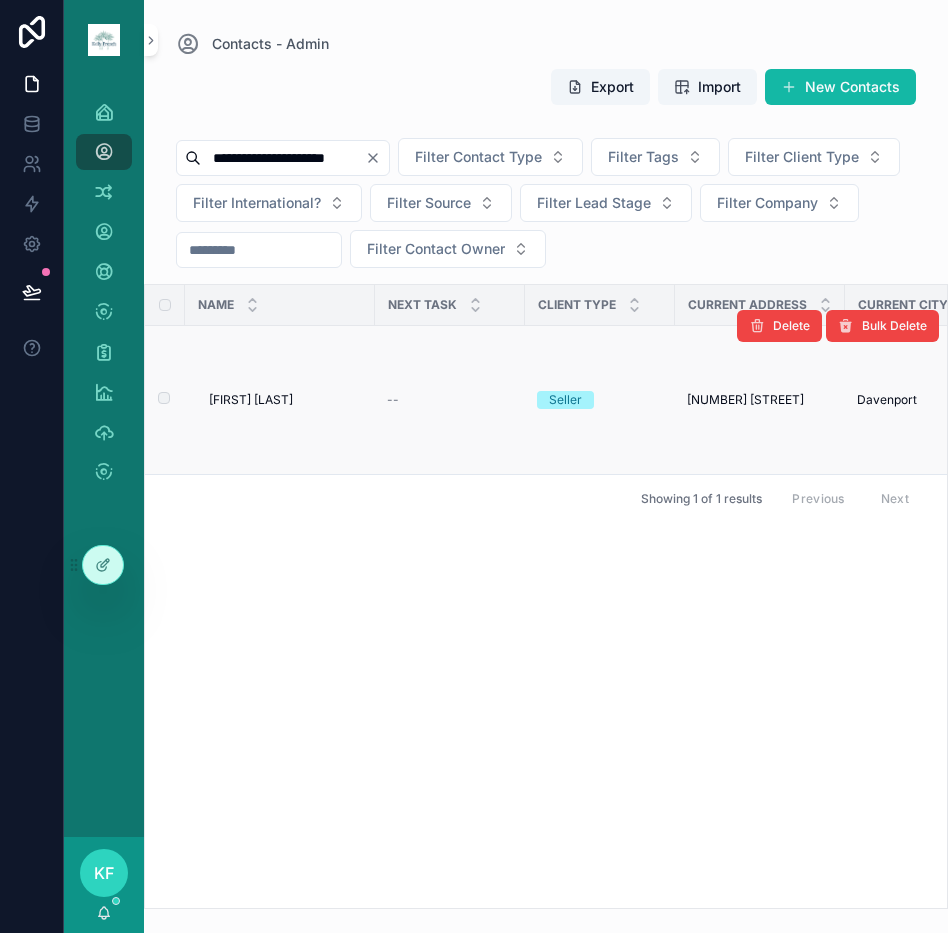 click on "[FIRST] [LAST]" at bounding box center [251, 400] 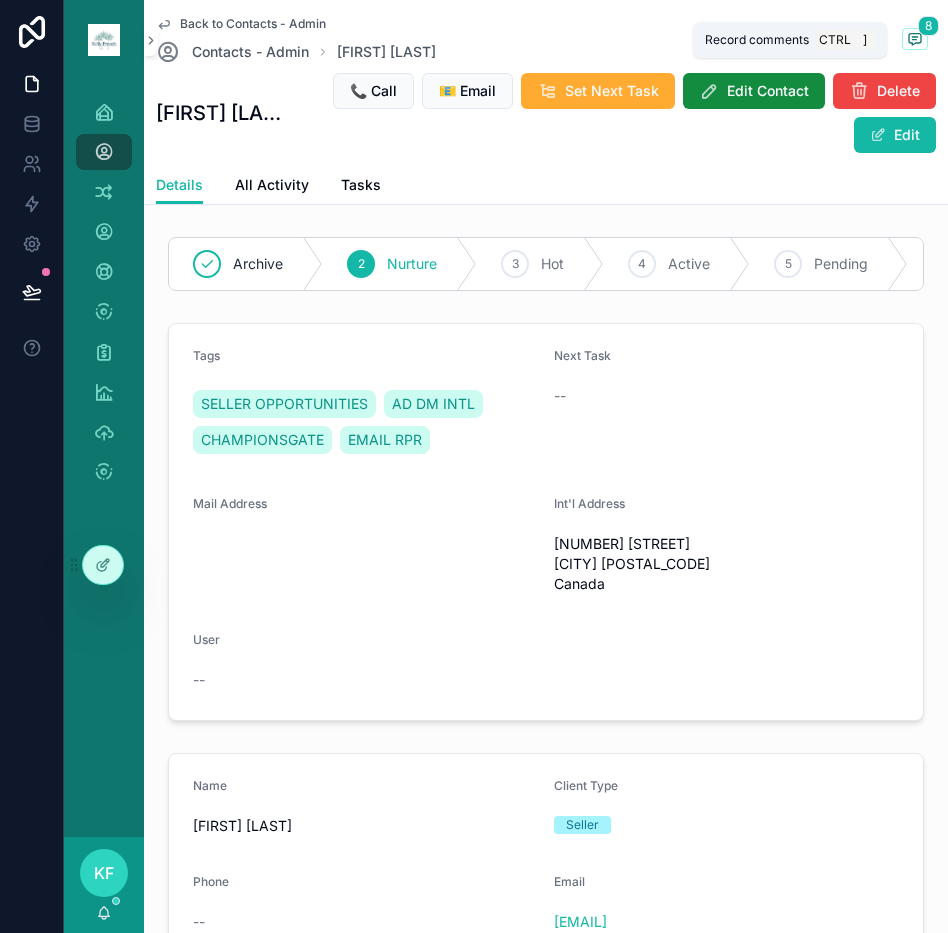 click 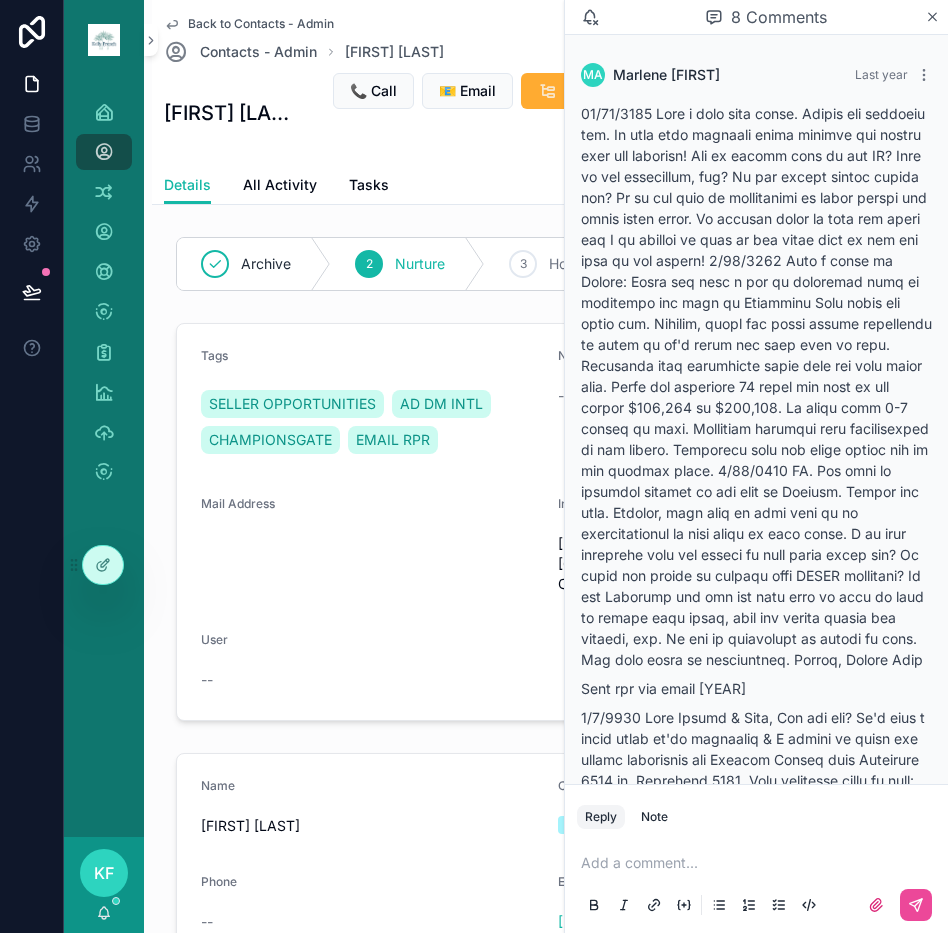 scroll, scrollTop: 3395, scrollLeft: 0, axis: vertical 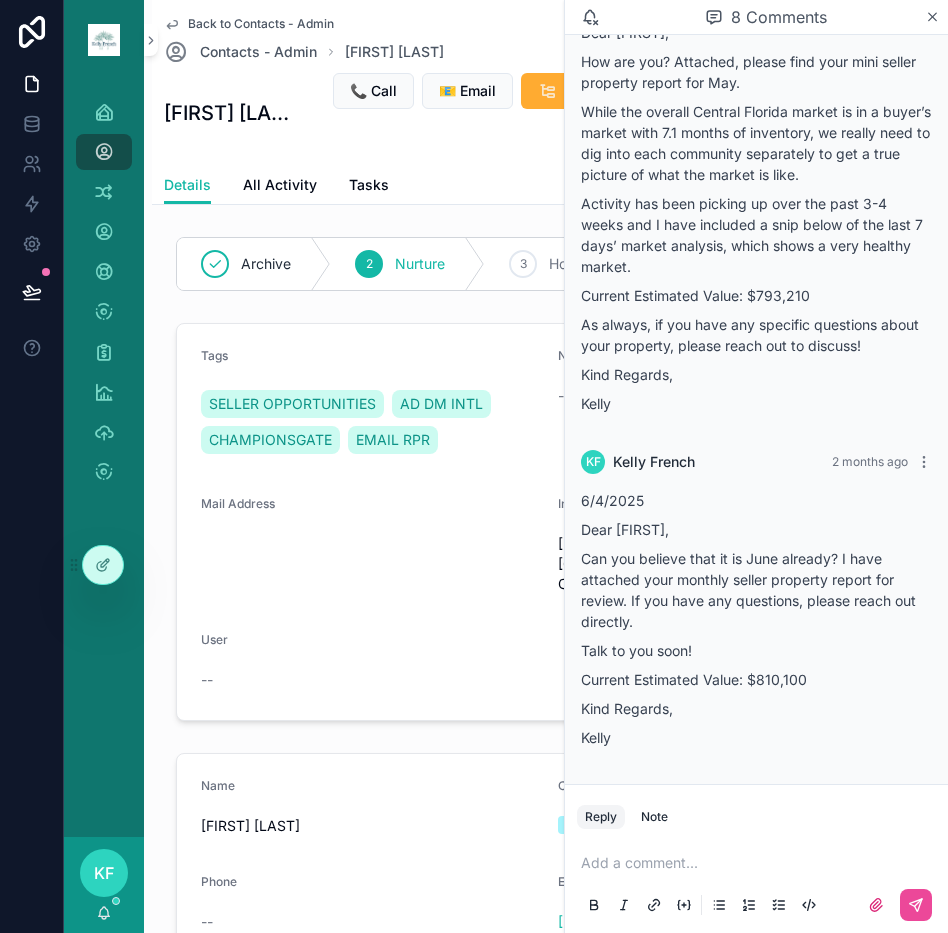 click on "Add a comment..." at bounding box center [756, 883] 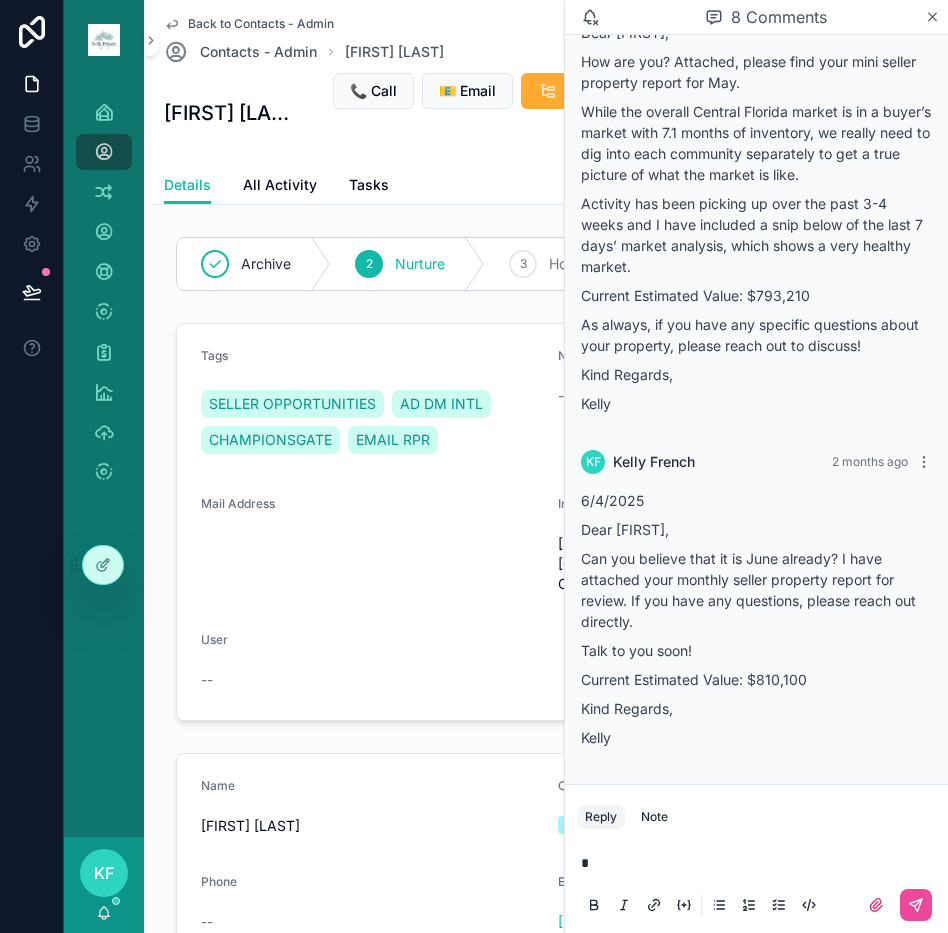 type 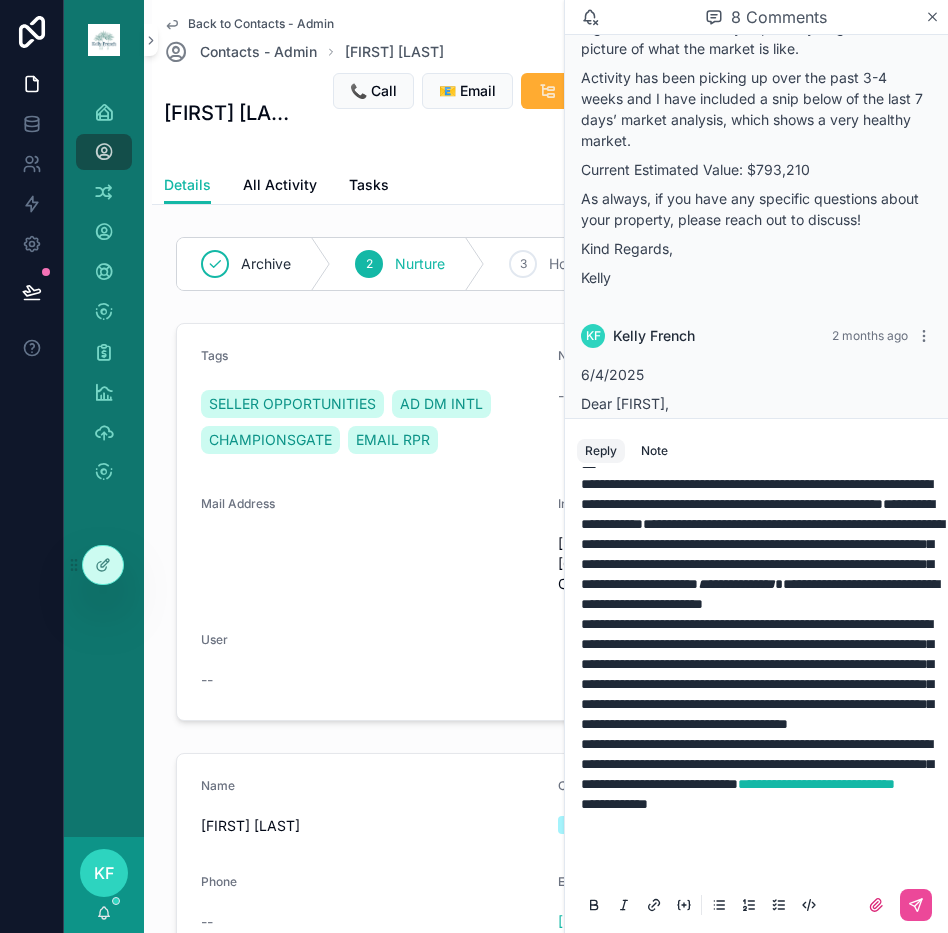 scroll, scrollTop: 492, scrollLeft: 0, axis: vertical 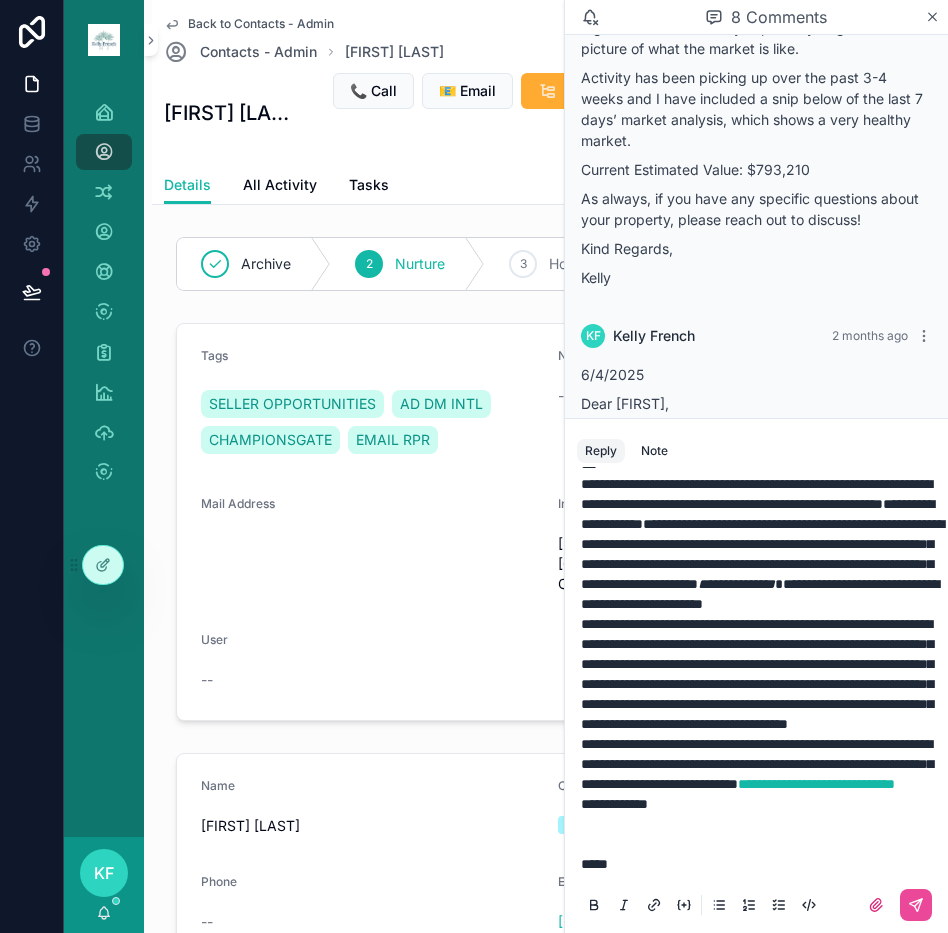 click on "**********" at bounding box center [614, 804] 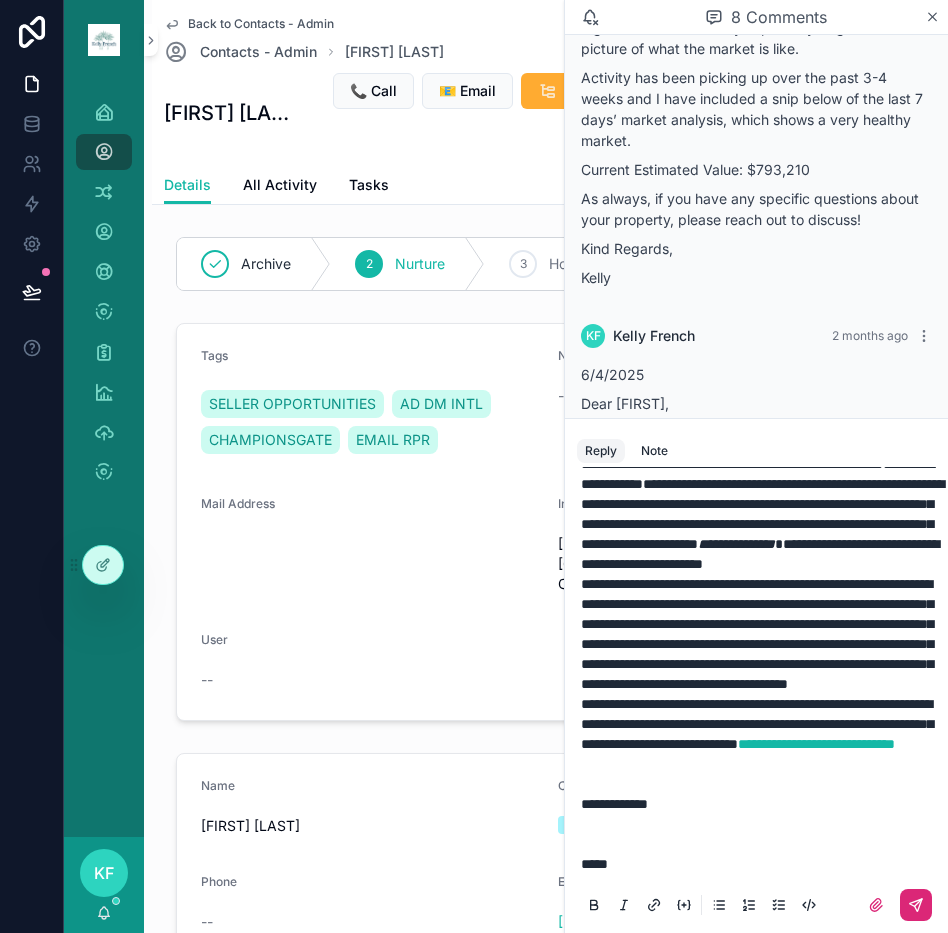 click 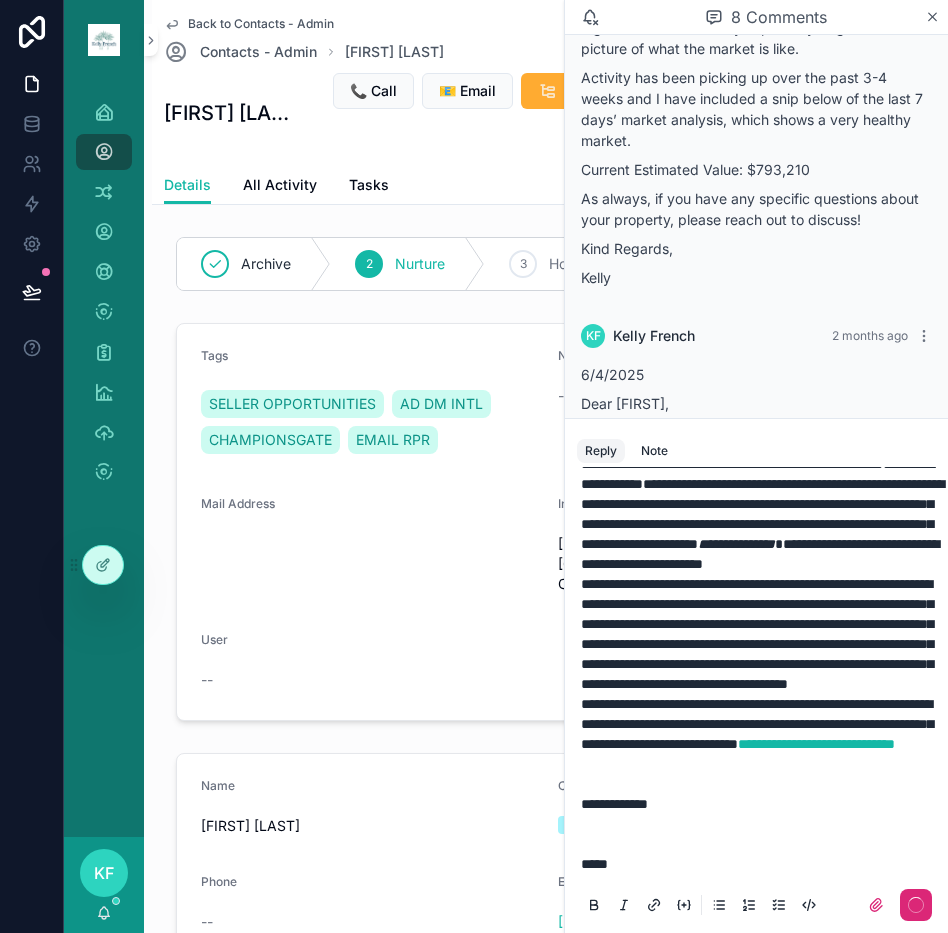 scroll, scrollTop: 0, scrollLeft: 0, axis: both 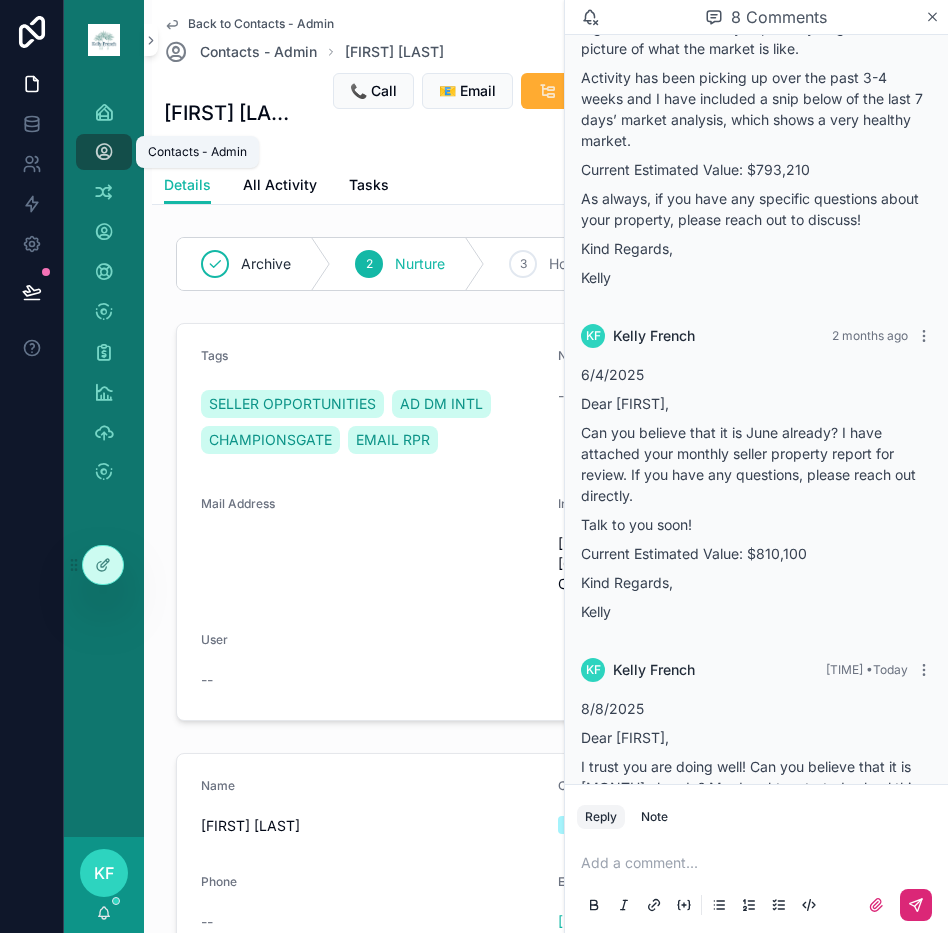 click on "Contacts - Admin" at bounding box center [104, 152] 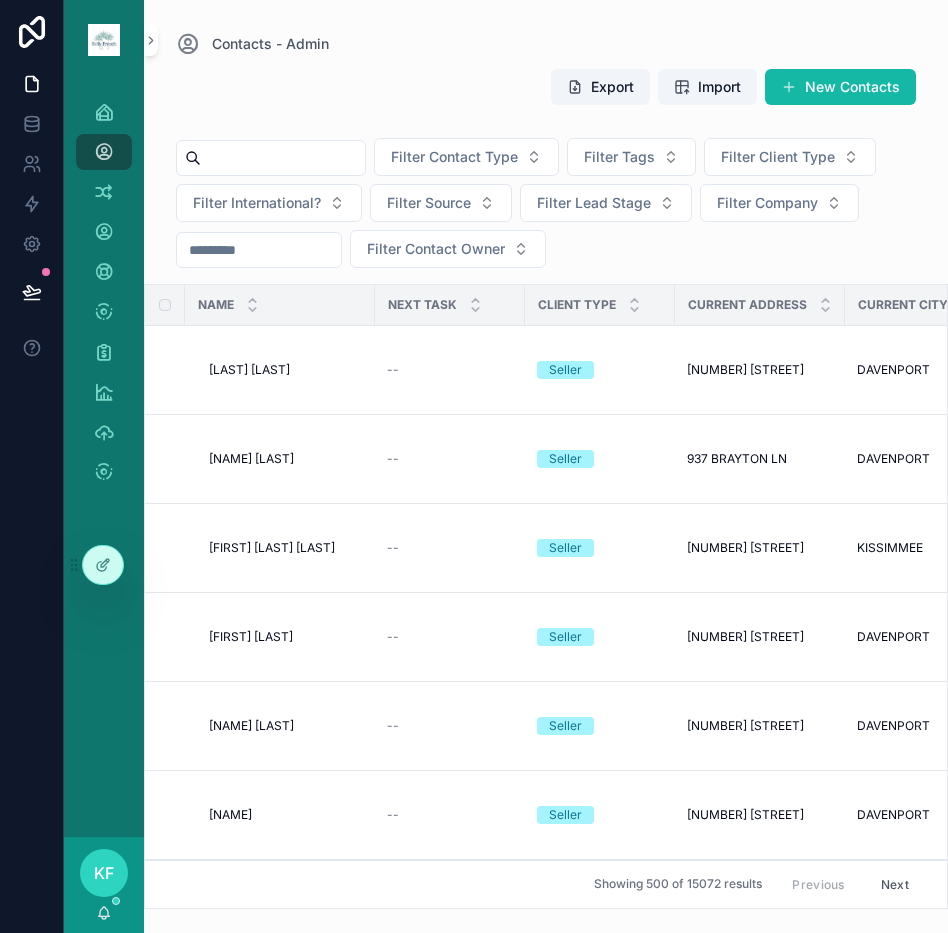 click at bounding box center (283, 158) 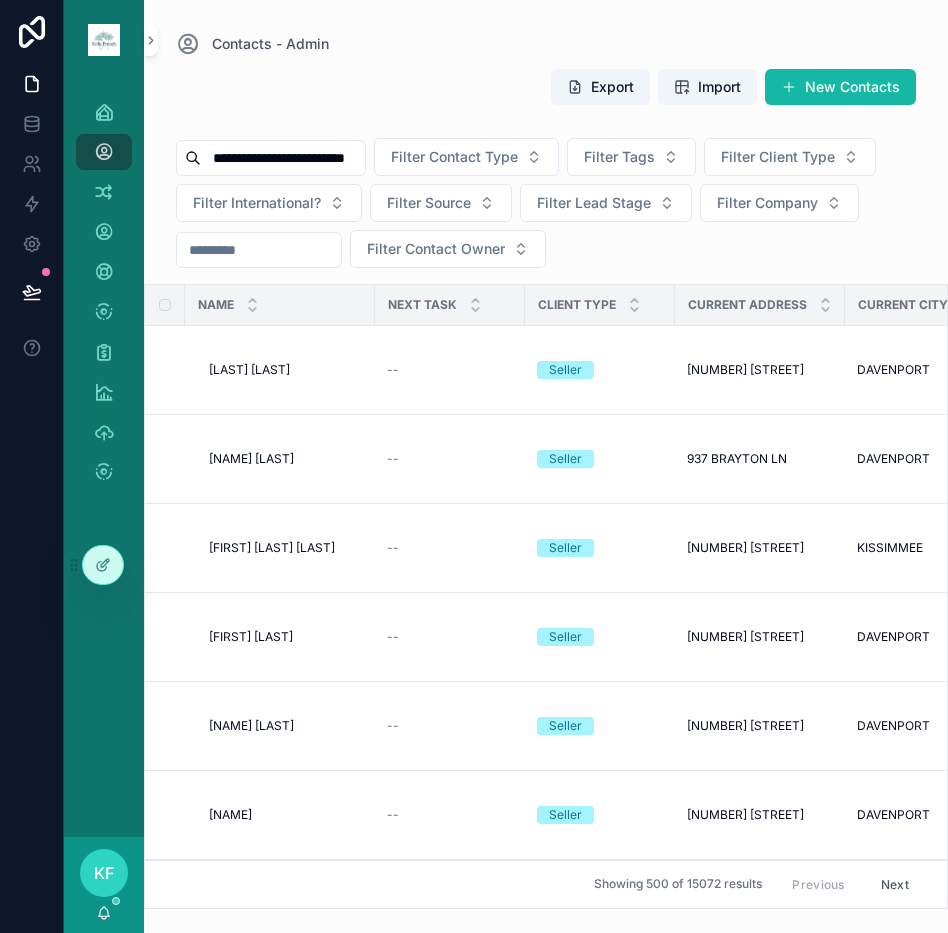 type on "**********" 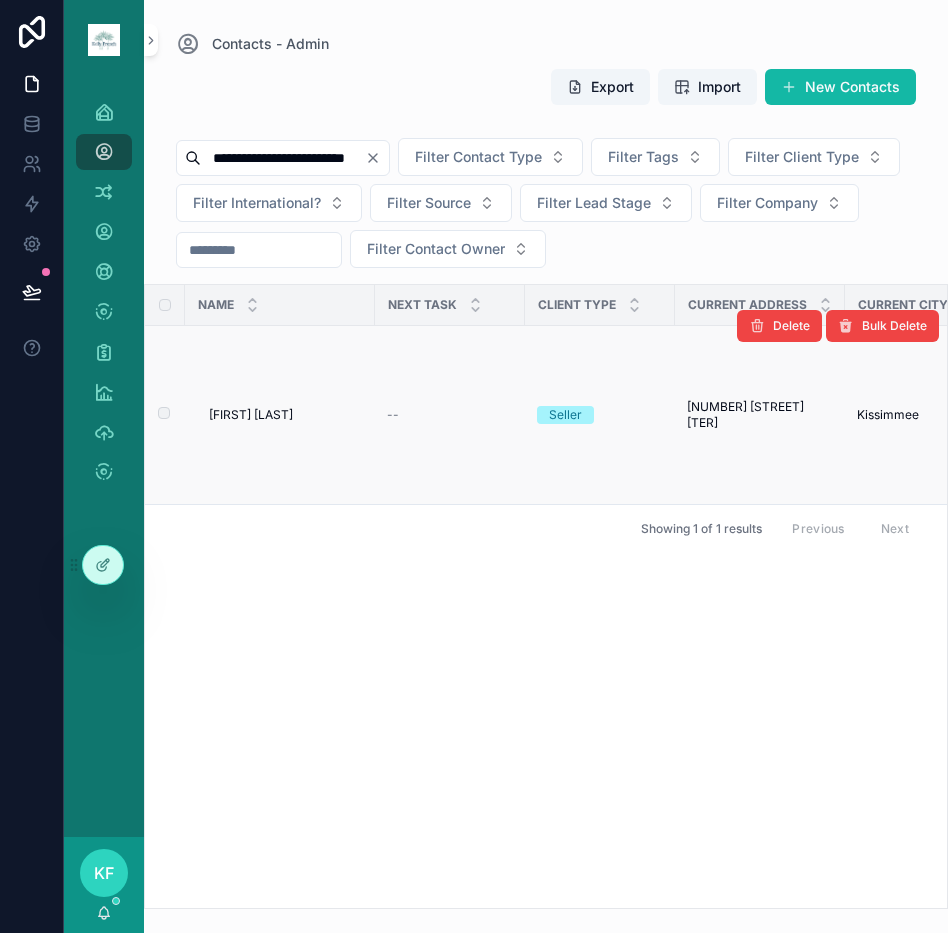 click on "[FIRST] [LAST]" at bounding box center (251, 415) 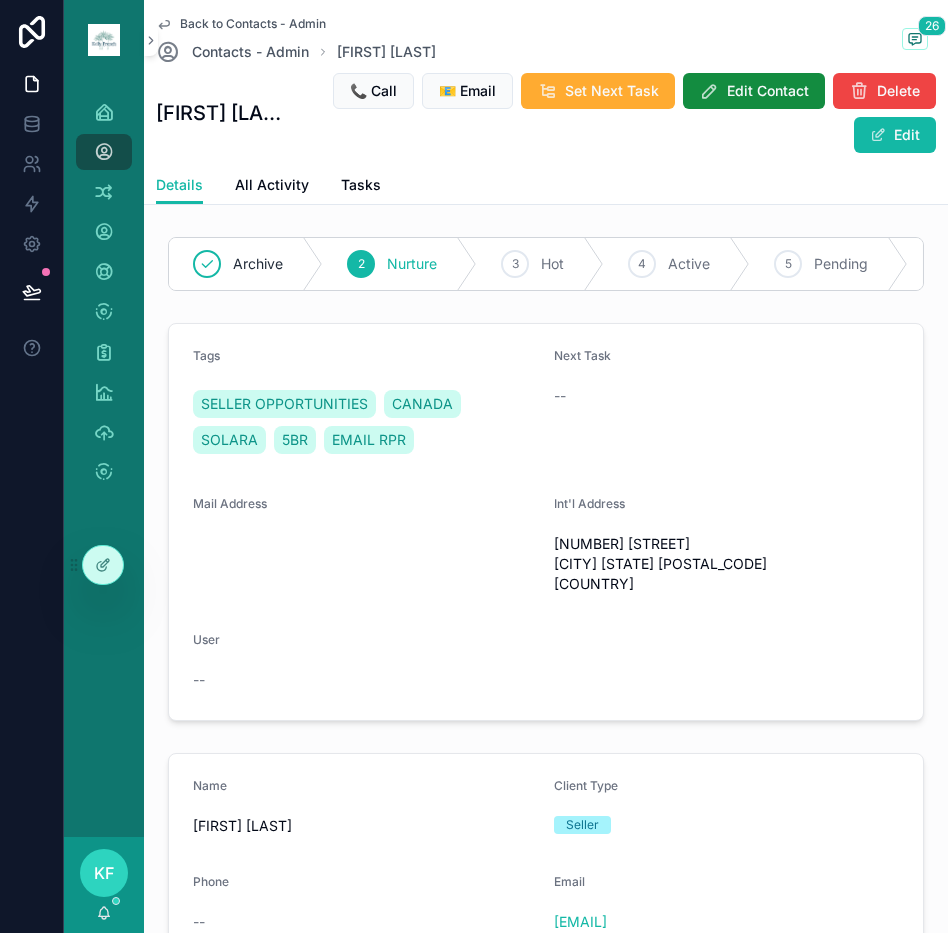 click 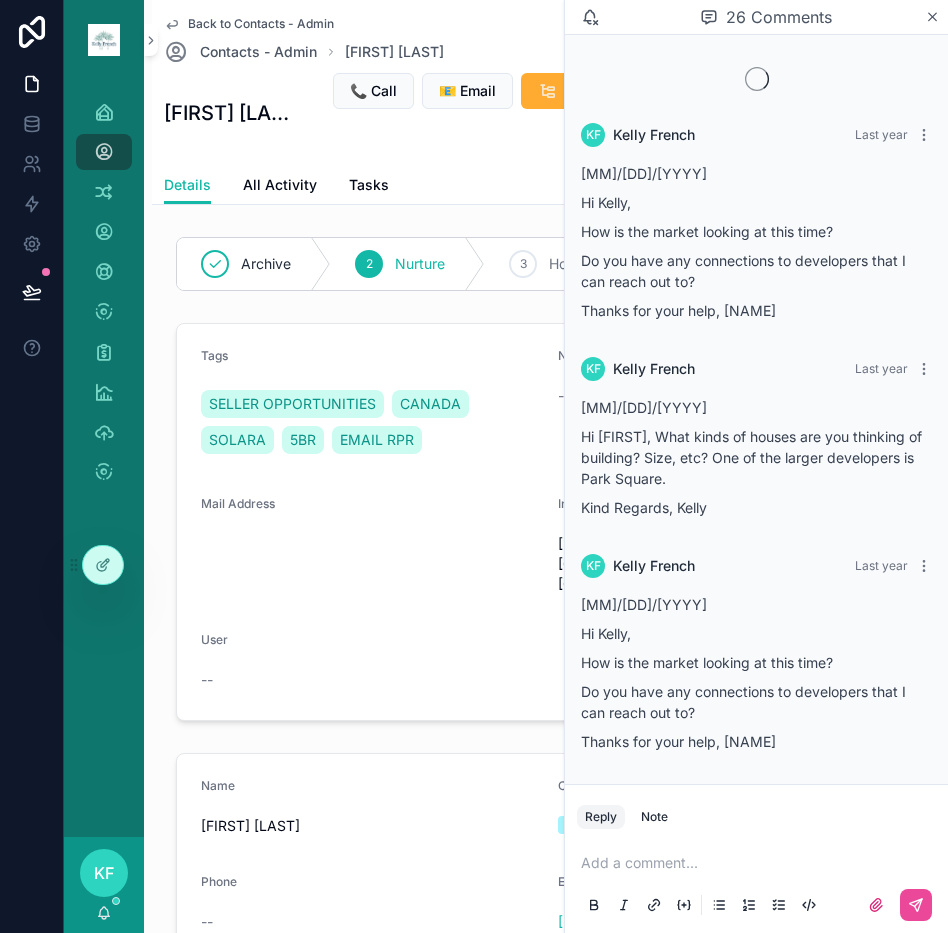 scroll, scrollTop: 4886, scrollLeft: 0, axis: vertical 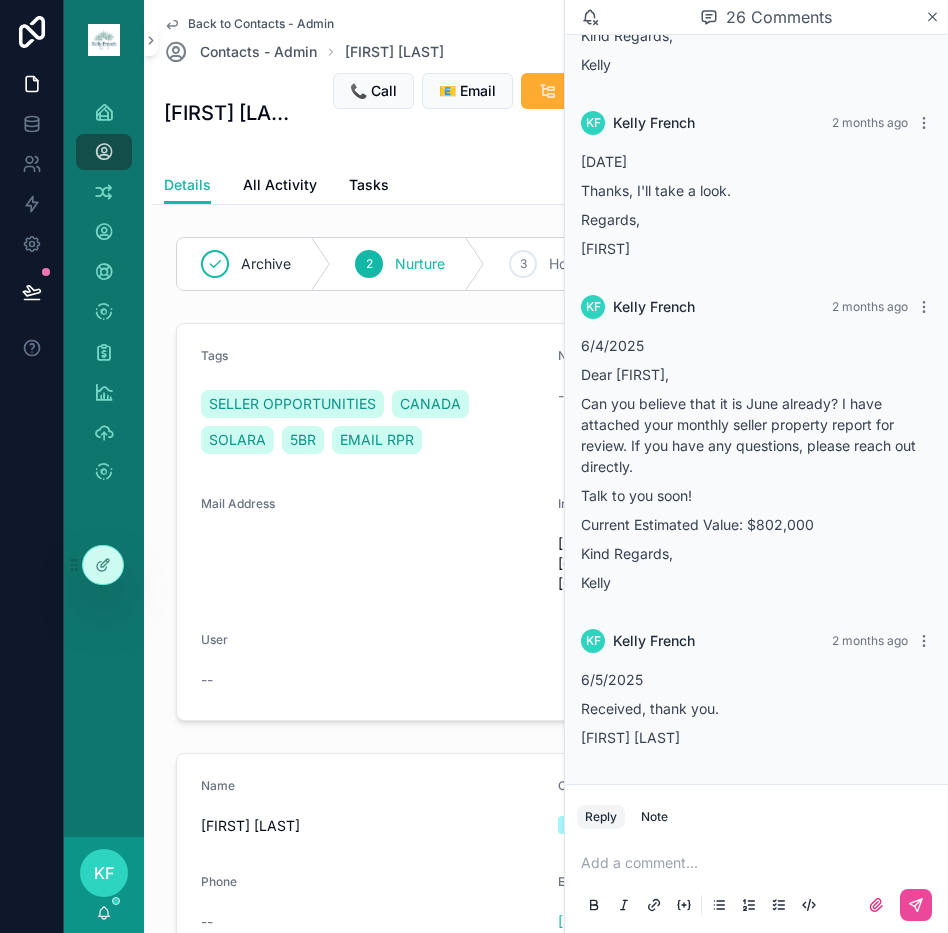 click at bounding box center [760, 863] 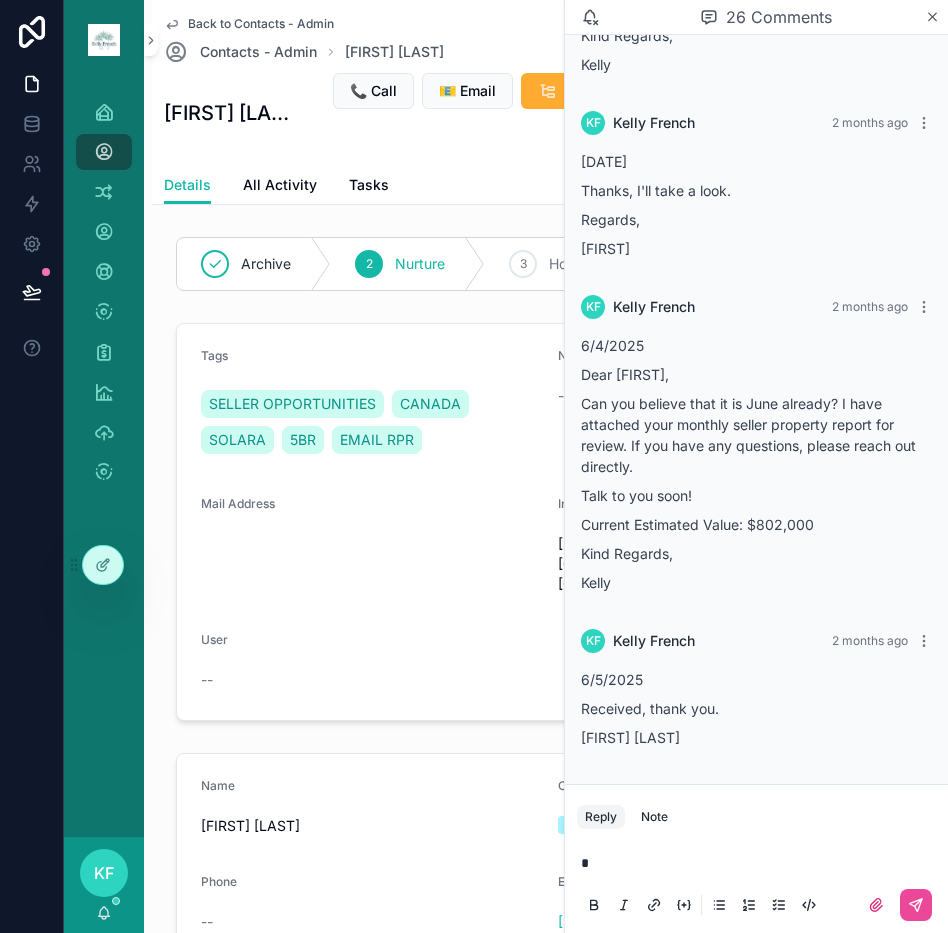 type 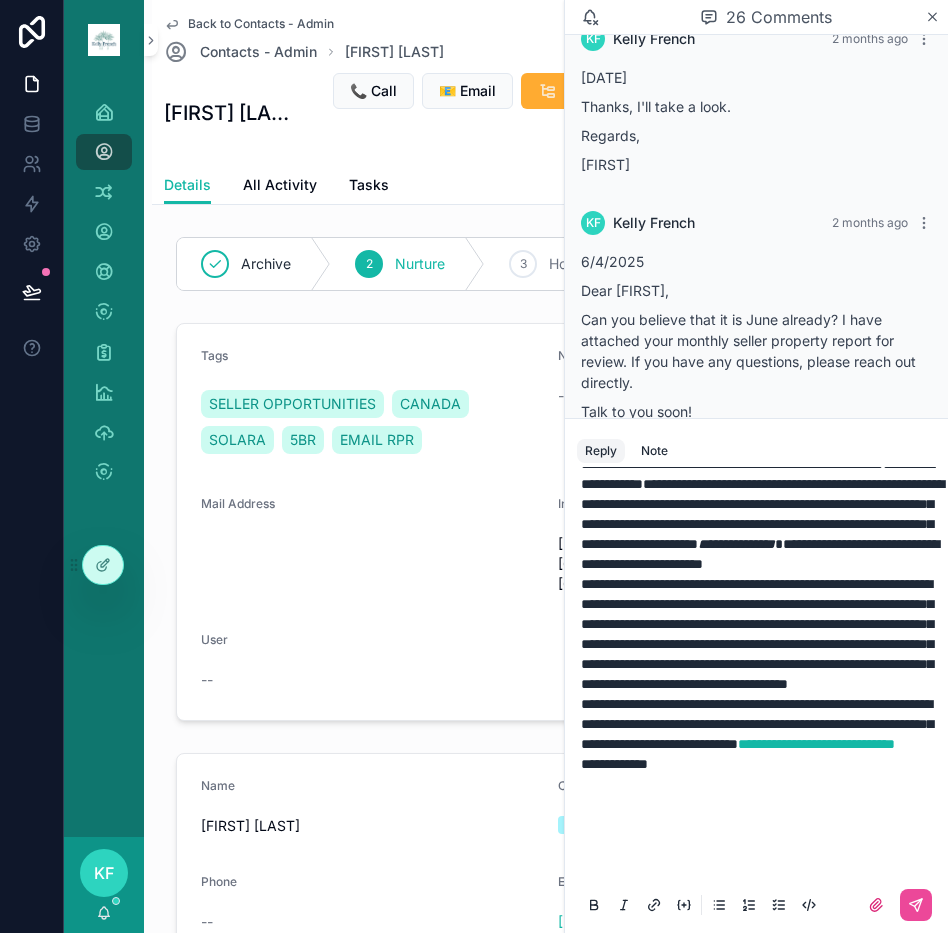 scroll, scrollTop: 532, scrollLeft: 0, axis: vertical 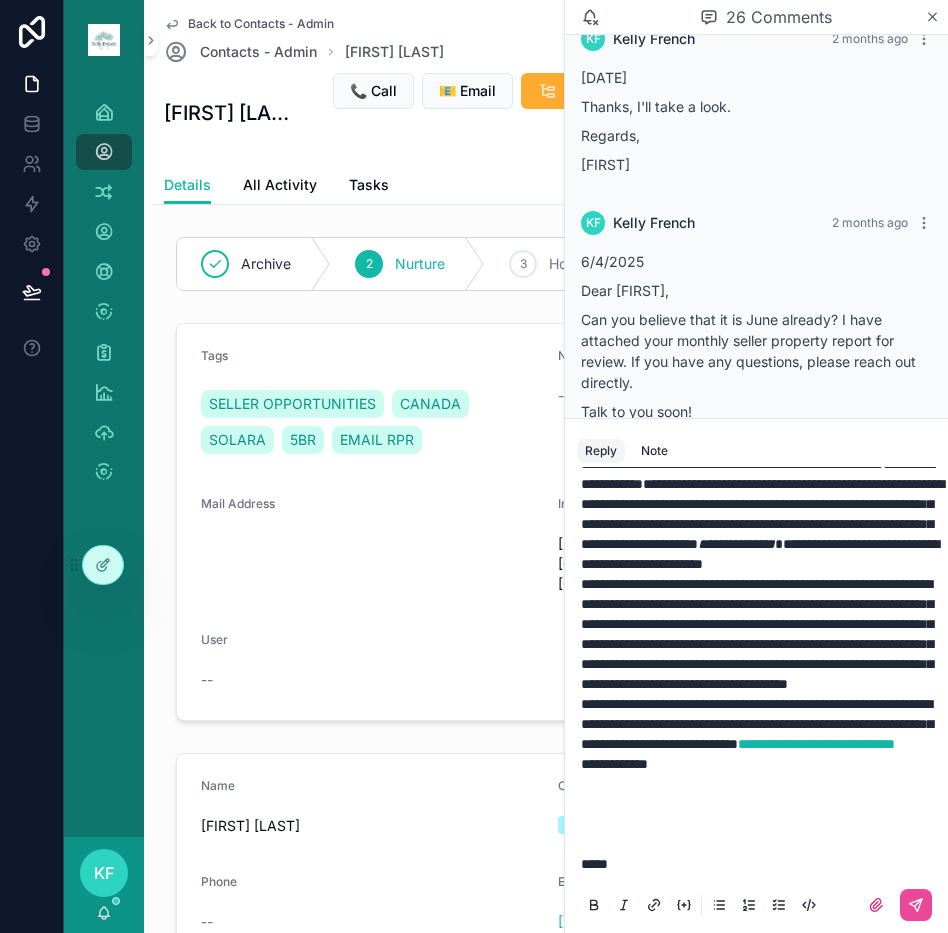click on "**********" at bounding box center [614, 764] 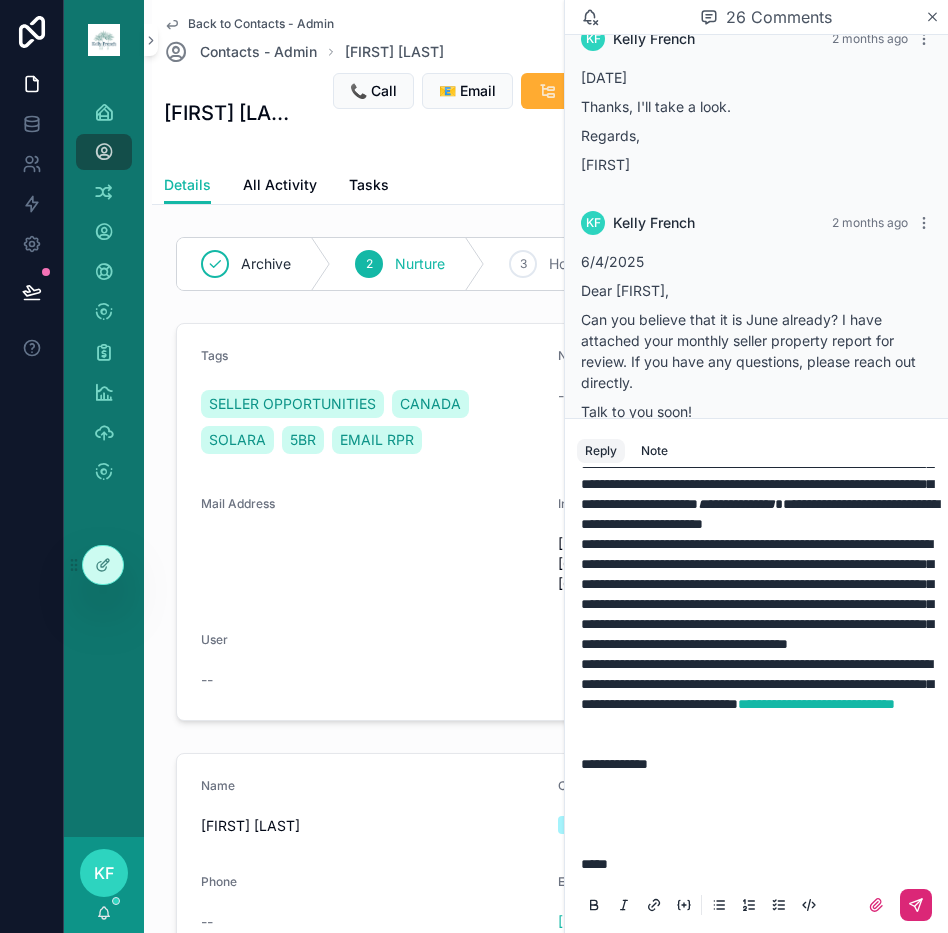 click at bounding box center (916, 905) 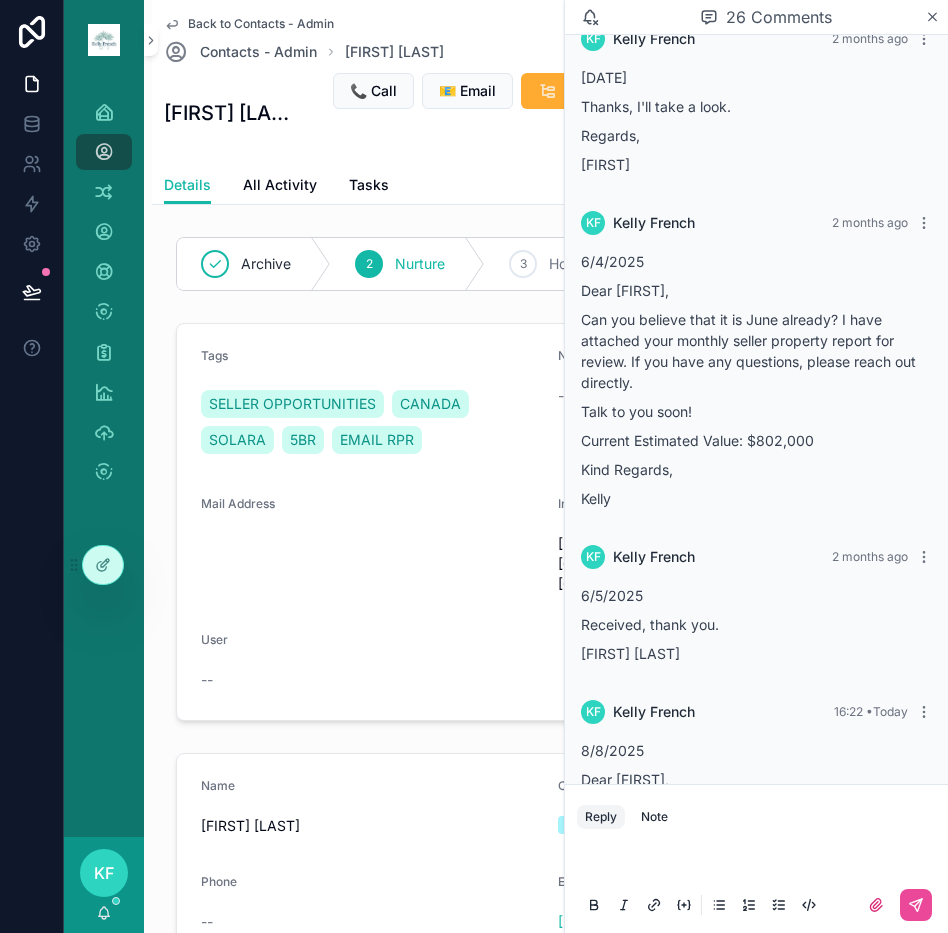 scroll, scrollTop: 0, scrollLeft: 0, axis: both 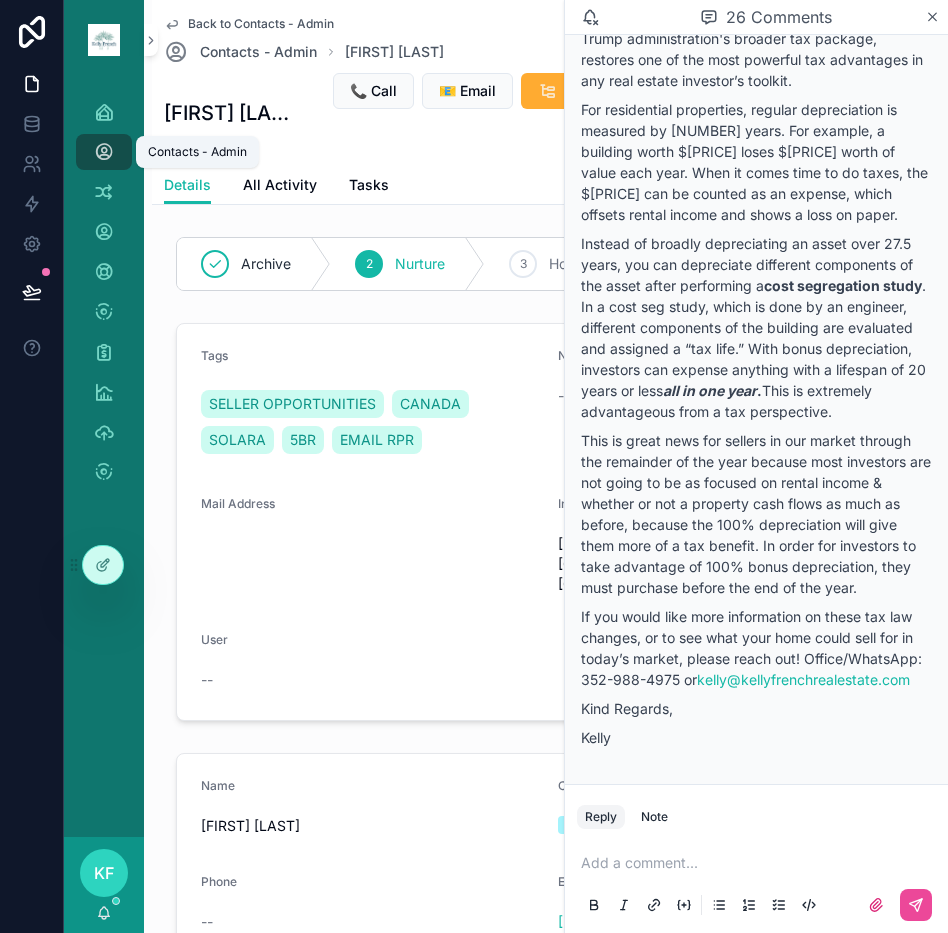 click at bounding box center (104, 152) 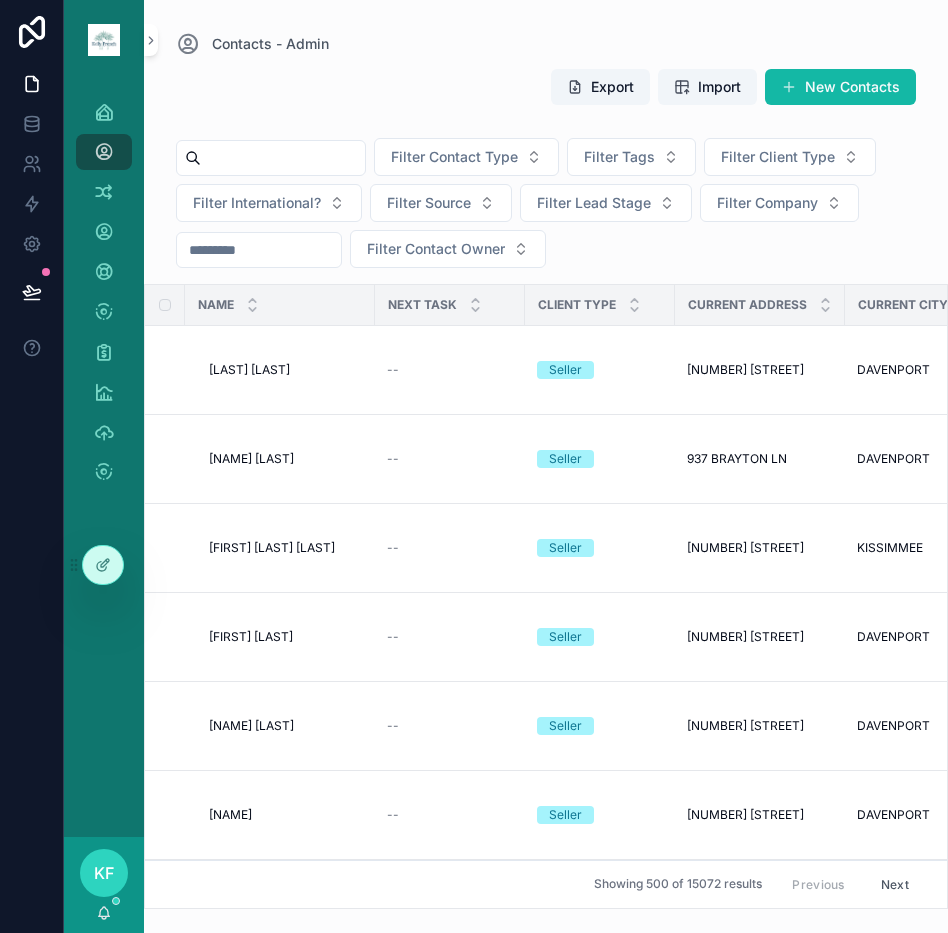 click at bounding box center (283, 158) 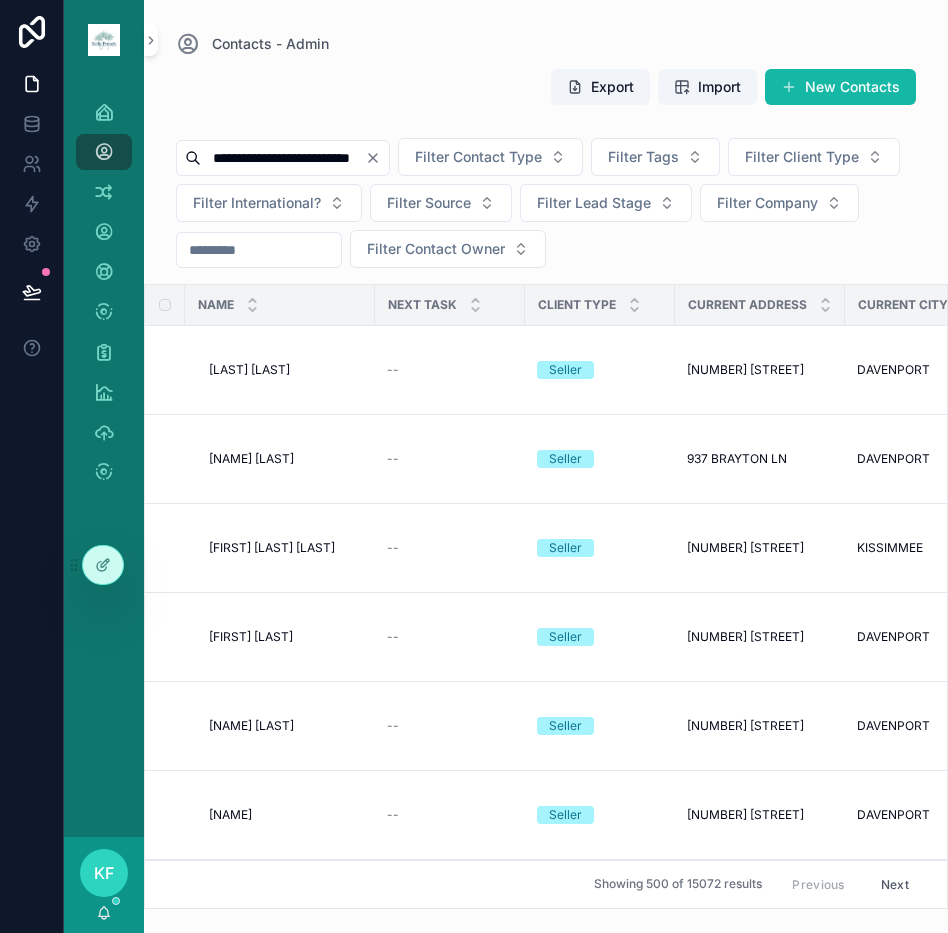 scroll, scrollTop: 0, scrollLeft: 14, axis: horizontal 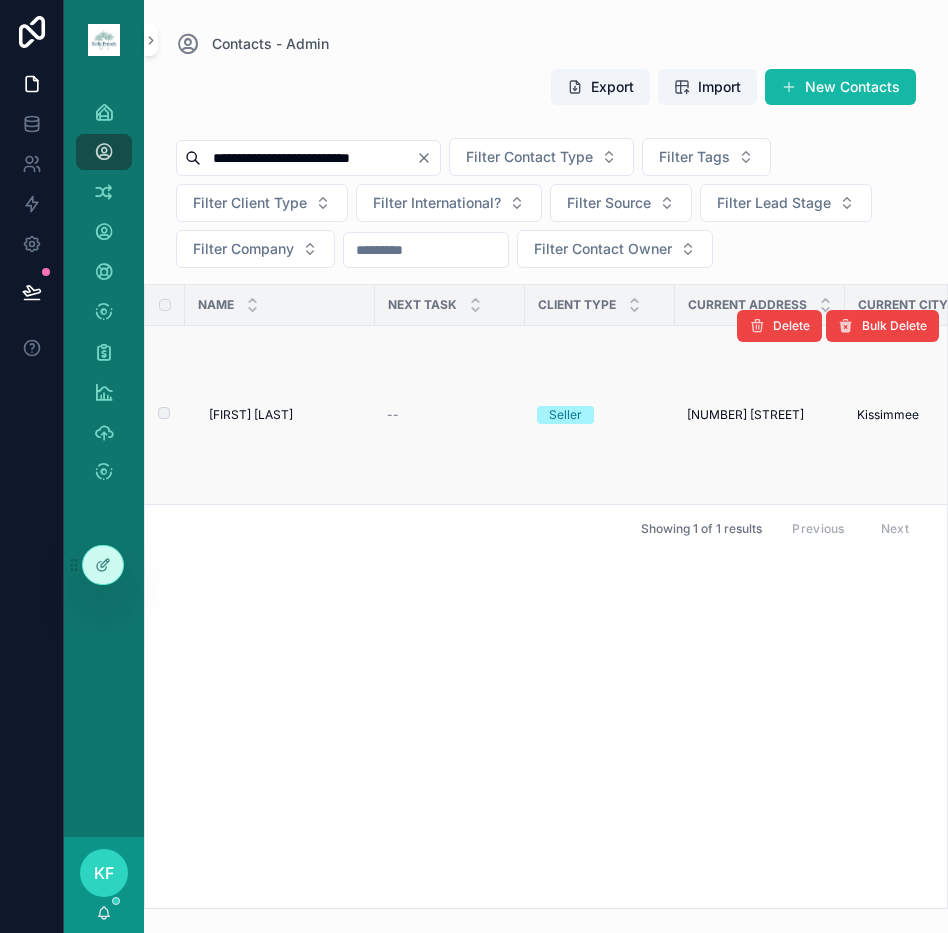 type on "**********" 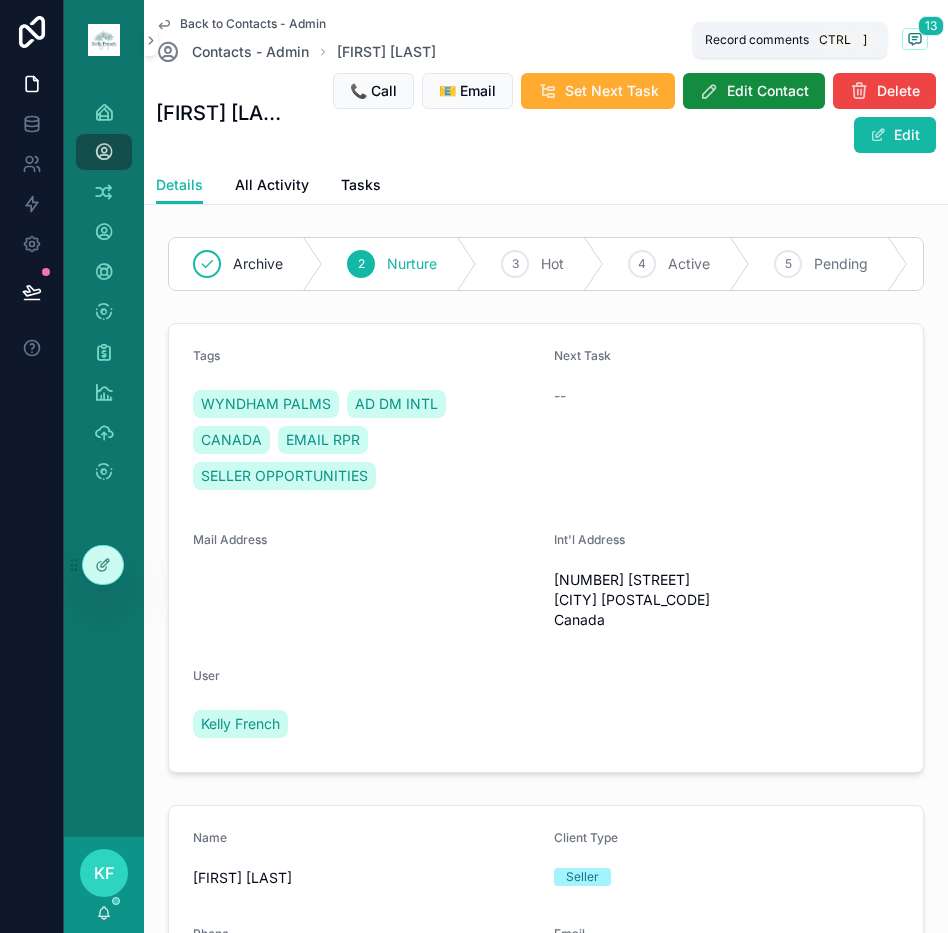 click 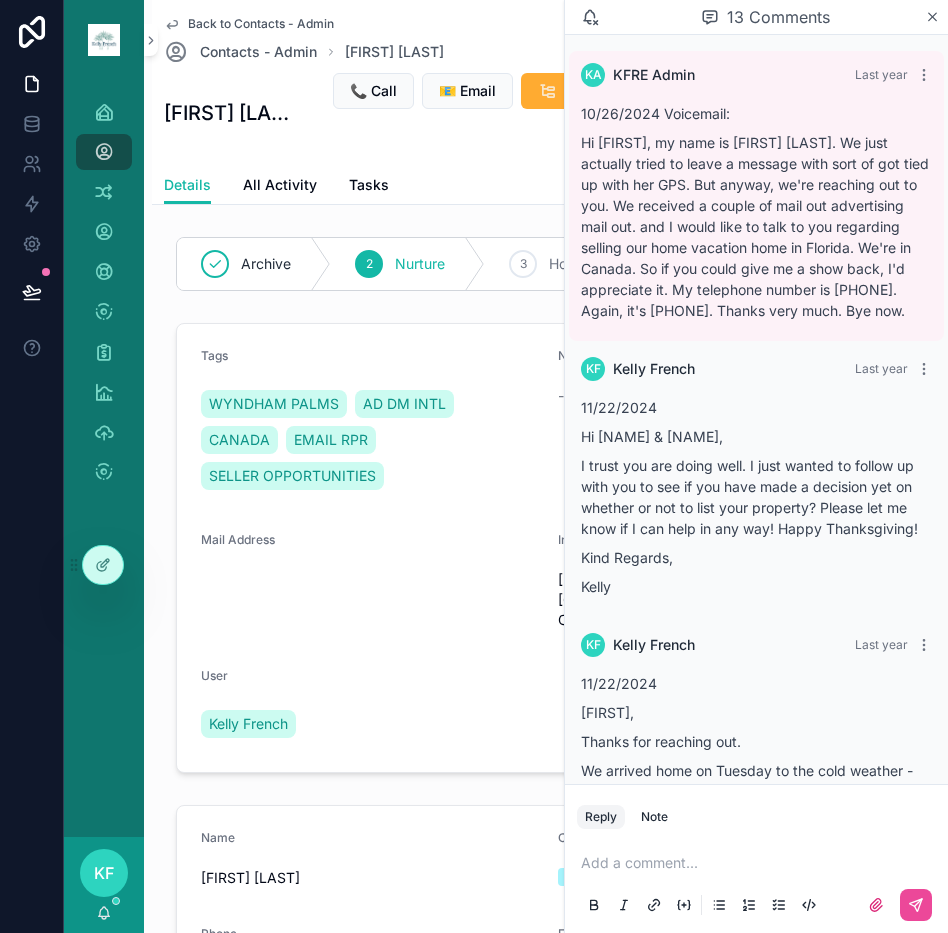 scroll, scrollTop: 3872, scrollLeft: 0, axis: vertical 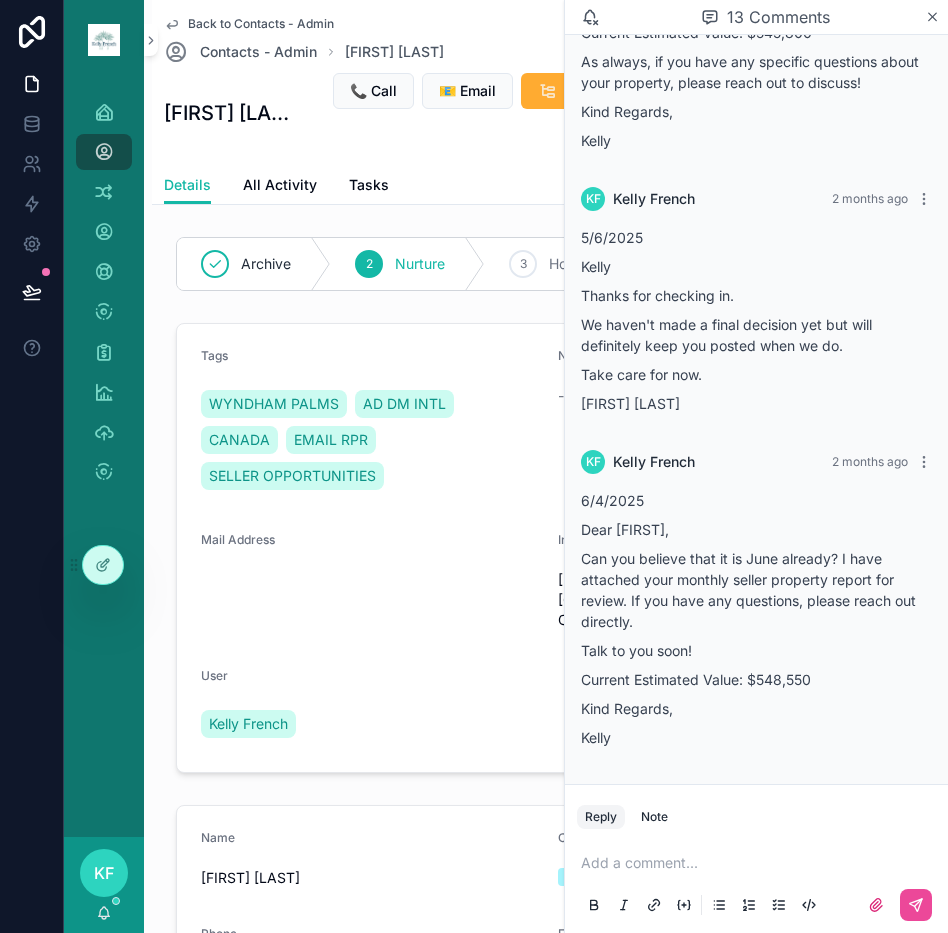 click at bounding box center [760, 863] 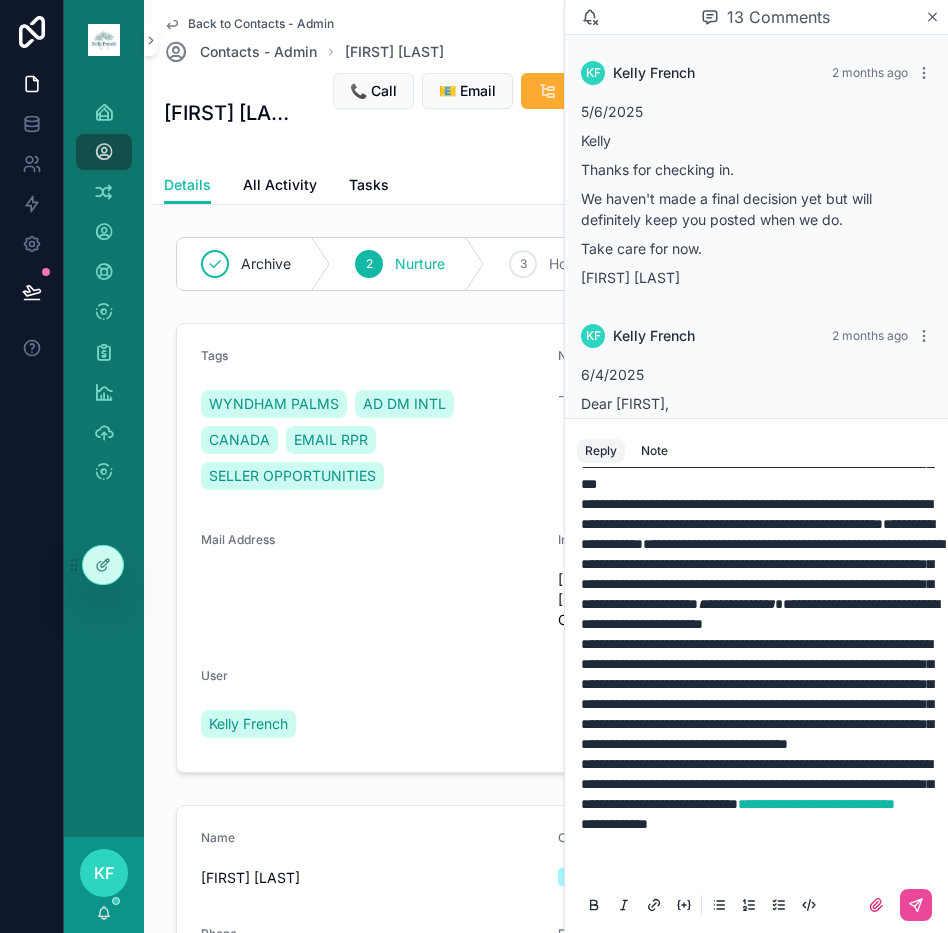 scroll, scrollTop: 492, scrollLeft: 0, axis: vertical 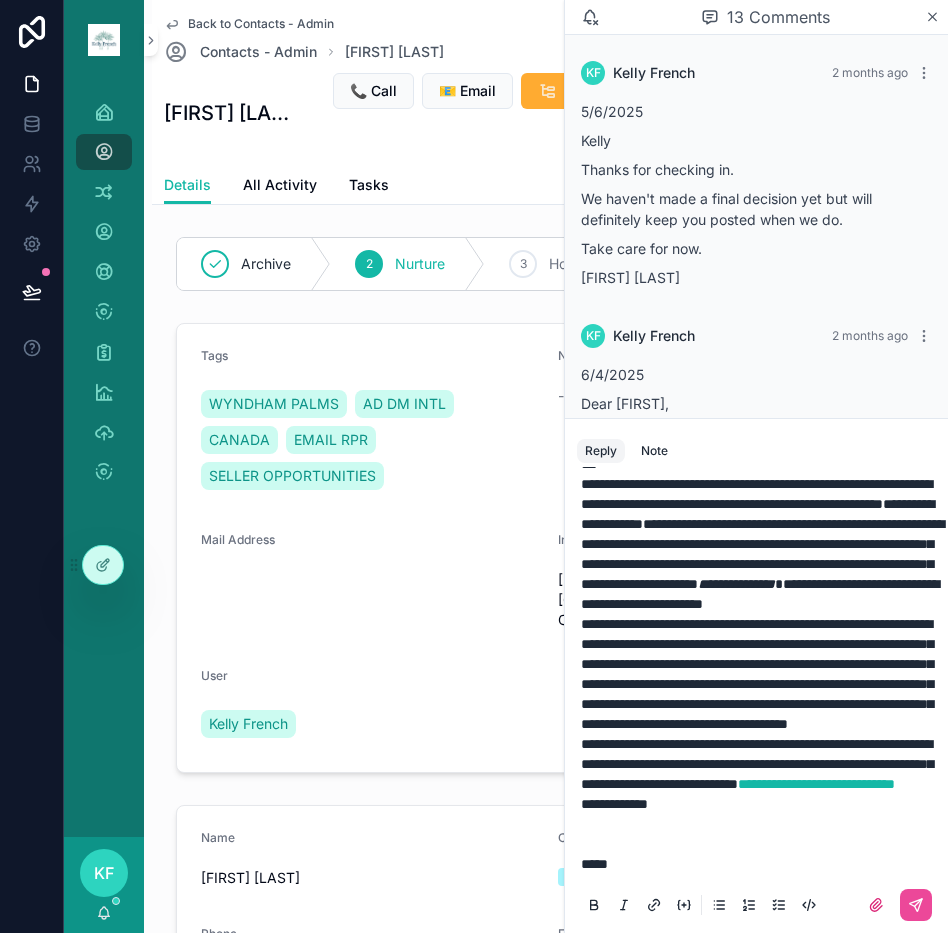 click on "**********" at bounding box center [614, 804] 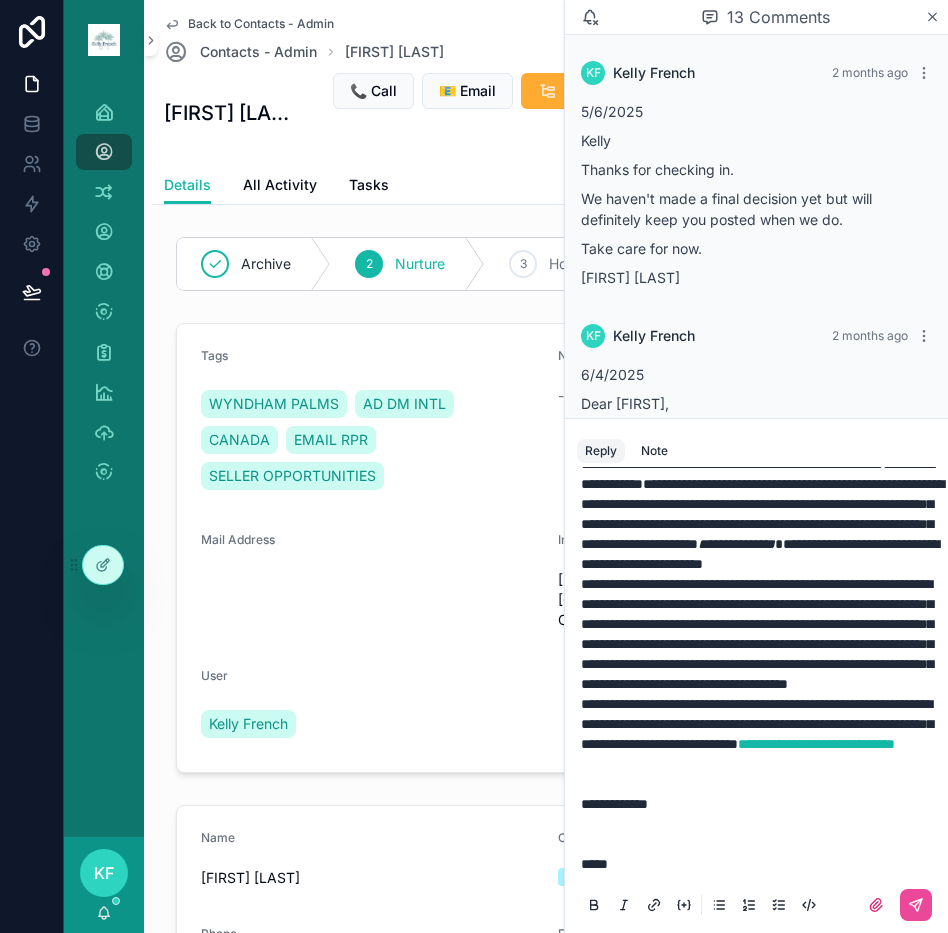 scroll, scrollTop: 0, scrollLeft: 0, axis: both 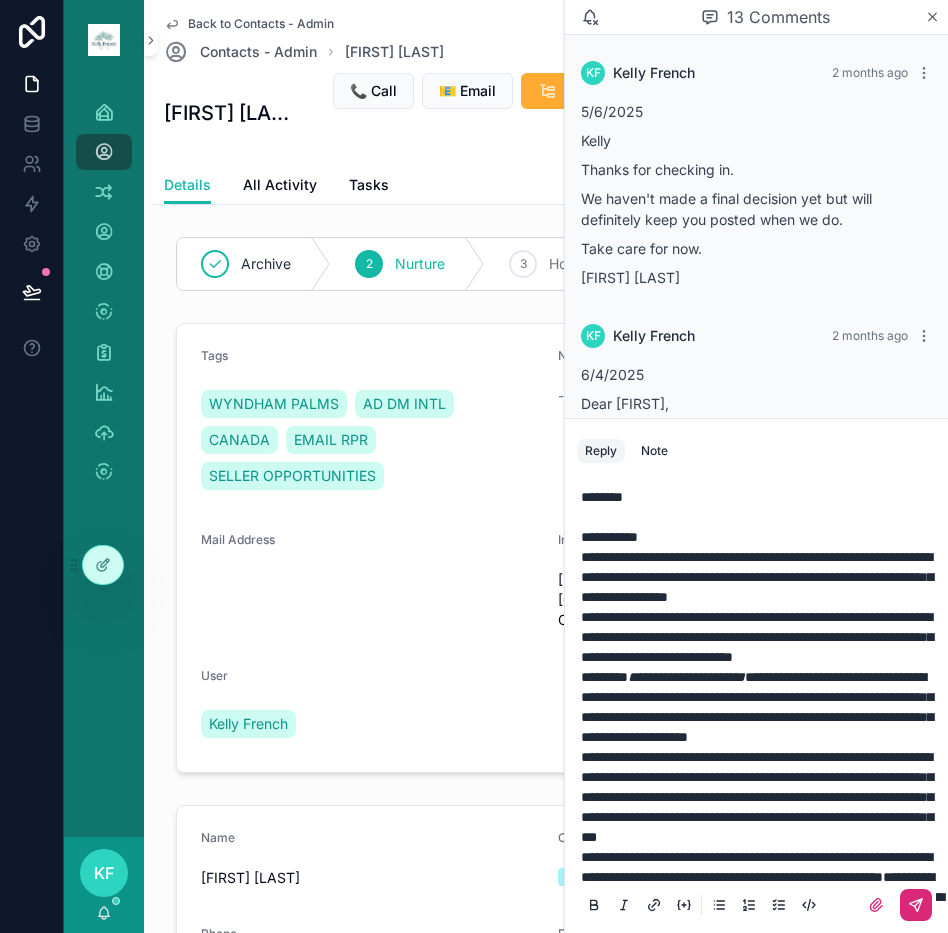 click 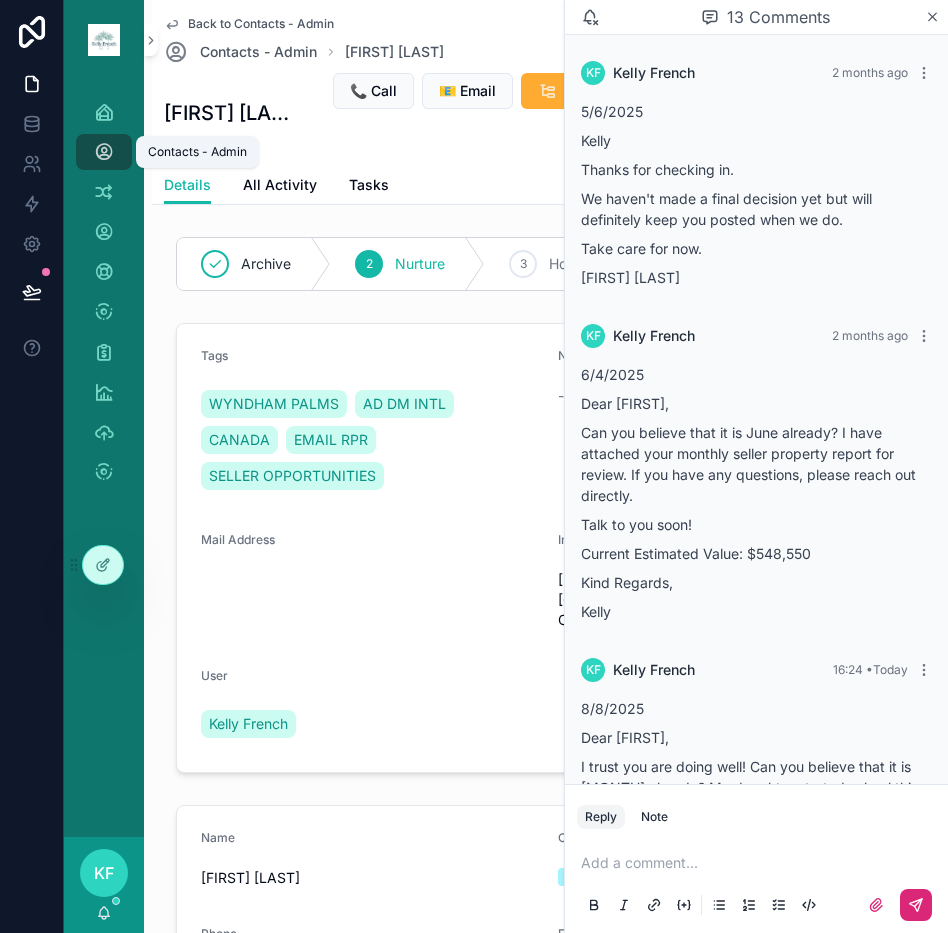 click on "Contacts - Admin" at bounding box center (104, 152) 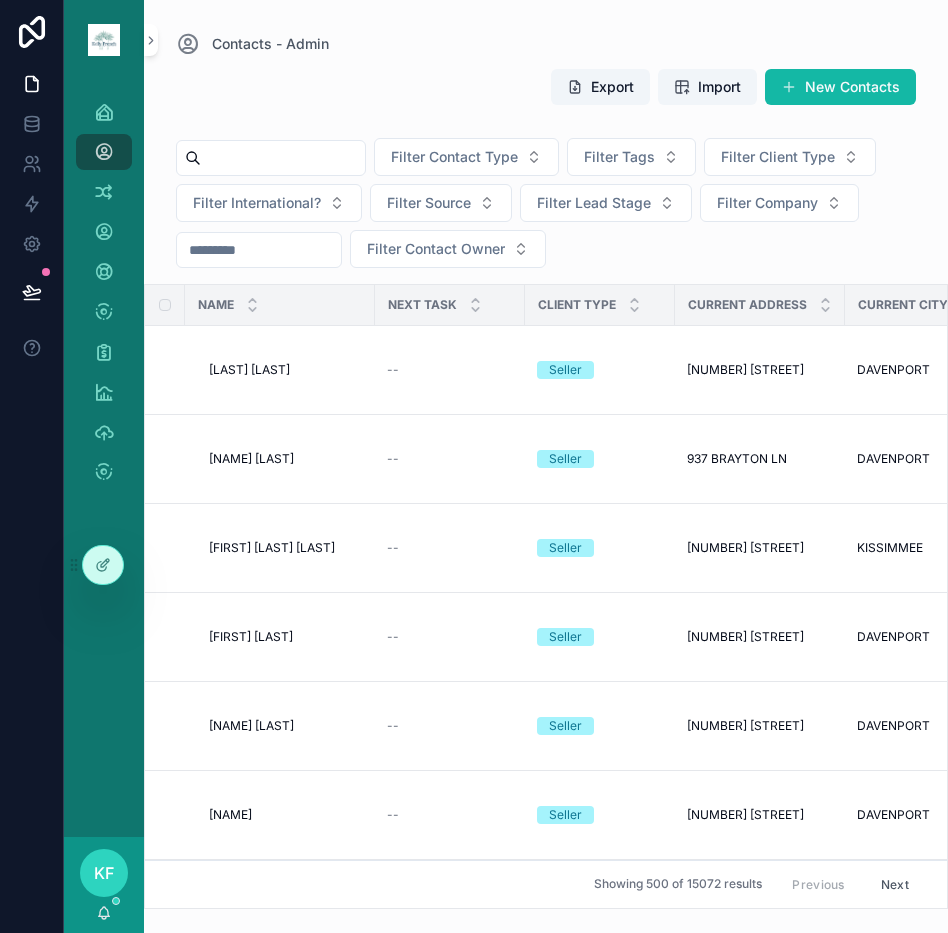 drag, startPoint x: 121, startPoint y: 155, endPoint x: 295, endPoint y: 156, distance: 174.00287 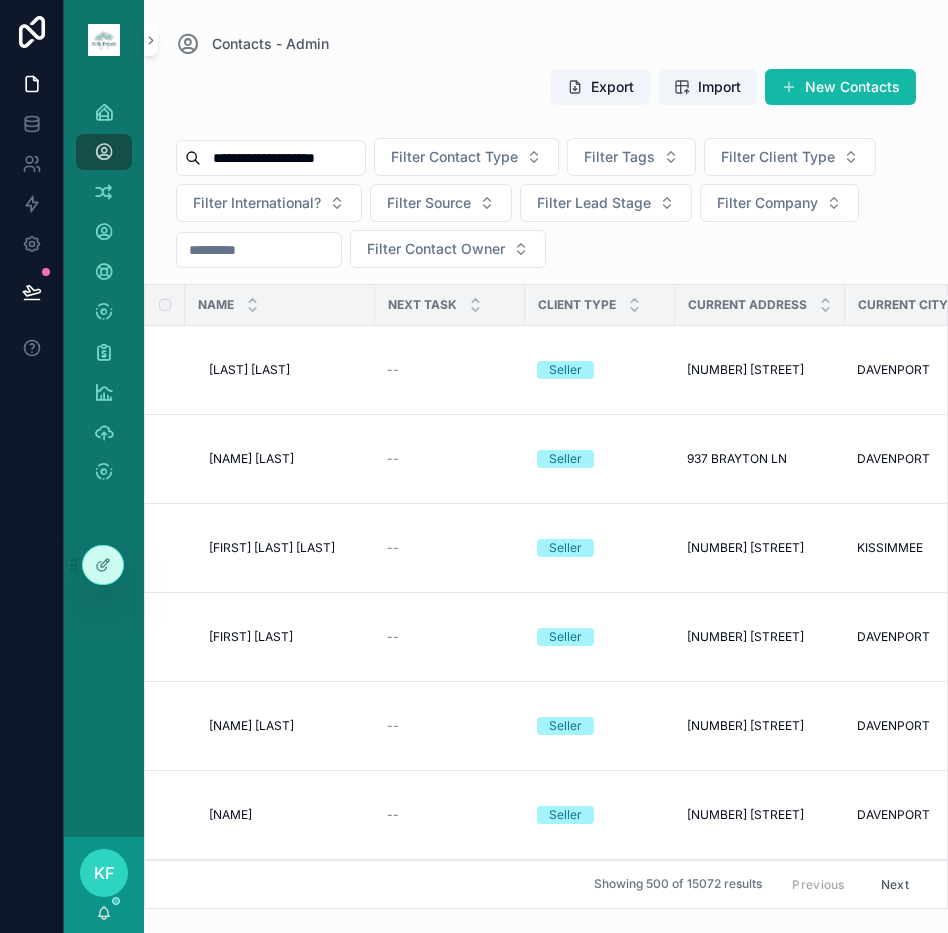 type on "**********" 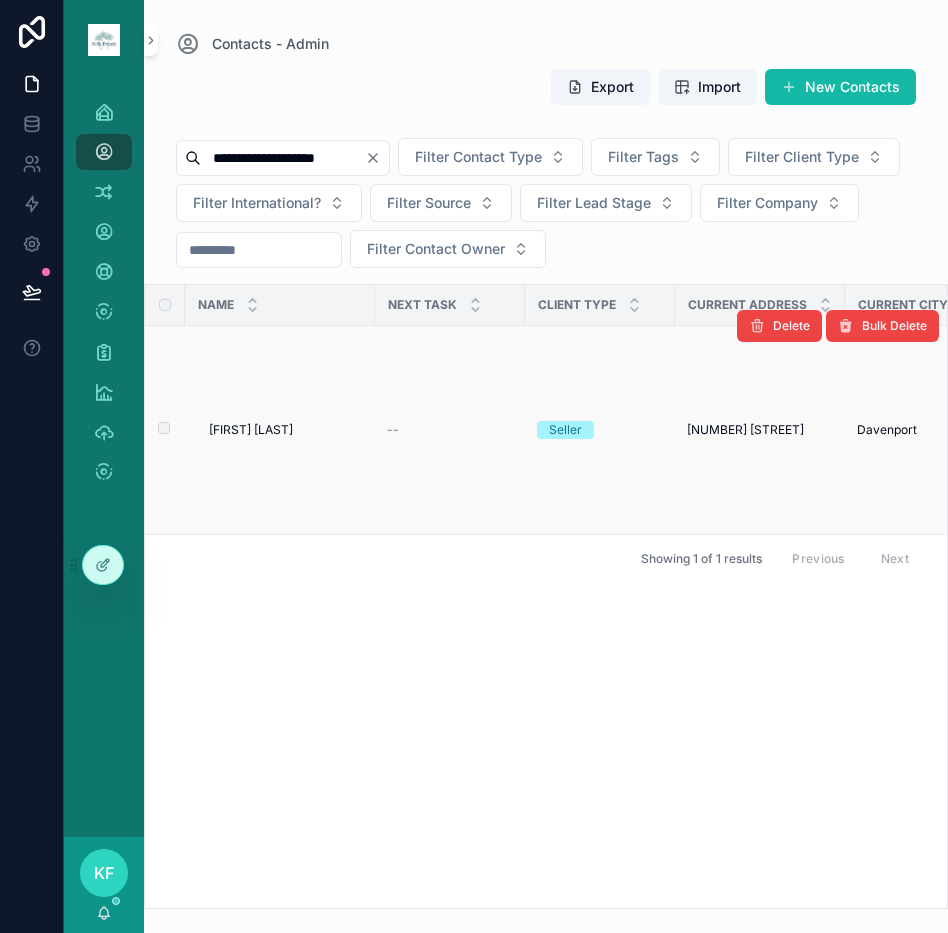 click on "[FIRST] [LAST]" at bounding box center (251, 430) 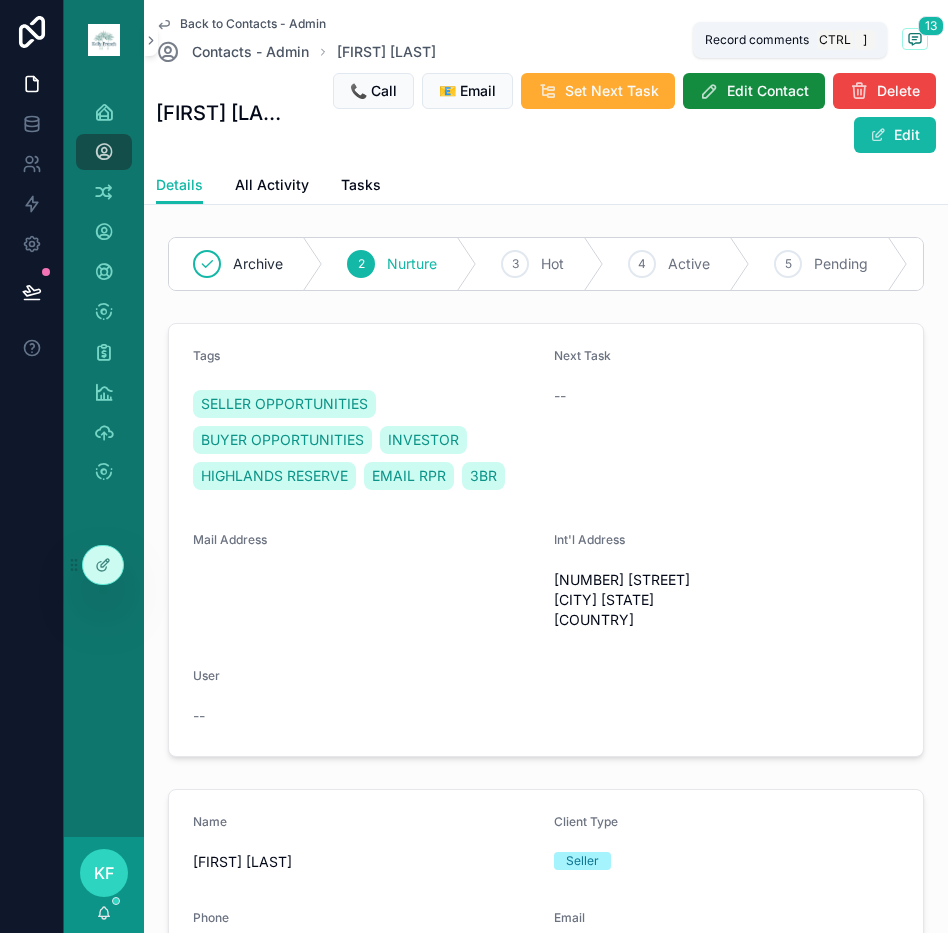 click 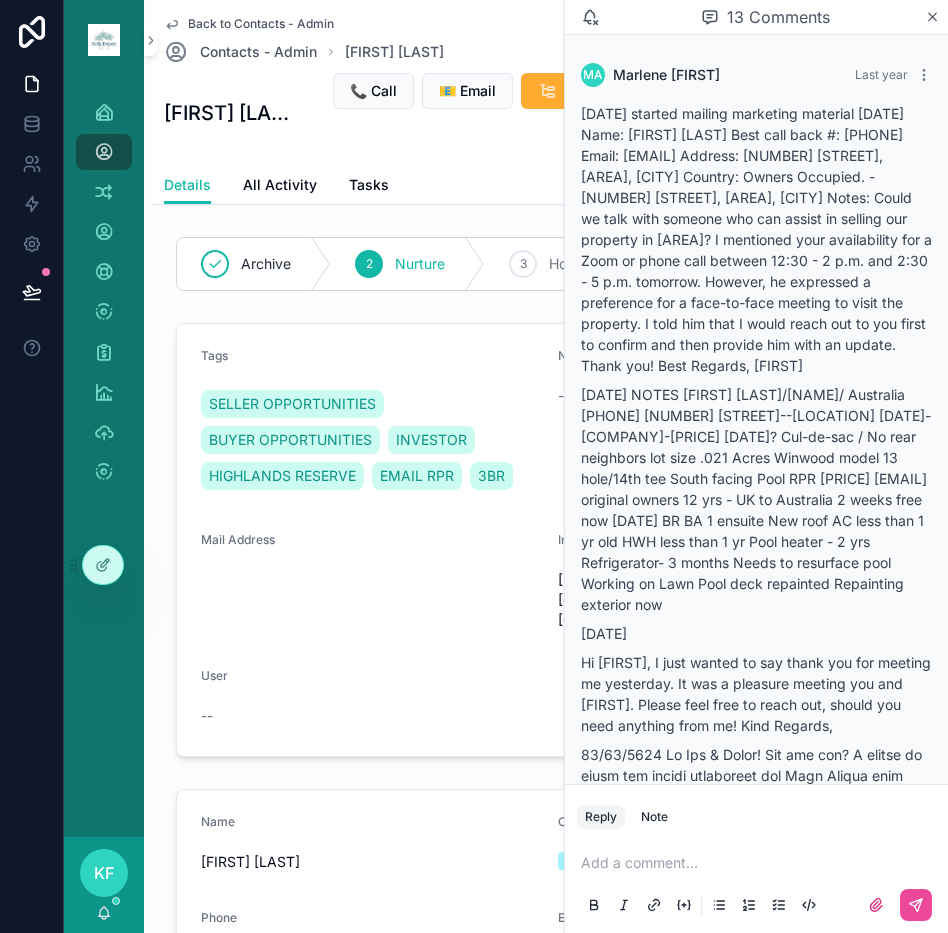 scroll, scrollTop: 4147, scrollLeft: 0, axis: vertical 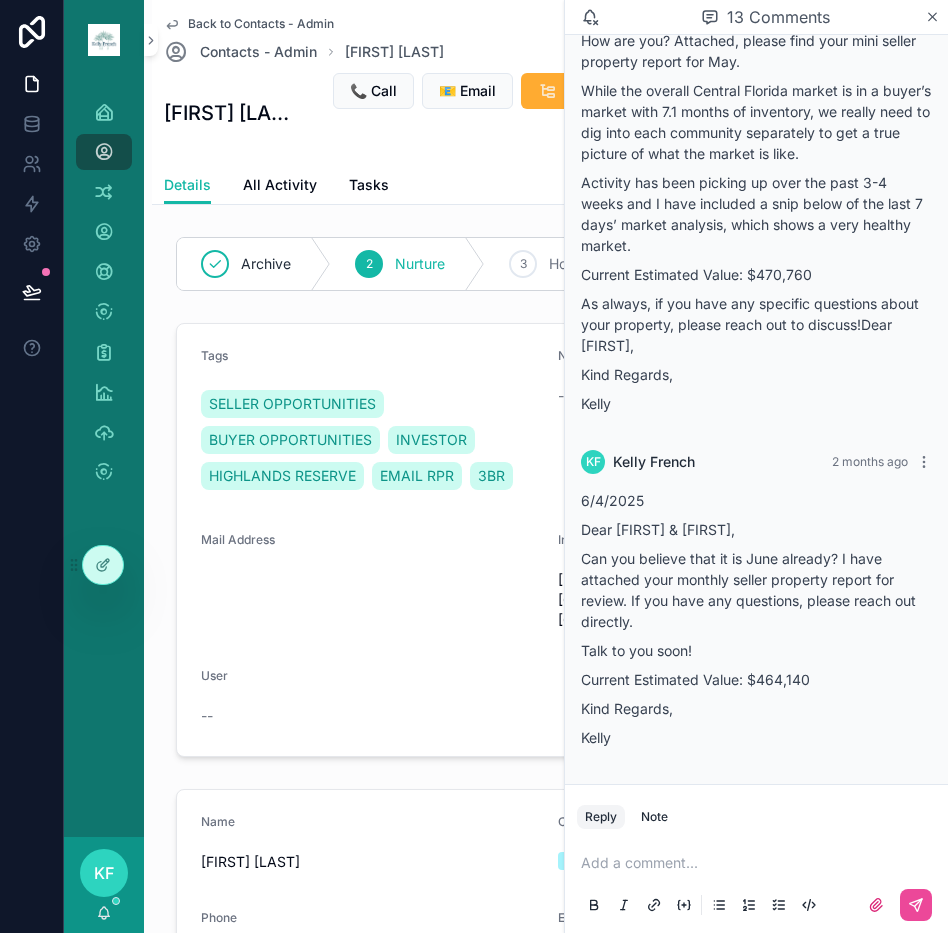 click at bounding box center [760, 863] 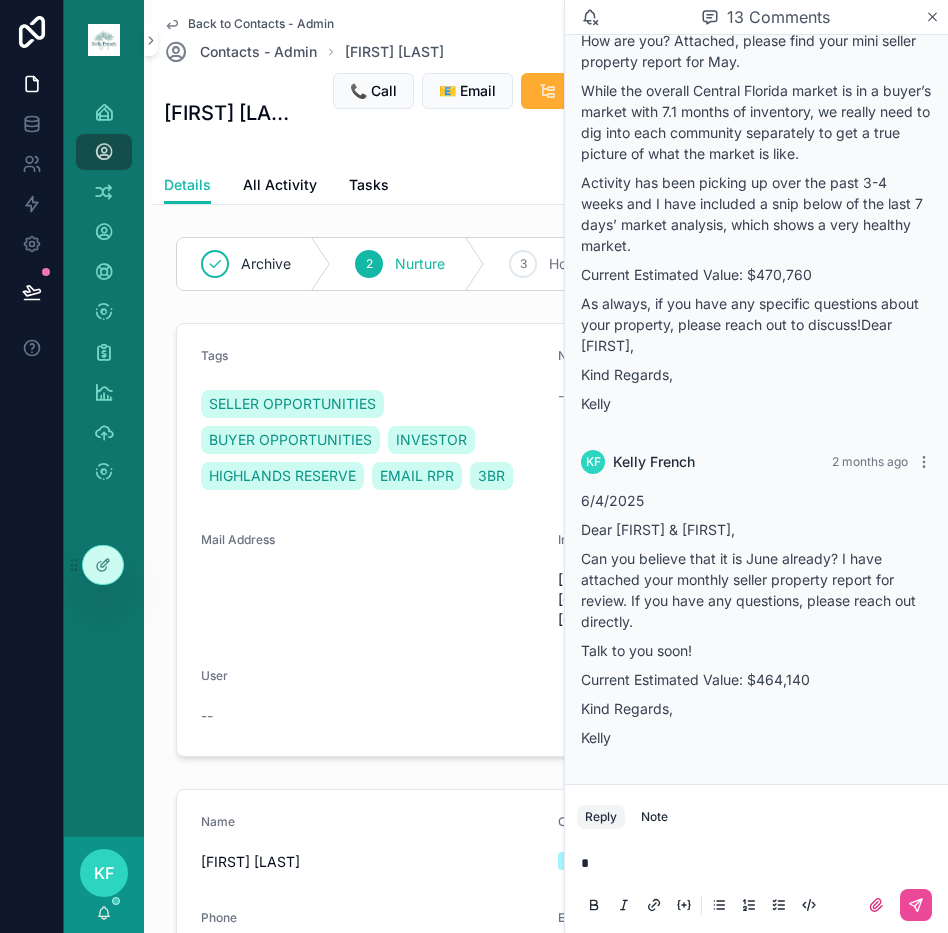 type 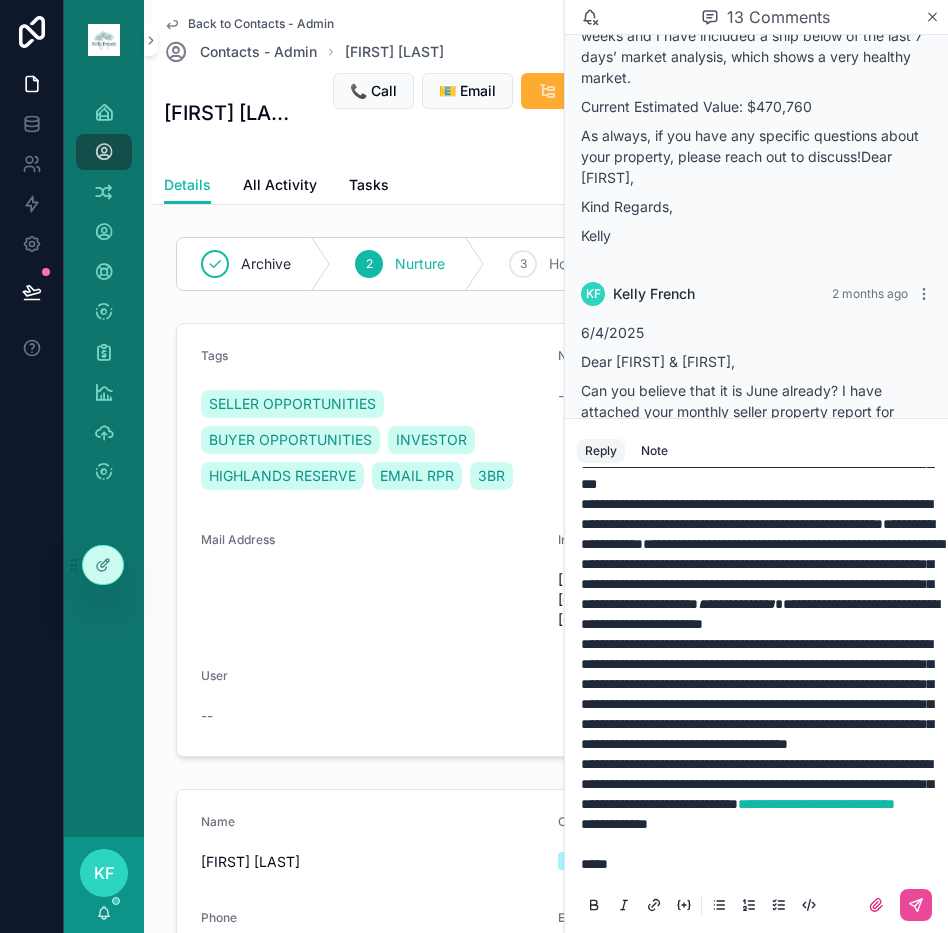 scroll, scrollTop: 533, scrollLeft: 0, axis: vertical 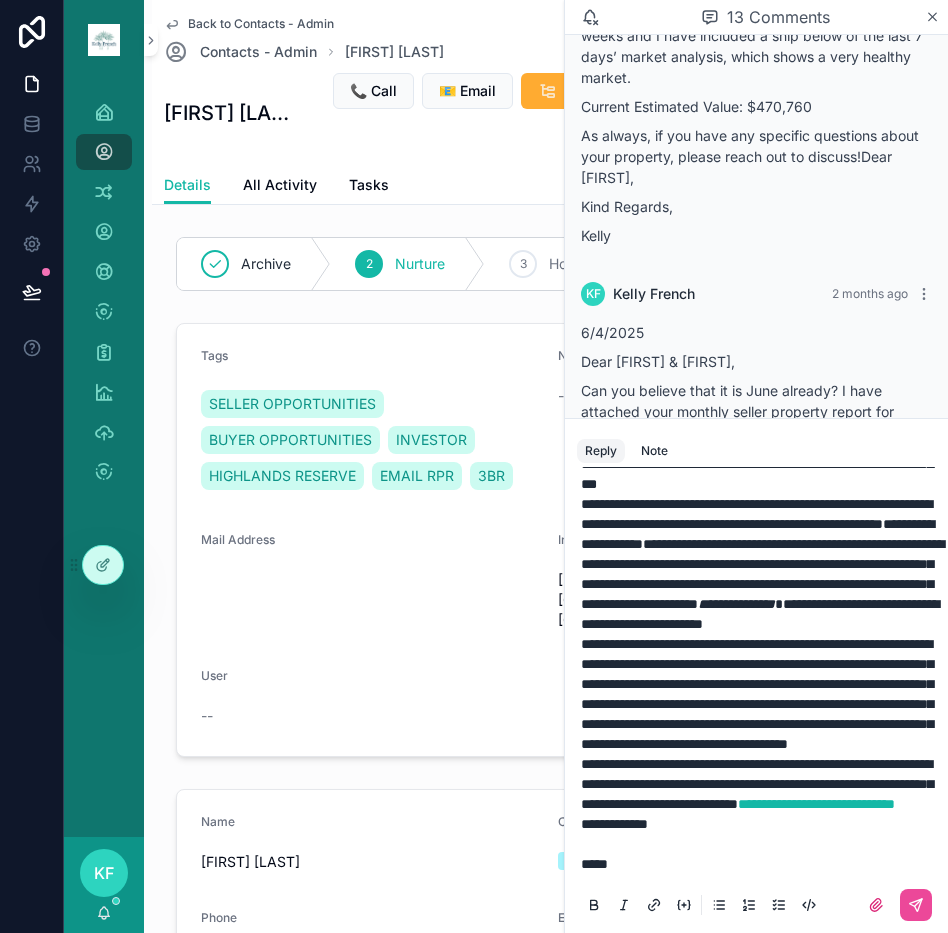 click on "**********" at bounding box center [614, 824] 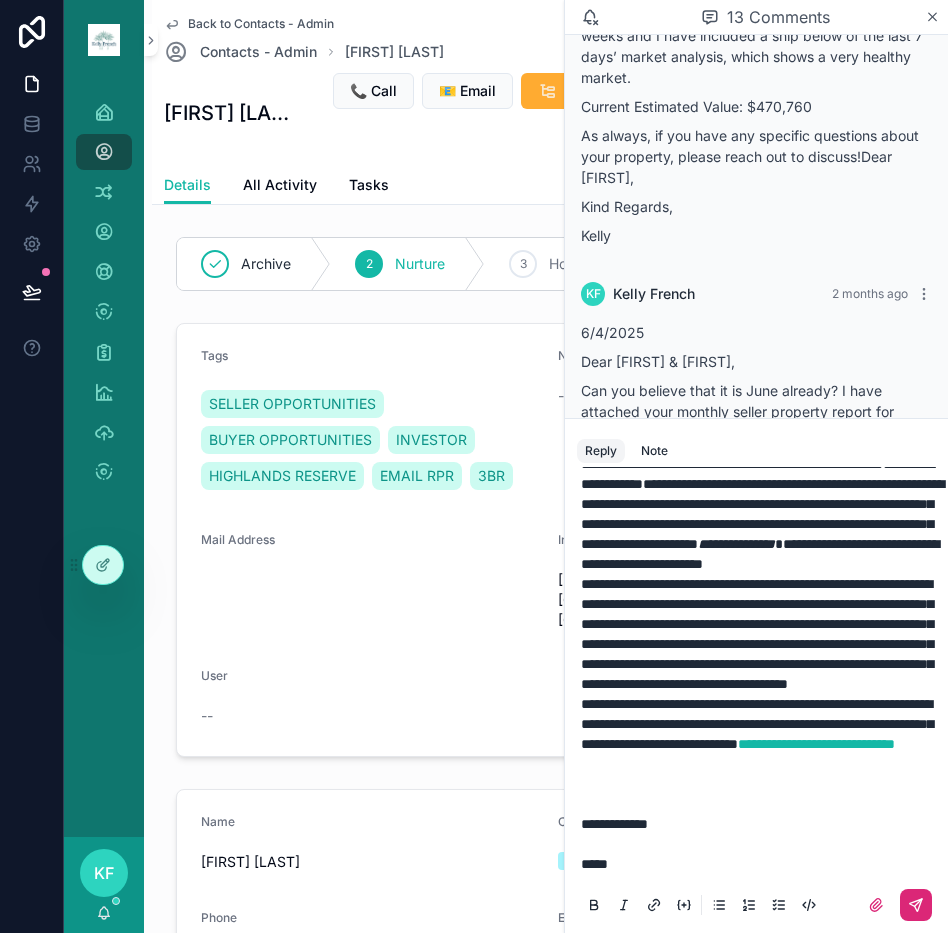 click 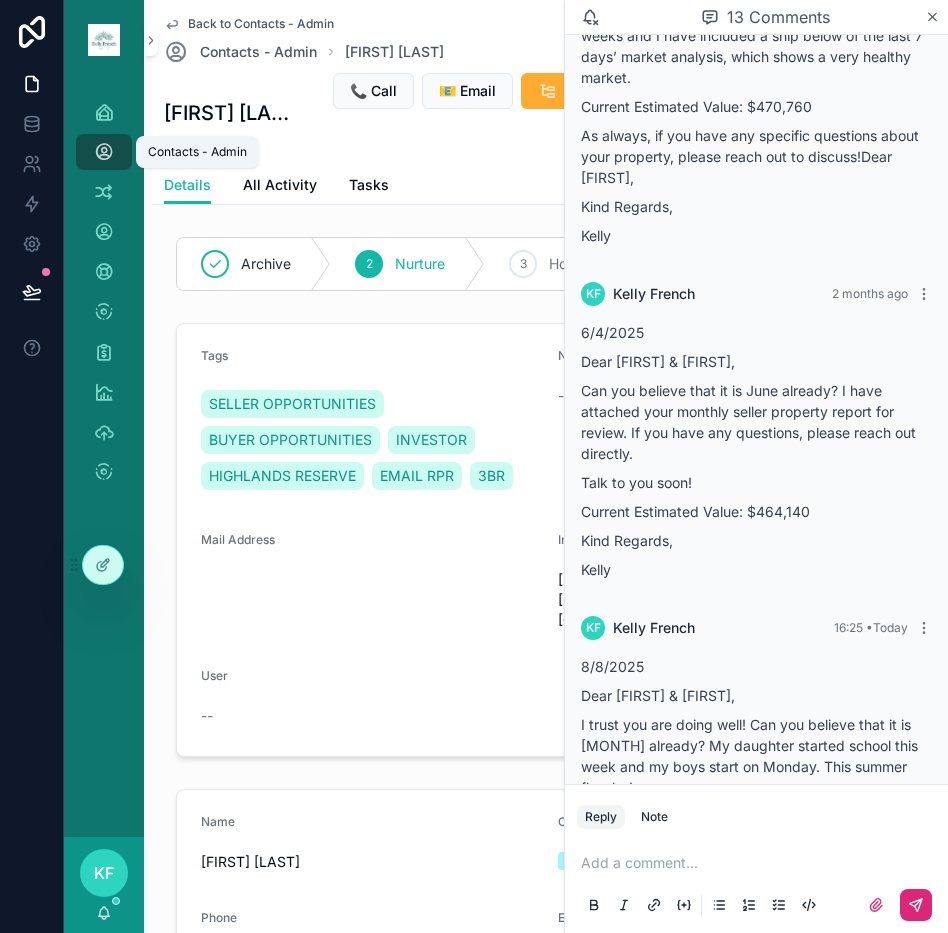click at bounding box center [104, 152] 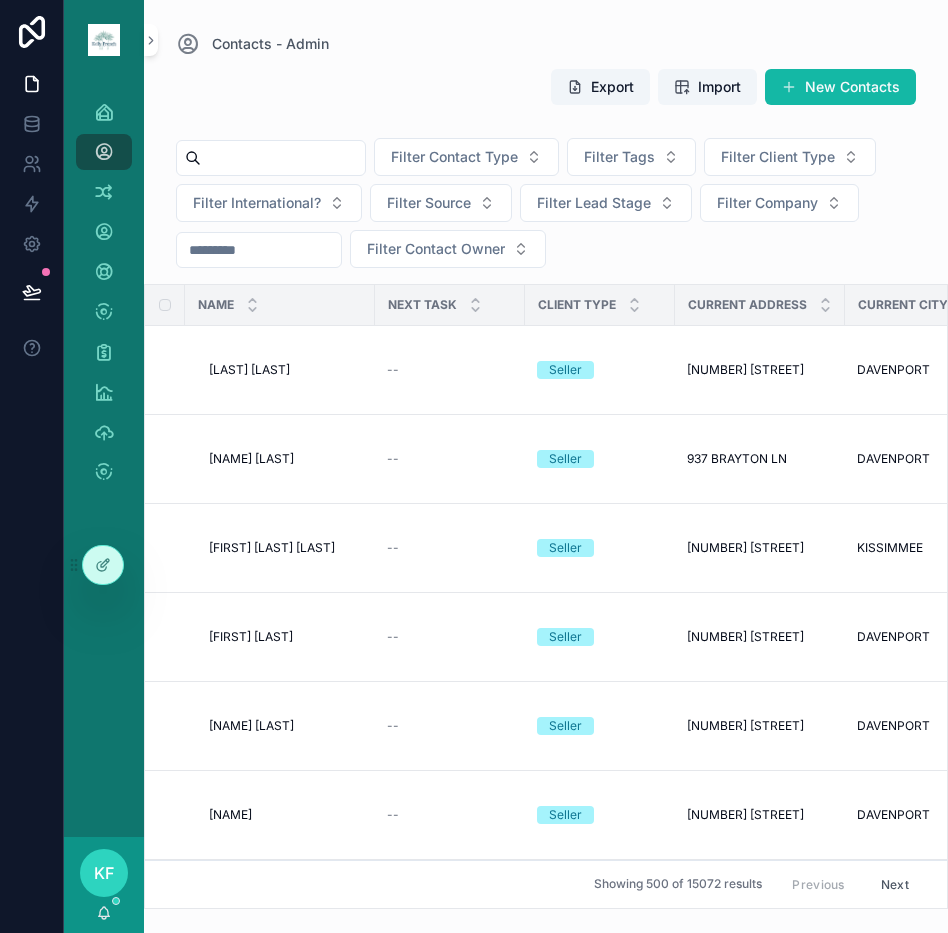 click at bounding box center (283, 158) 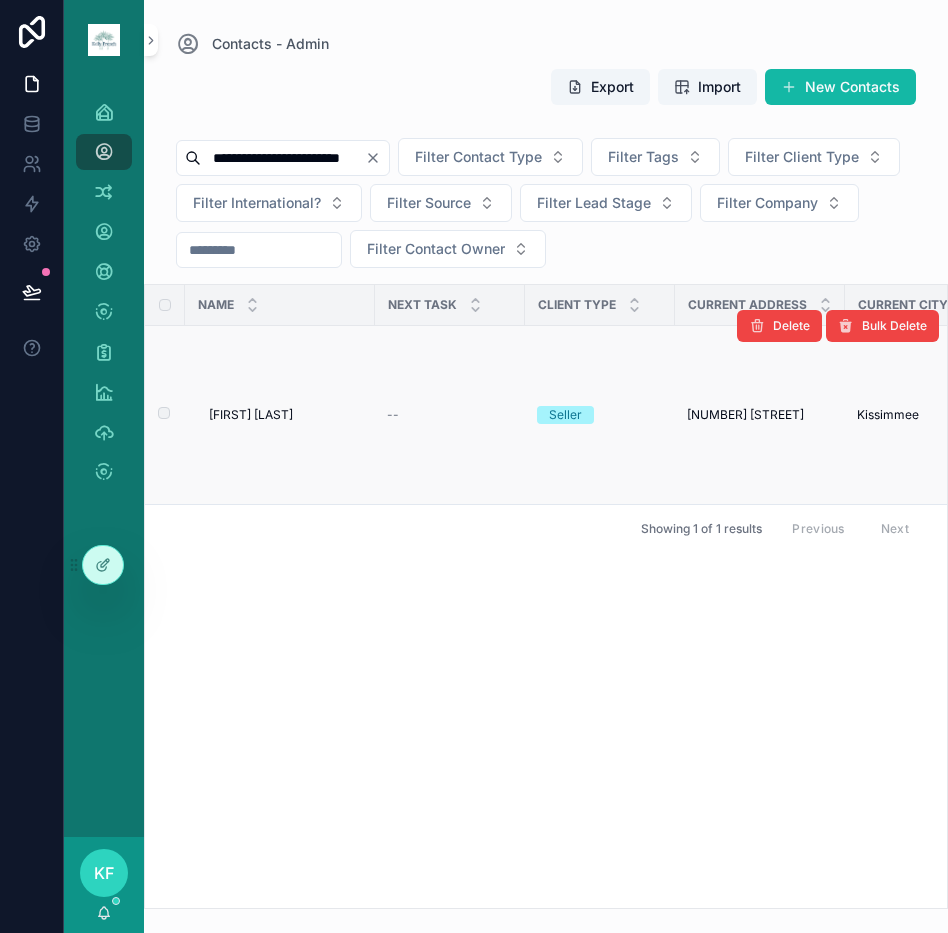 type on "**********" 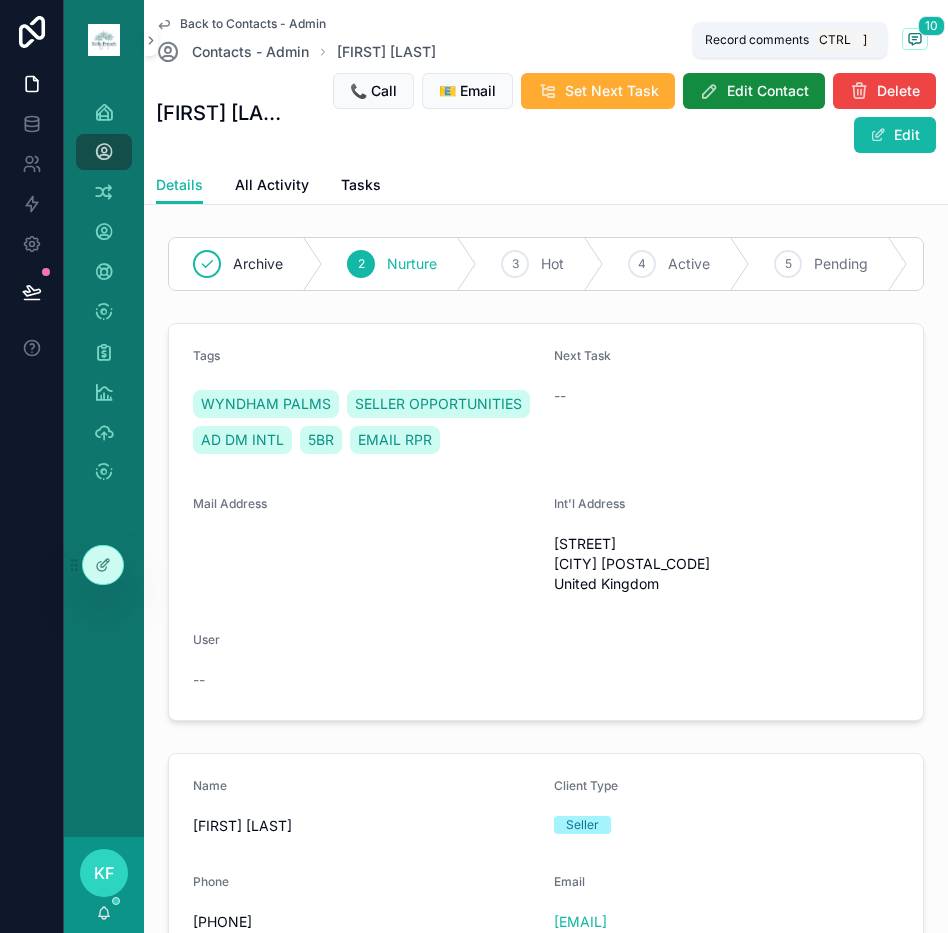 click 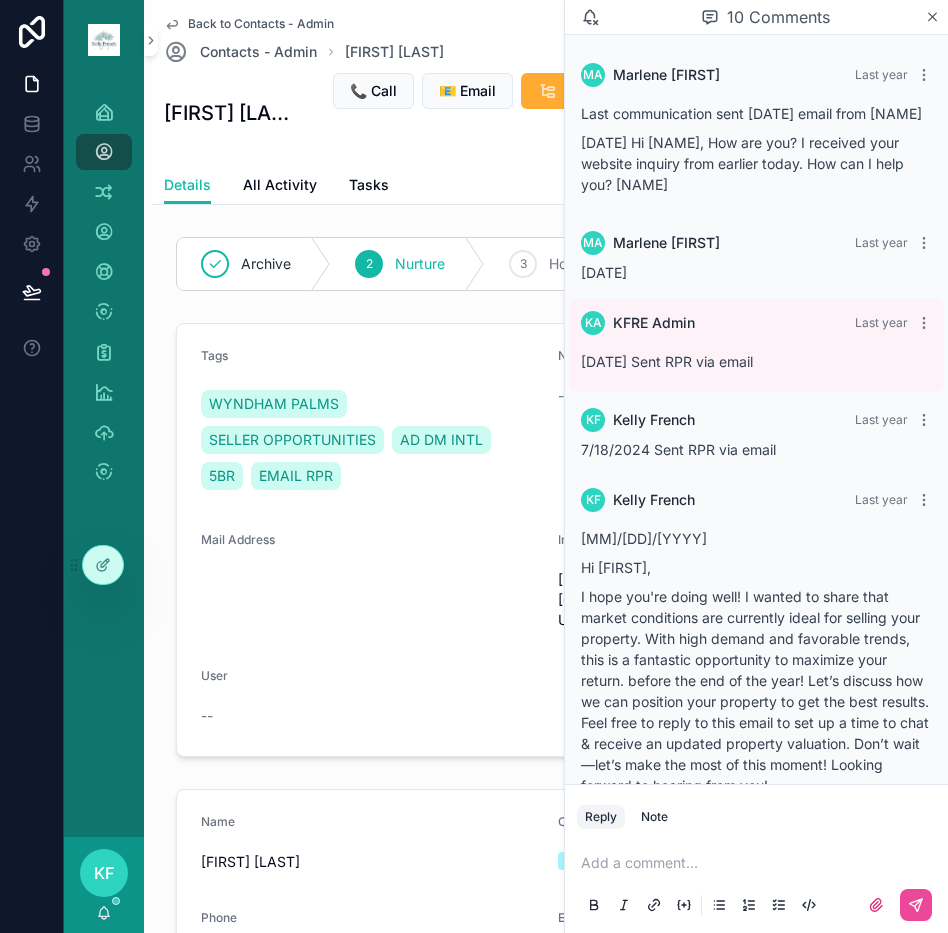 scroll, scrollTop: 2098, scrollLeft: 0, axis: vertical 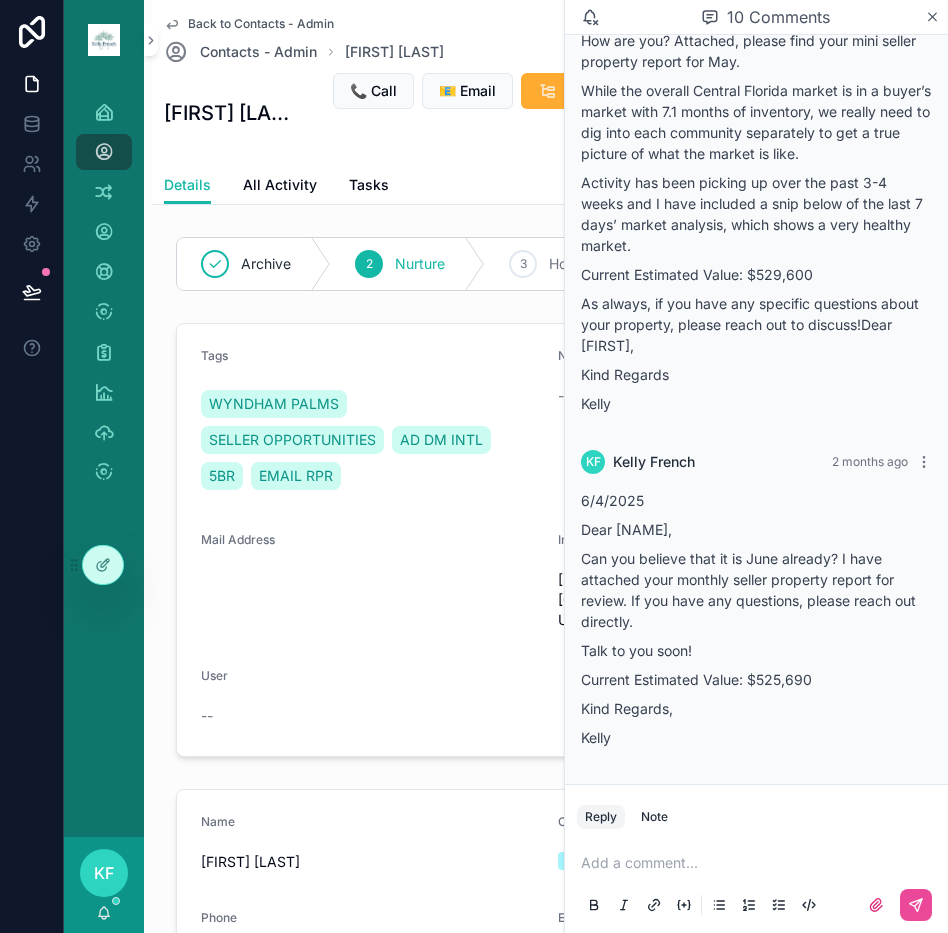 click on "Add a comment..." at bounding box center (756, 883) 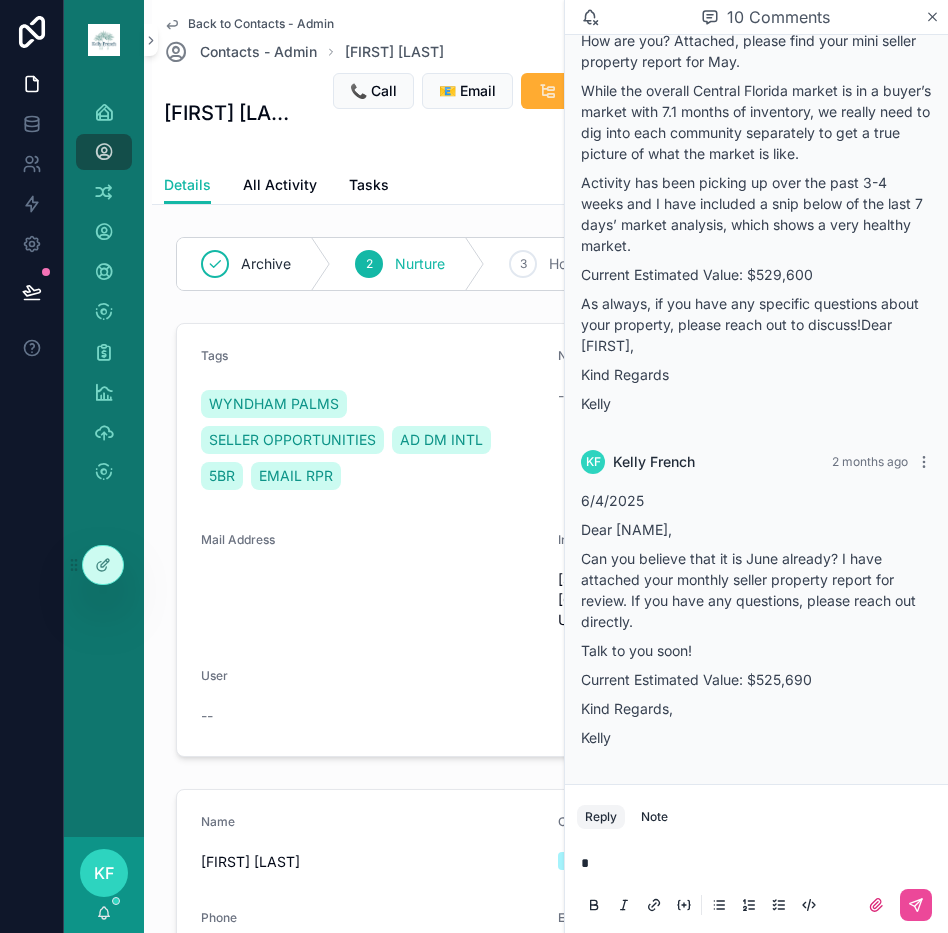 type 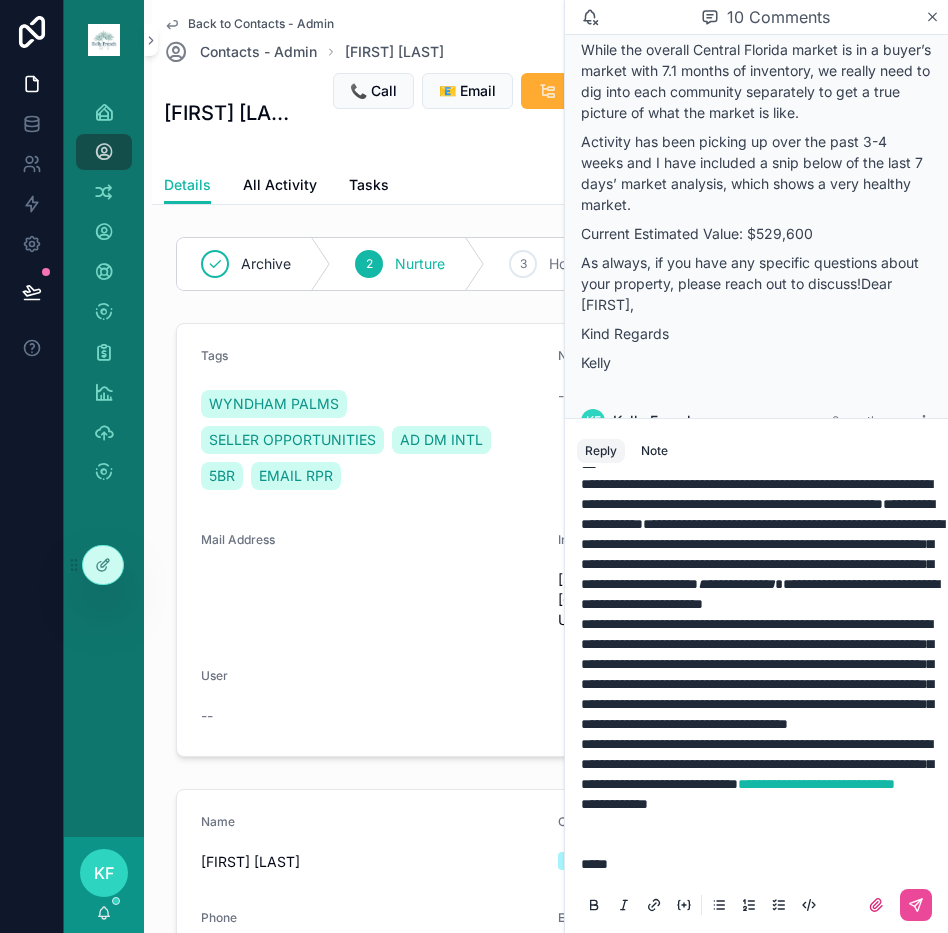 scroll, scrollTop: 553, scrollLeft: 0, axis: vertical 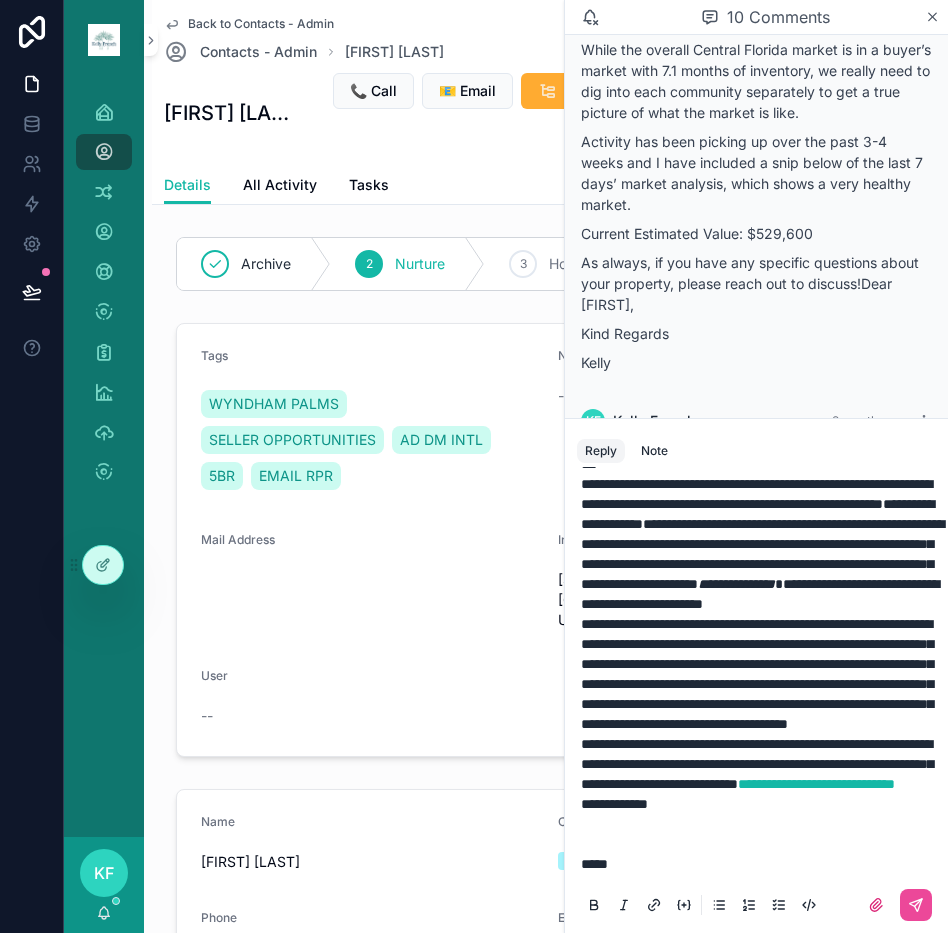 click on "**********" at bounding box center (760, 834) 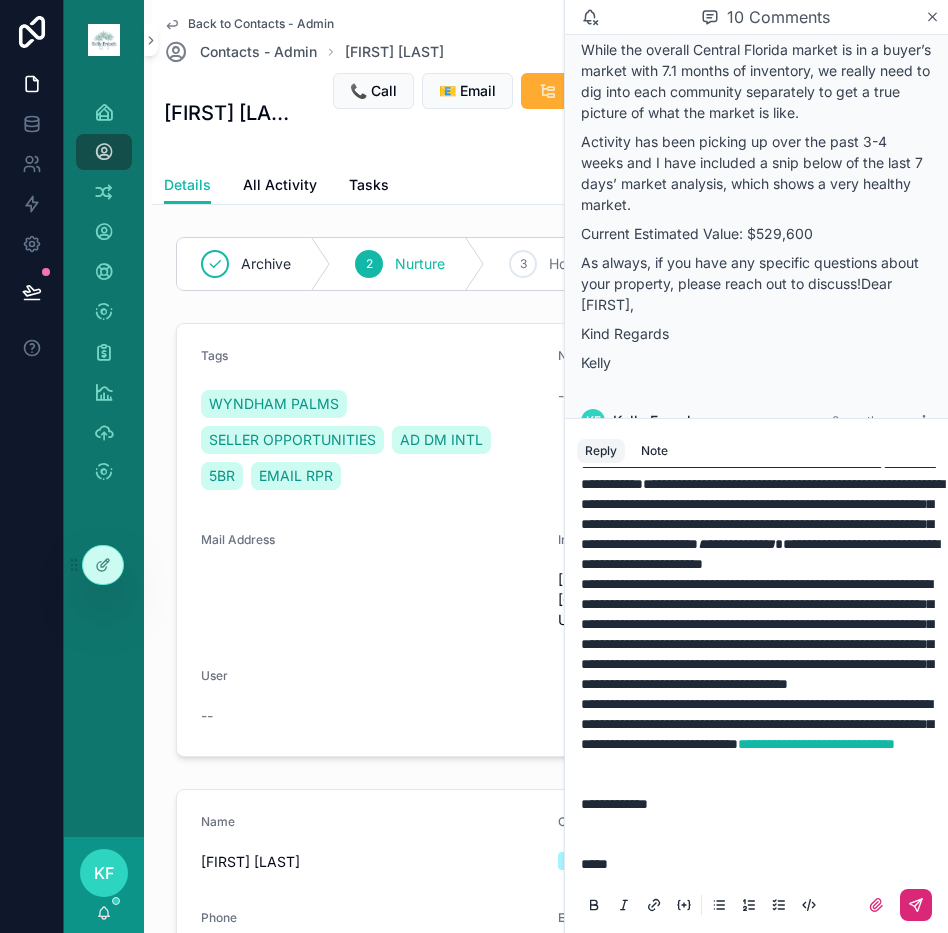 click 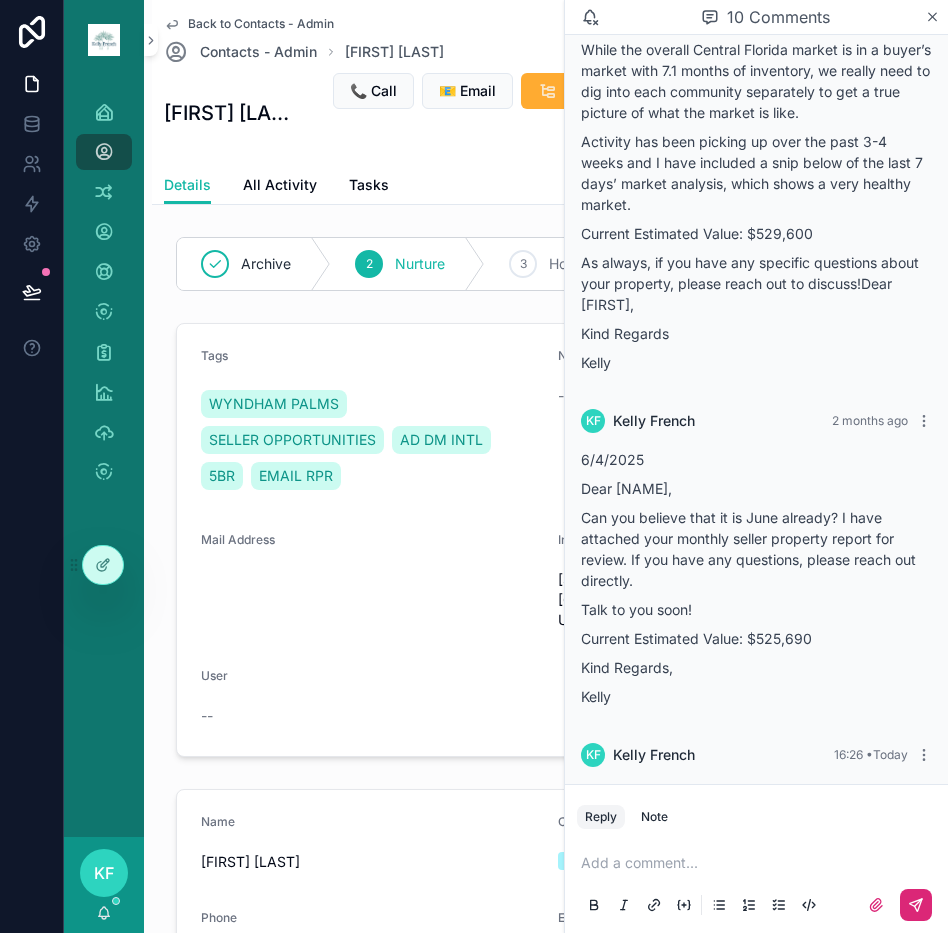 scroll, scrollTop: 0, scrollLeft: 0, axis: both 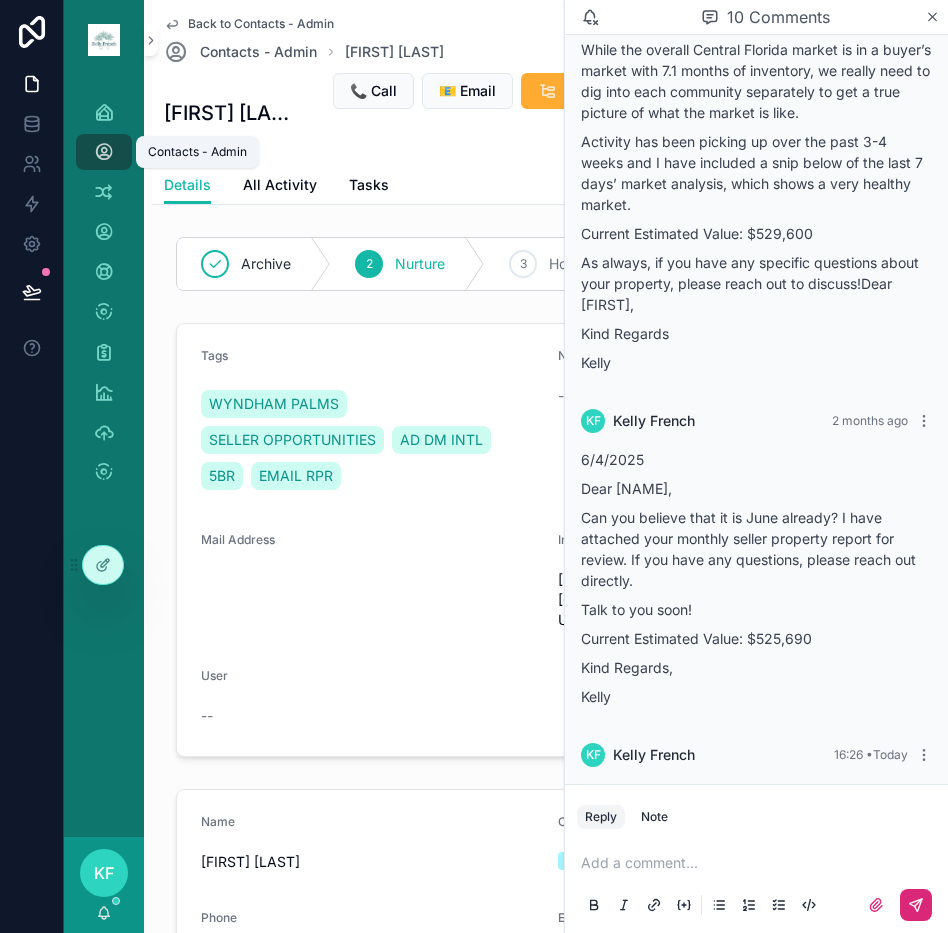 click at bounding box center [104, 152] 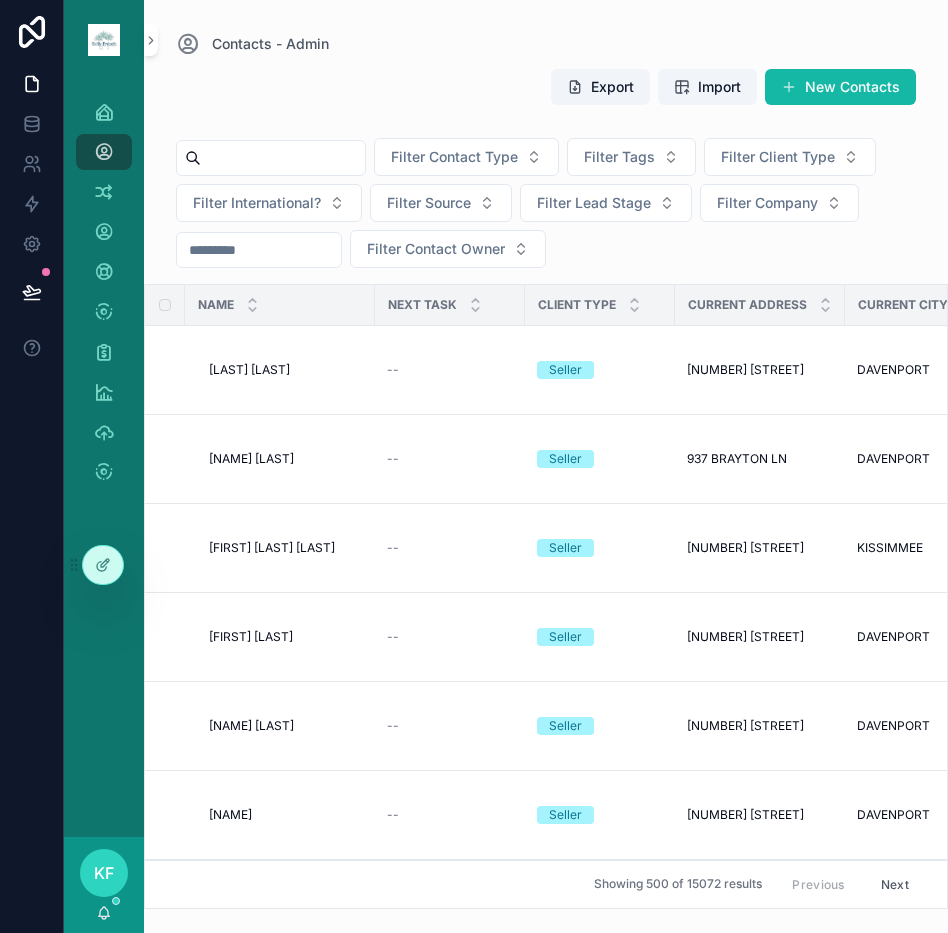 drag, startPoint x: 101, startPoint y: 158, endPoint x: 328, endPoint y: 160, distance: 227.0088 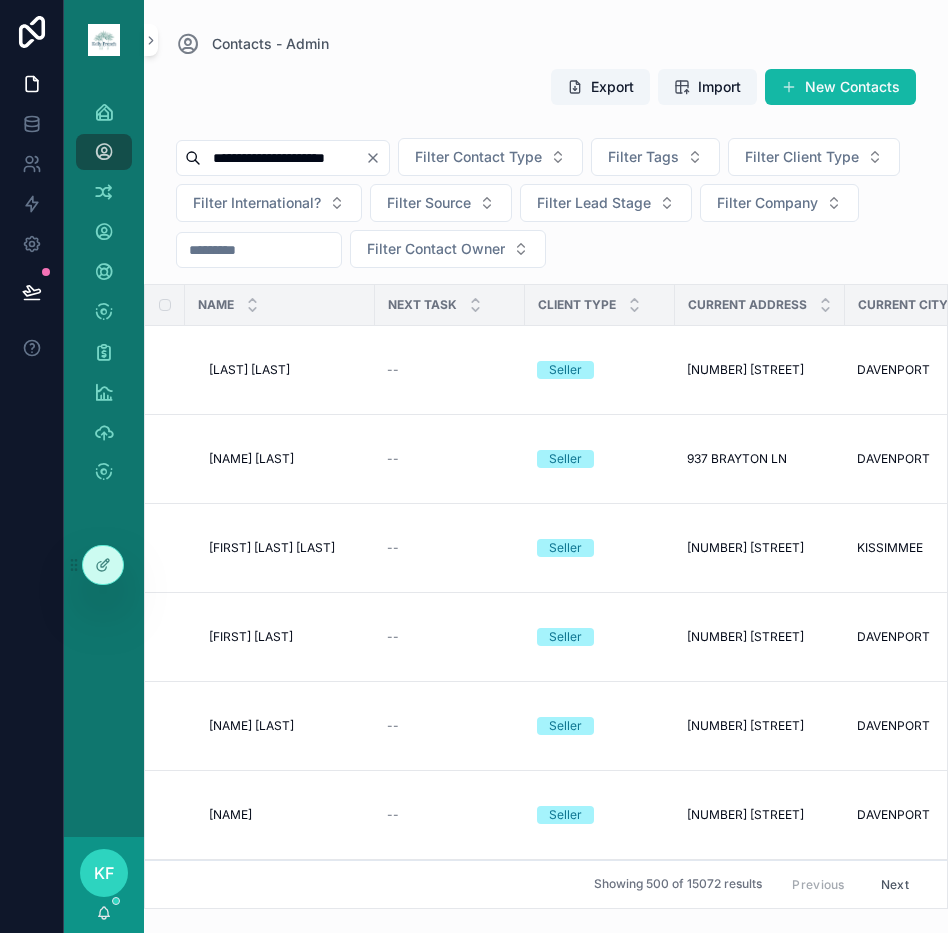 type on "**********" 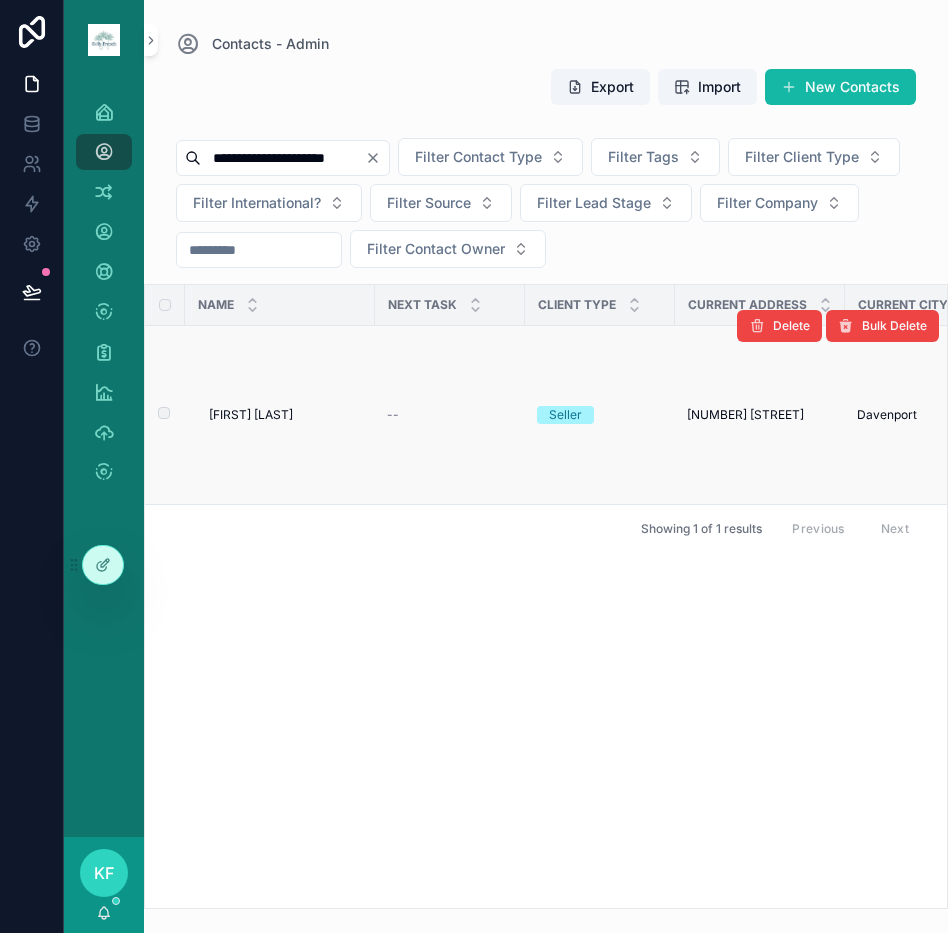 click on "[FIRST] [LAST] [FIRST] [LAST]" at bounding box center (280, 415) 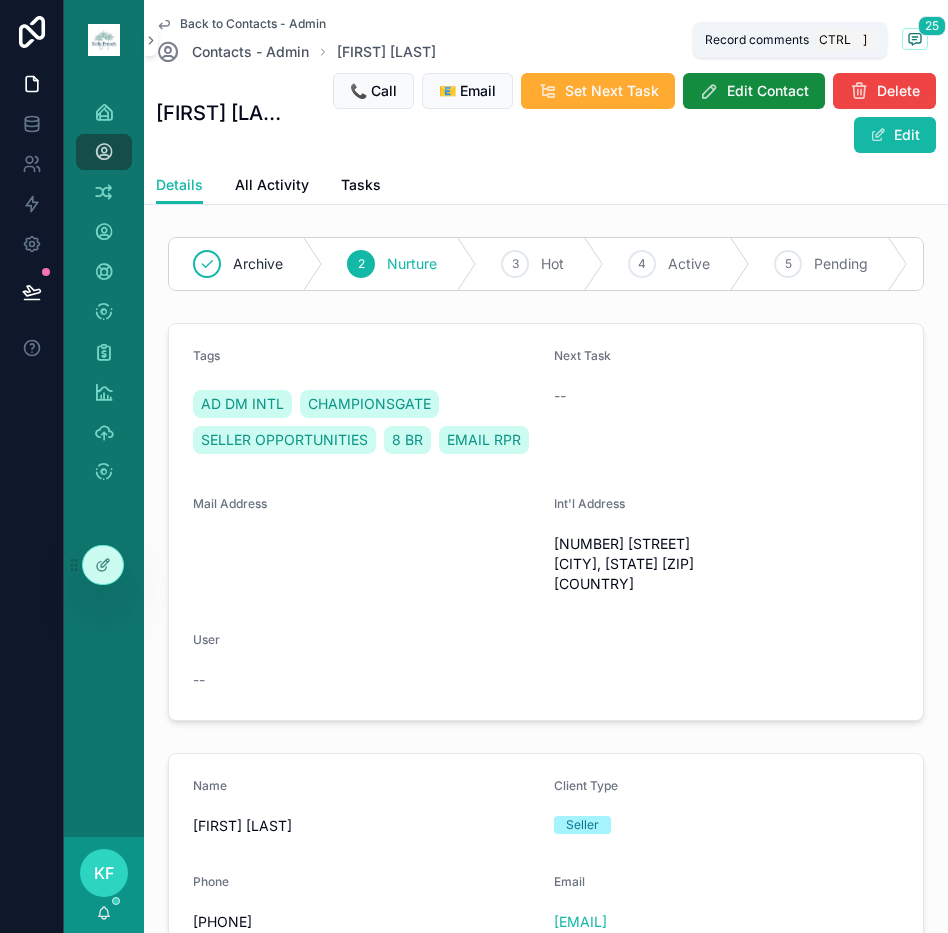click 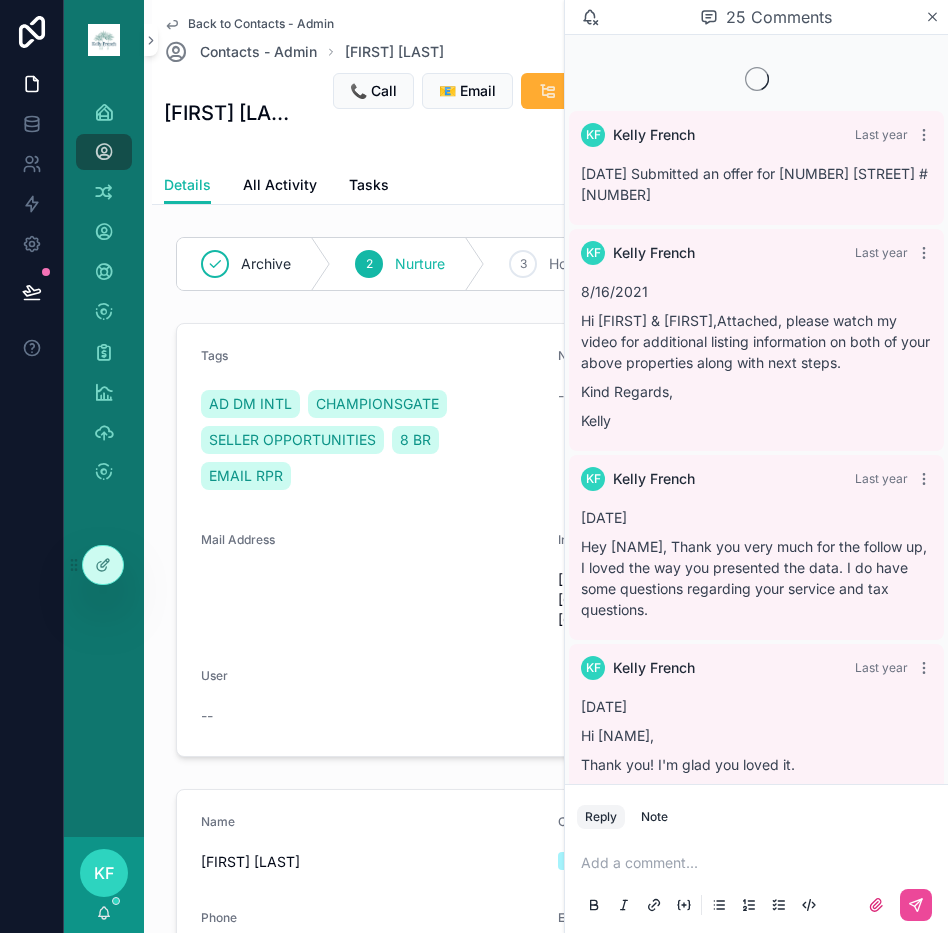 scroll, scrollTop: 6199, scrollLeft: 0, axis: vertical 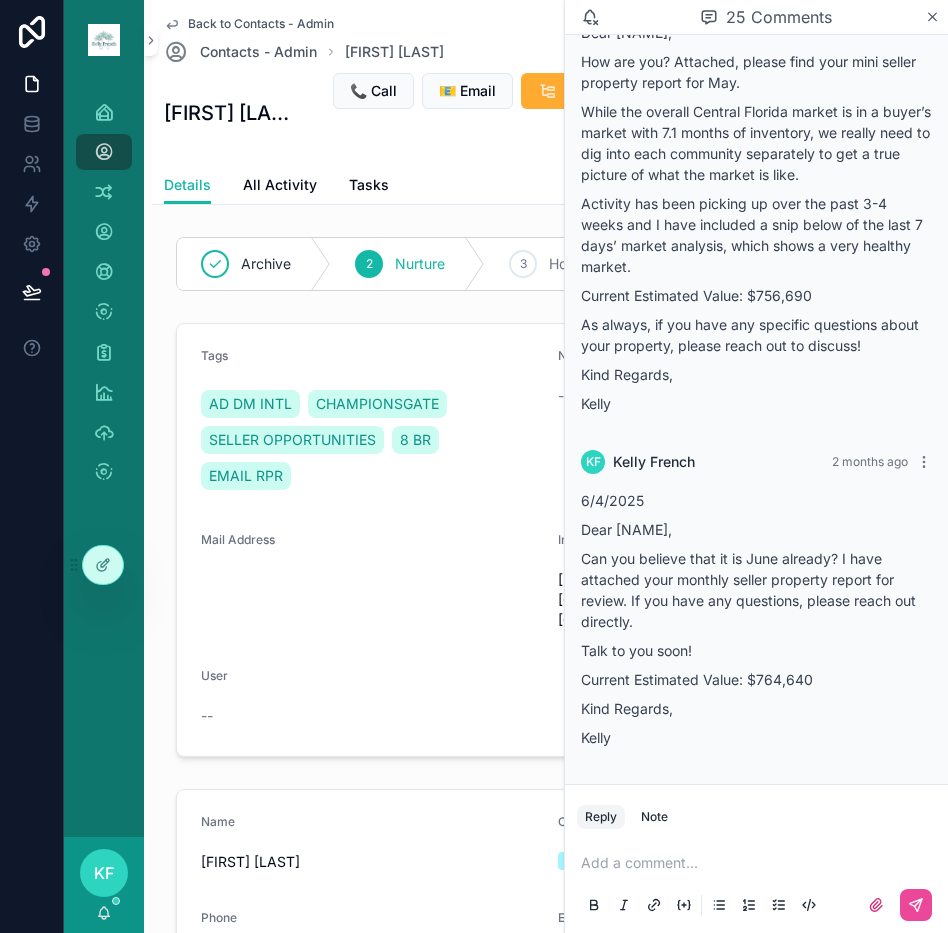 click on "Add a comment..." at bounding box center (756, 883) 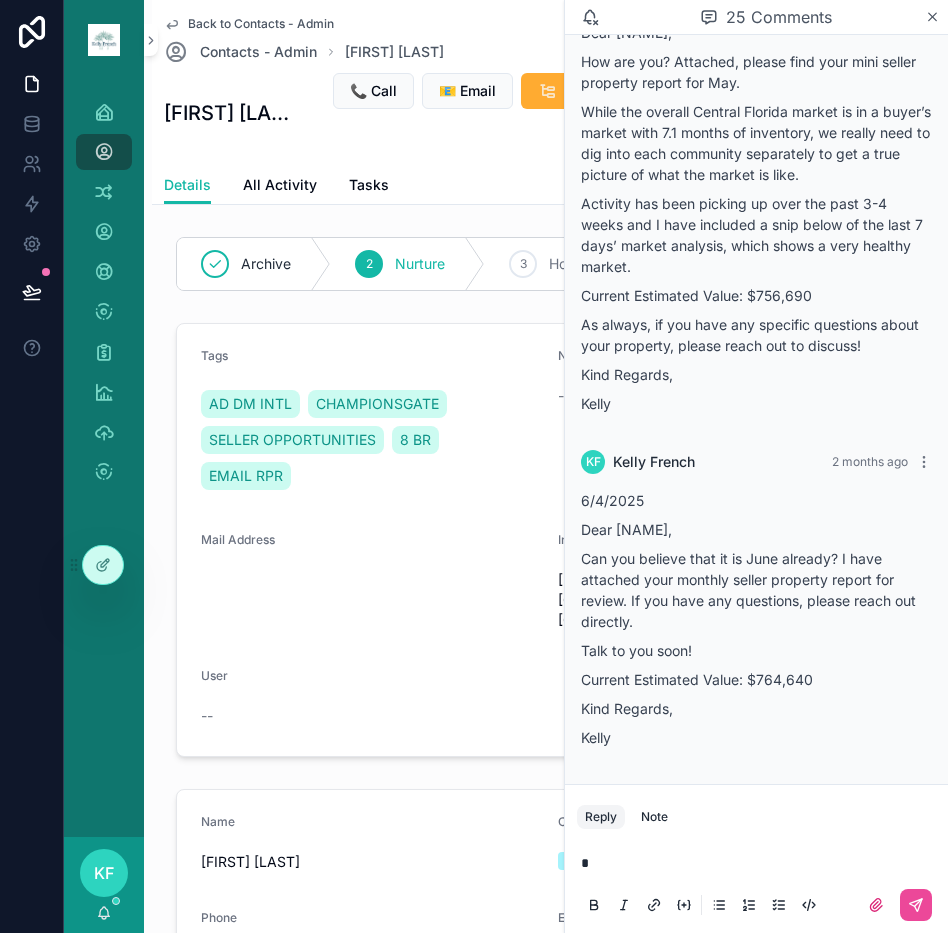 type 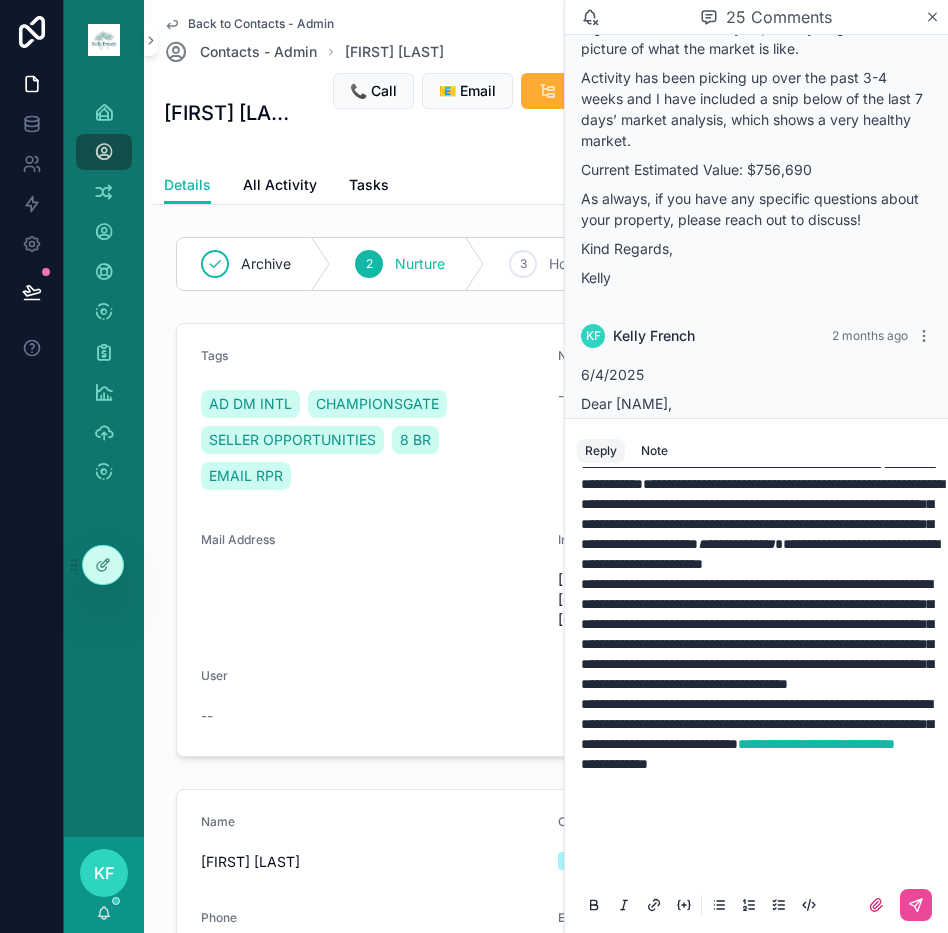 scroll, scrollTop: 532, scrollLeft: 0, axis: vertical 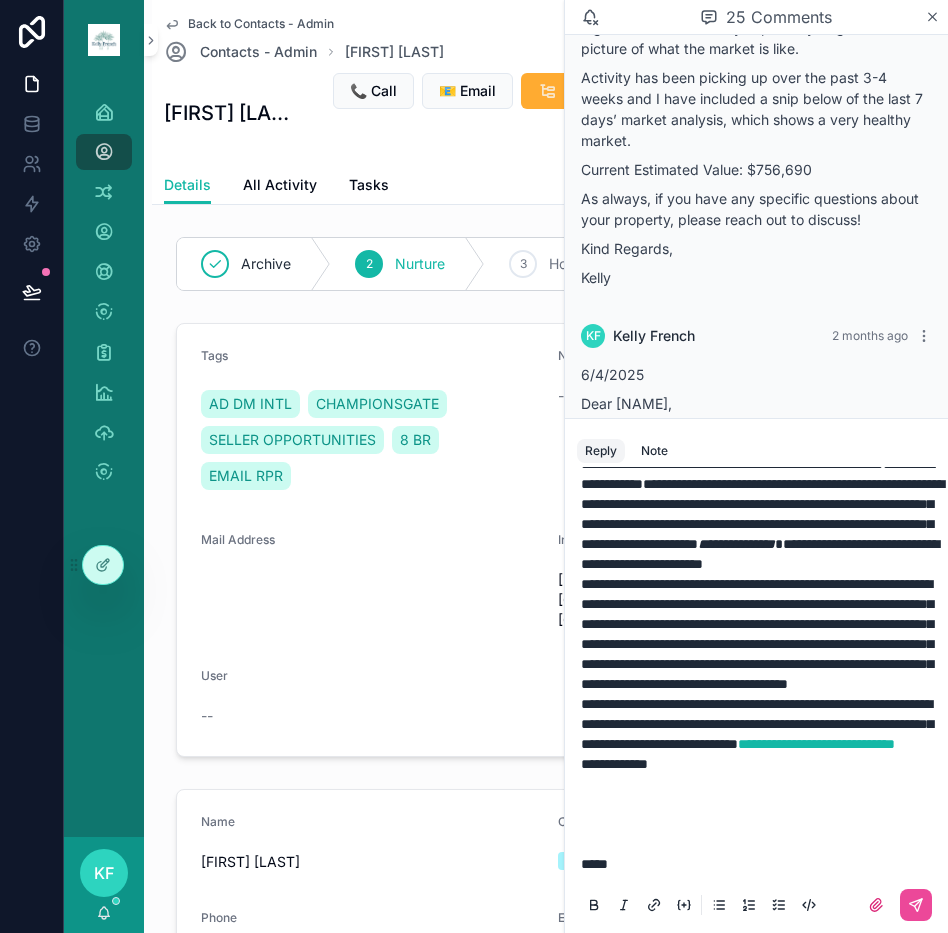 click on "**********" at bounding box center (614, 764) 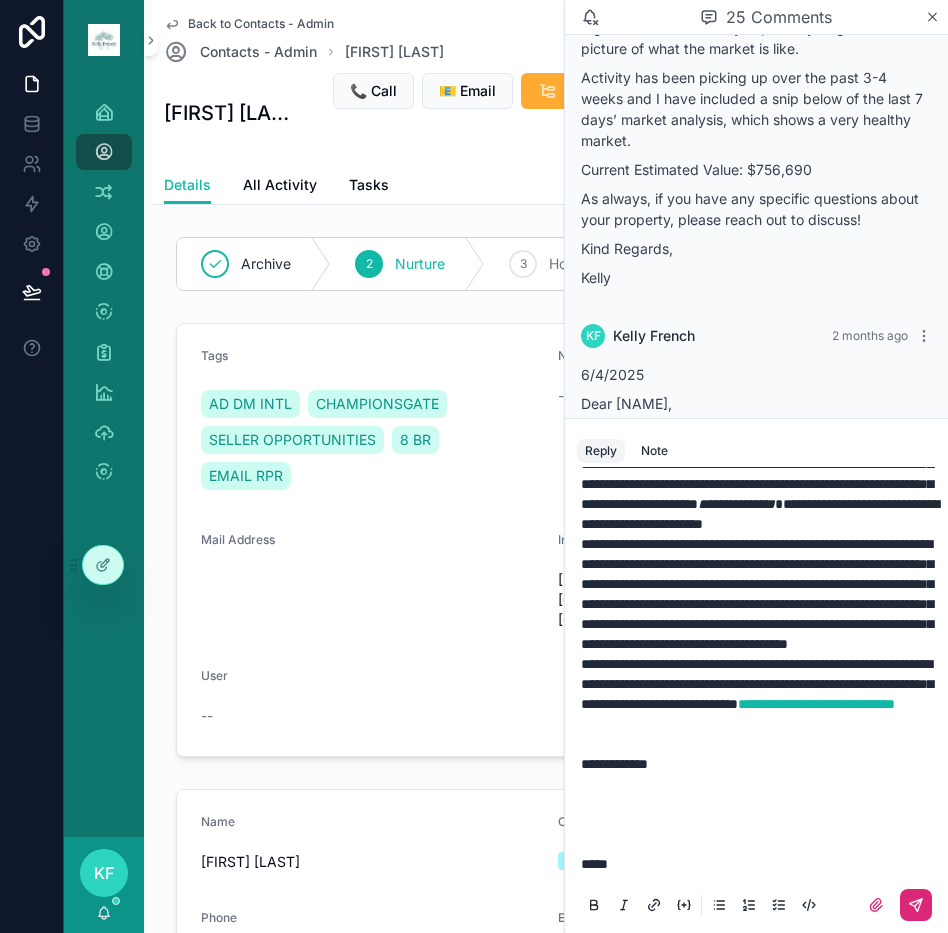 click 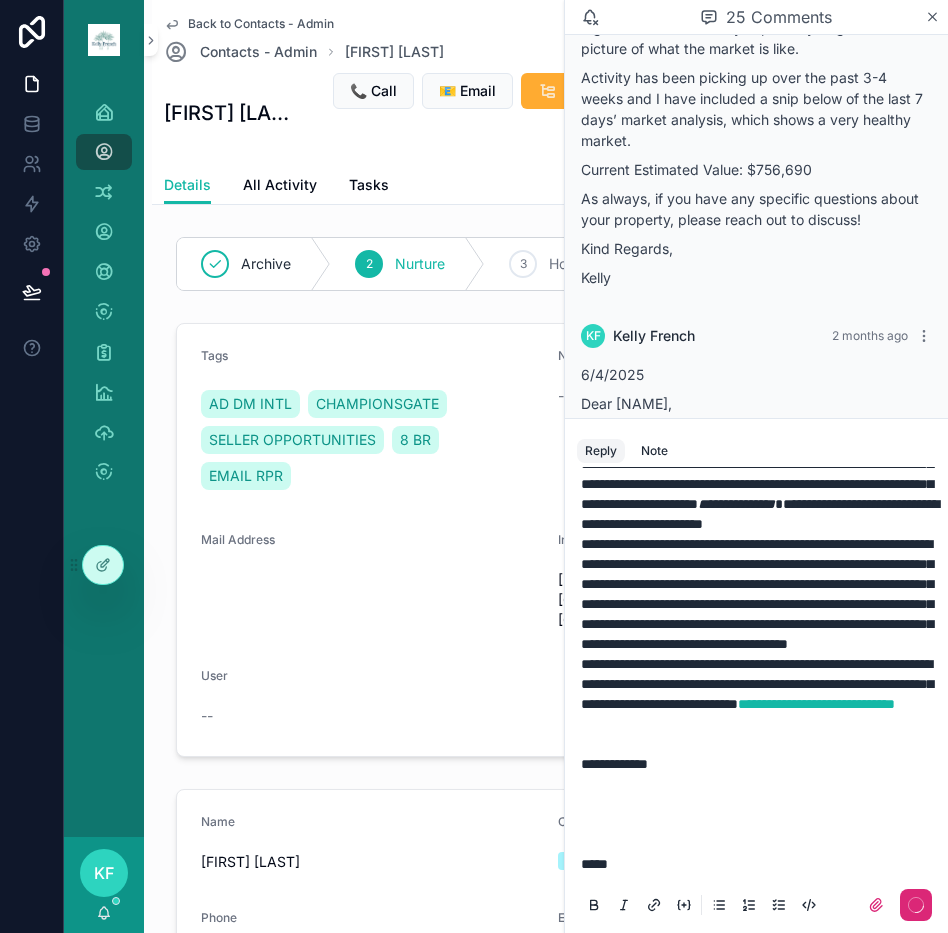 scroll, scrollTop: 0, scrollLeft: 0, axis: both 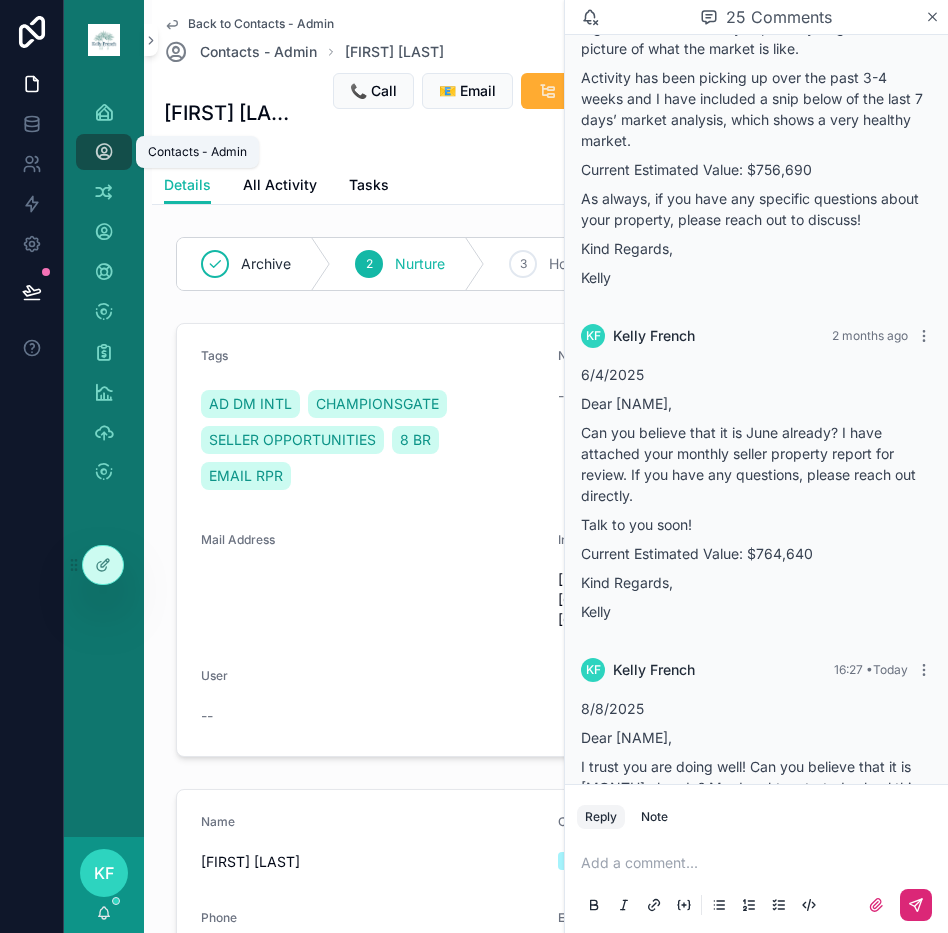 drag, startPoint x: 106, startPoint y: 150, endPoint x: 132, endPoint y: 162, distance: 28.635643 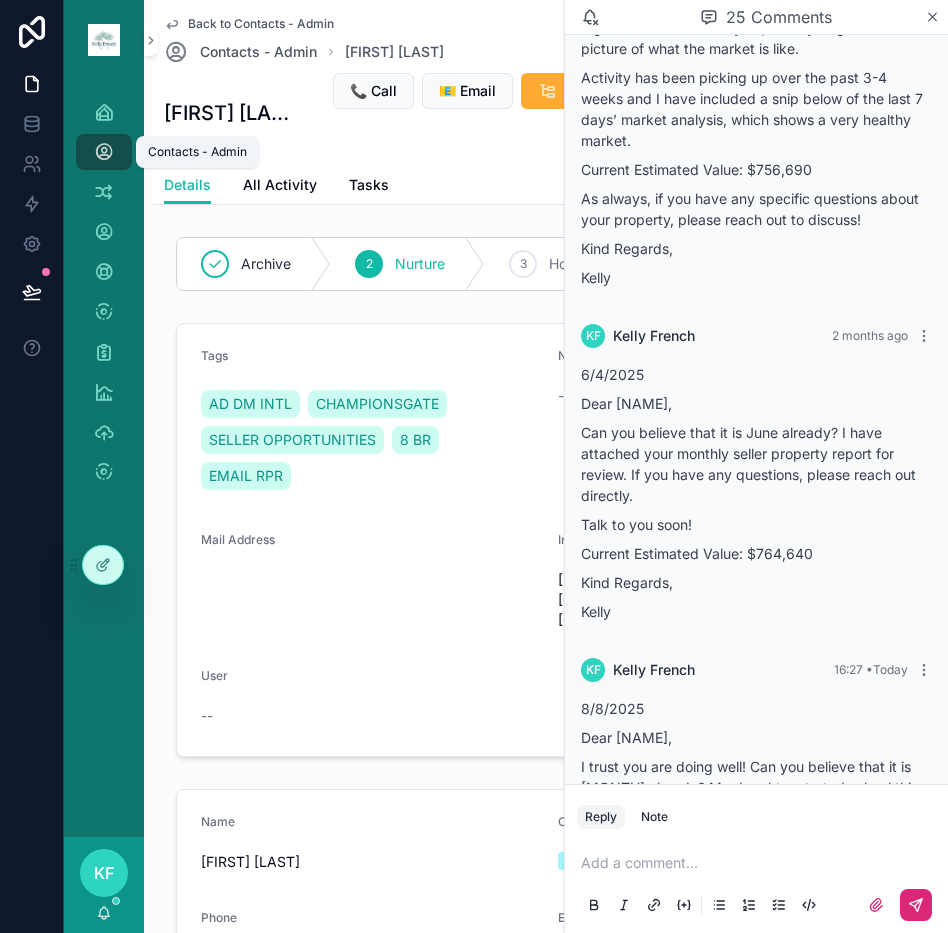 click at bounding box center [104, 152] 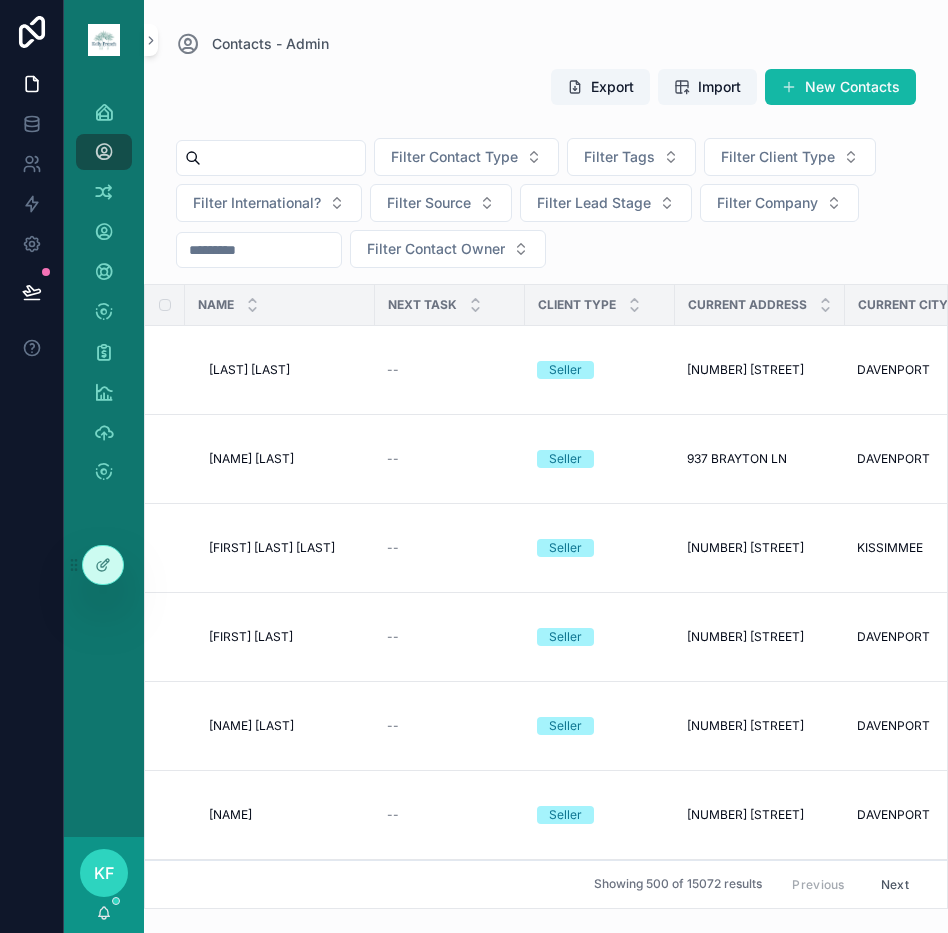 click at bounding box center (283, 158) 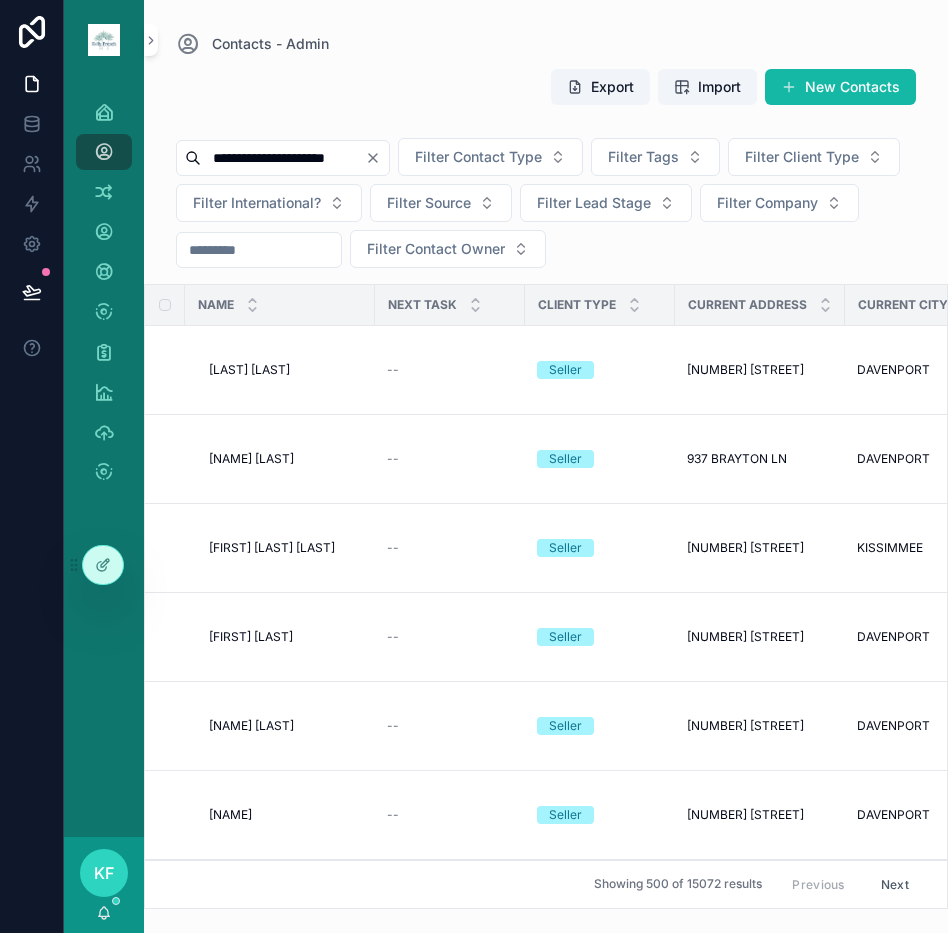 type on "**********" 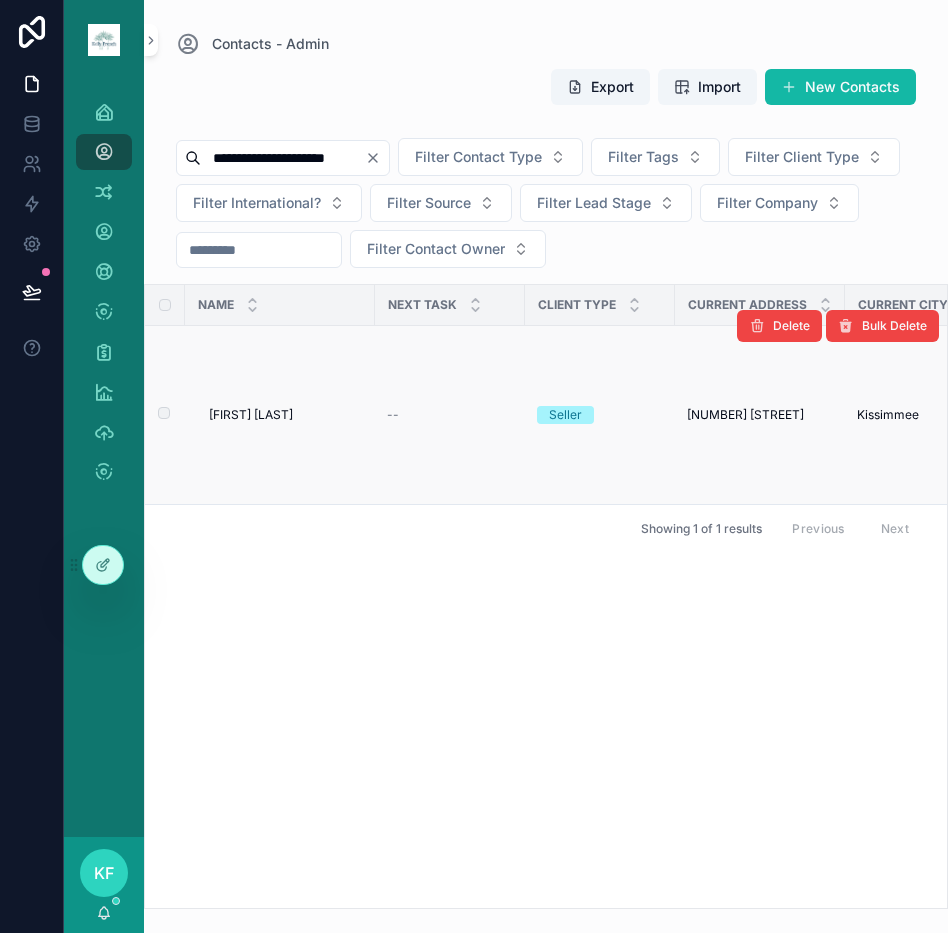 click on "[FIRST] [LAST]" at bounding box center (251, 415) 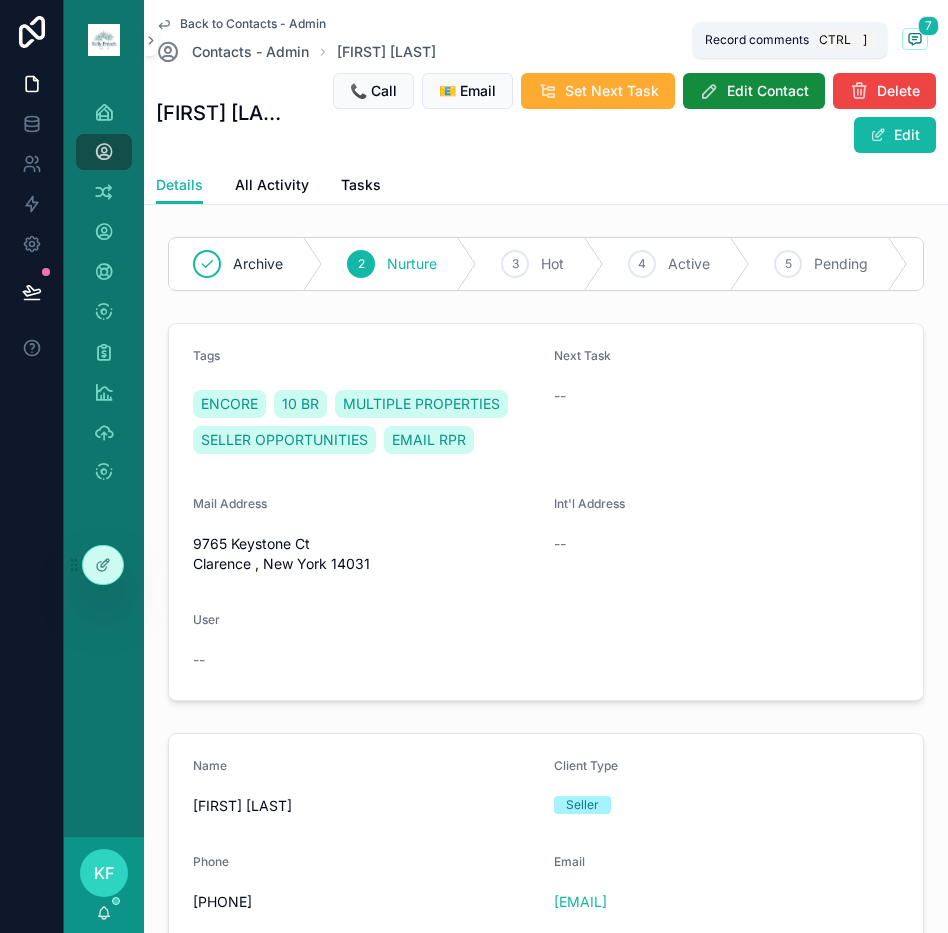 click at bounding box center (915, 39) 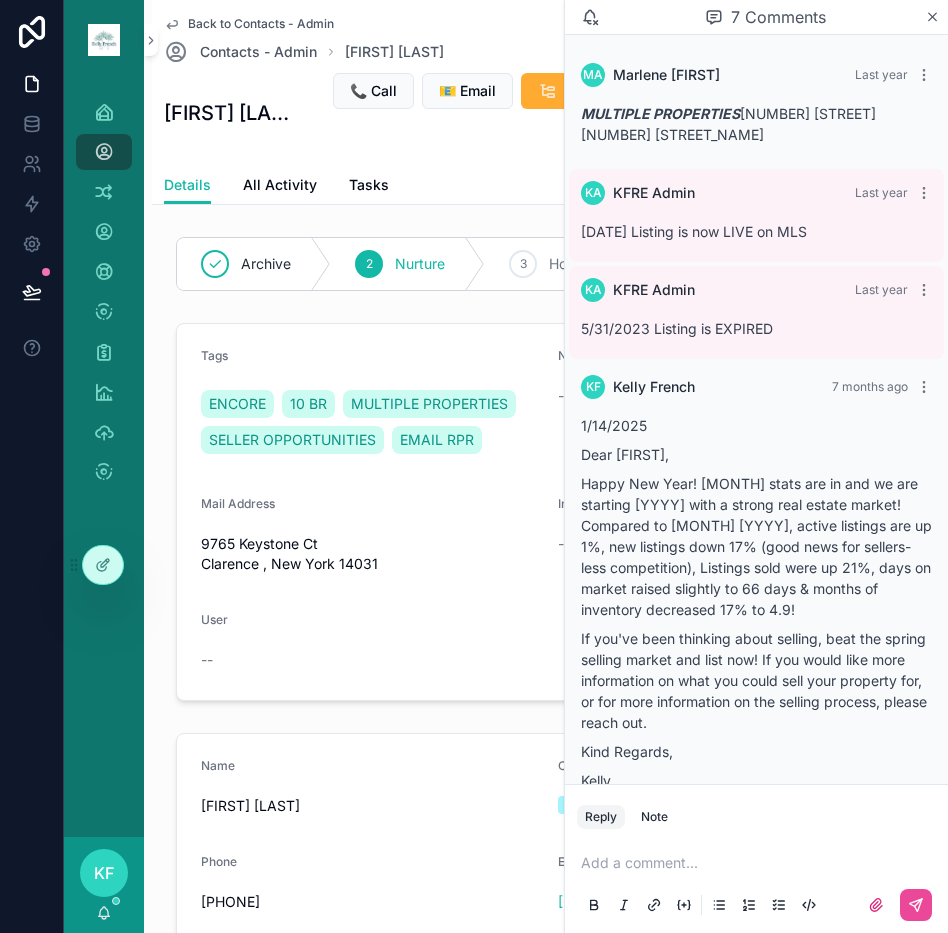 scroll, scrollTop: 1187, scrollLeft: 0, axis: vertical 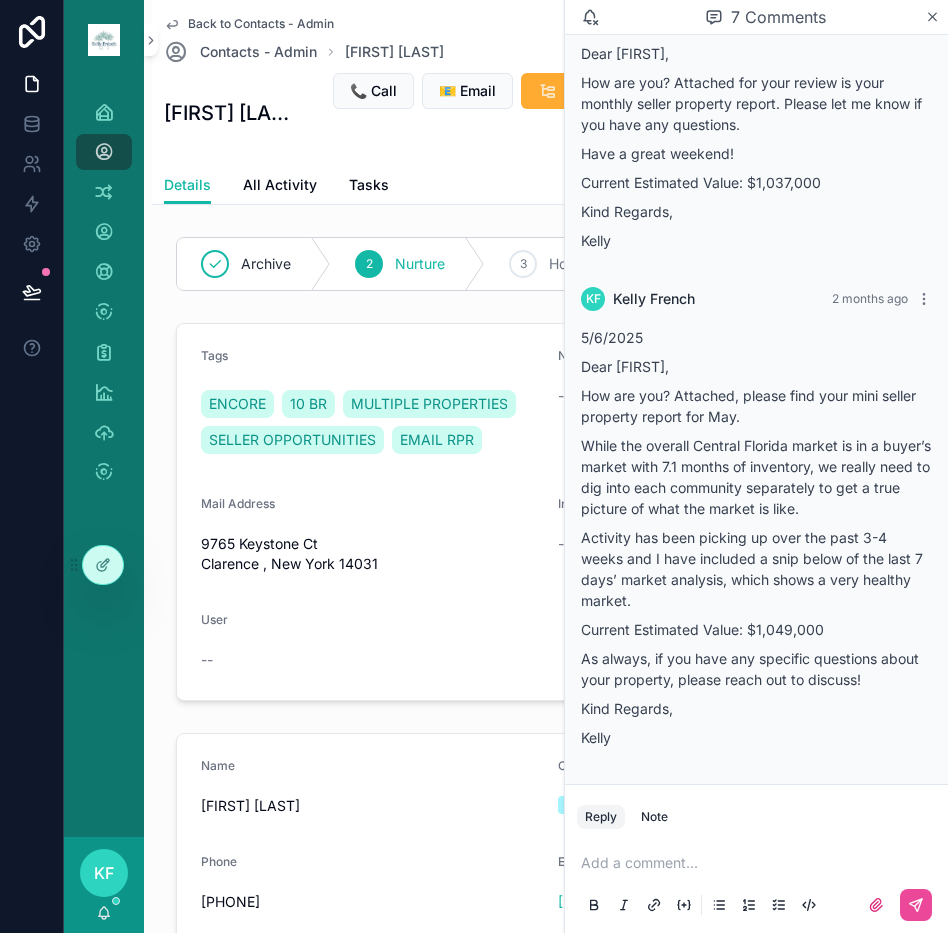 click at bounding box center (760, 863) 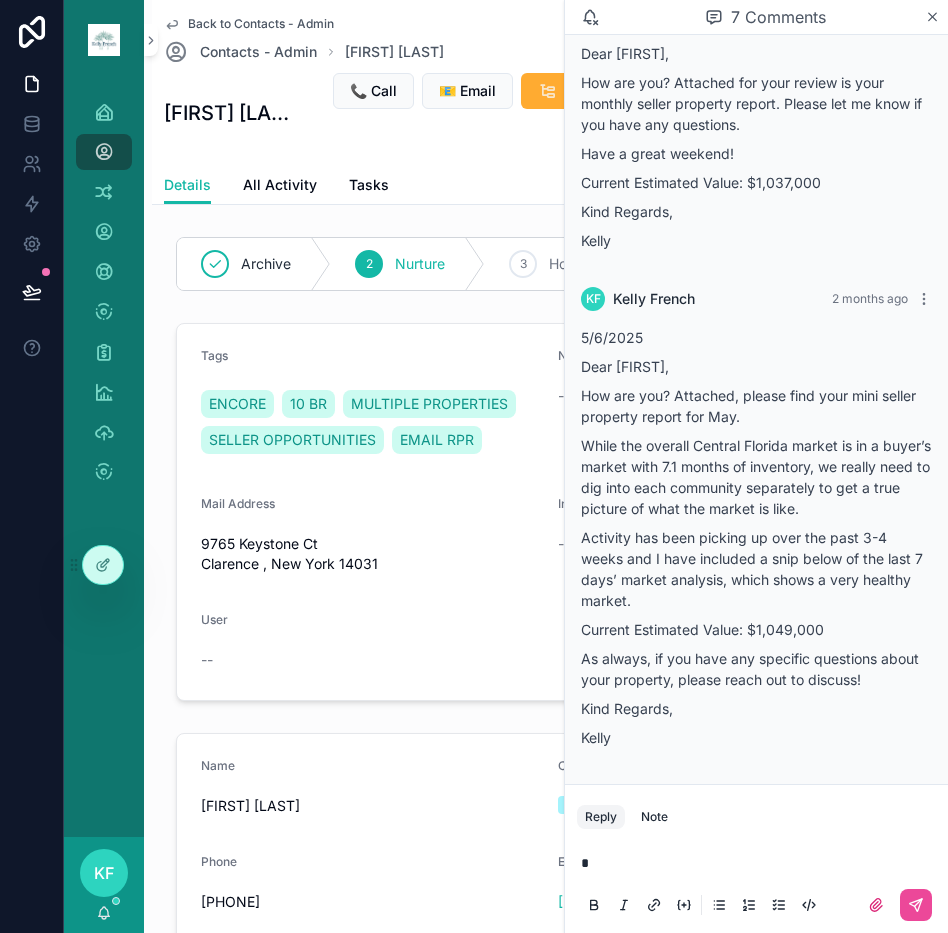 type 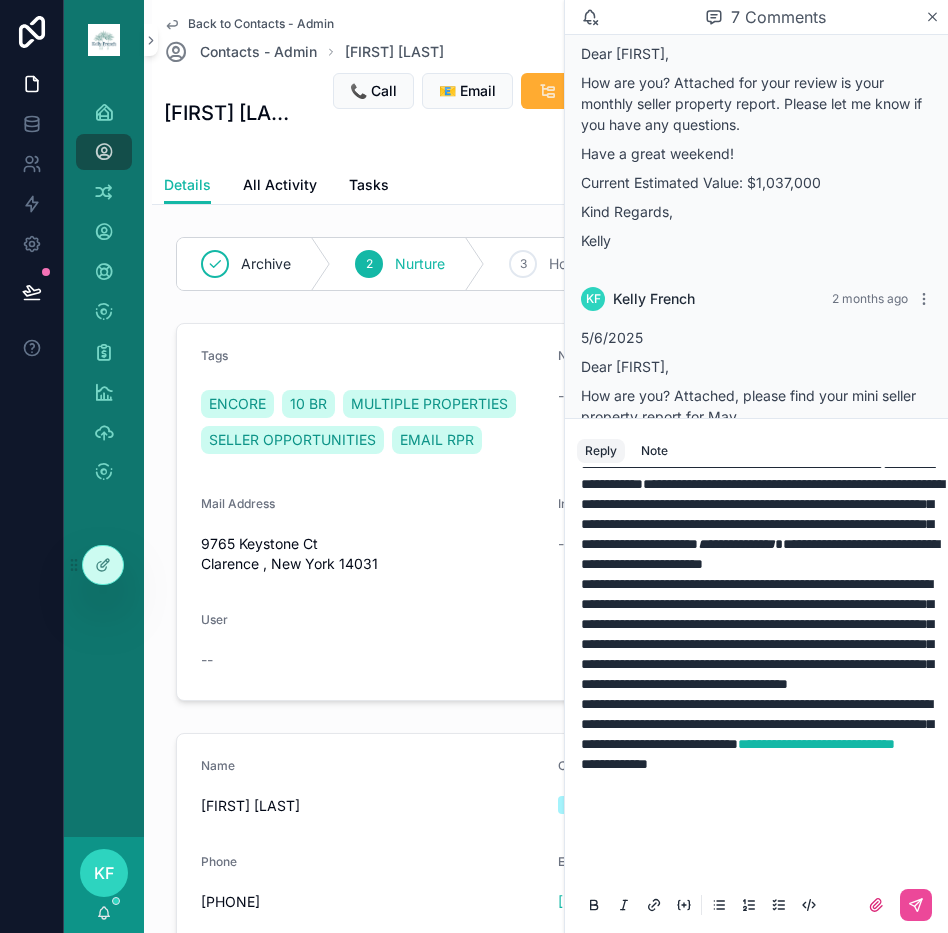 scroll, scrollTop: 532, scrollLeft: 0, axis: vertical 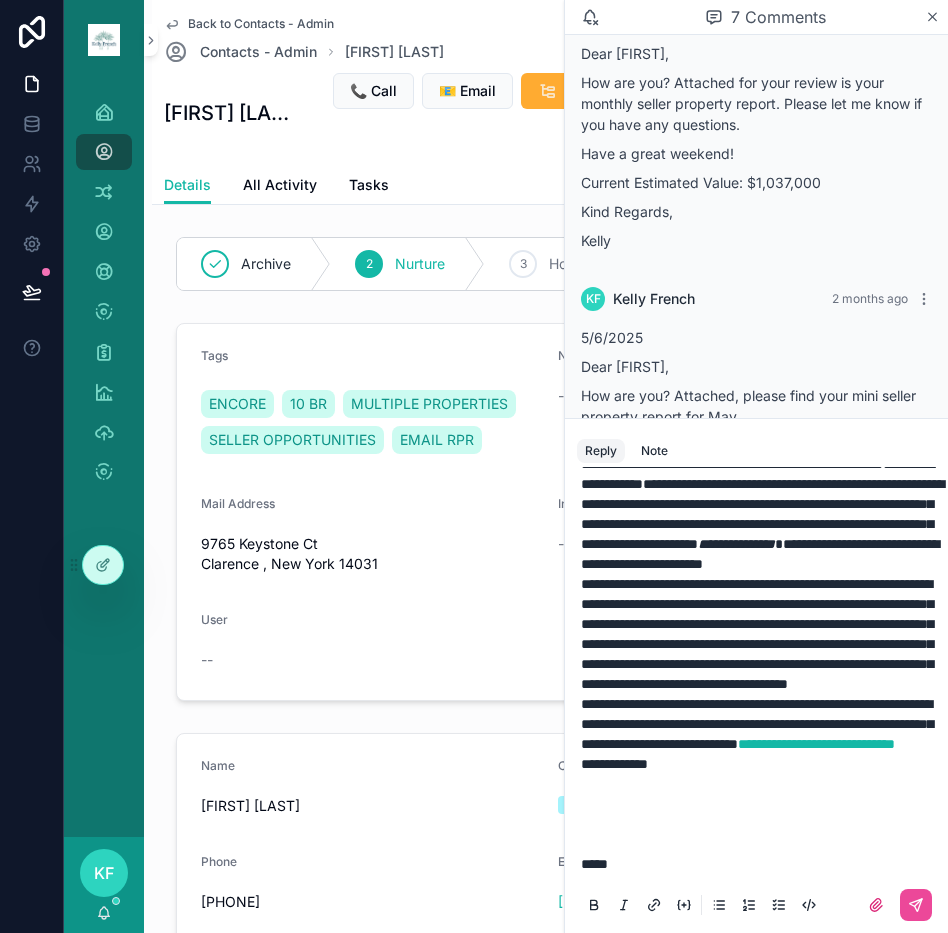 click on "**********" at bounding box center (614, 764) 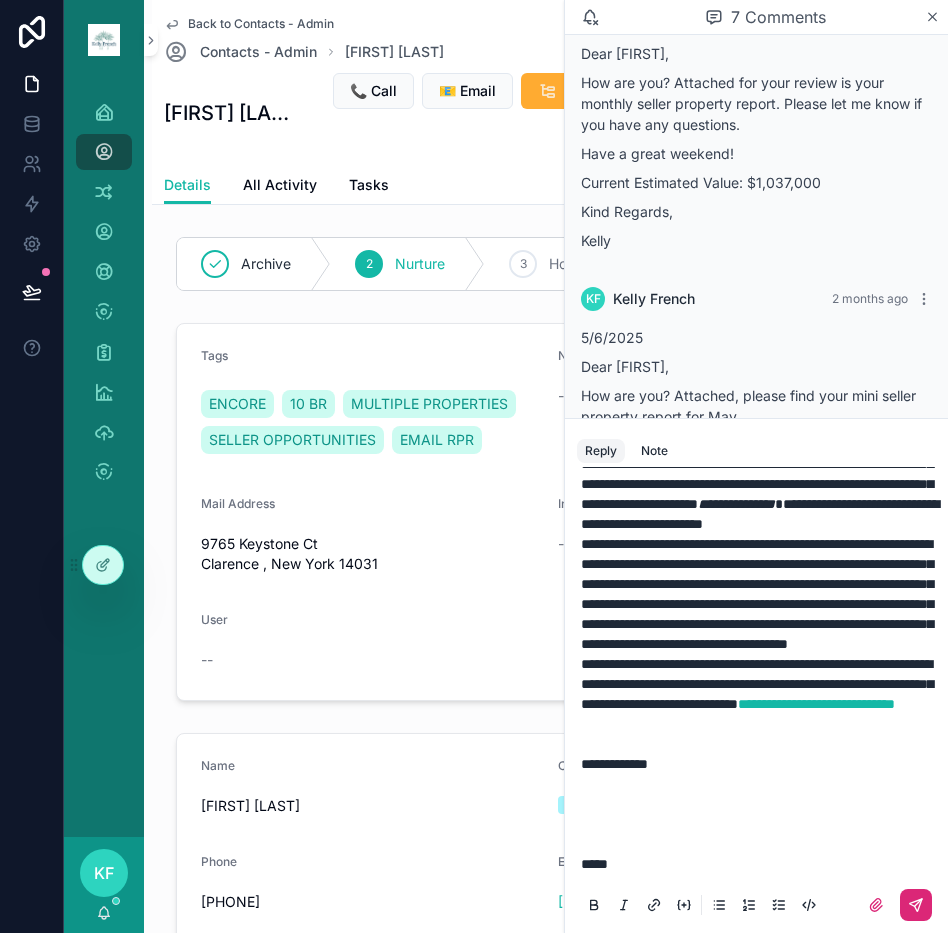 click 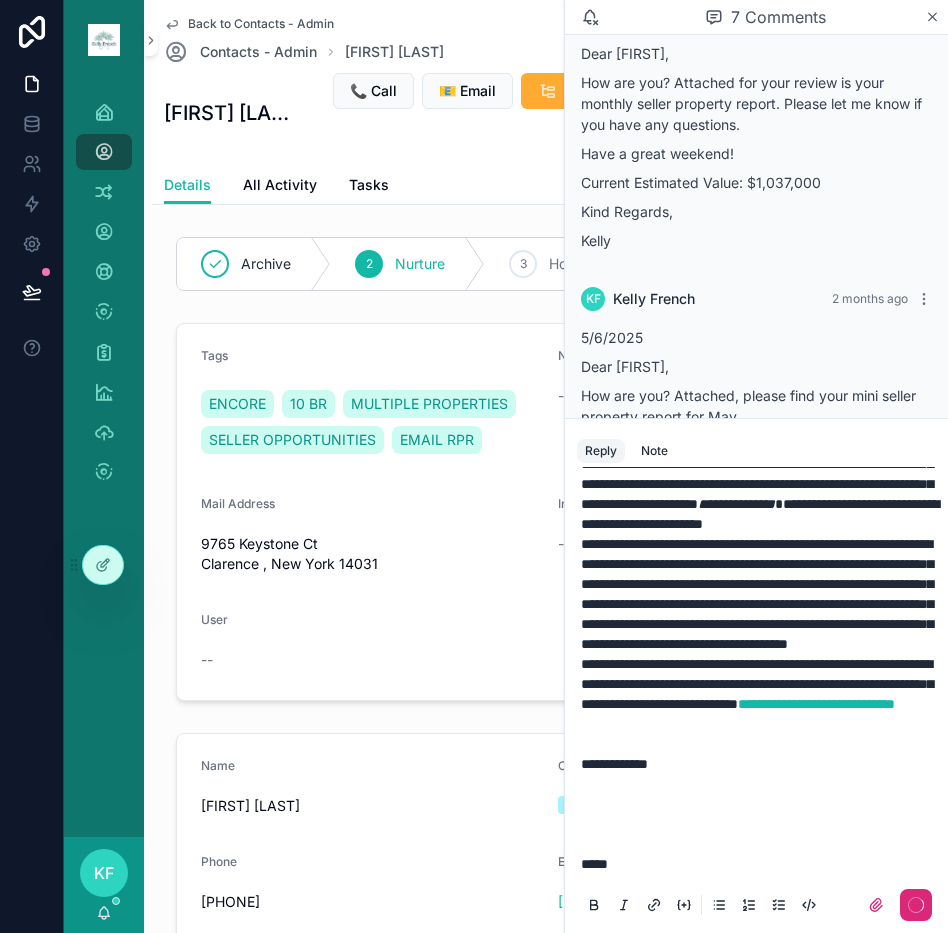 scroll, scrollTop: 0, scrollLeft: 0, axis: both 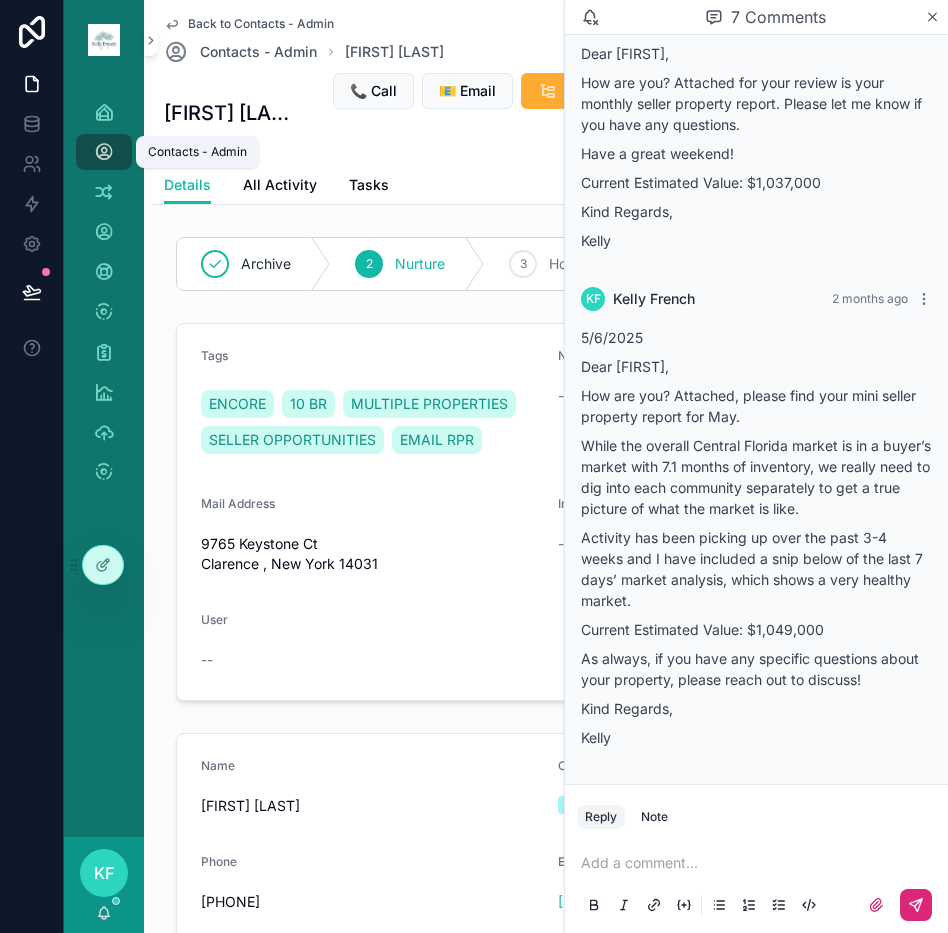 click on "Contacts - Admin" at bounding box center [104, 152] 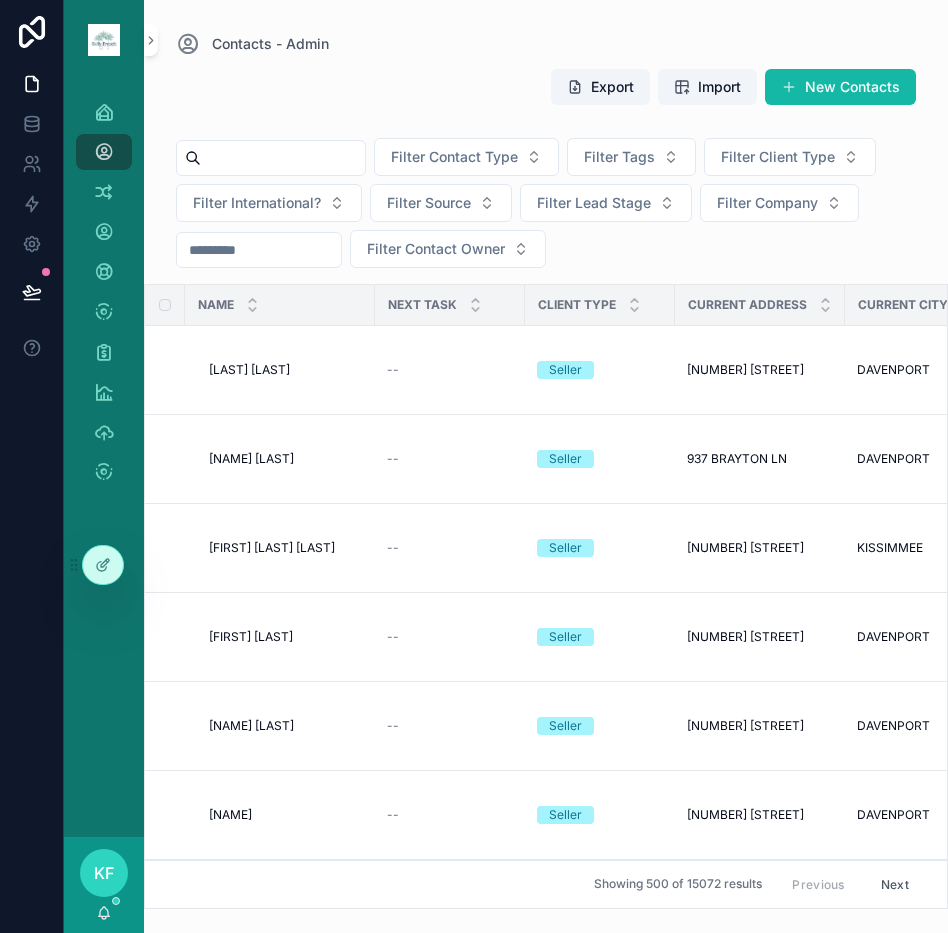 click at bounding box center (283, 158) 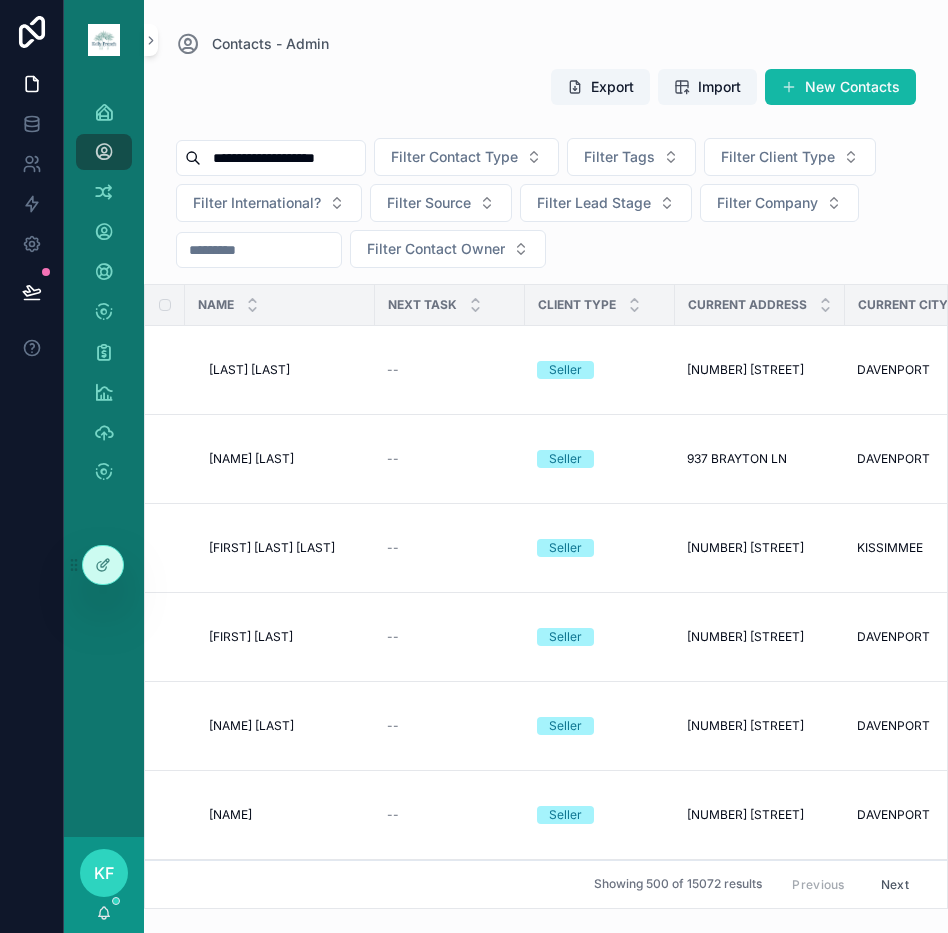 type on "**********" 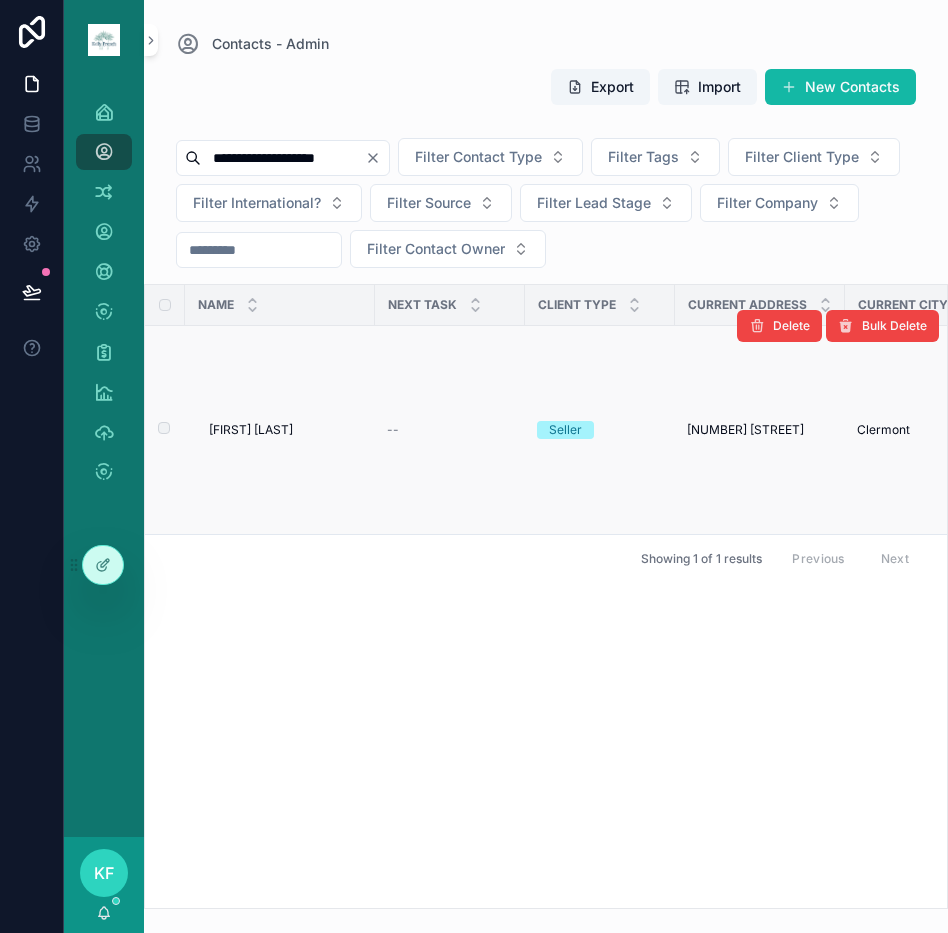 click on "[FIRST] [LAST]" at bounding box center [251, 430] 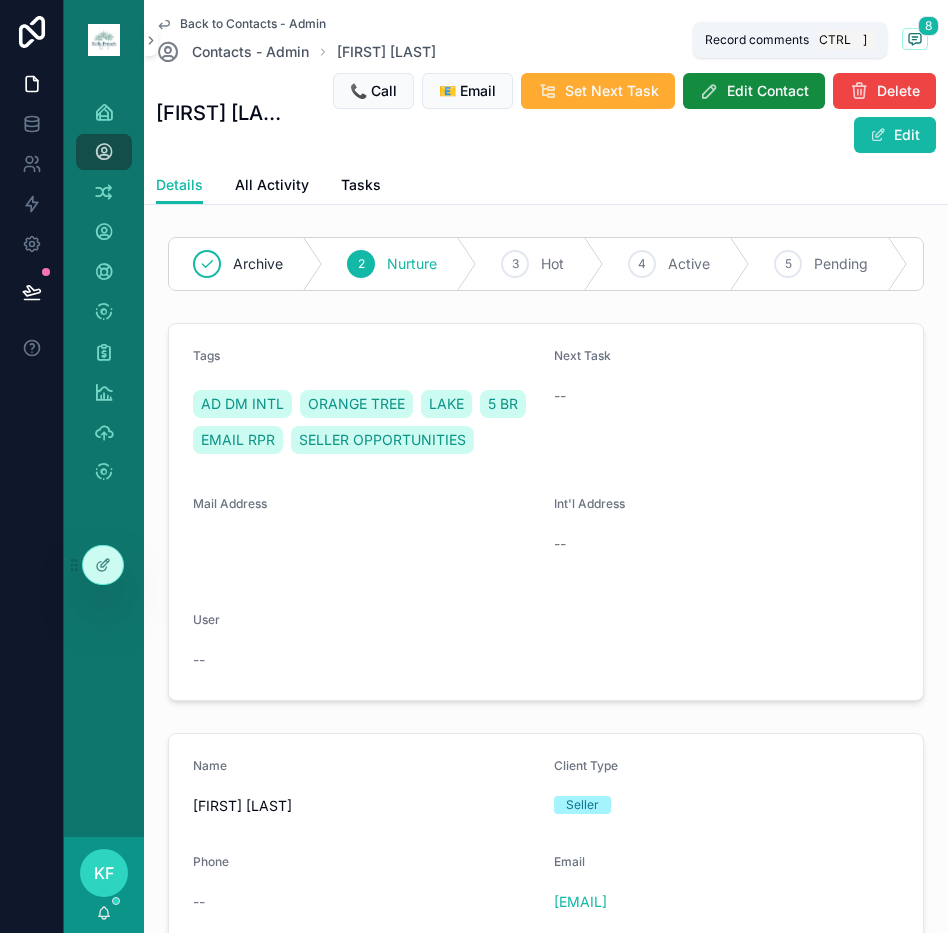 click 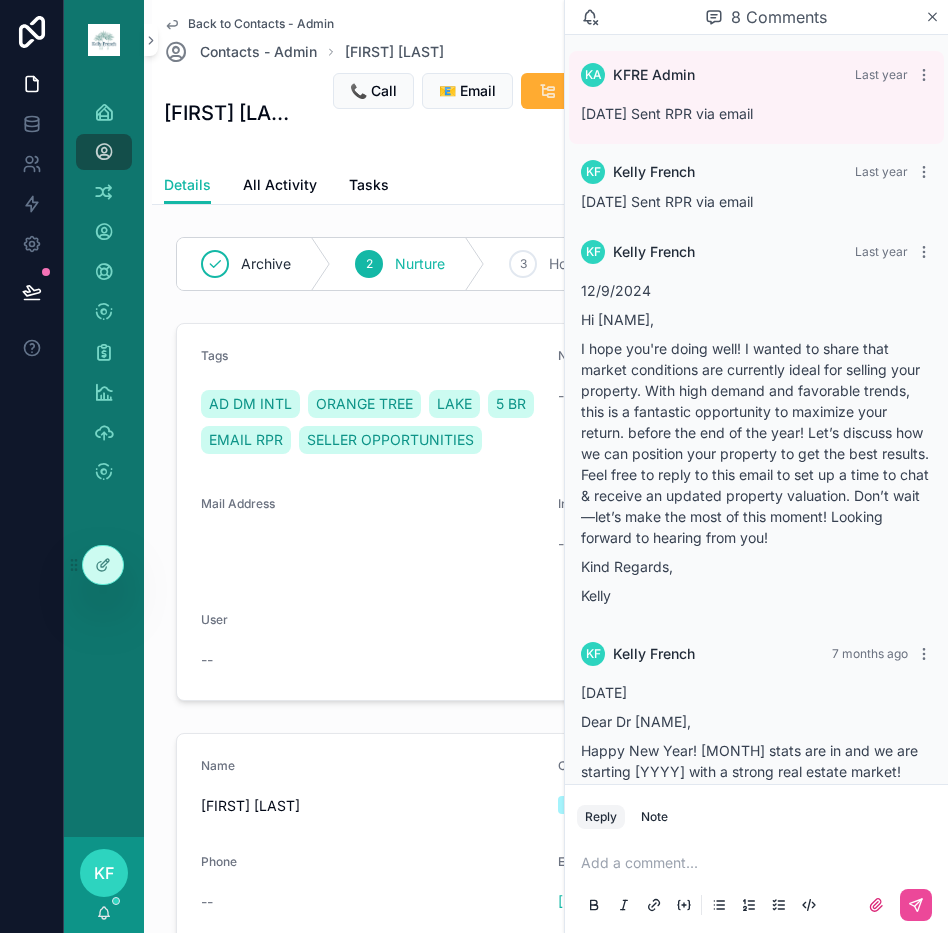 scroll, scrollTop: 1809, scrollLeft: 0, axis: vertical 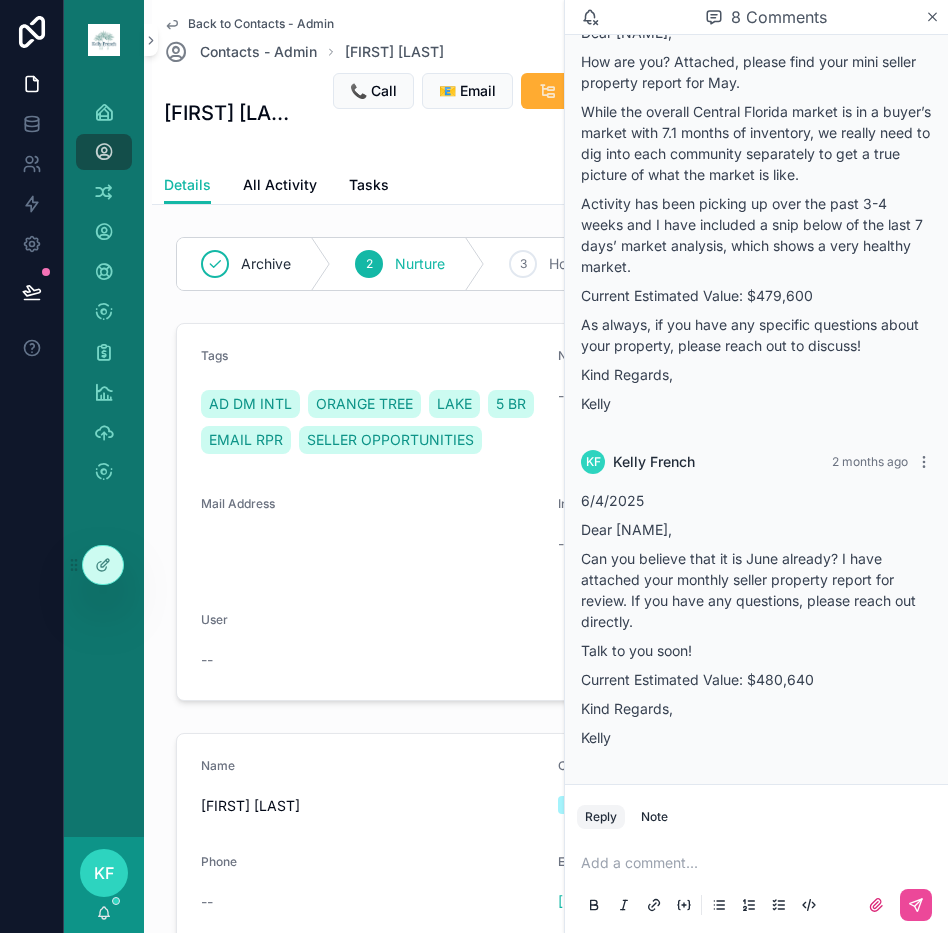 click at bounding box center [760, 863] 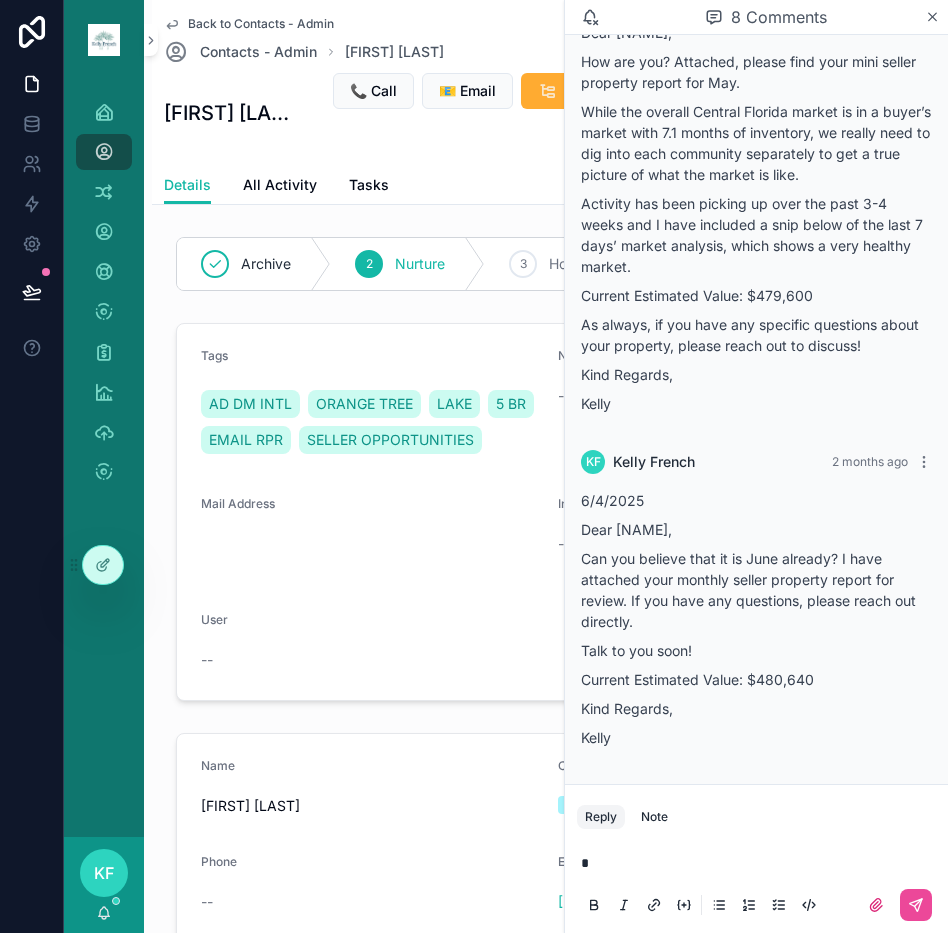 type 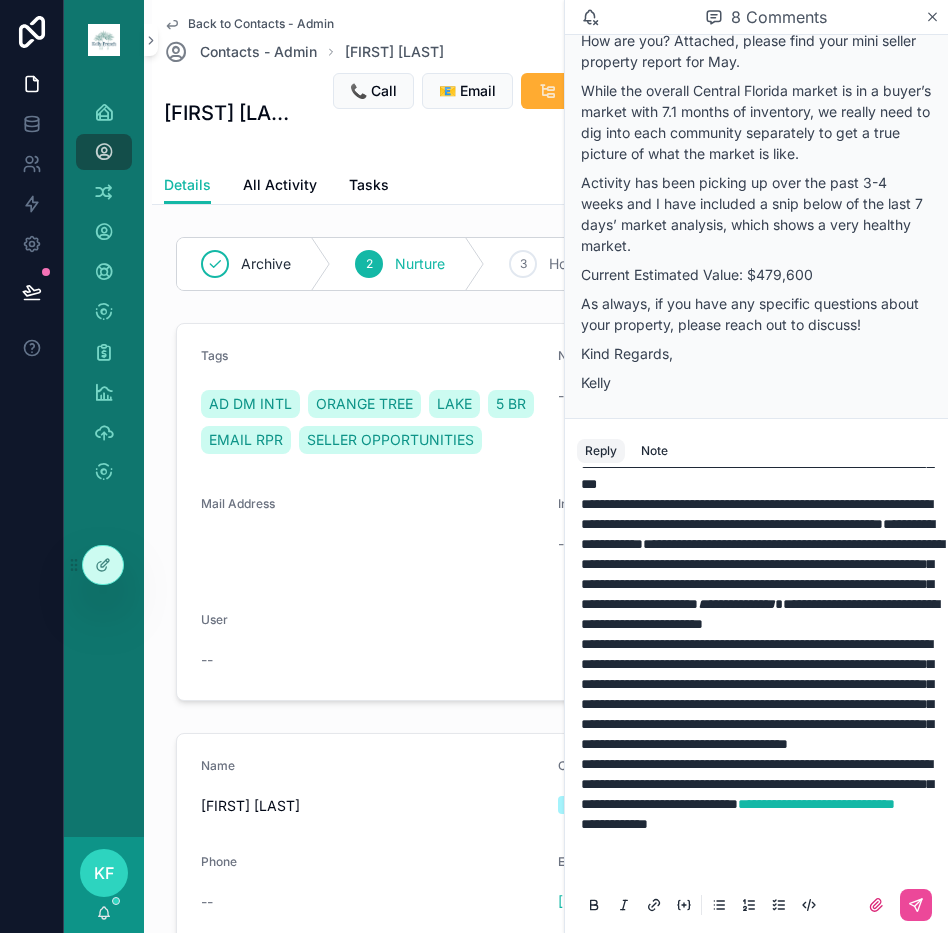 scroll, scrollTop: 492, scrollLeft: 0, axis: vertical 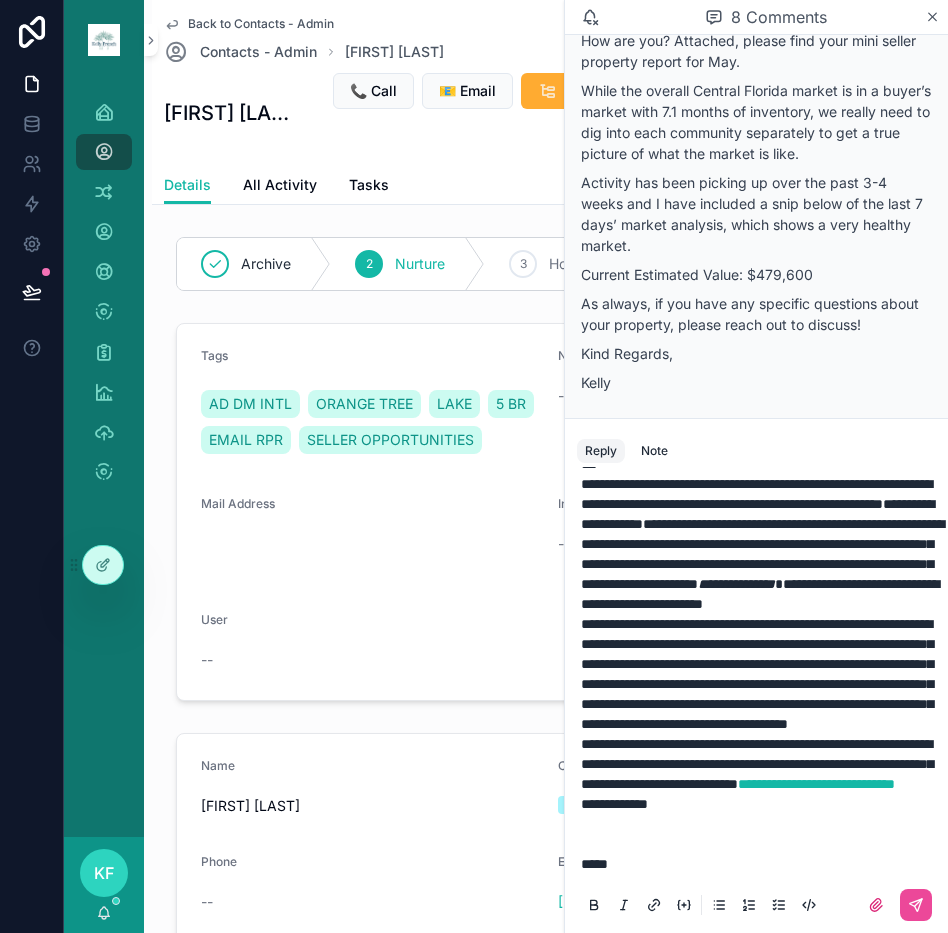 click on "**********" at bounding box center [614, 804] 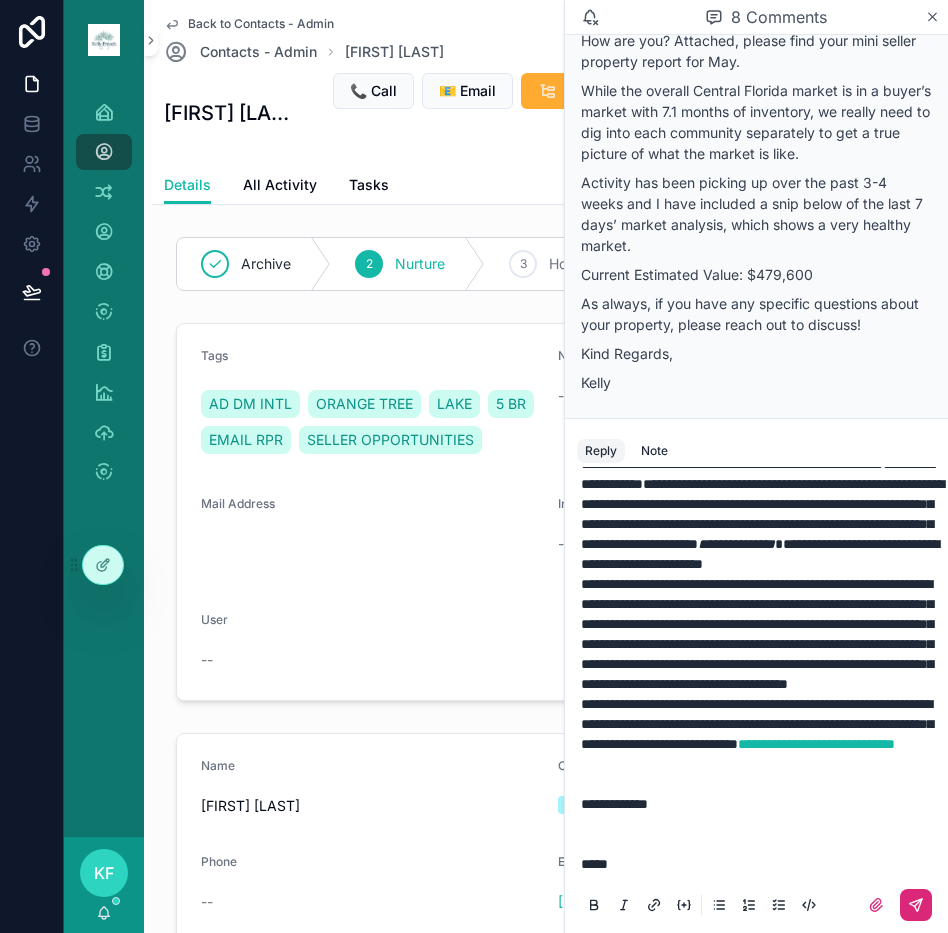 click at bounding box center [916, 905] 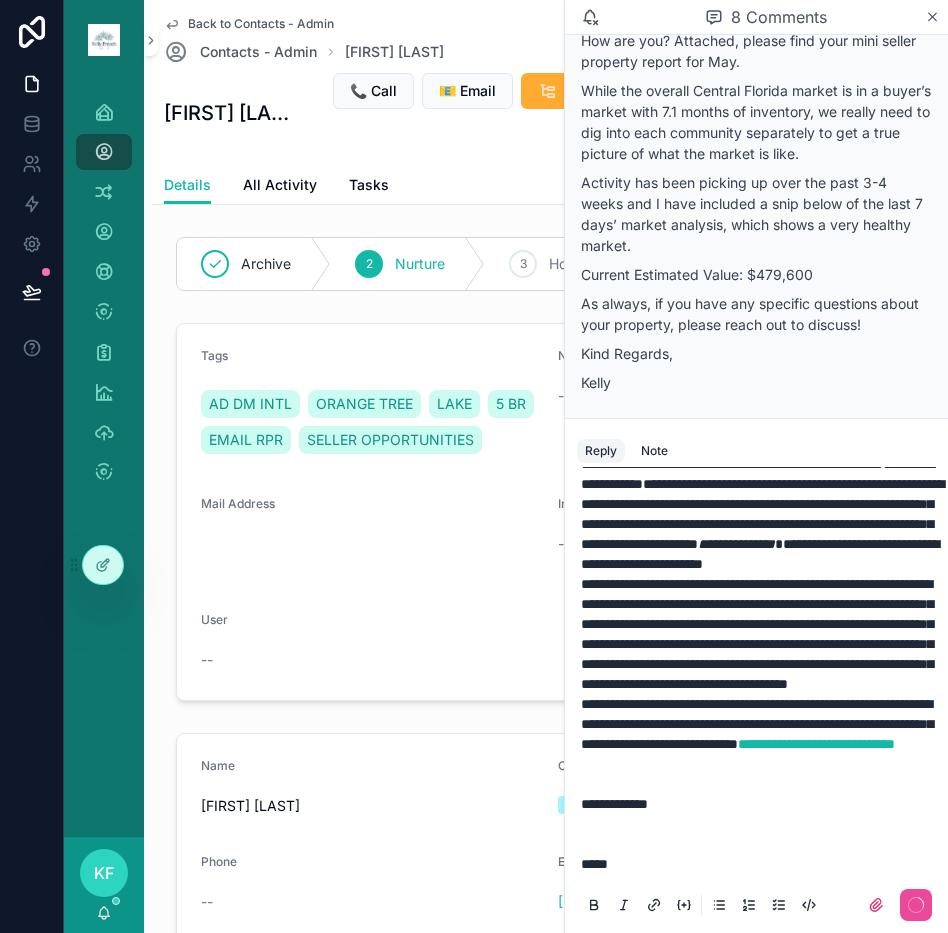 scroll, scrollTop: 0, scrollLeft: 0, axis: both 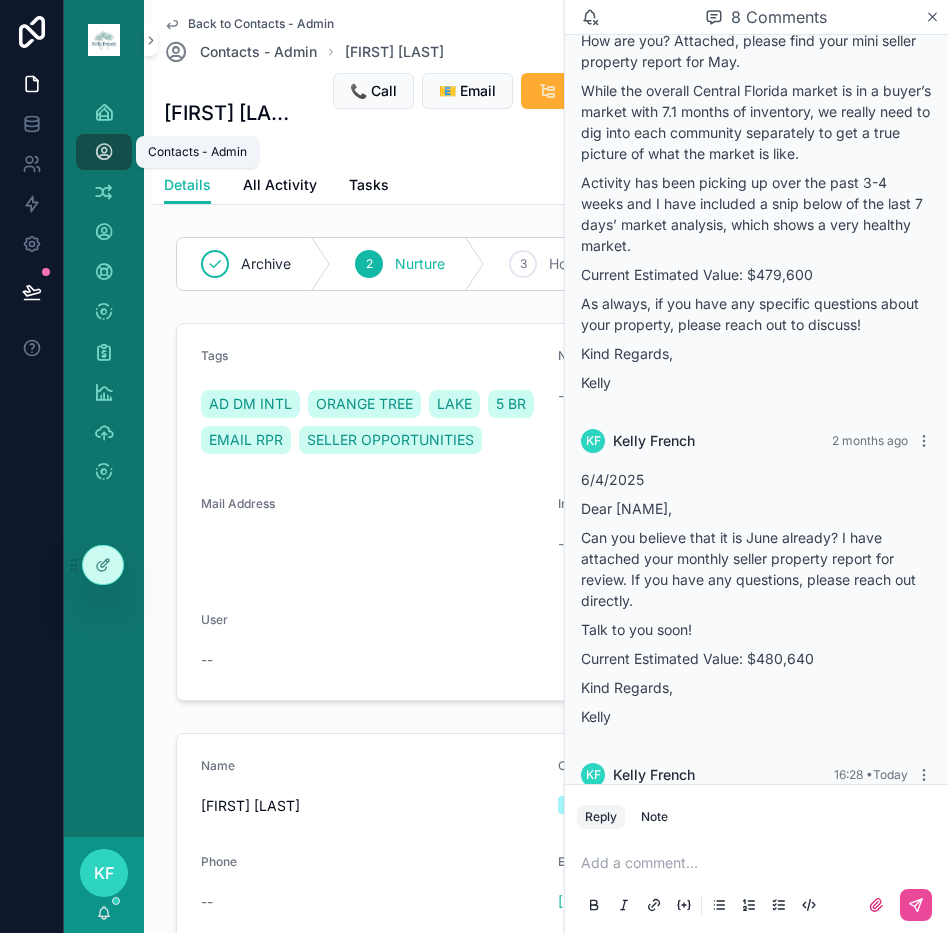 click at bounding box center (104, 152) 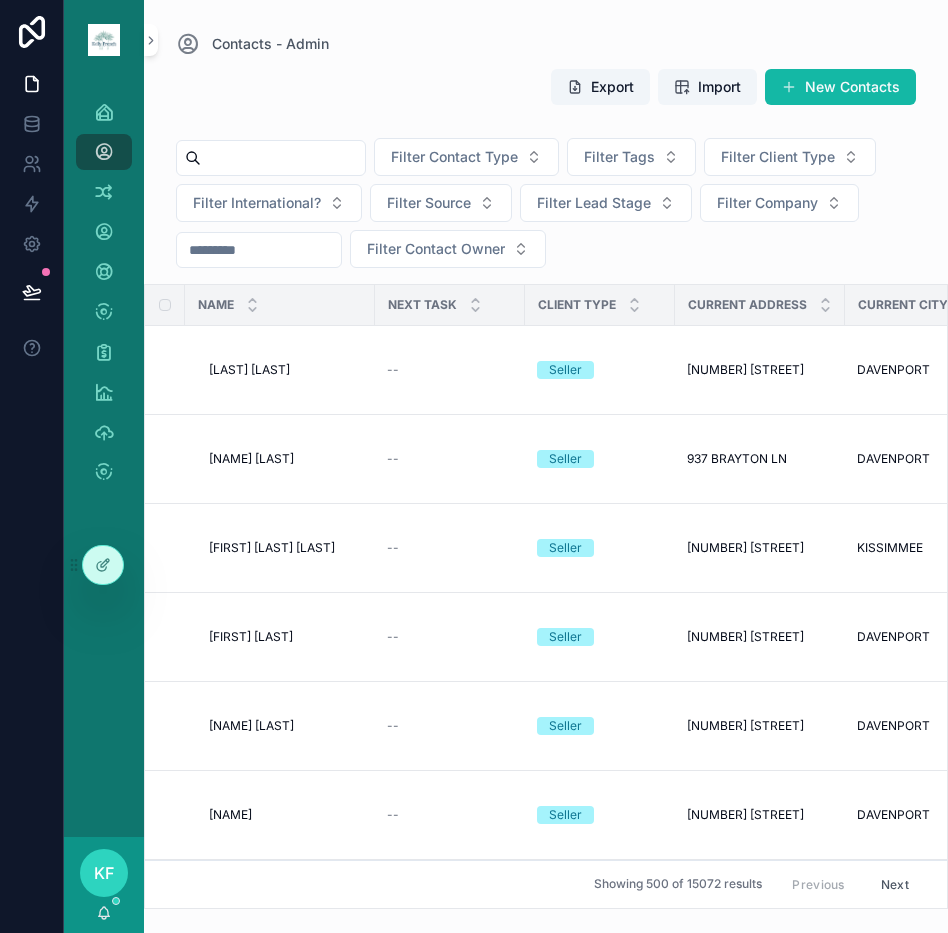 click at bounding box center (283, 158) 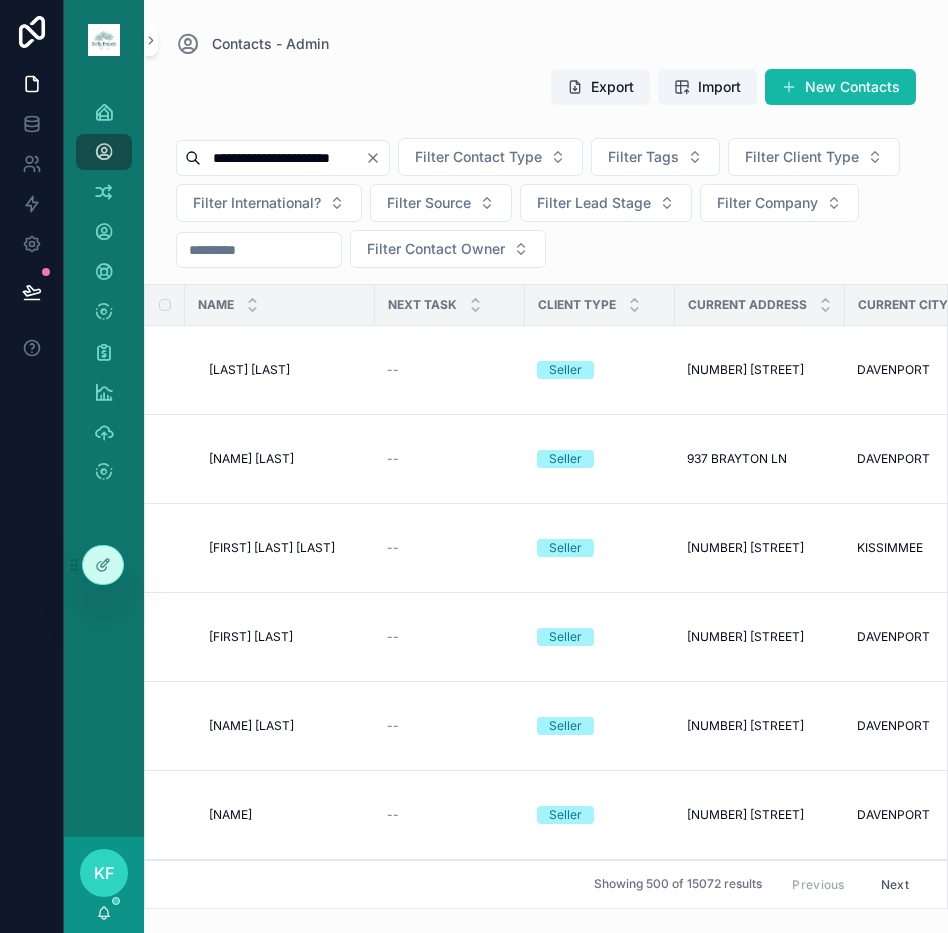 type on "**********" 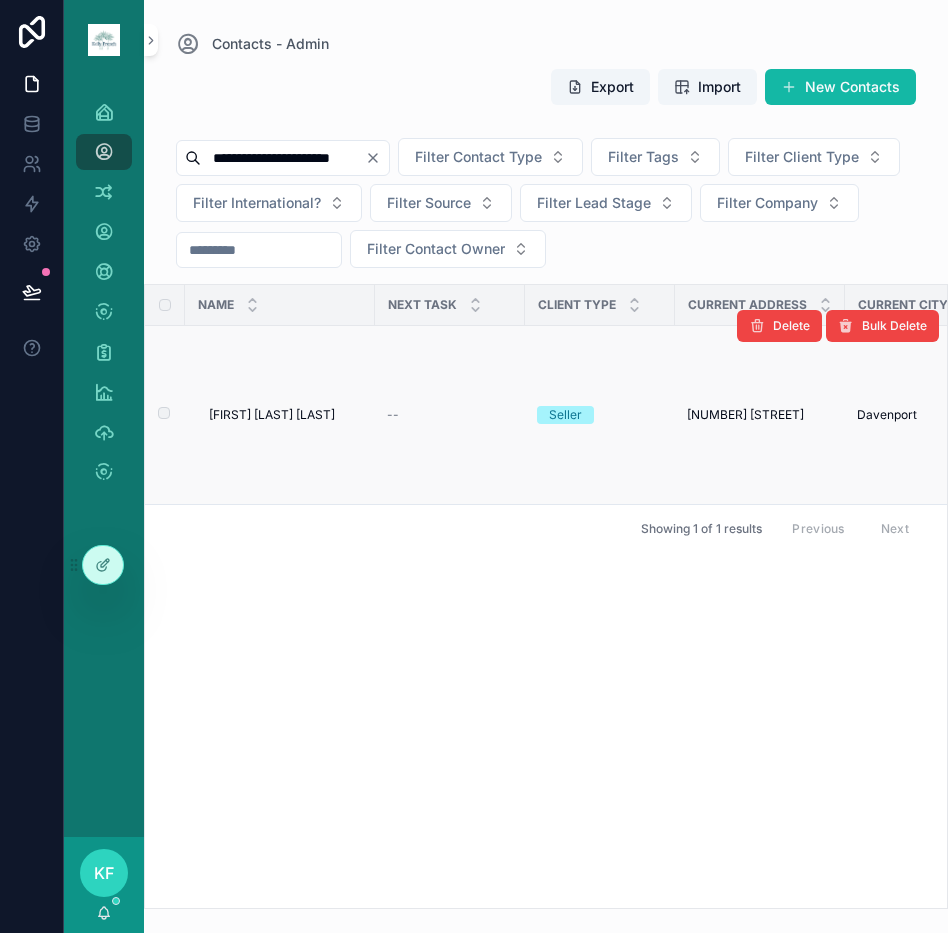 click on "[FIRST] [LAST] [LAST]" at bounding box center (272, 415) 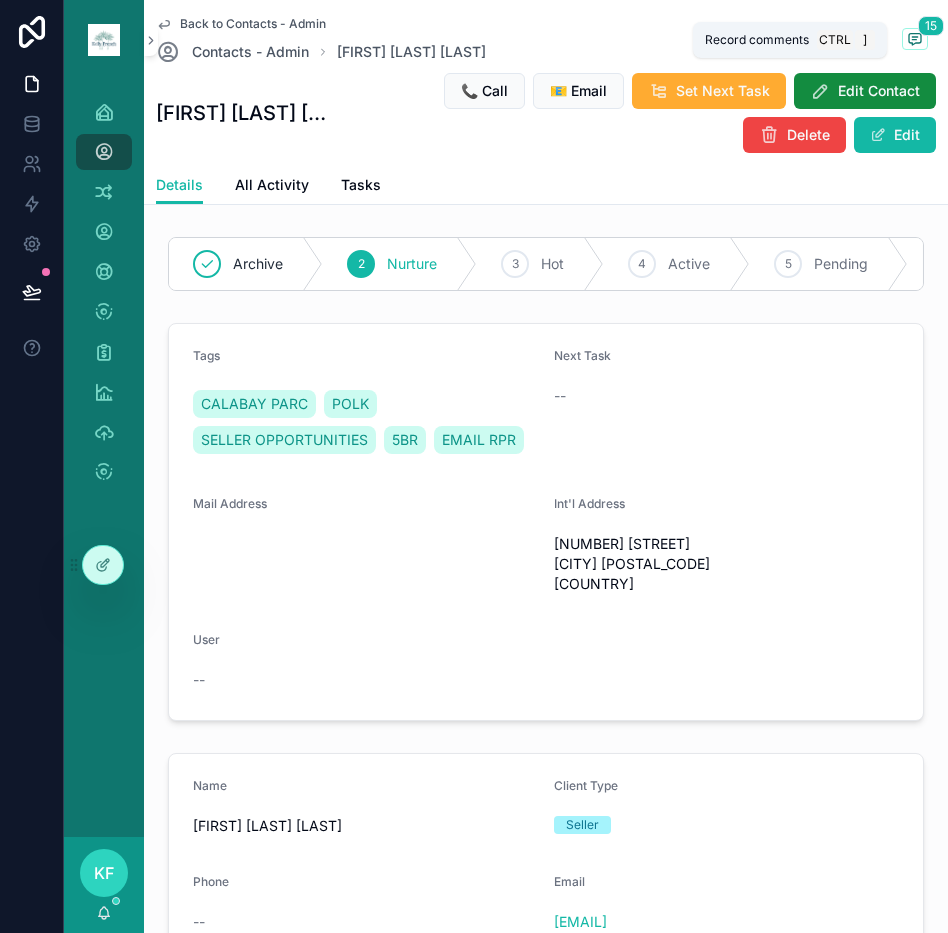 click 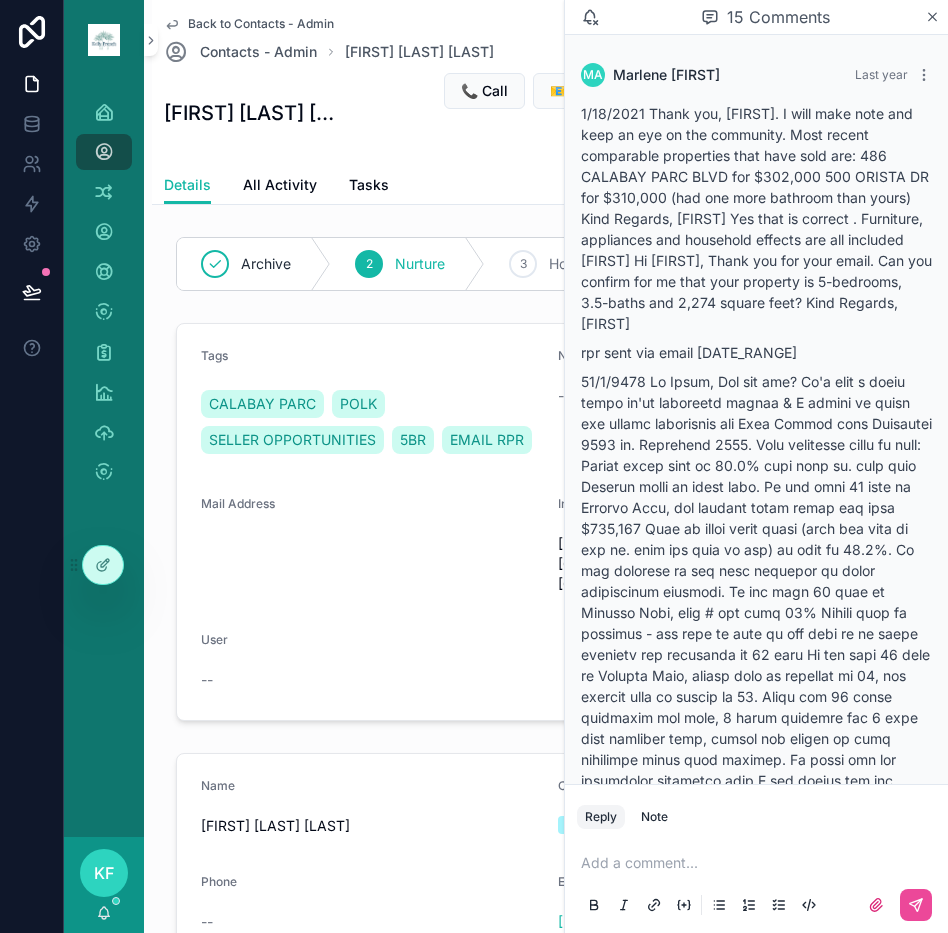 scroll, scrollTop: 4108, scrollLeft: 0, axis: vertical 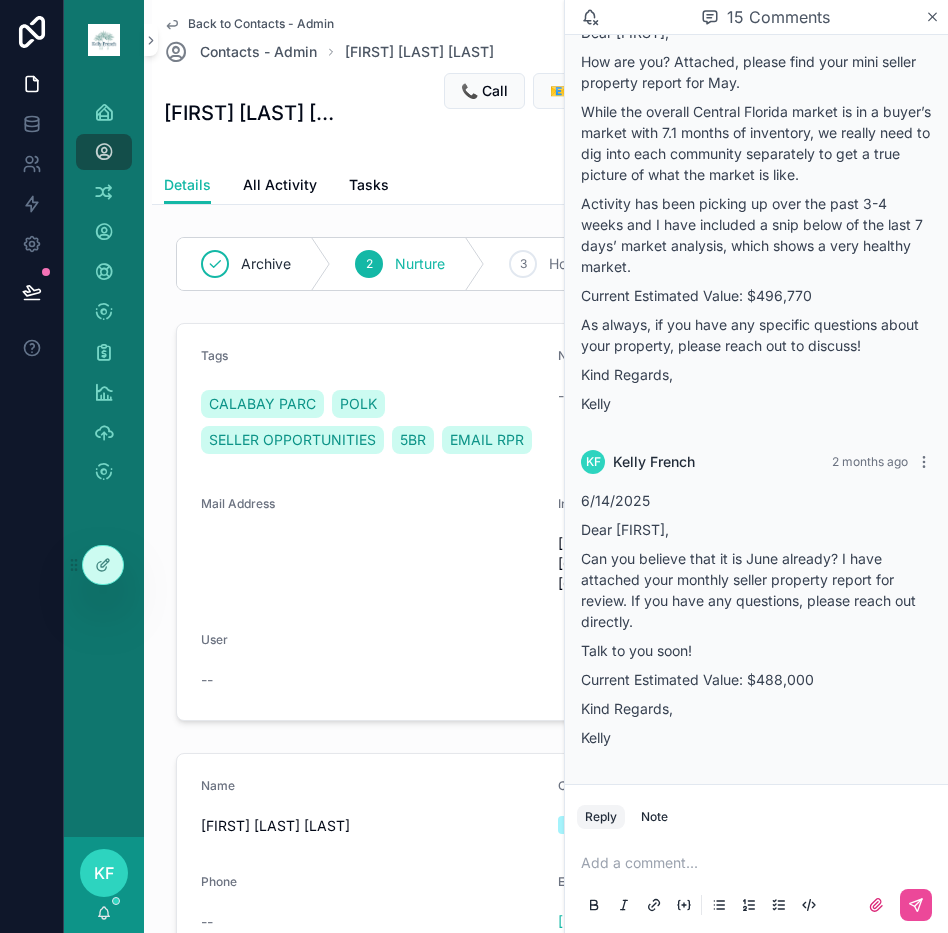 click at bounding box center [760, 863] 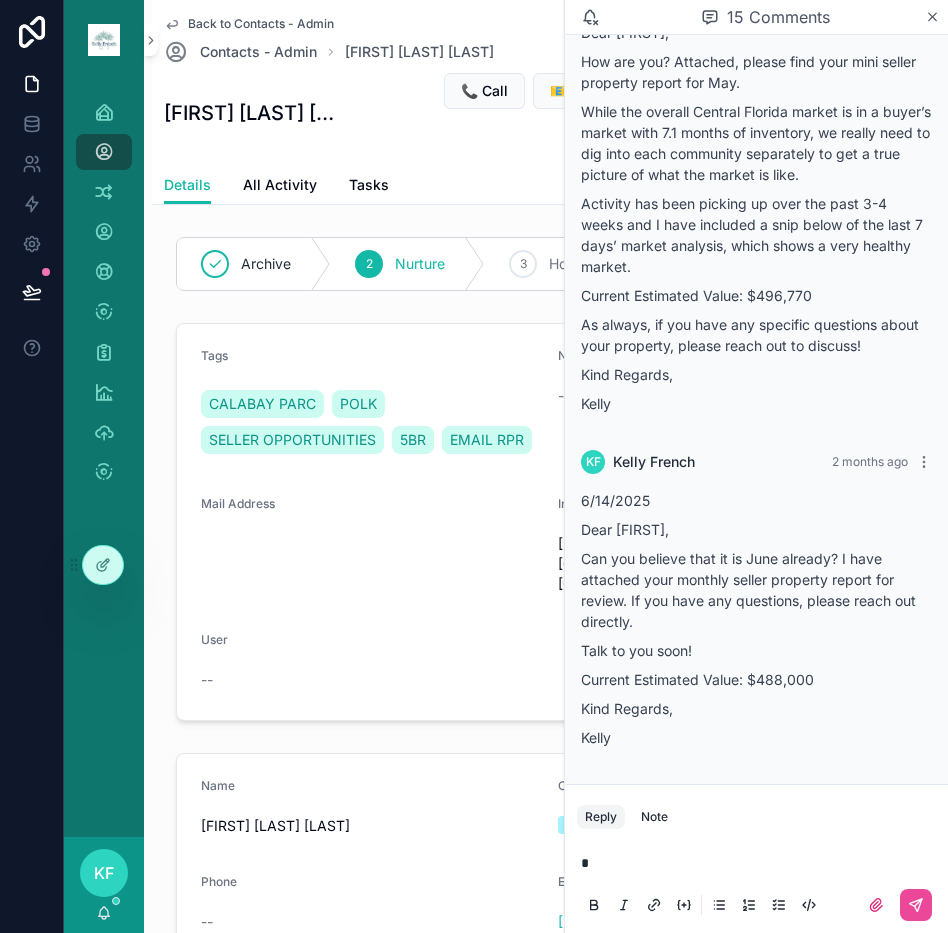 type 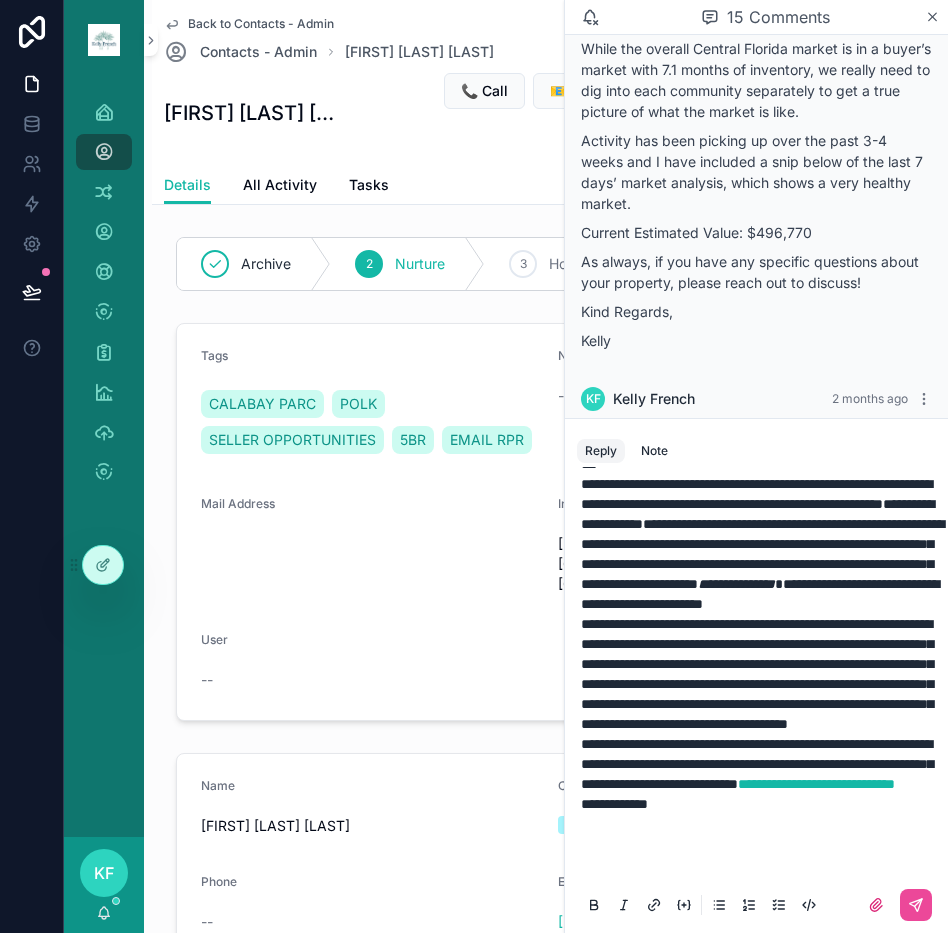 scroll, scrollTop: 492, scrollLeft: 0, axis: vertical 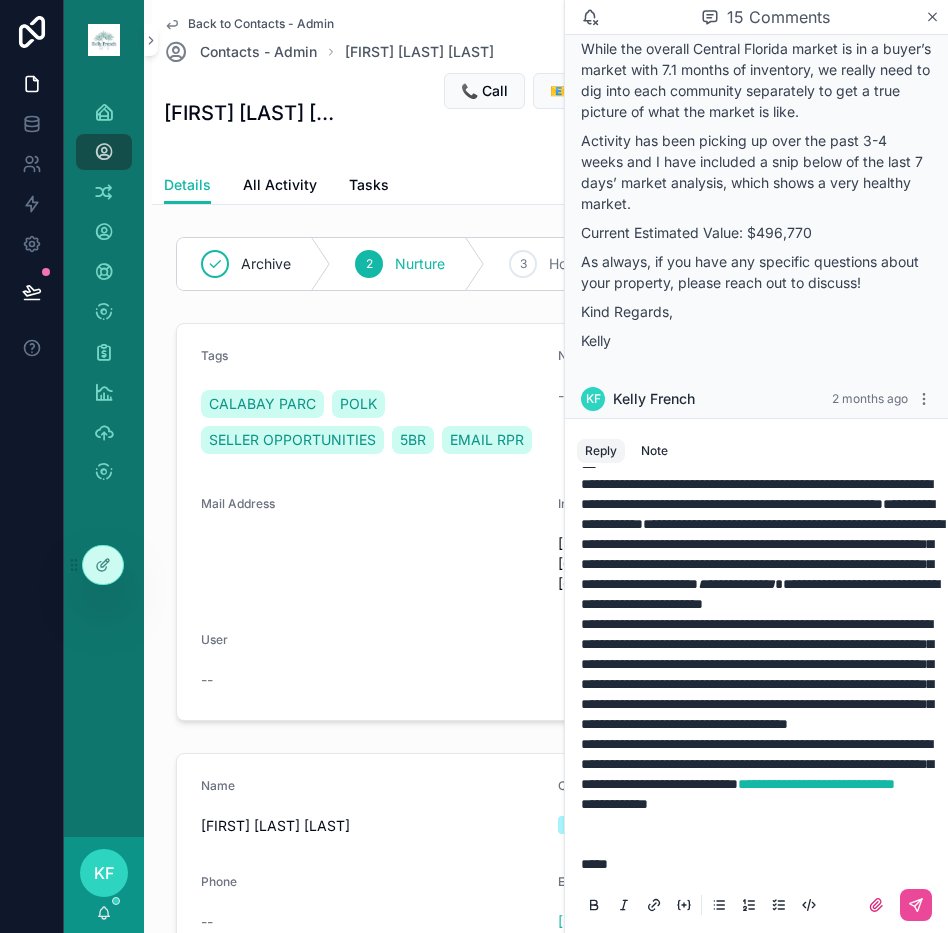 click on "**********" at bounding box center (756, 514) 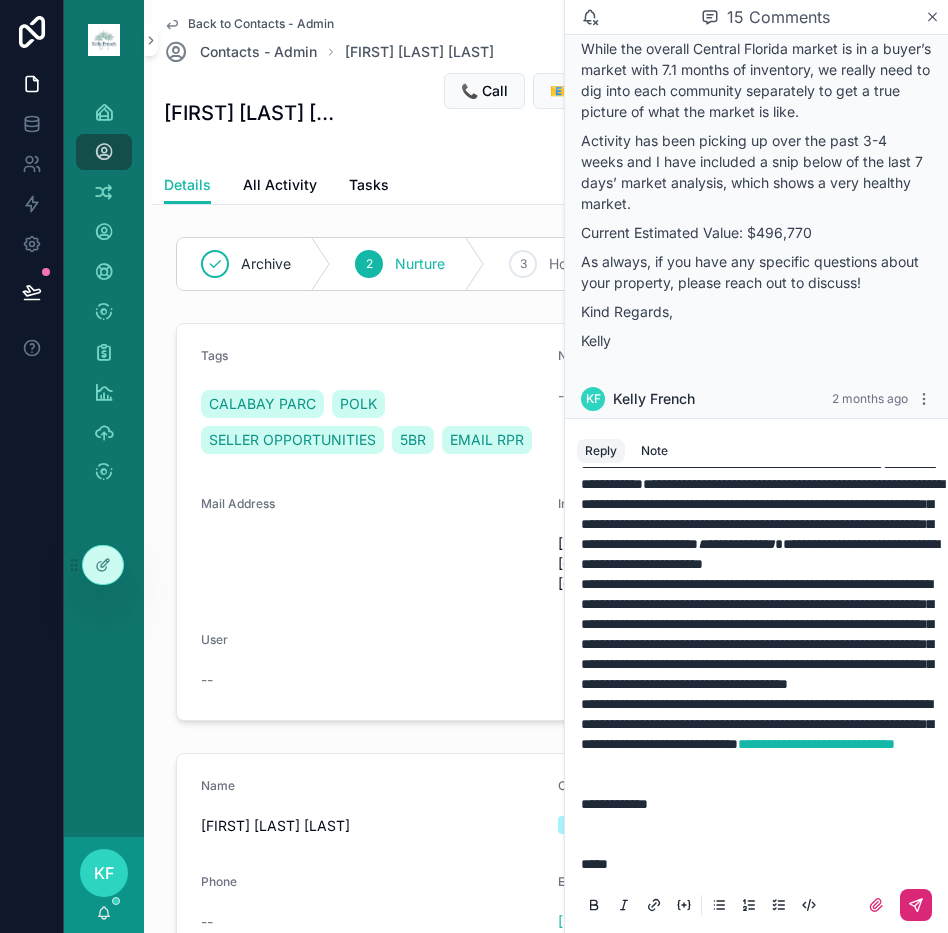 click 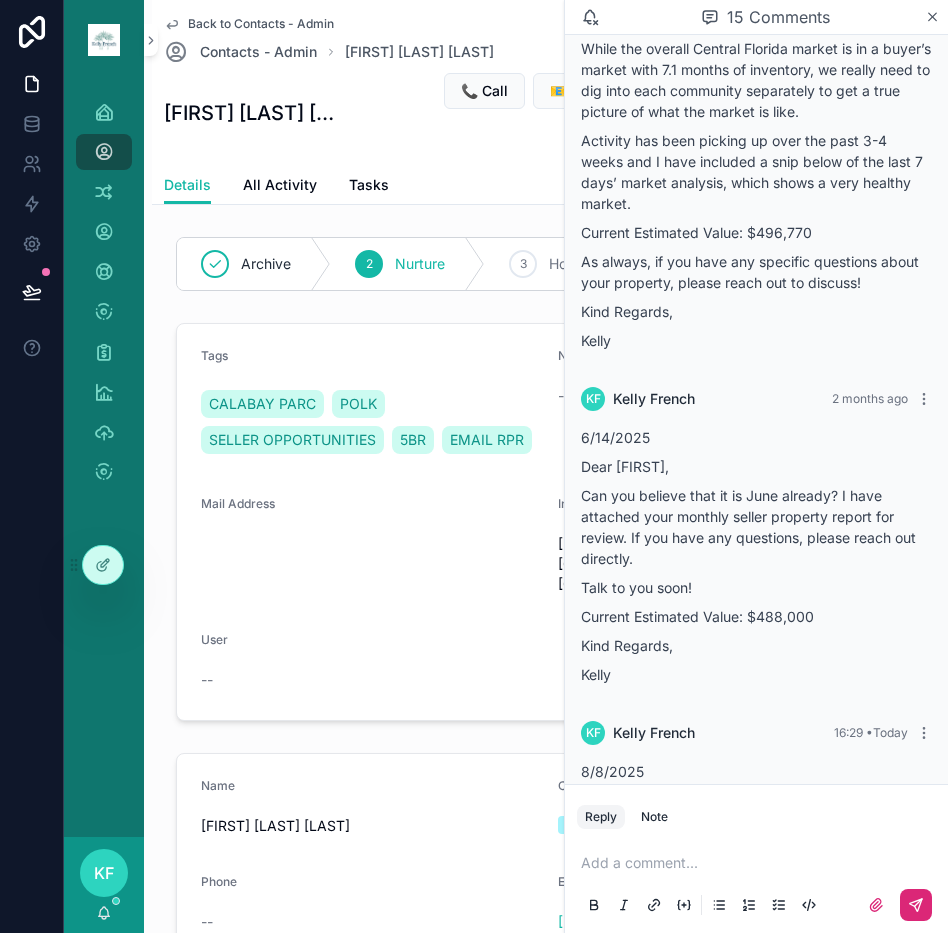 scroll, scrollTop: 0, scrollLeft: 0, axis: both 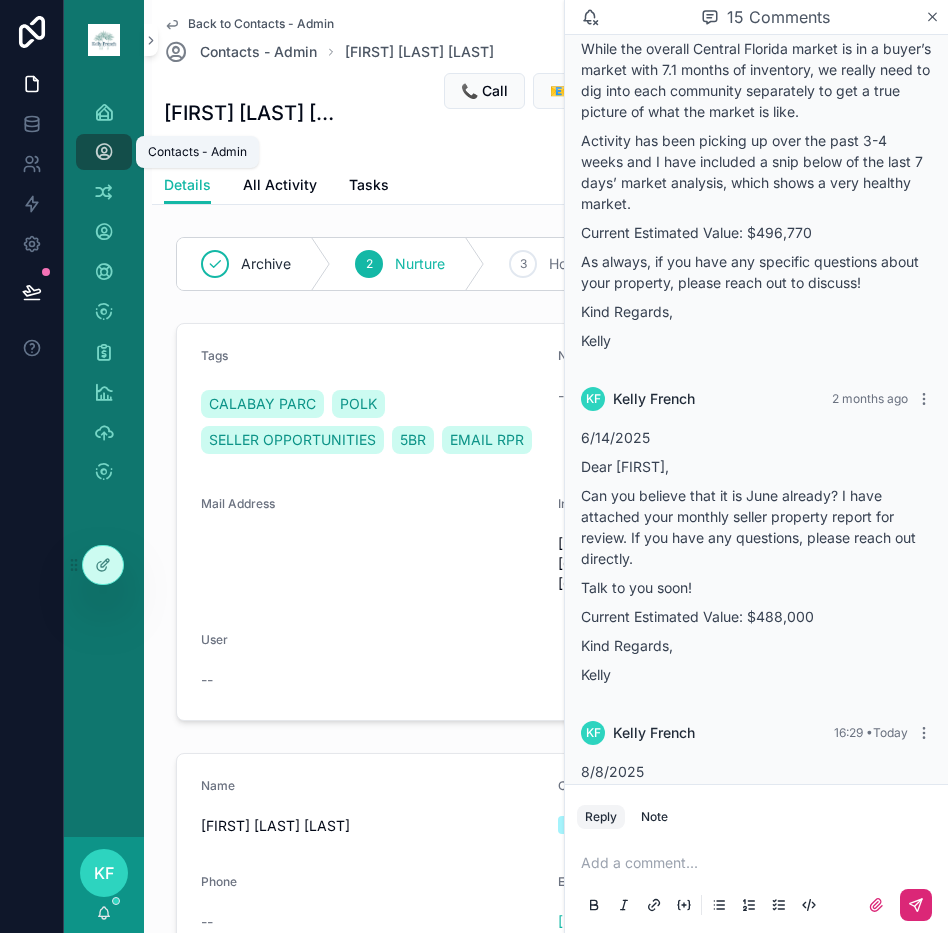 click at bounding box center [104, 152] 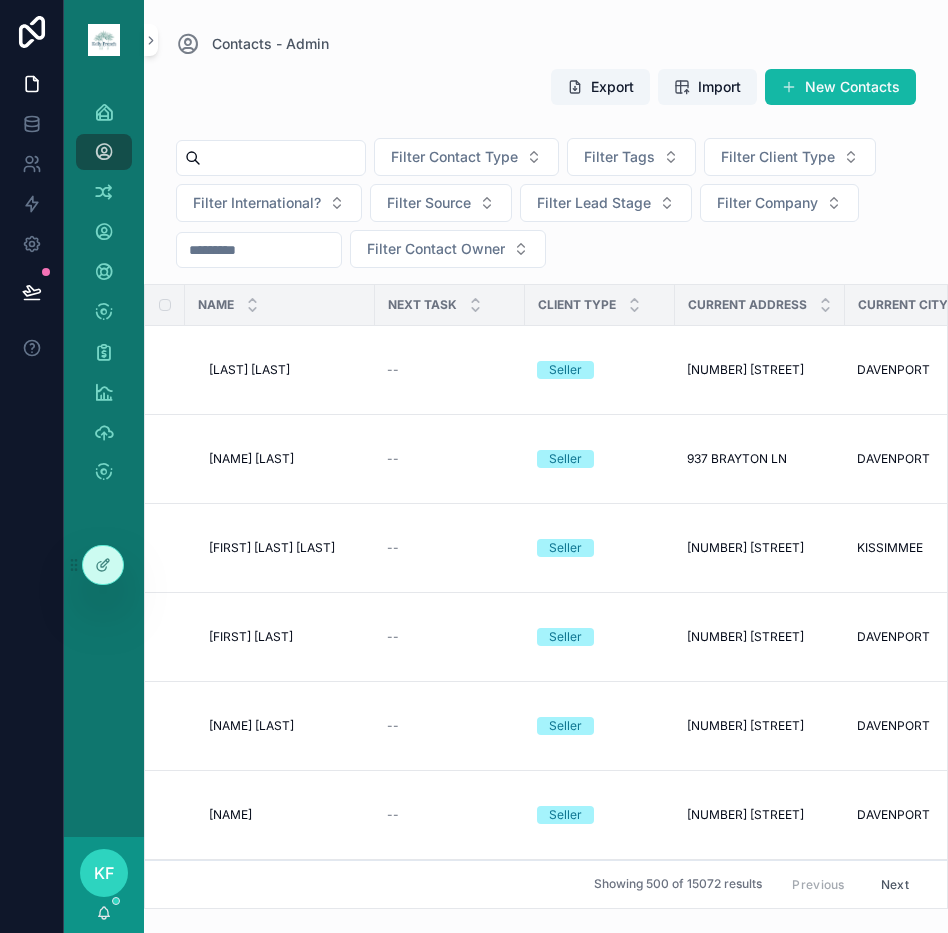 click at bounding box center [283, 158] 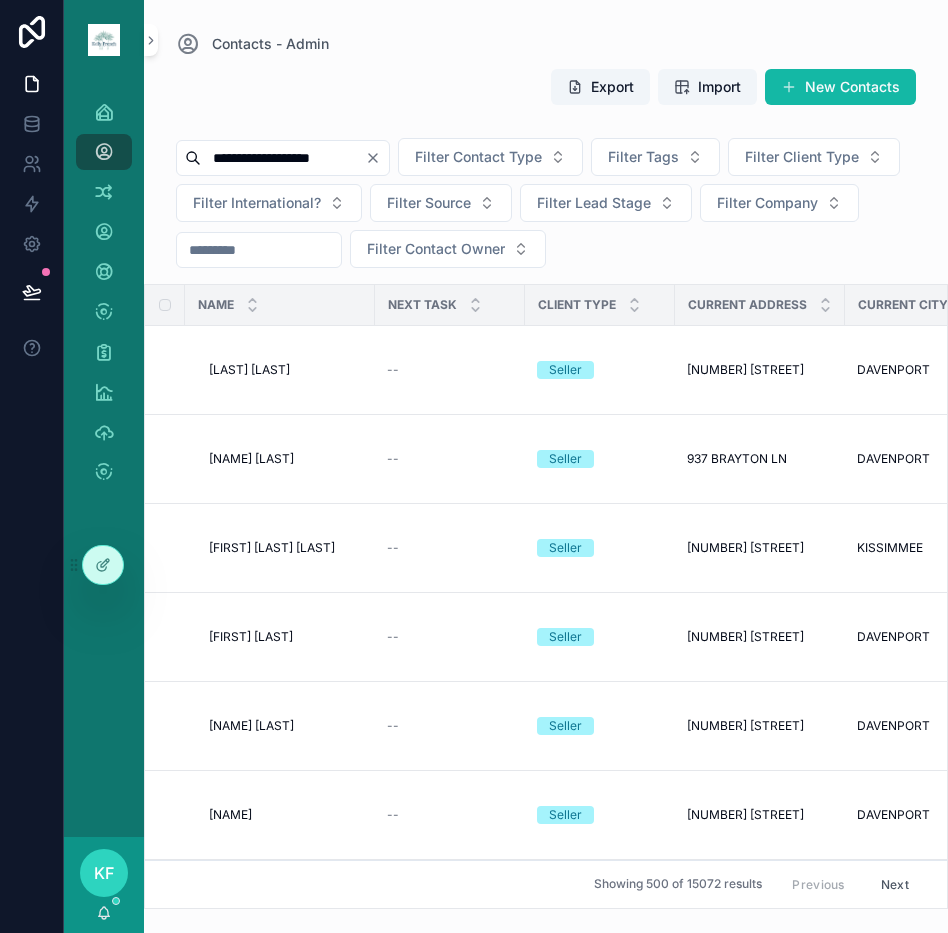 type on "**********" 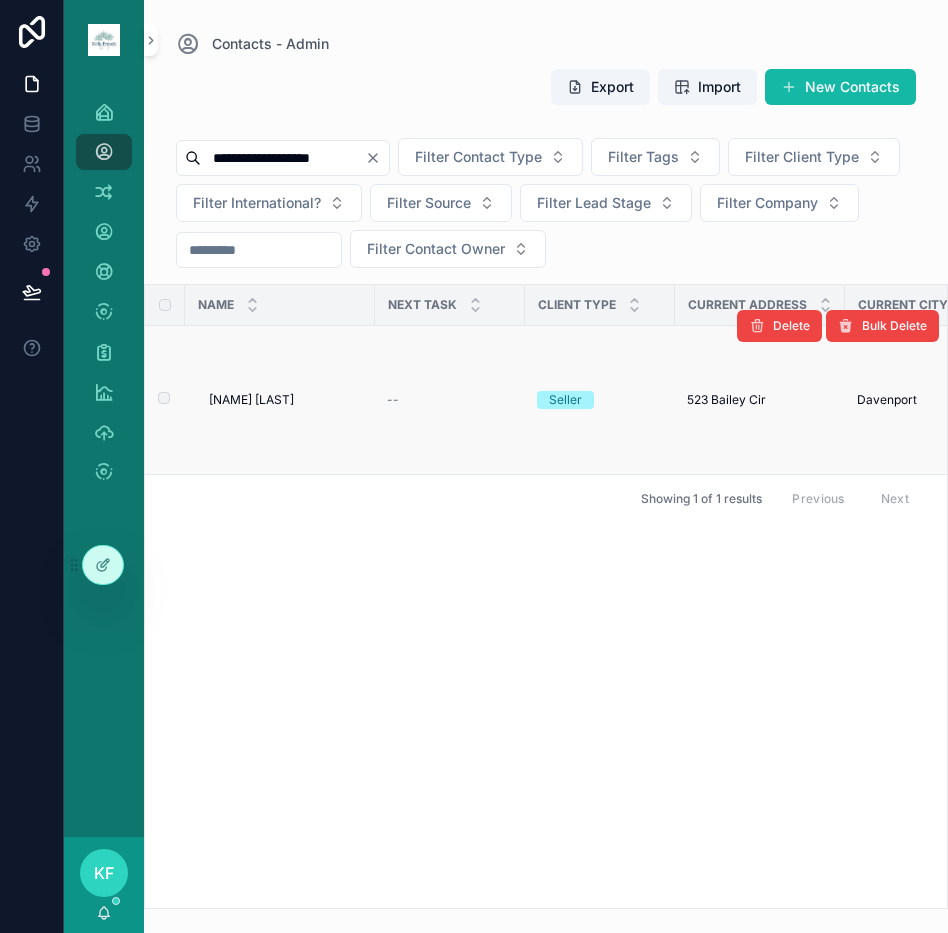 click on "[NAME] [LAST]" at bounding box center (251, 400) 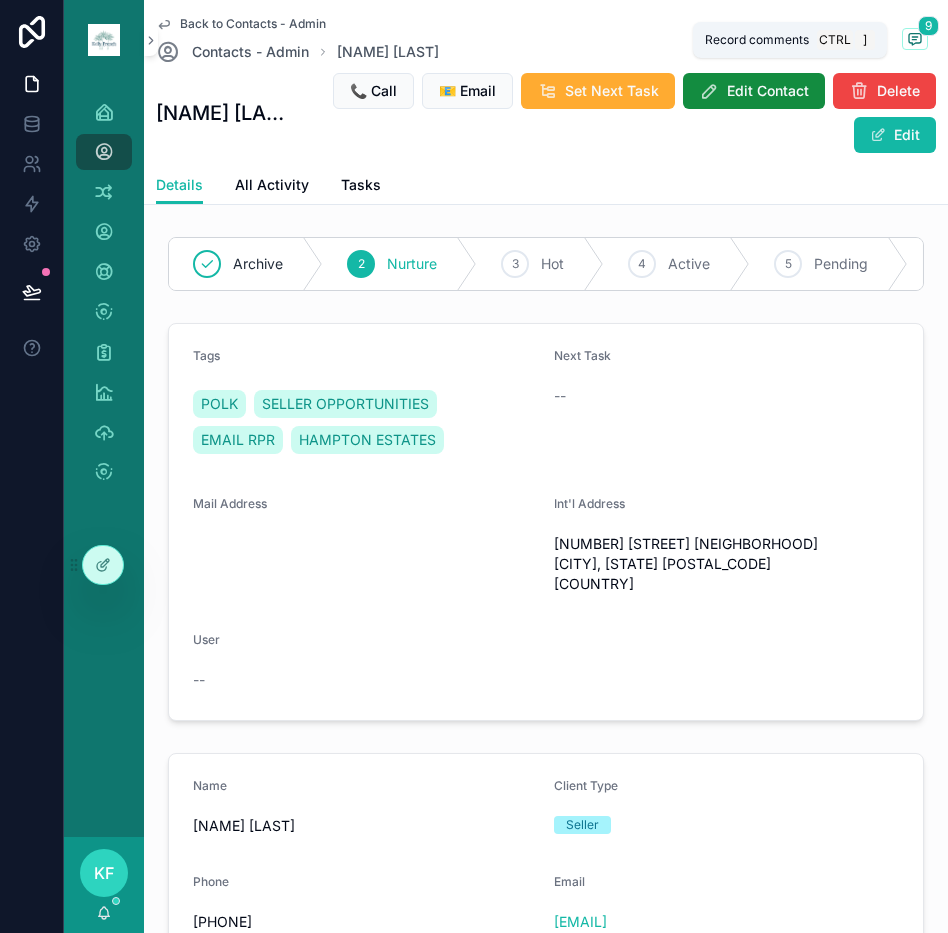 click 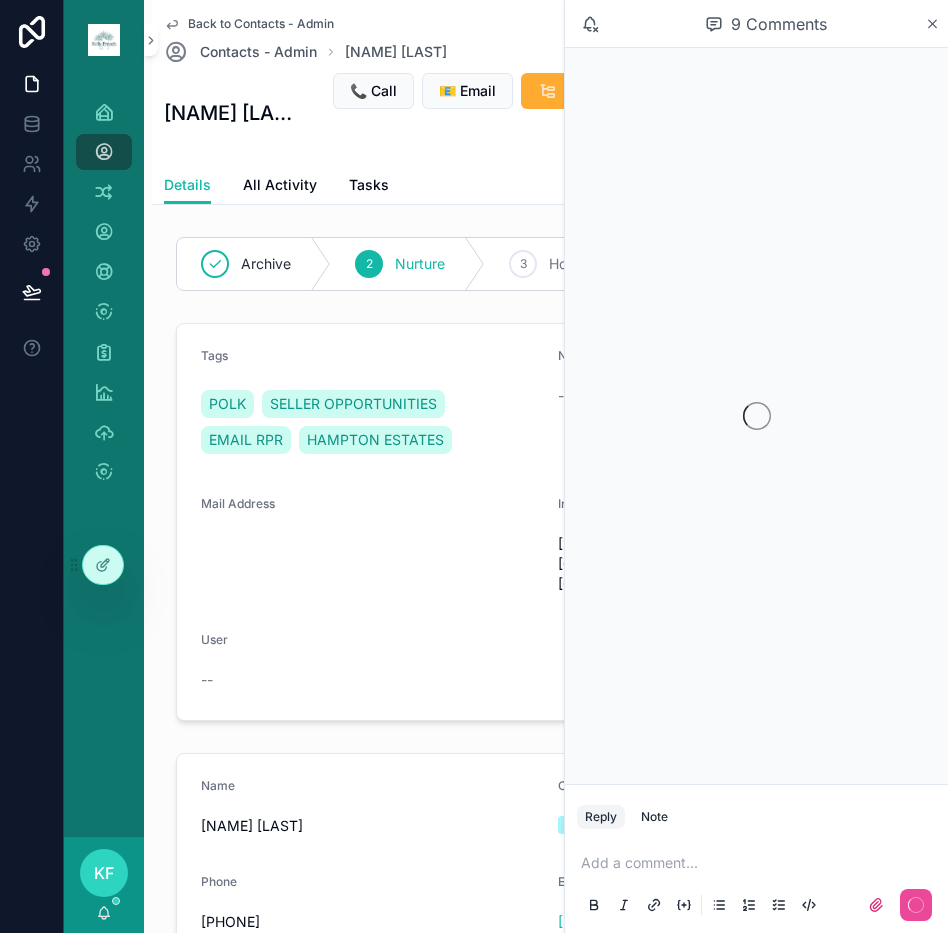 click at bounding box center (760, 863) 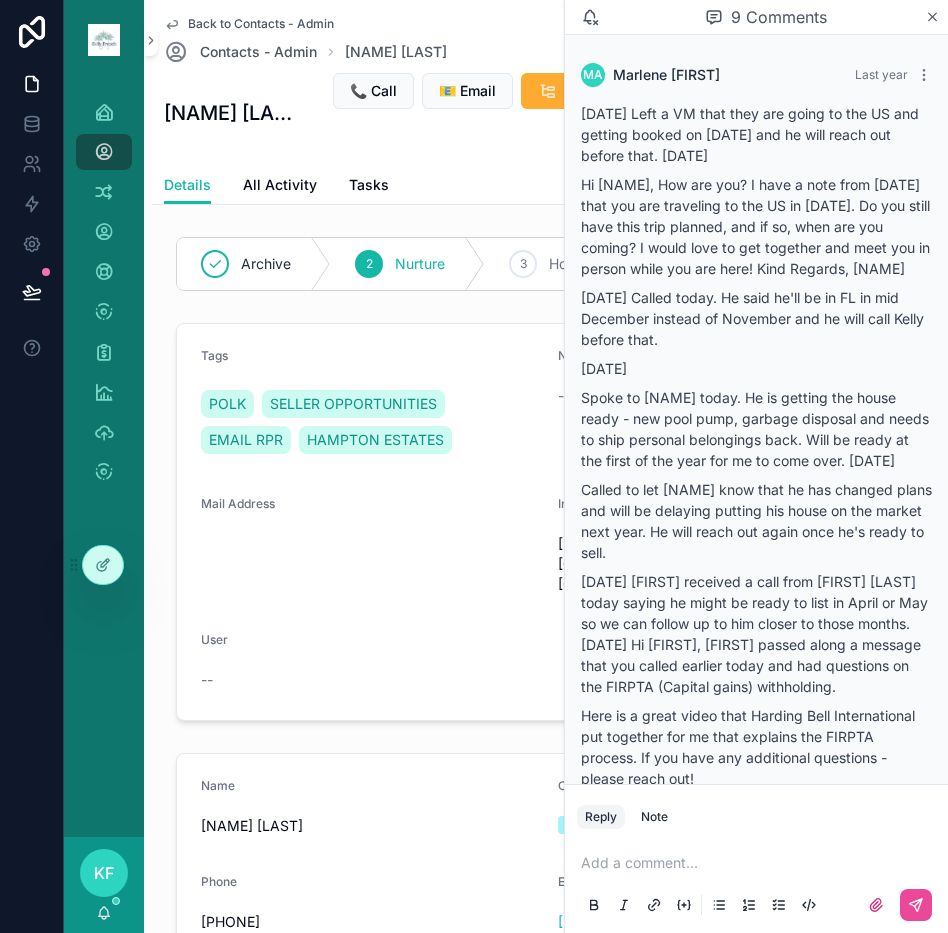 scroll, scrollTop: 5223, scrollLeft: 0, axis: vertical 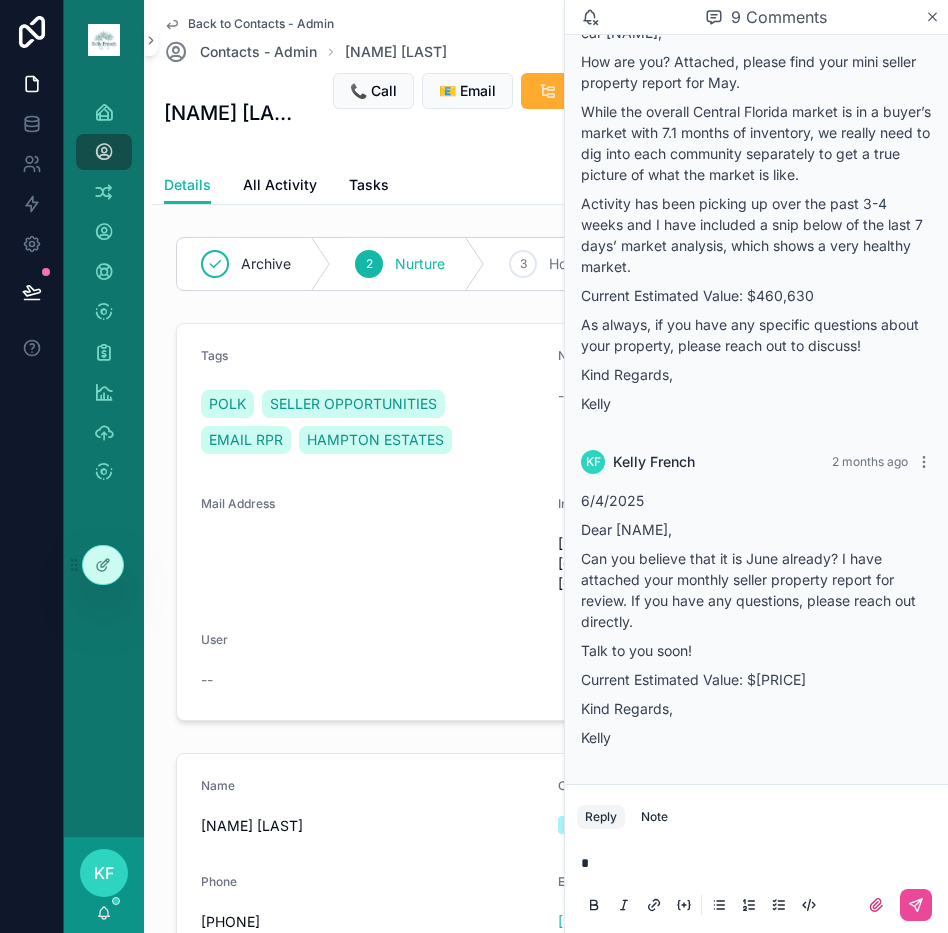 type 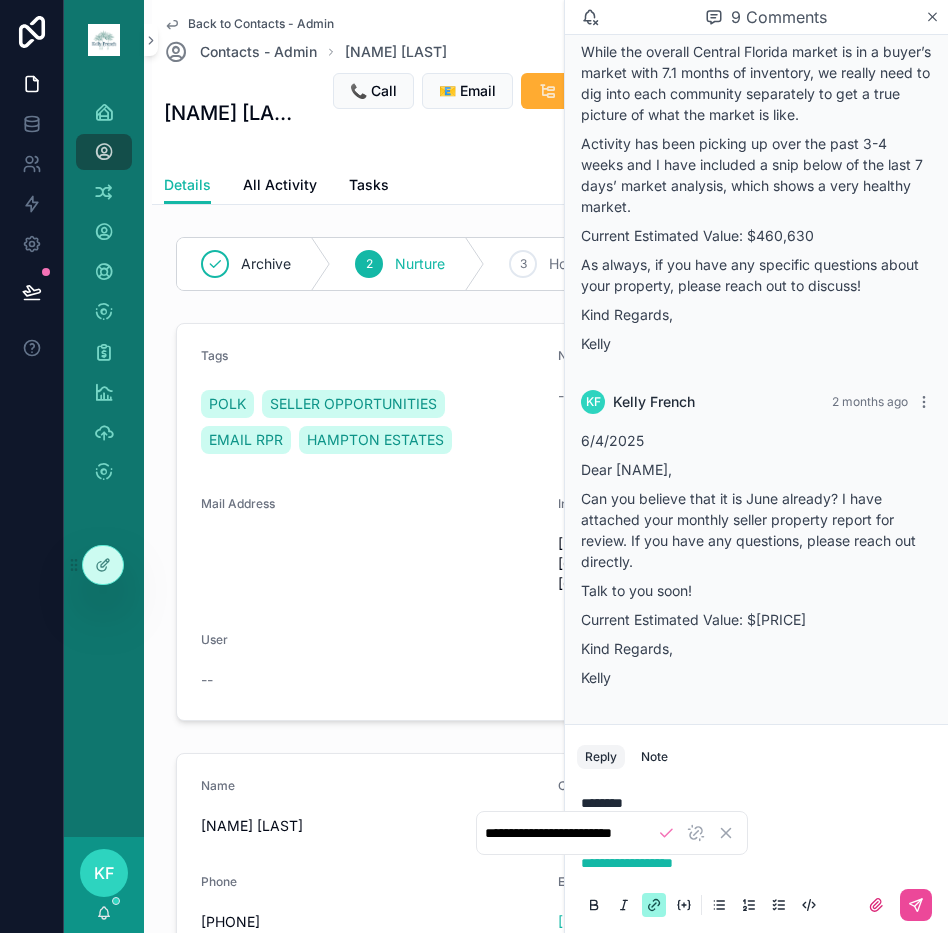 drag, startPoint x: 760, startPoint y: 865, endPoint x: 521, endPoint y: 856, distance: 239.1694 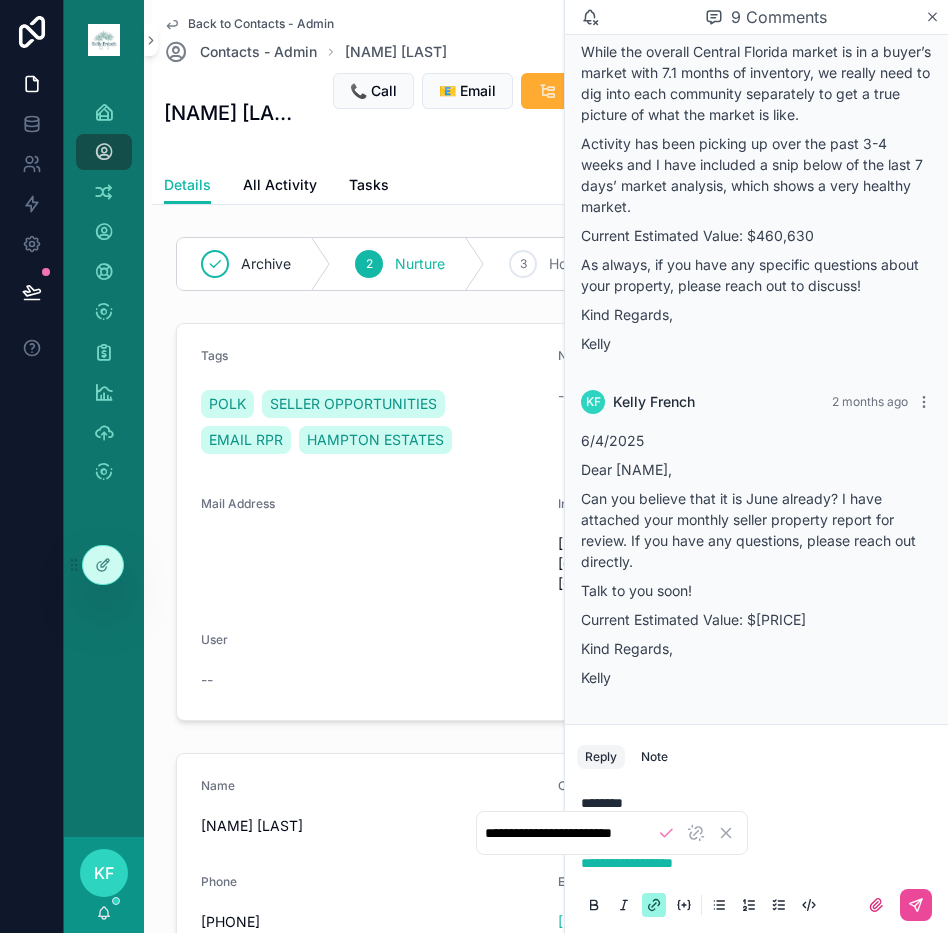 click on "Home Contacts - Admin Duplicates 285 Contacts Tasks Interactions Deals Reporting Companies Tags KF [FIRST] [COMPANY] Back to Contacts - Admin Contacts - Admin [FIRST] [LAST] 9 George Lax 📞 Call  📧 Email Set Next Task Edit Contact Delete Edit Details Details All Activity Tasks Archive 2 Nurture 3 Hot 4 Active 5 Pending 6 Sold 7 Trash 8 Lead Stage Tags POLK SELLER OPPORTUNITIES EMAIL RPR HAMPTON ESTATES Next Task -- Mail Address
Int'l Address [NUMBER] [STREET]
[CITY] [STATE] [ZIP]
[COUNTRY]
User -- Name [FIRST] [LAST] Client Type Seller Phone [PHONE]
Email [EMAIL]
RPR URL https://www.narrpr.com/properties/details/info/39559806?orgid=&listingid=&pmode=1&LocationType=Property Property Address [NUMBER] [STREET]
[CITY], [STATE] [ZIP] Last Activity -- Co-Owner Info [FIRST] [LAST]
[PHONE]
[EMAIL] Company -- Spouse Name [FIRST] [LAST] Spouse Phone [PHONE] Spouse Email [EMAIL] Email String [EMAIL]
9 Comments MA [FIRST]   [LAST] [DATE]" at bounding box center (506, 466) 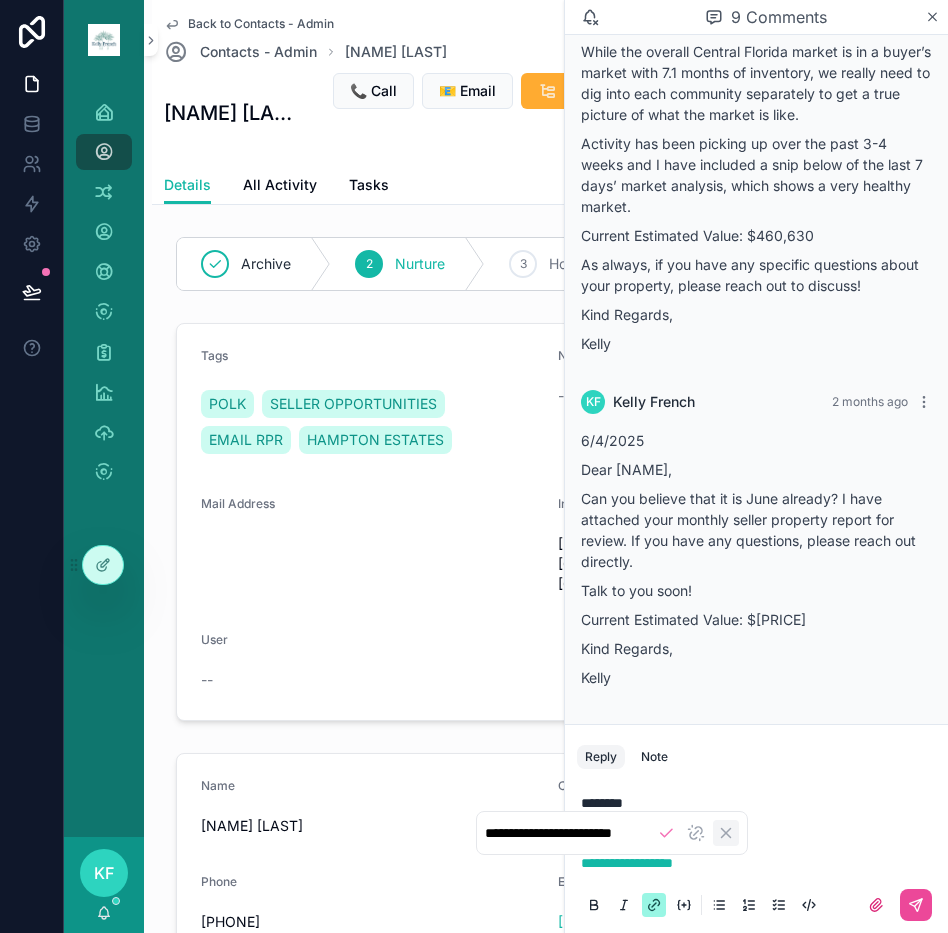 click 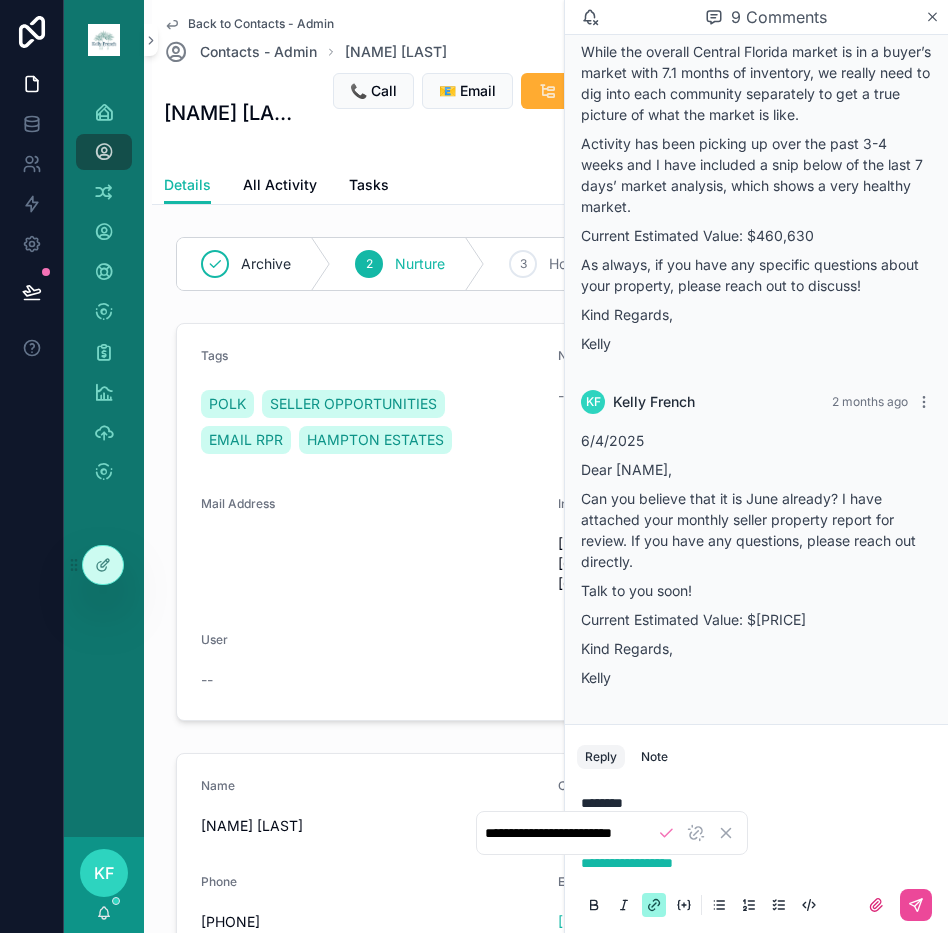 drag, startPoint x: 732, startPoint y: 869, endPoint x: 647, endPoint y: 880, distance: 85.70881 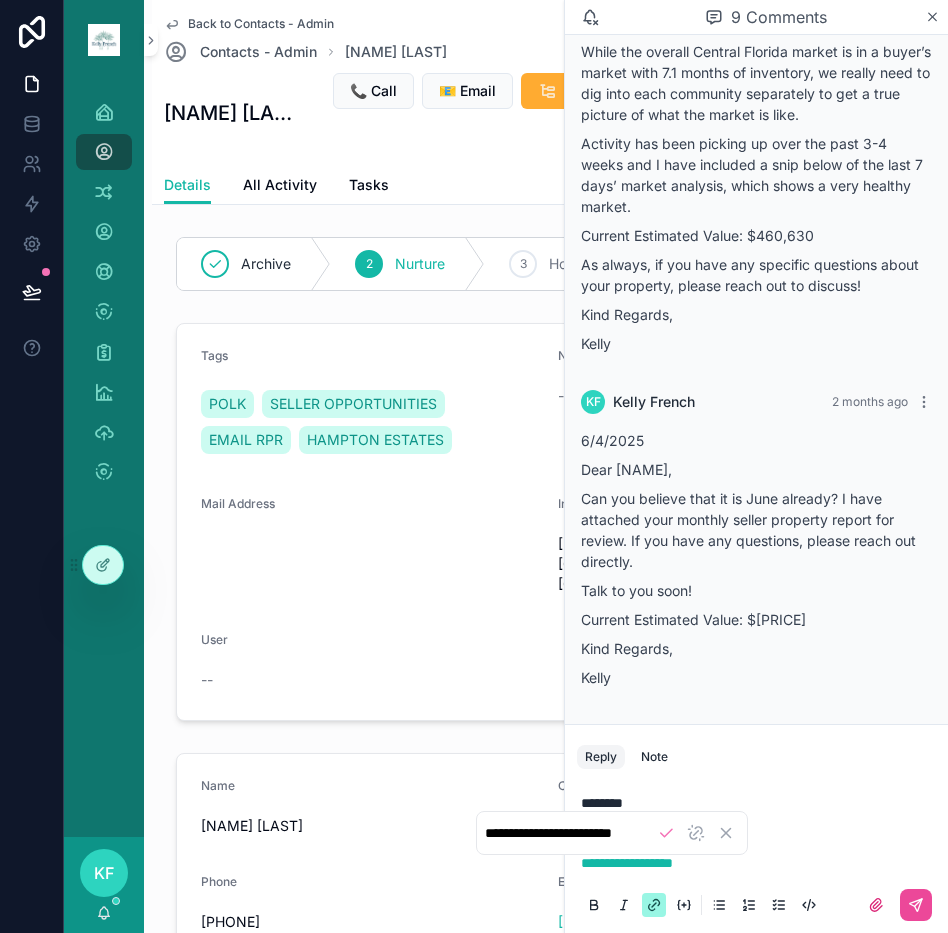 click on "**********" at bounding box center [756, 853] 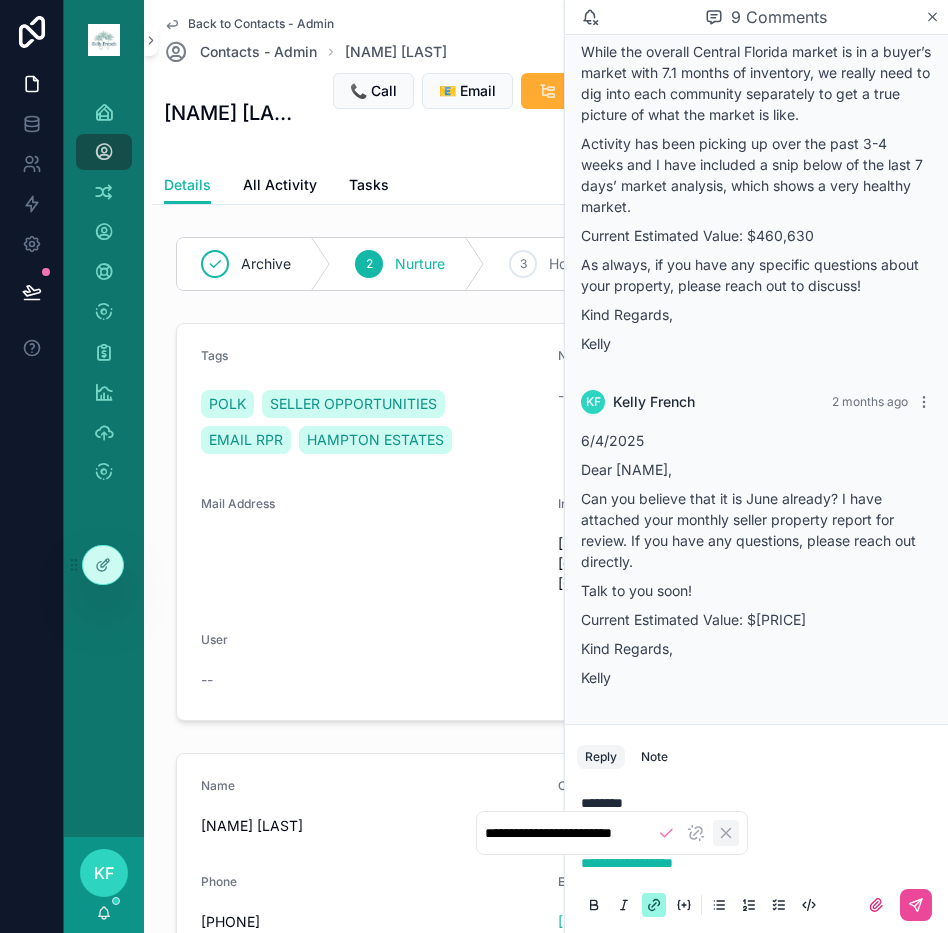 click 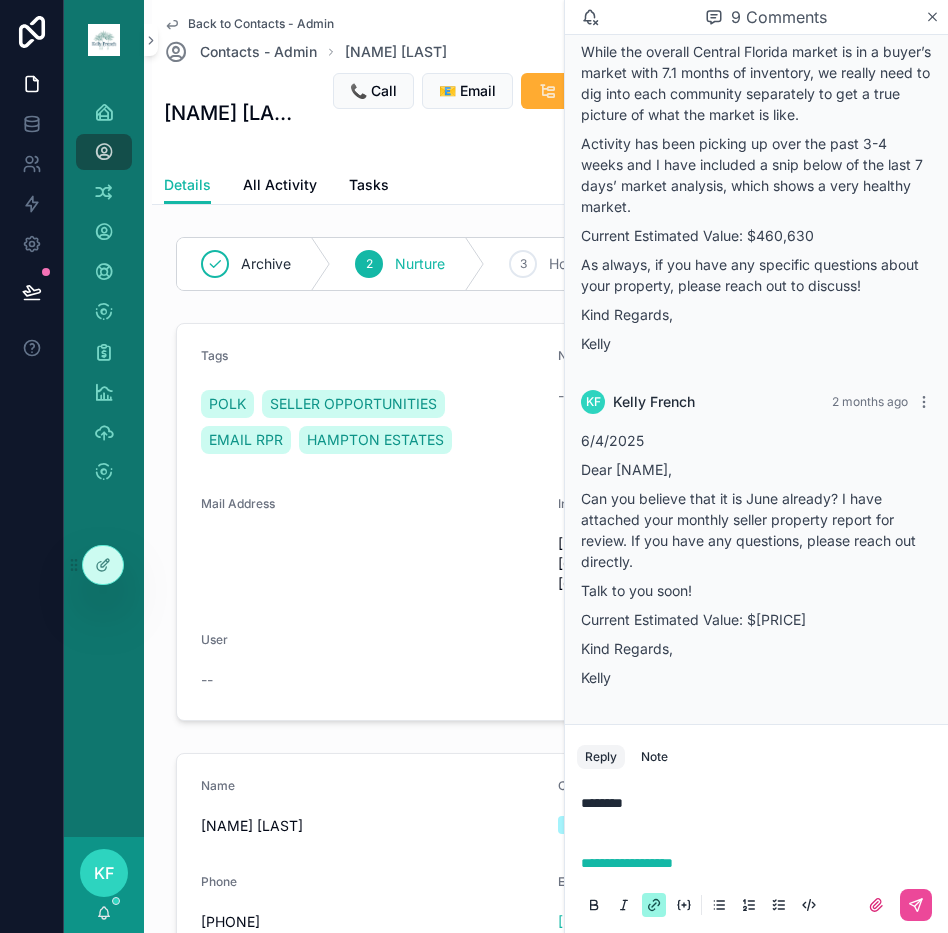 click on "**********" at bounding box center (760, 833) 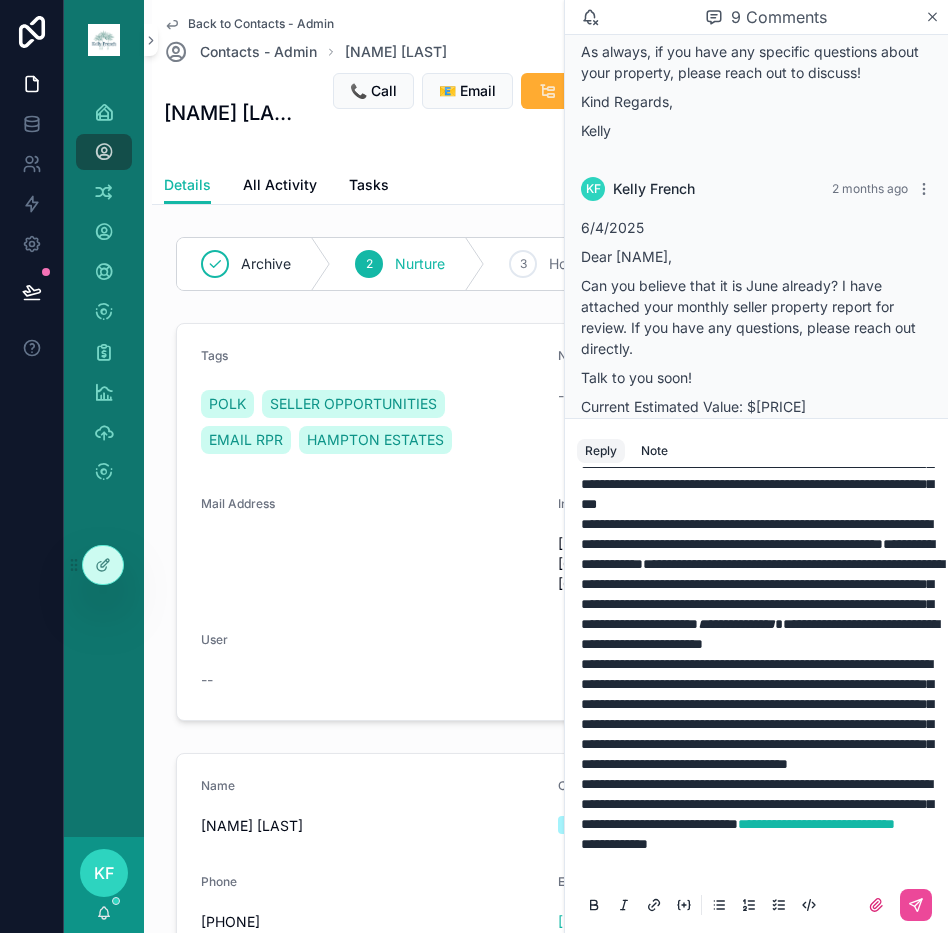 scroll, scrollTop: 492, scrollLeft: 0, axis: vertical 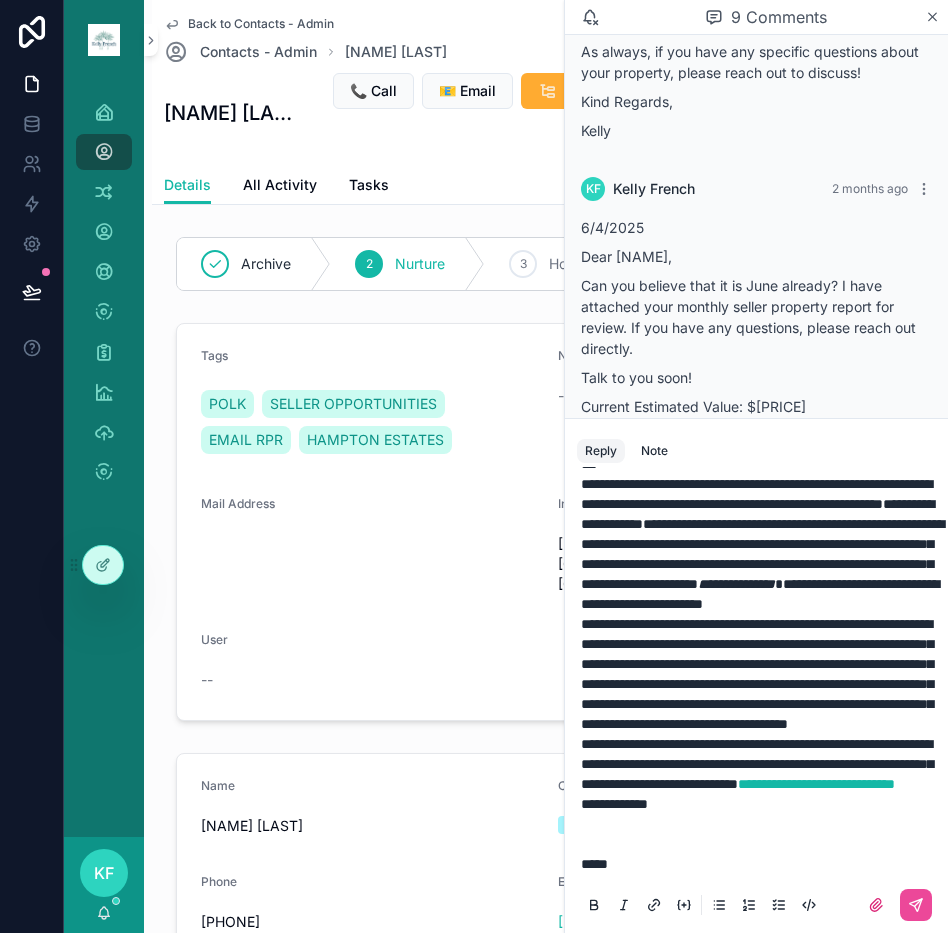 click on "**********" at bounding box center (756, 514) 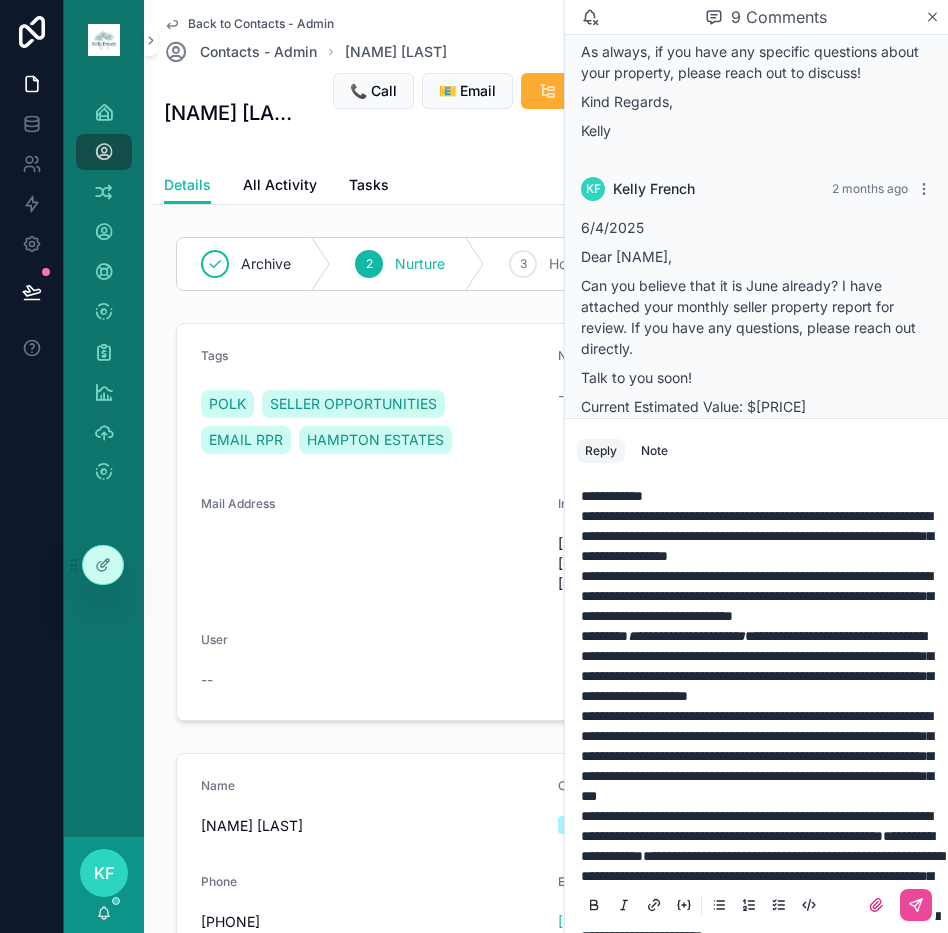 scroll, scrollTop: 0, scrollLeft: 0, axis: both 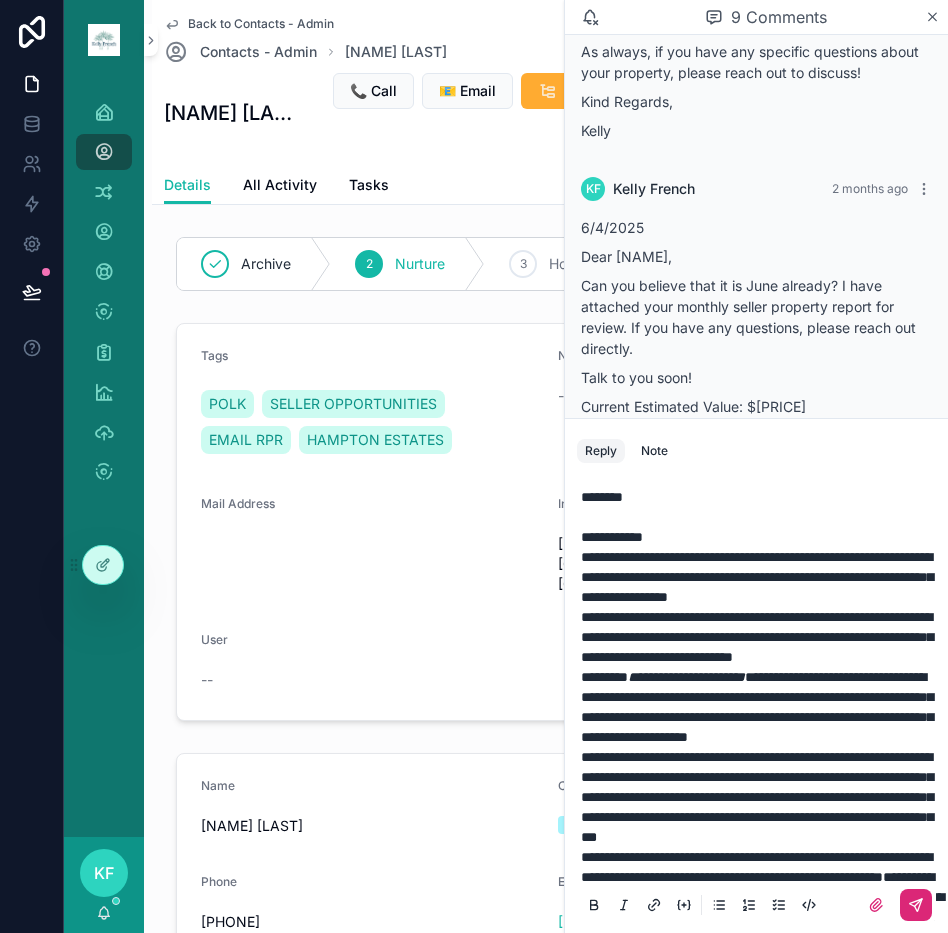 click 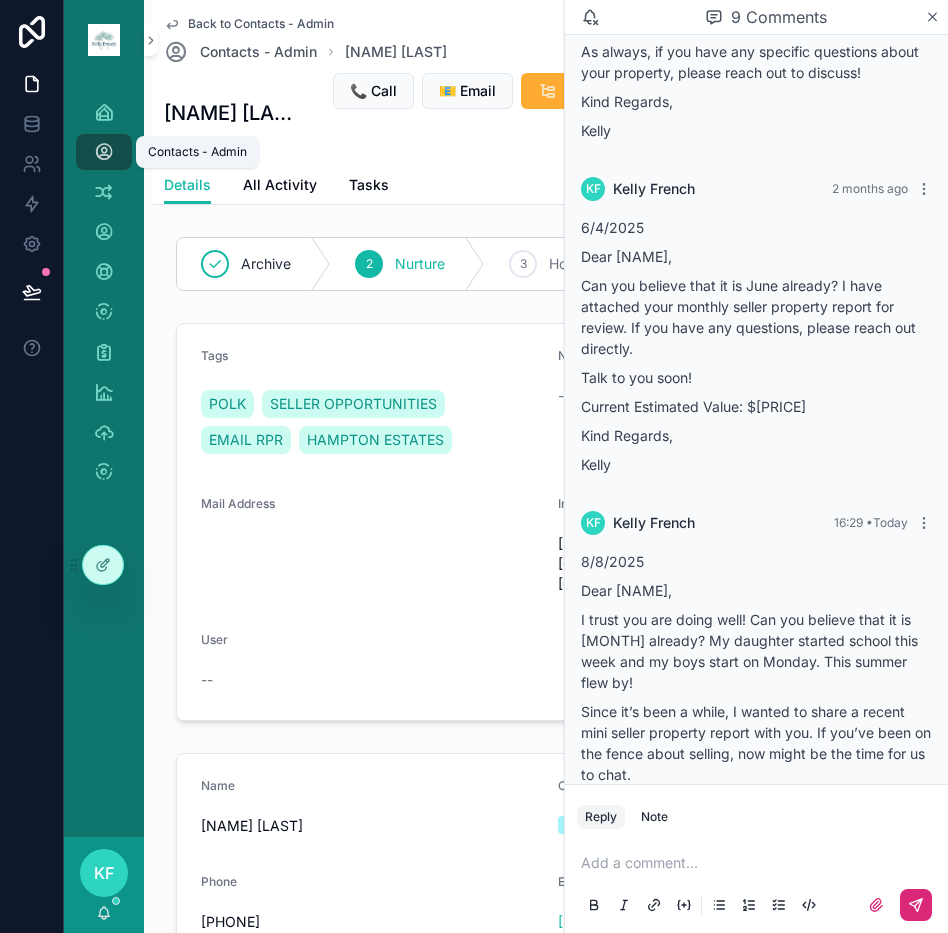 click at bounding box center [104, 152] 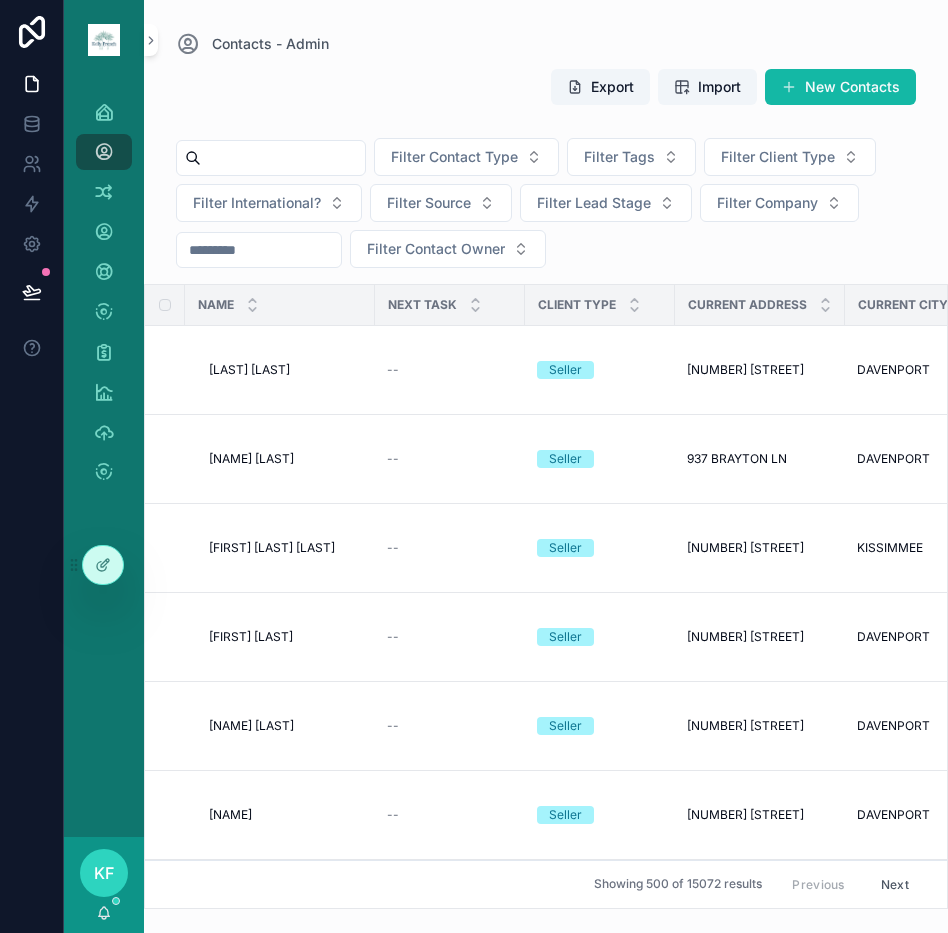 click at bounding box center (283, 158) 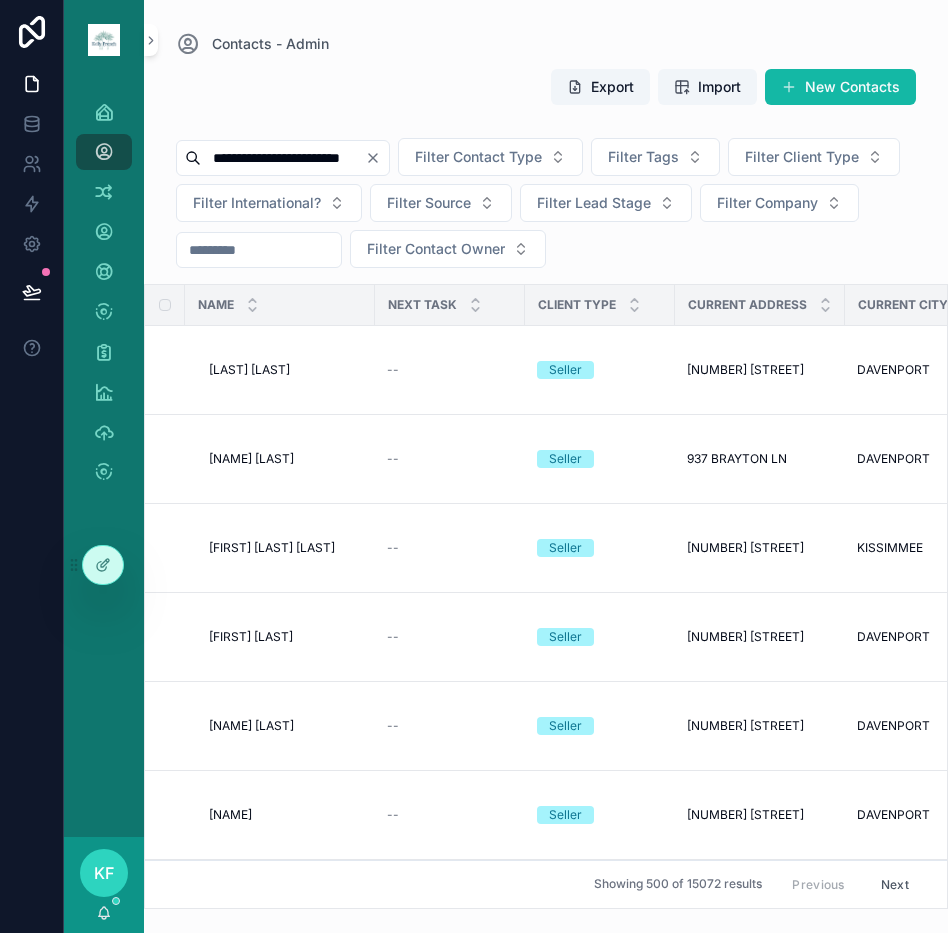 type on "**********" 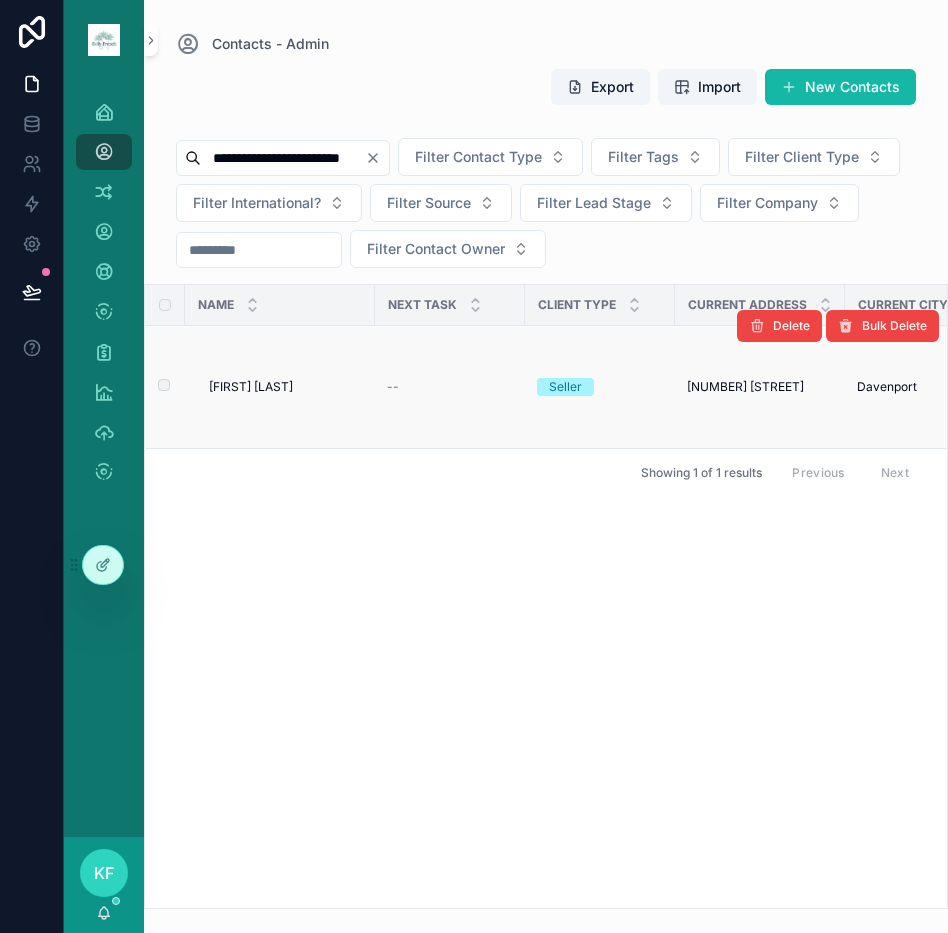 click on "[FIRST] [LAST]" at bounding box center [251, 387] 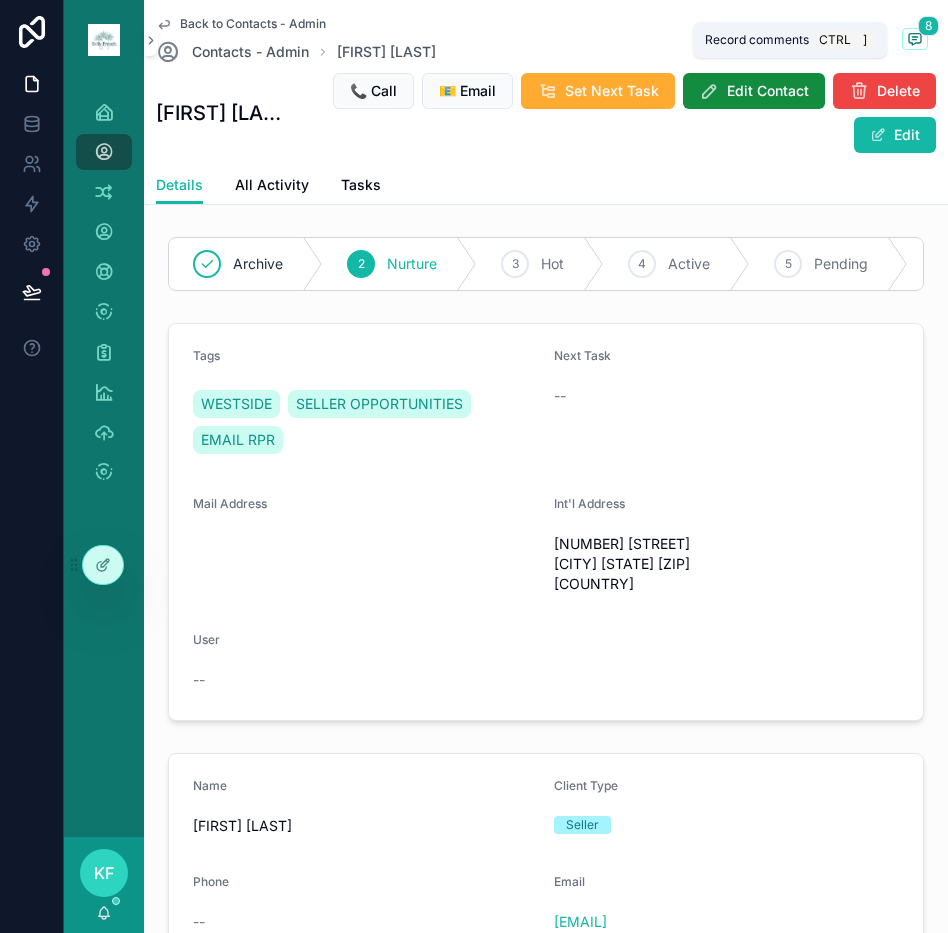 click at bounding box center (915, 39) 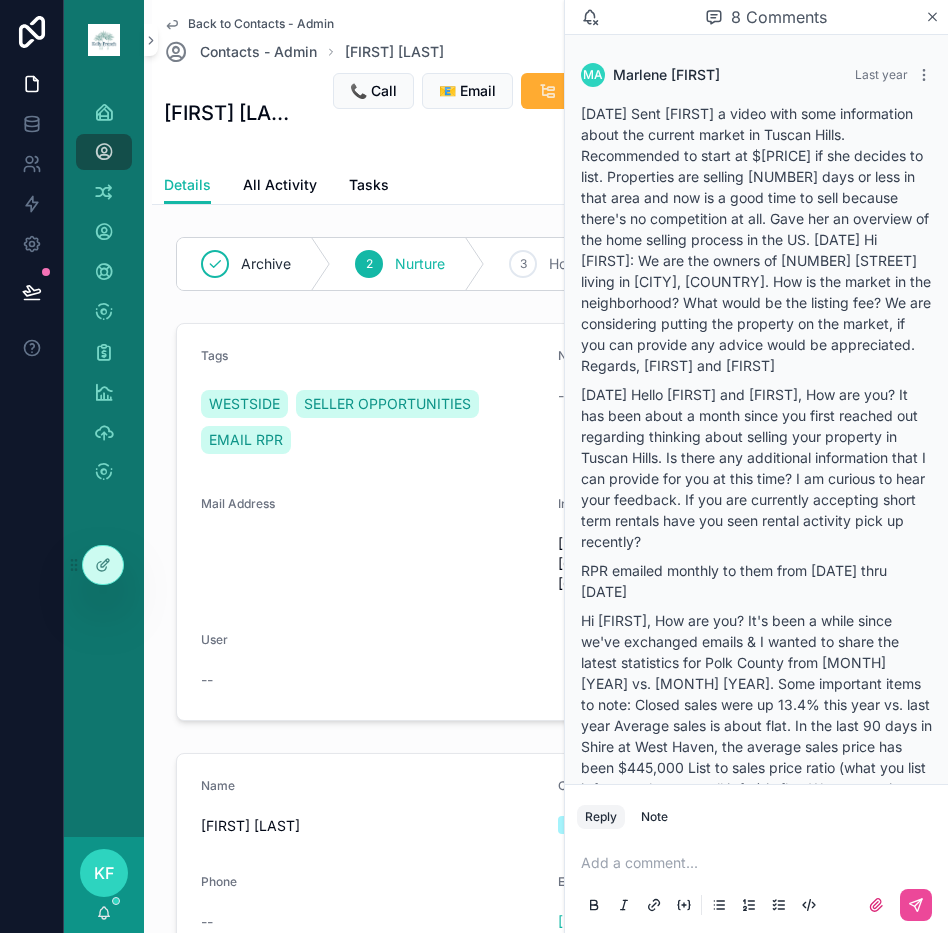 scroll, scrollTop: 2373, scrollLeft: 0, axis: vertical 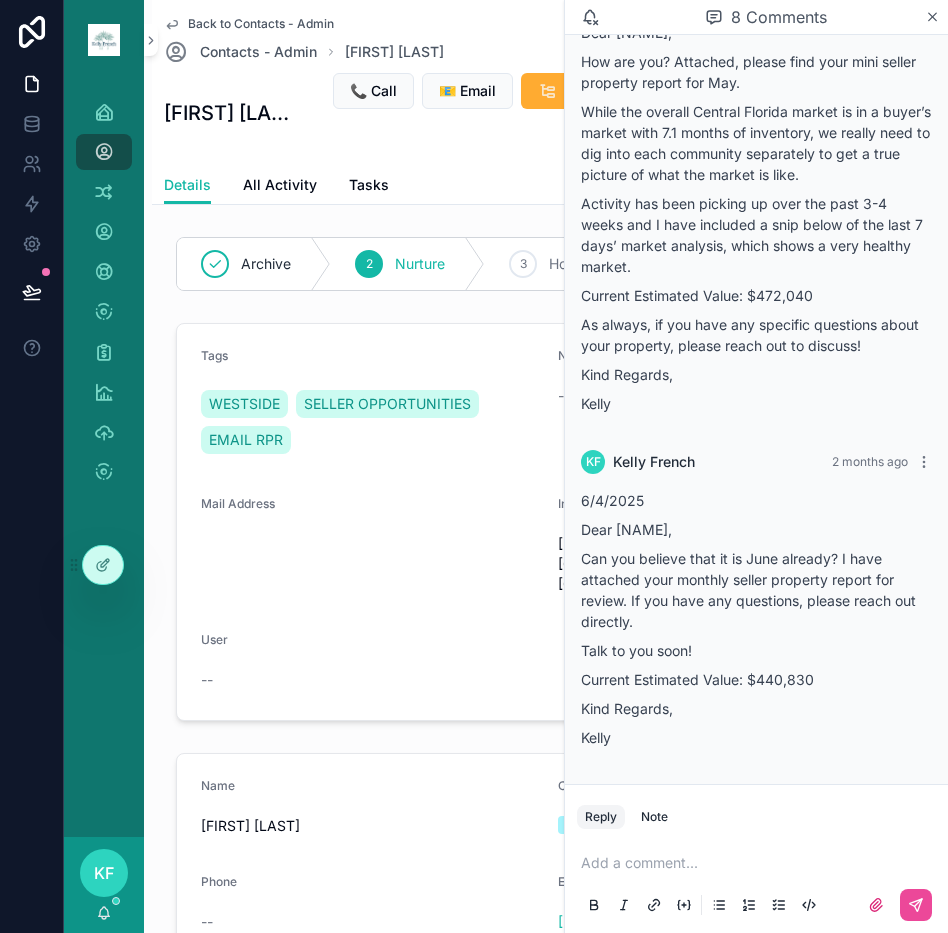 click at bounding box center [760, 863] 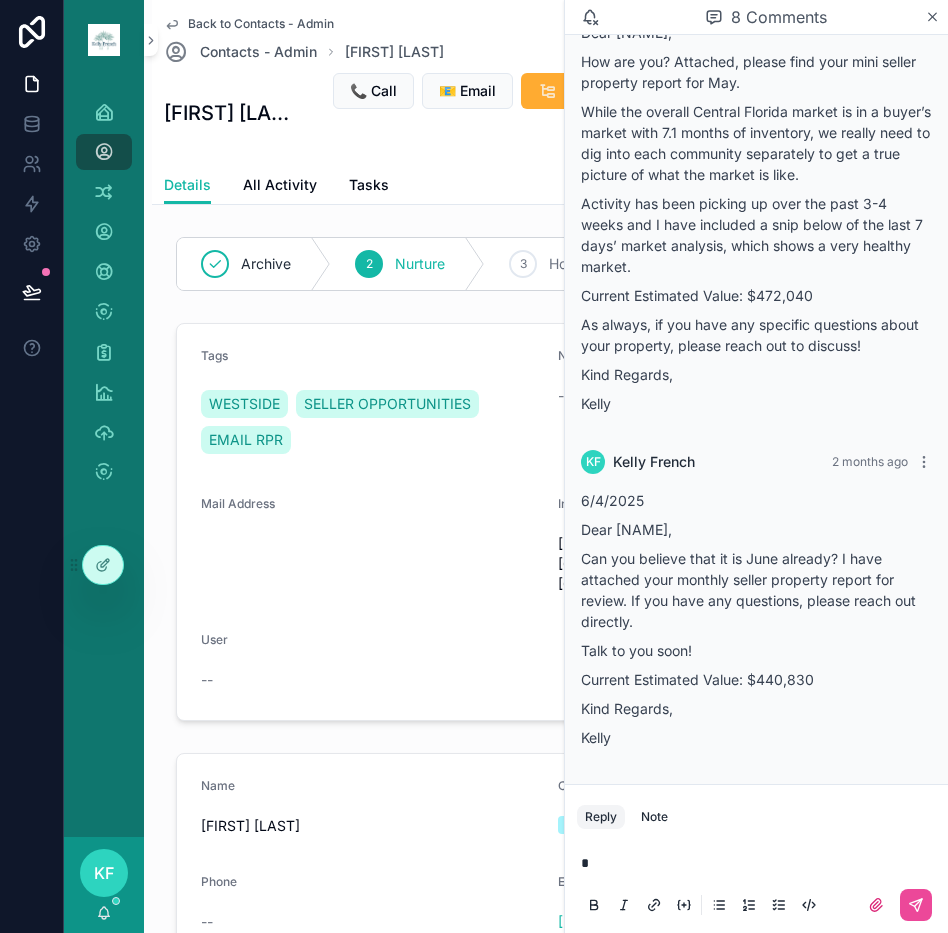 type 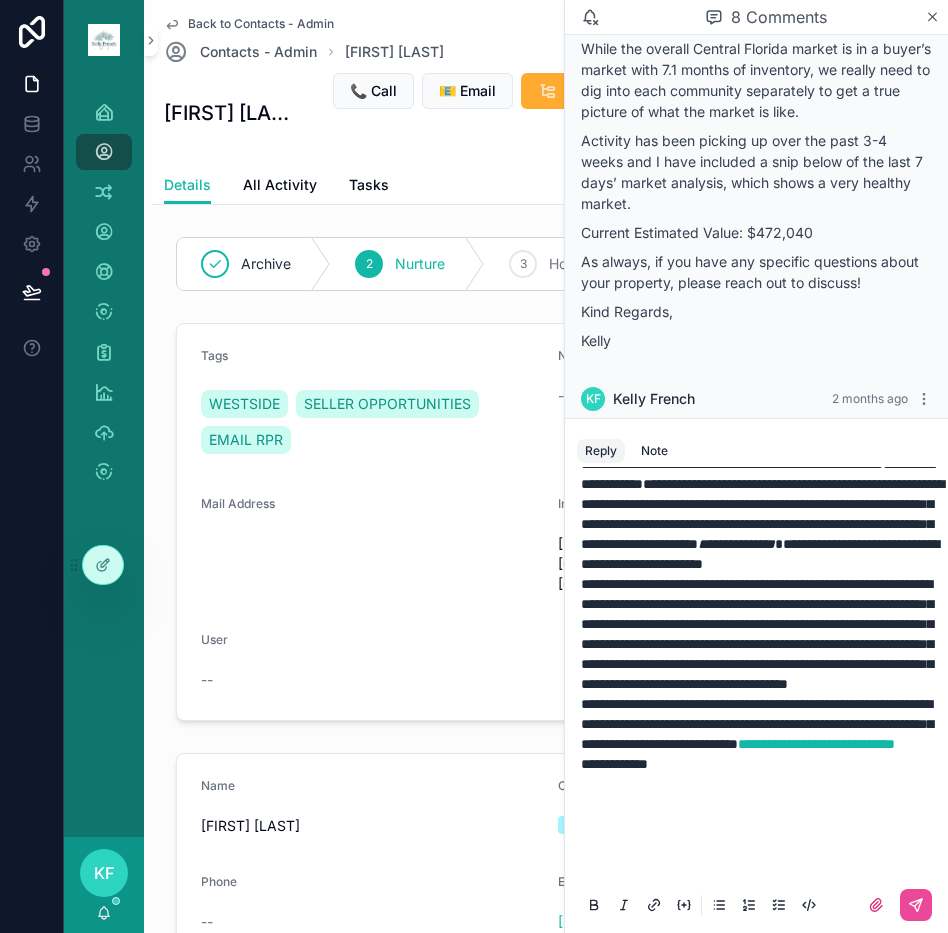 scroll, scrollTop: 532, scrollLeft: 0, axis: vertical 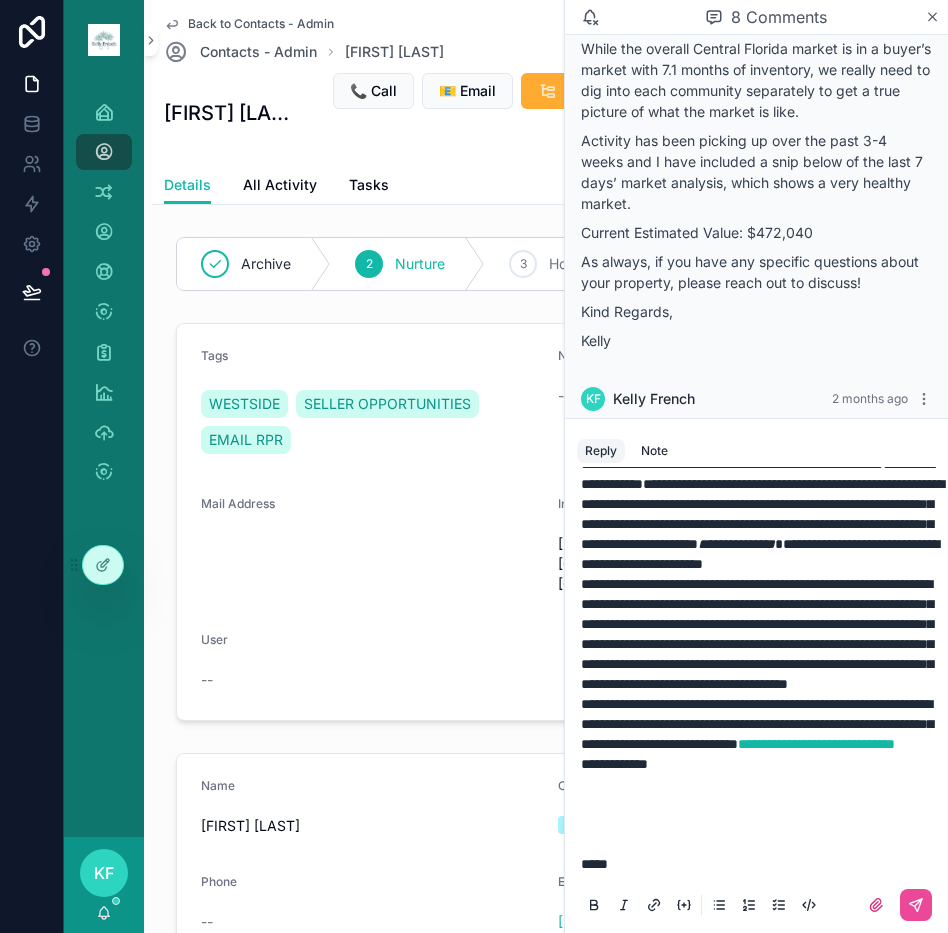 click on "**********" at bounding box center (614, 764) 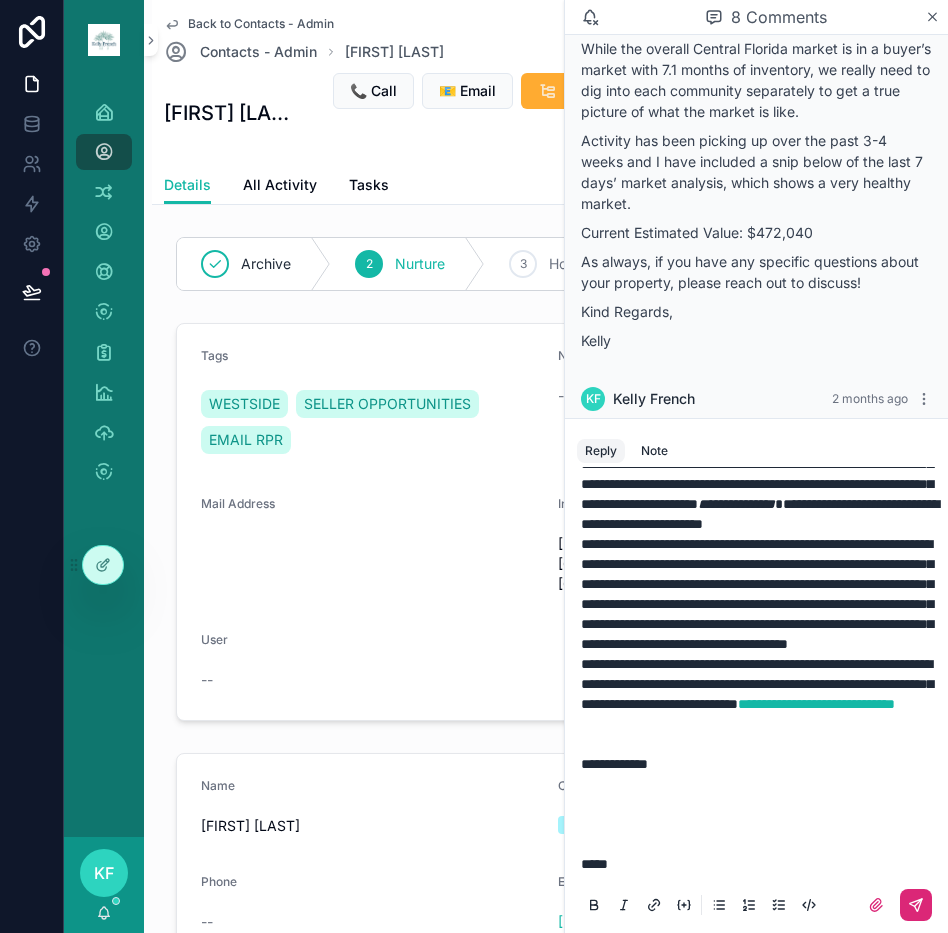 click at bounding box center (916, 905) 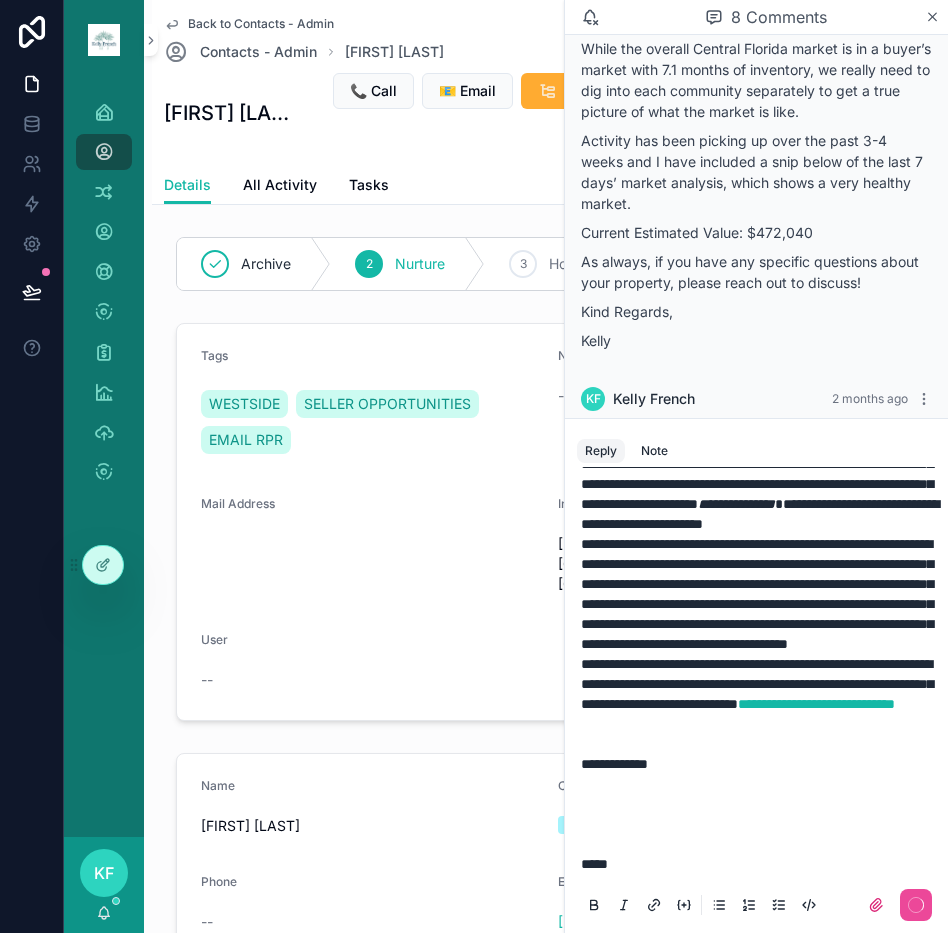 scroll, scrollTop: 0, scrollLeft: 0, axis: both 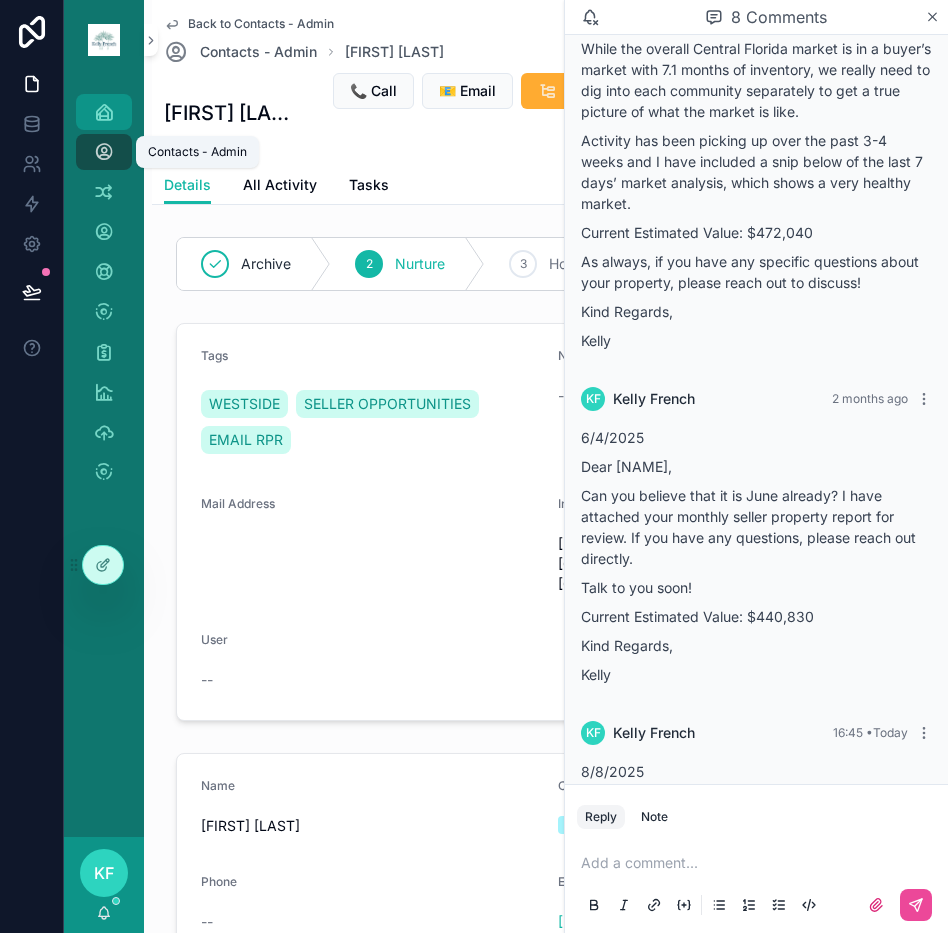 drag, startPoint x: 100, startPoint y: 141, endPoint x: 100, endPoint y: 120, distance: 21 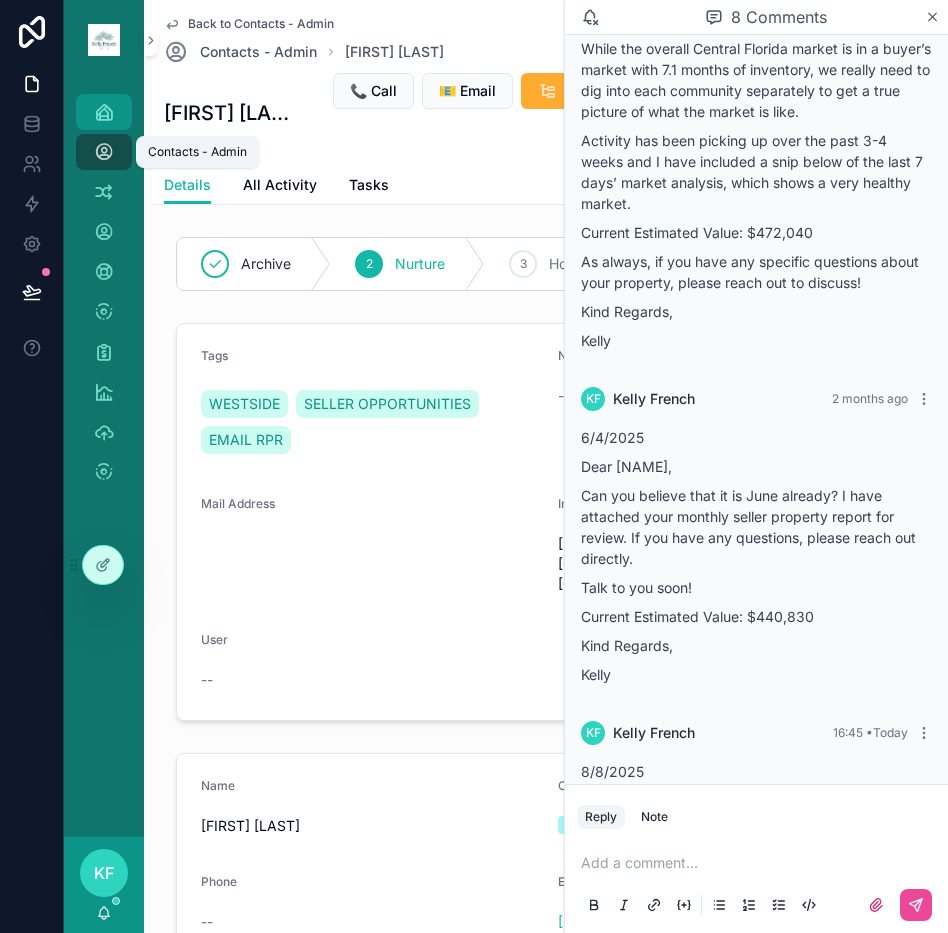 click on "Contacts - Admin" at bounding box center [104, 152] 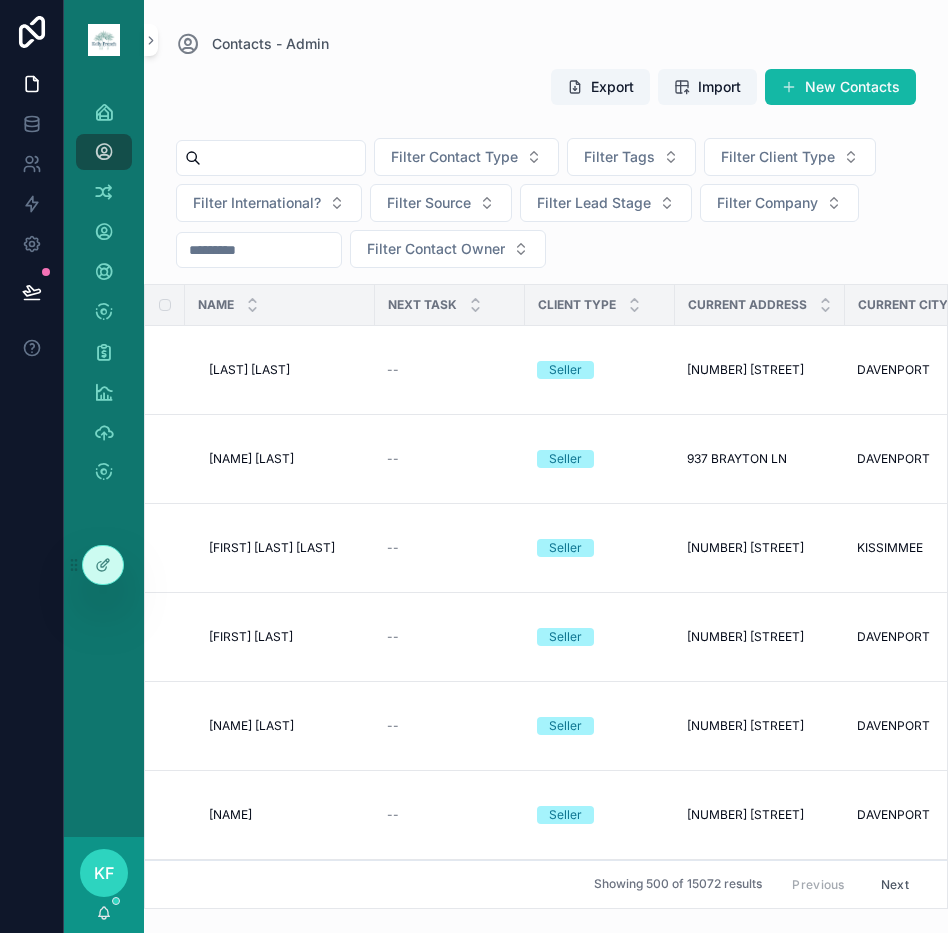 click at bounding box center [283, 158] 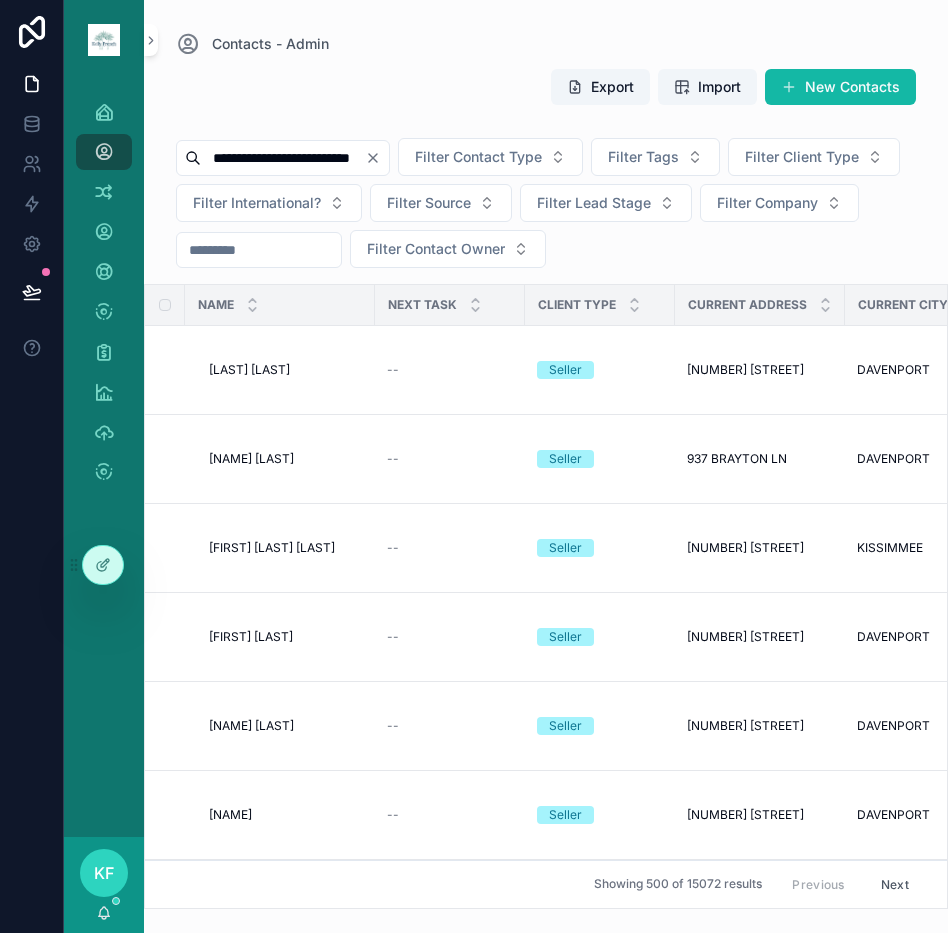 scroll, scrollTop: 0, scrollLeft: 12, axis: horizontal 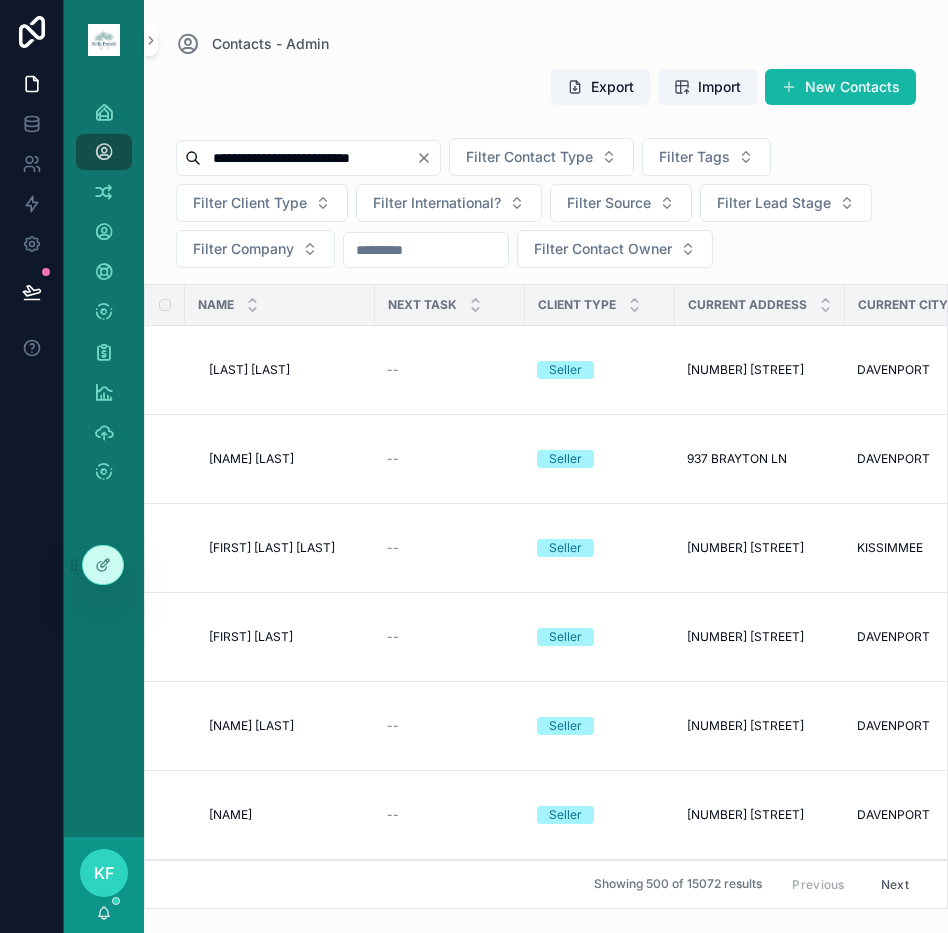 type on "**********" 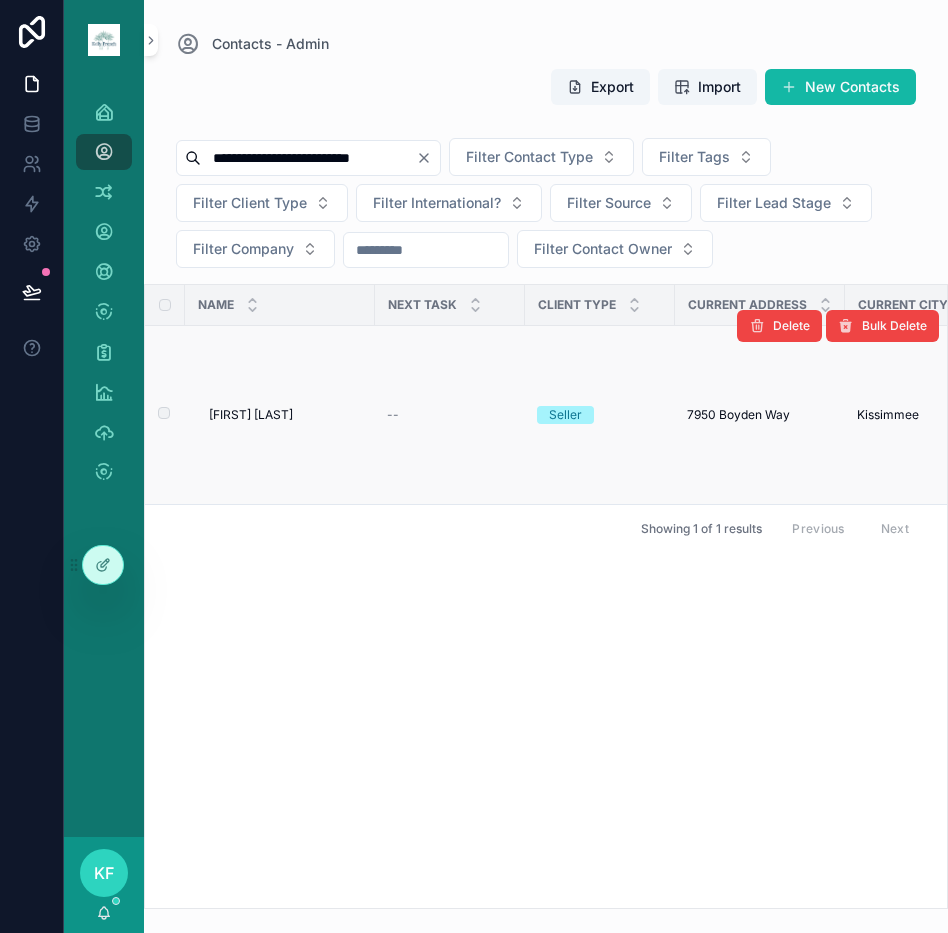 scroll, scrollTop: 0, scrollLeft: 0, axis: both 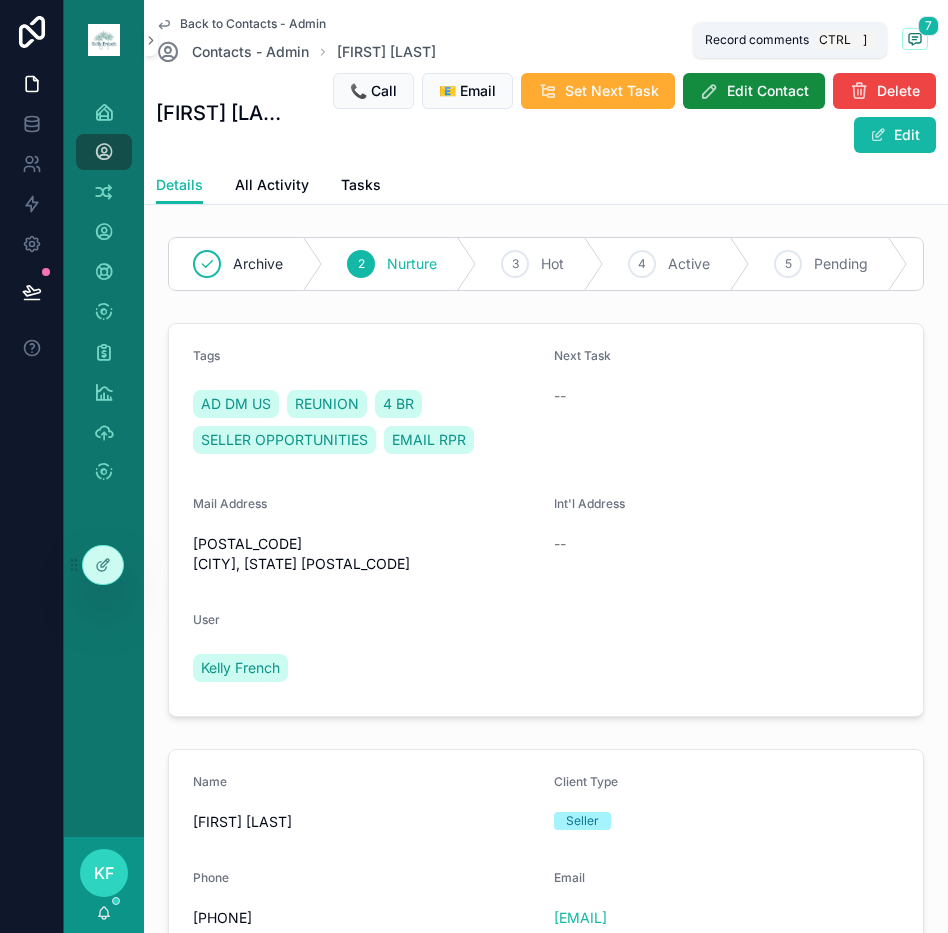 click 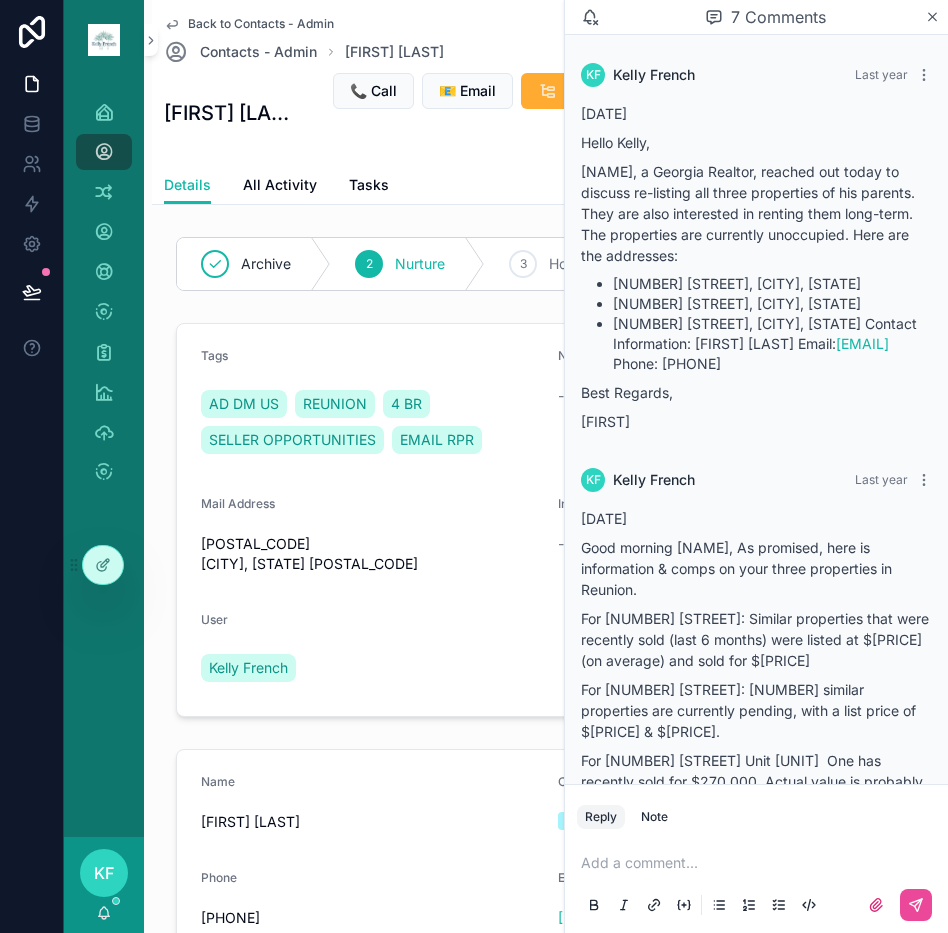 scroll, scrollTop: 2028, scrollLeft: 0, axis: vertical 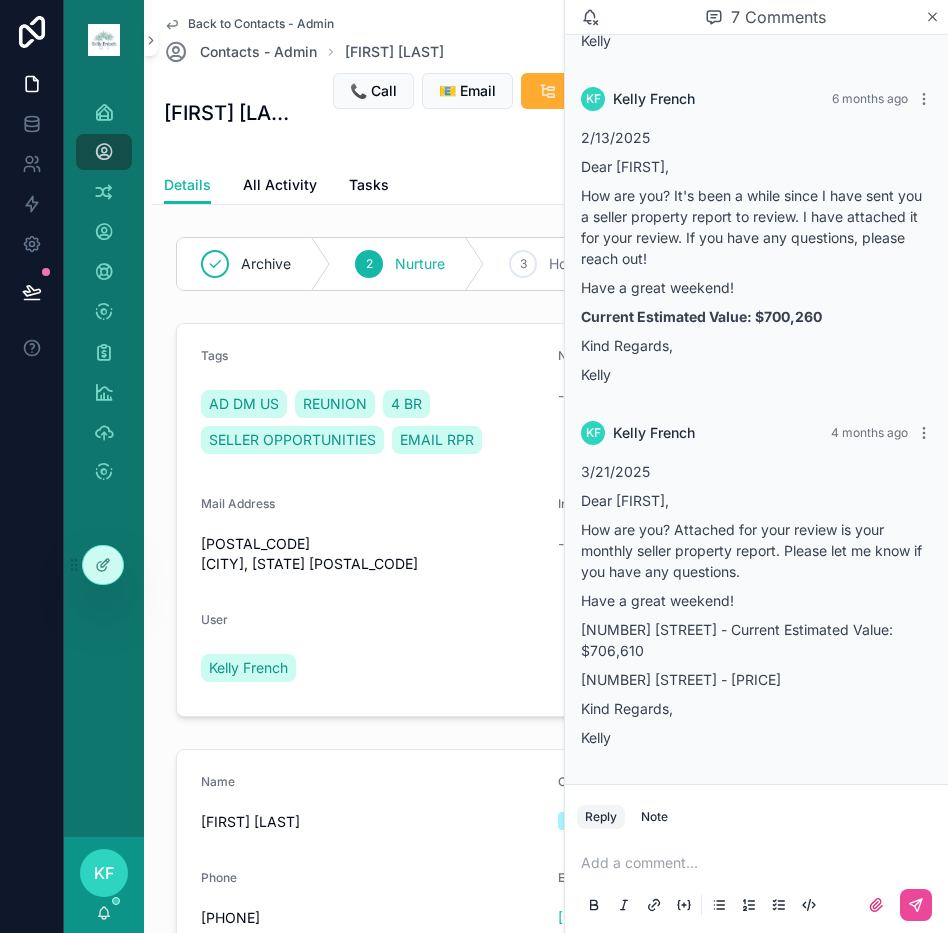 click at bounding box center (760, 863) 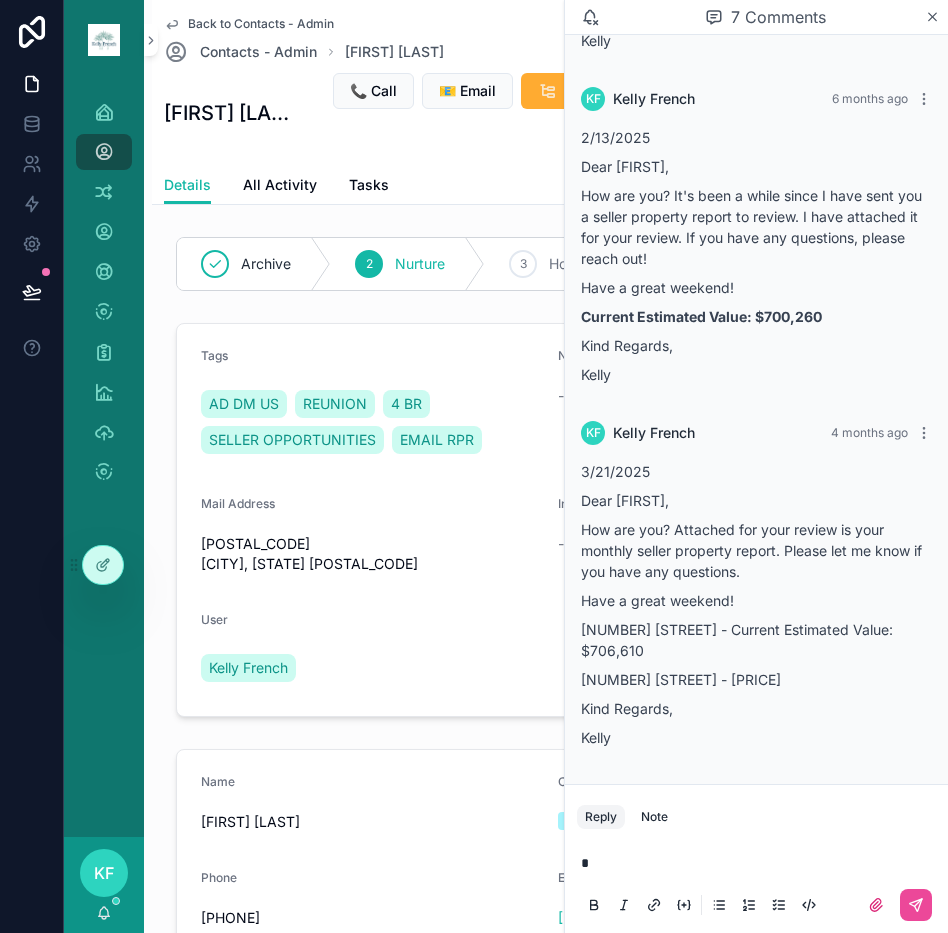 type 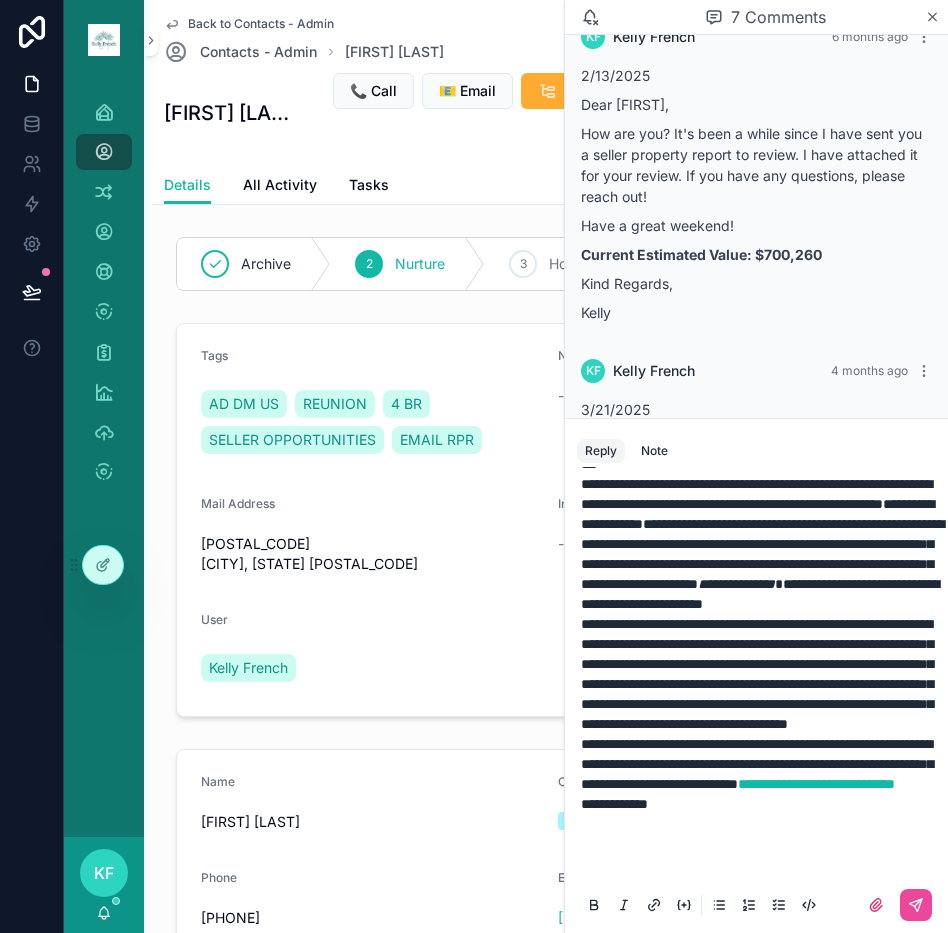 scroll, scrollTop: 492, scrollLeft: 0, axis: vertical 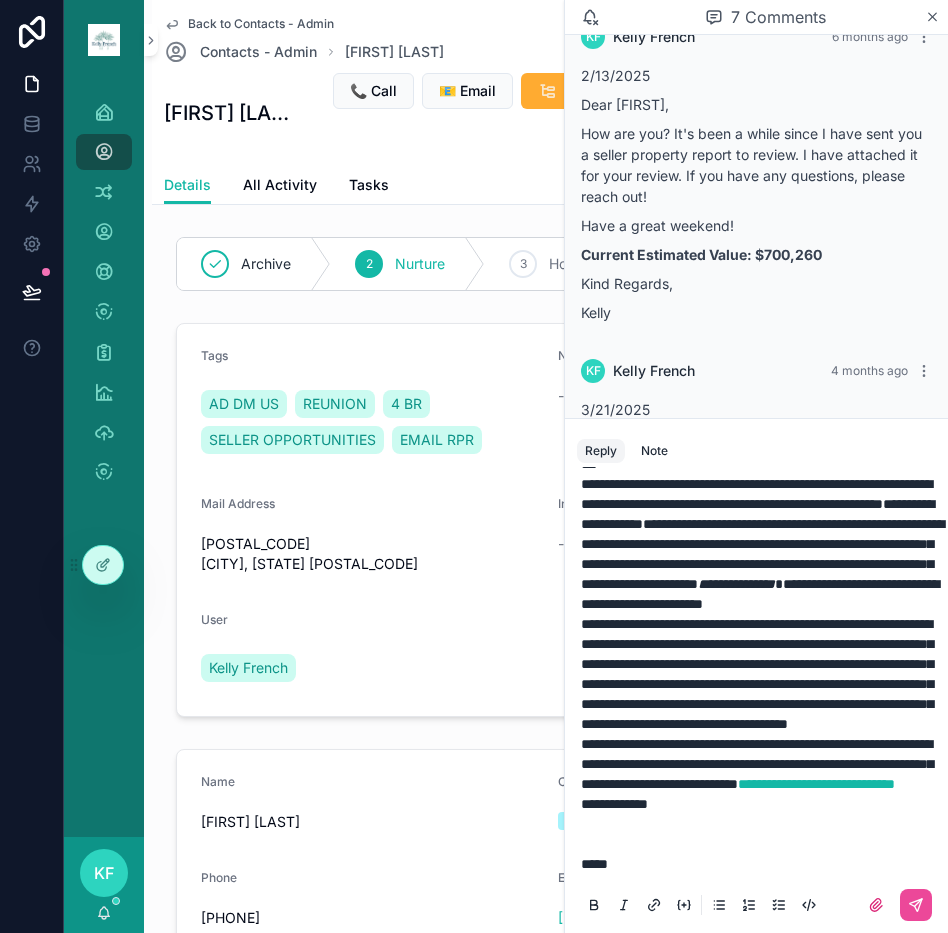 click on "**********" at bounding box center (614, 804) 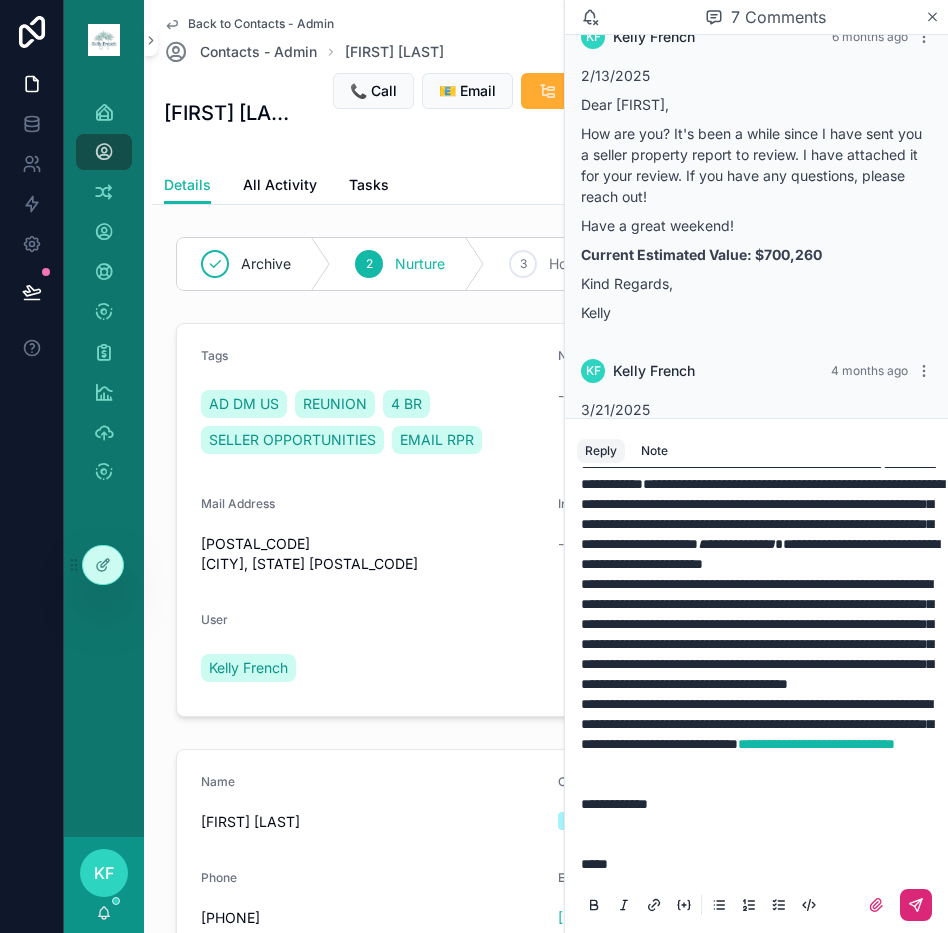 click 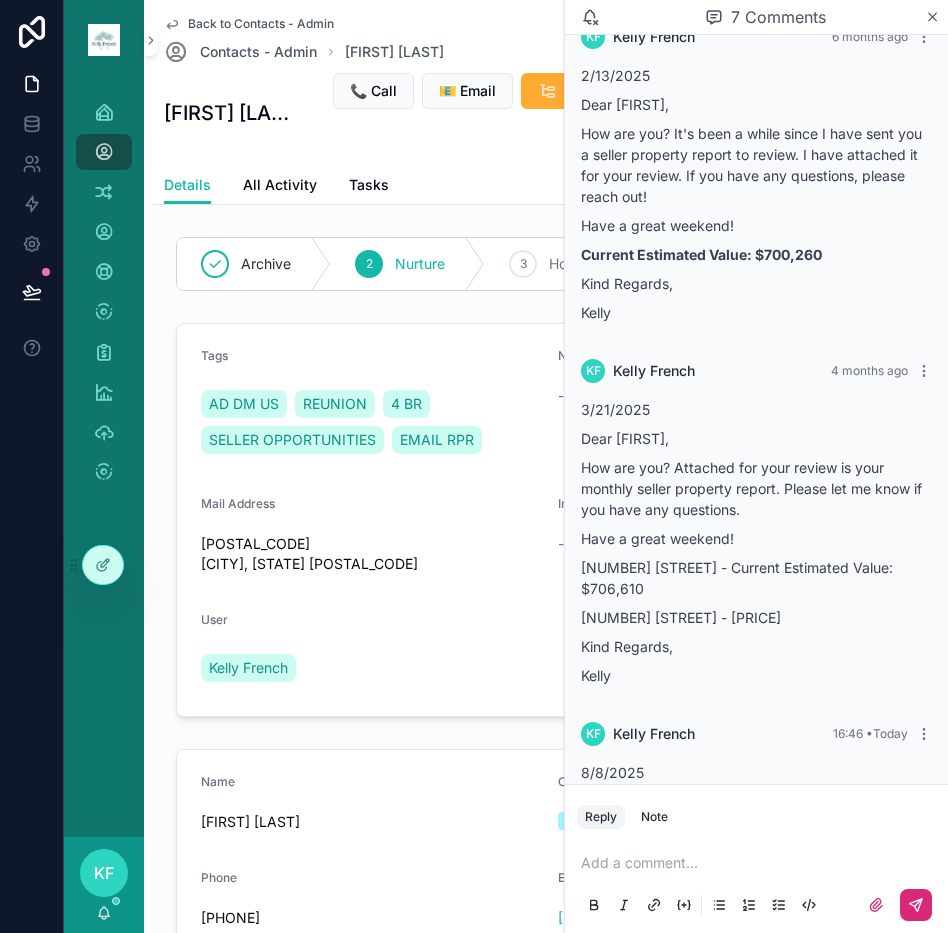 scroll, scrollTop: 0, scrollLeft: 0, axis: both 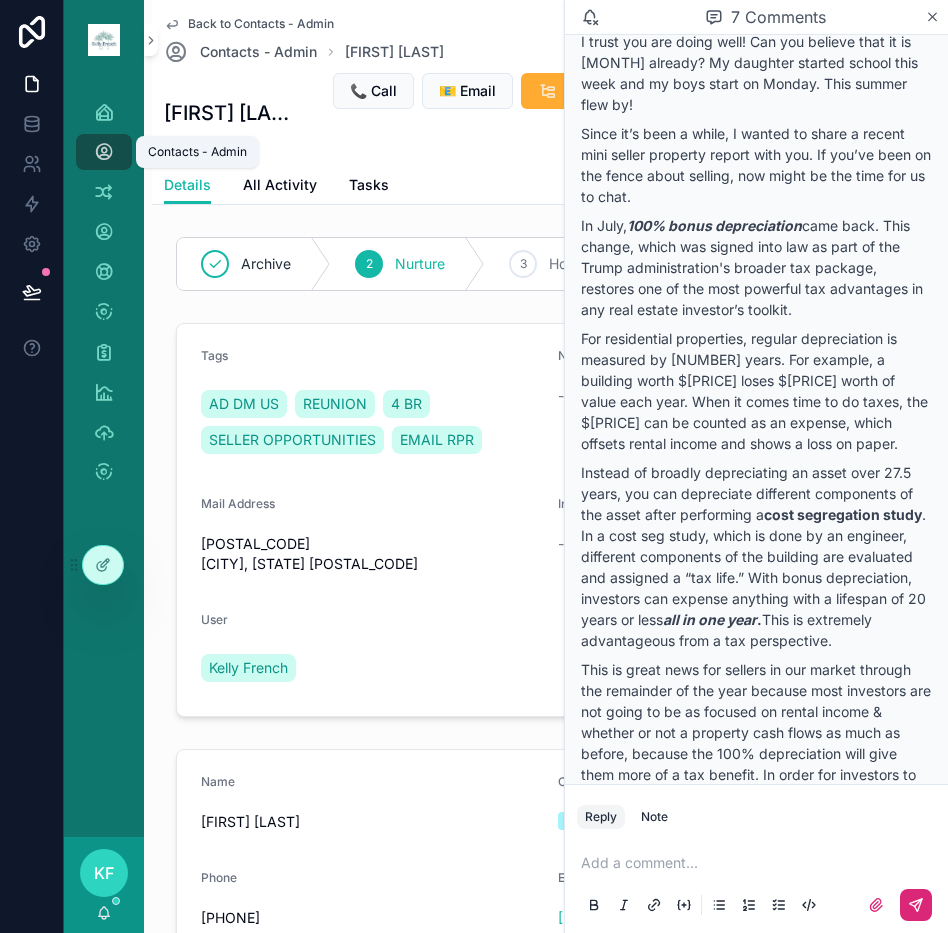 click on "Contacts - Admin" at bounding box center [104, 152] 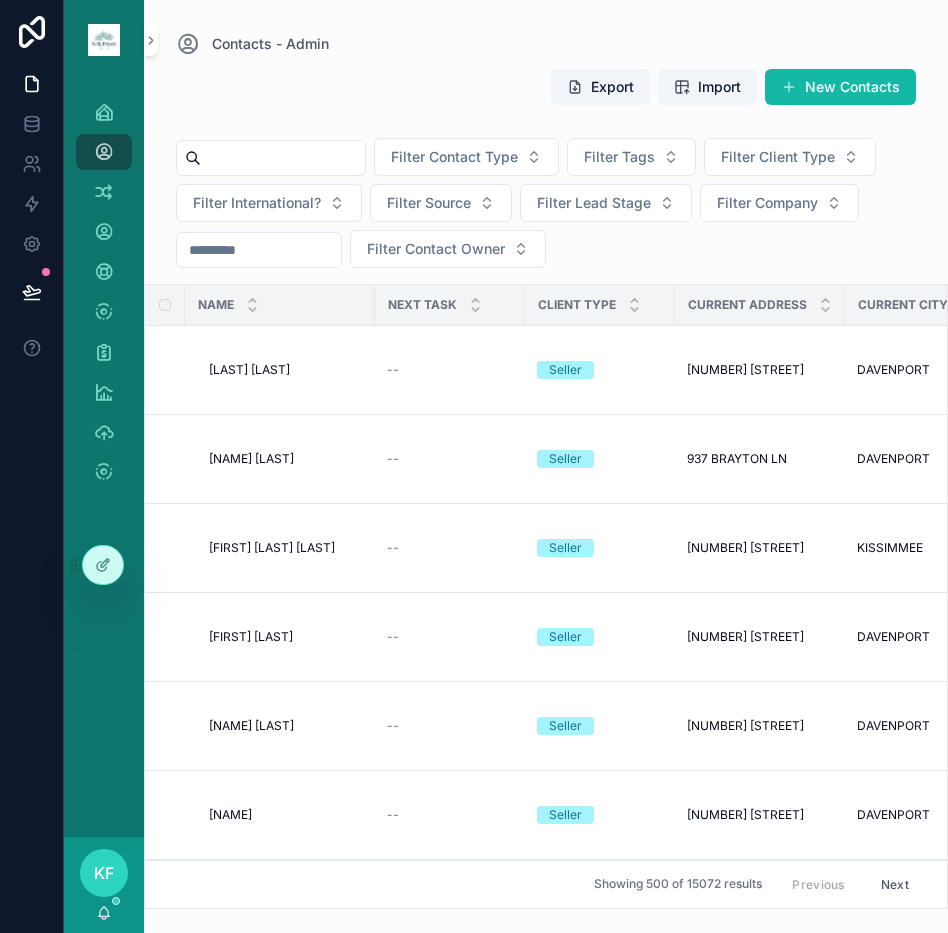 click at bounding box center (283, 158) 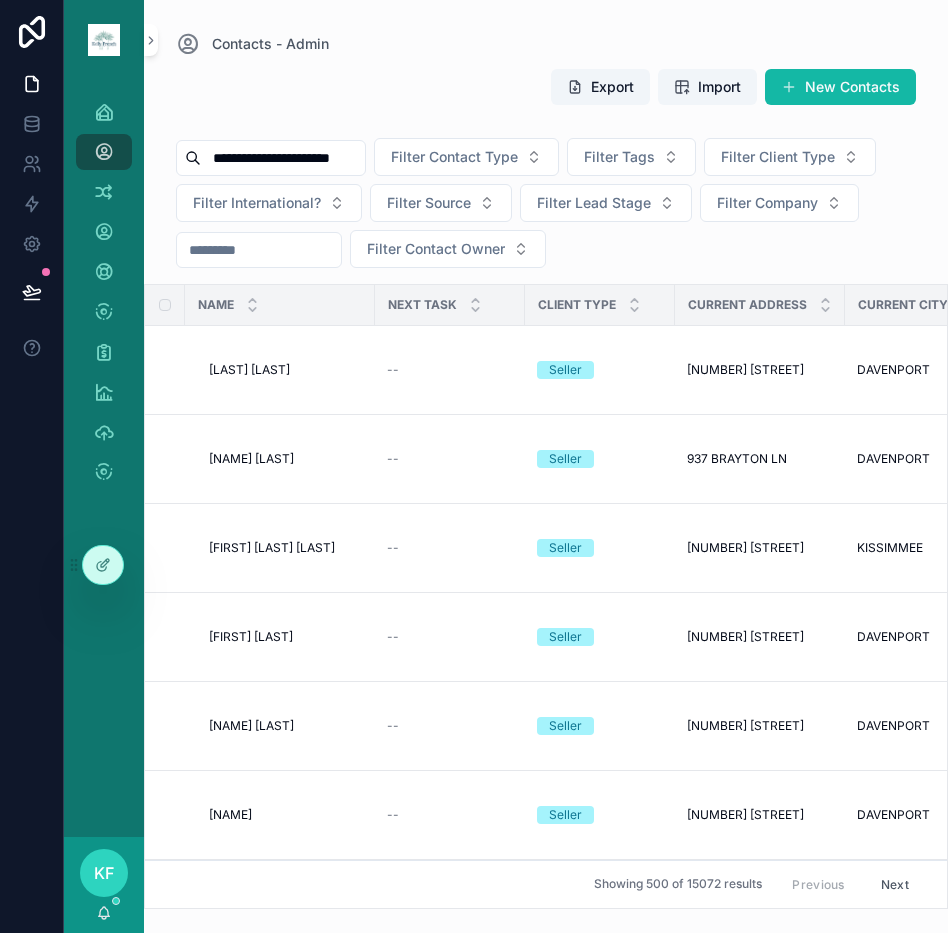 type on "**********" 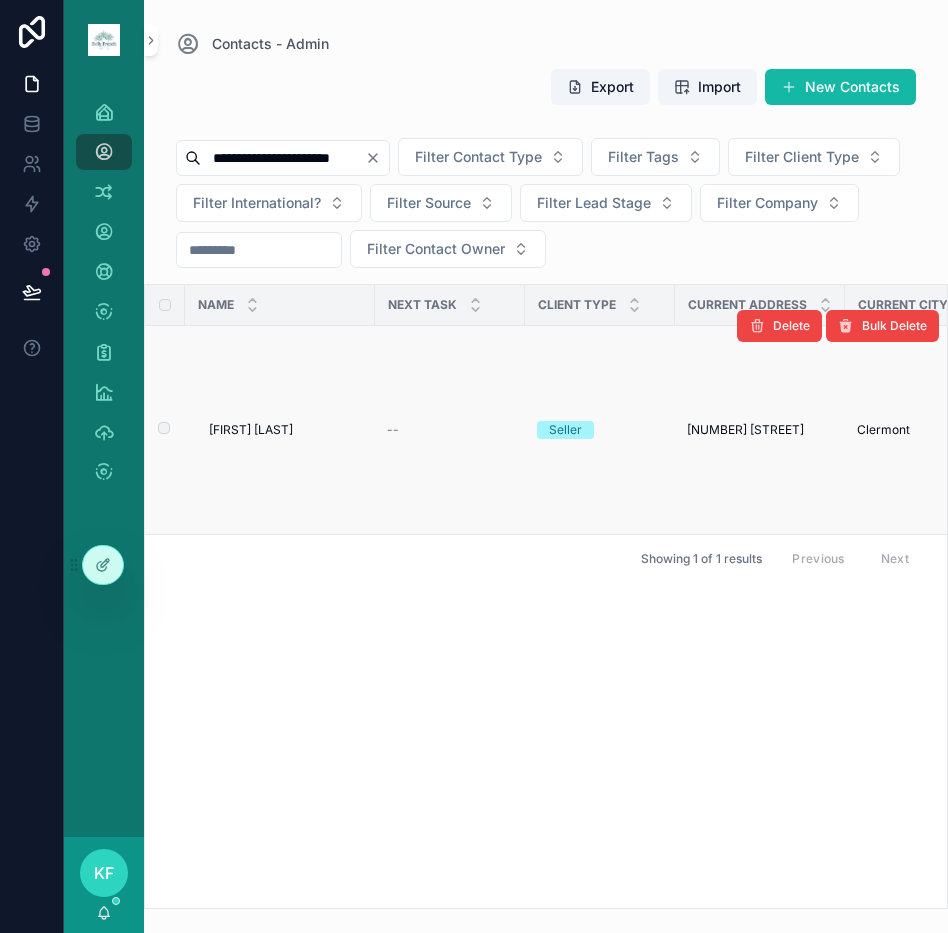 click on "[FIRST] [LAST]" at bounding box center (251, 430) 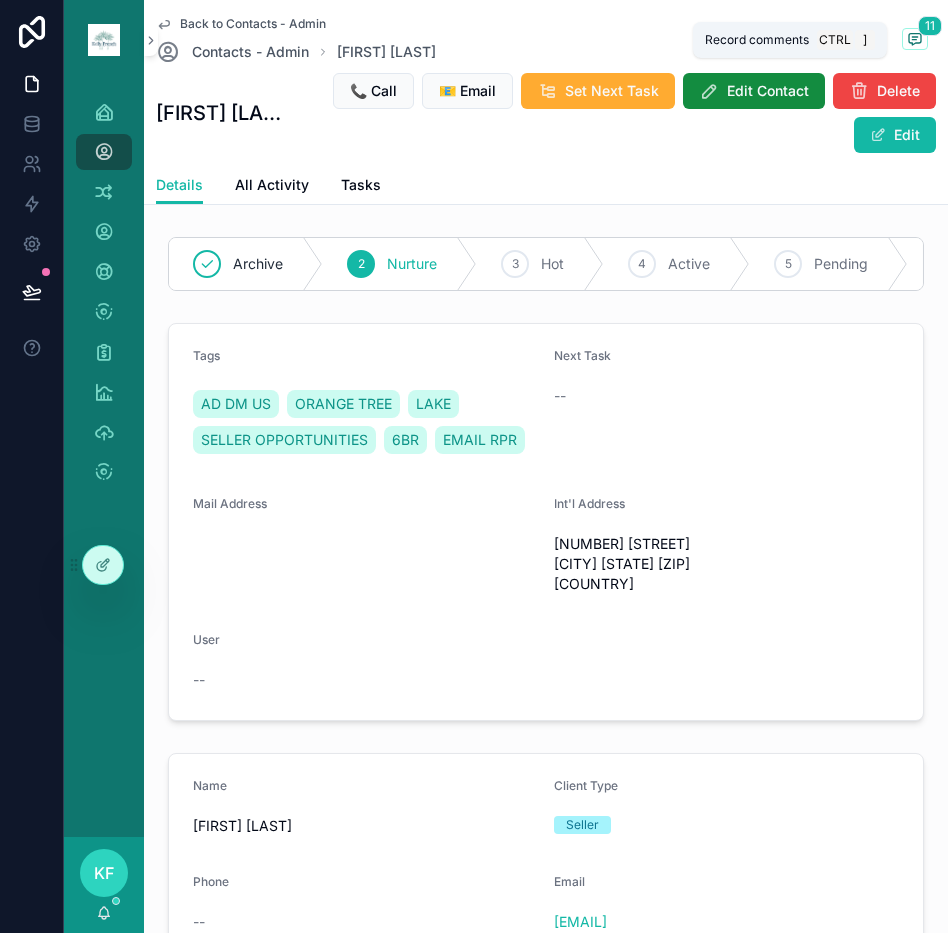 click 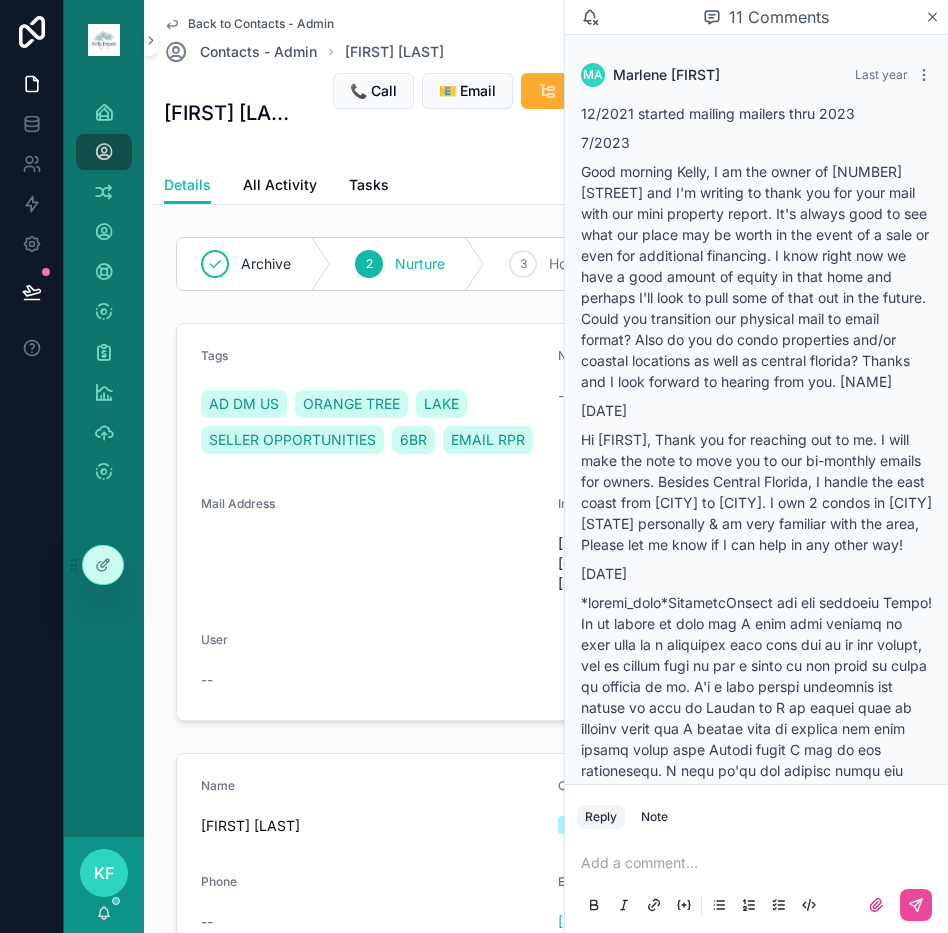 scroll, scrollTop: 5623, scrollLeft: 0, axis: vertical 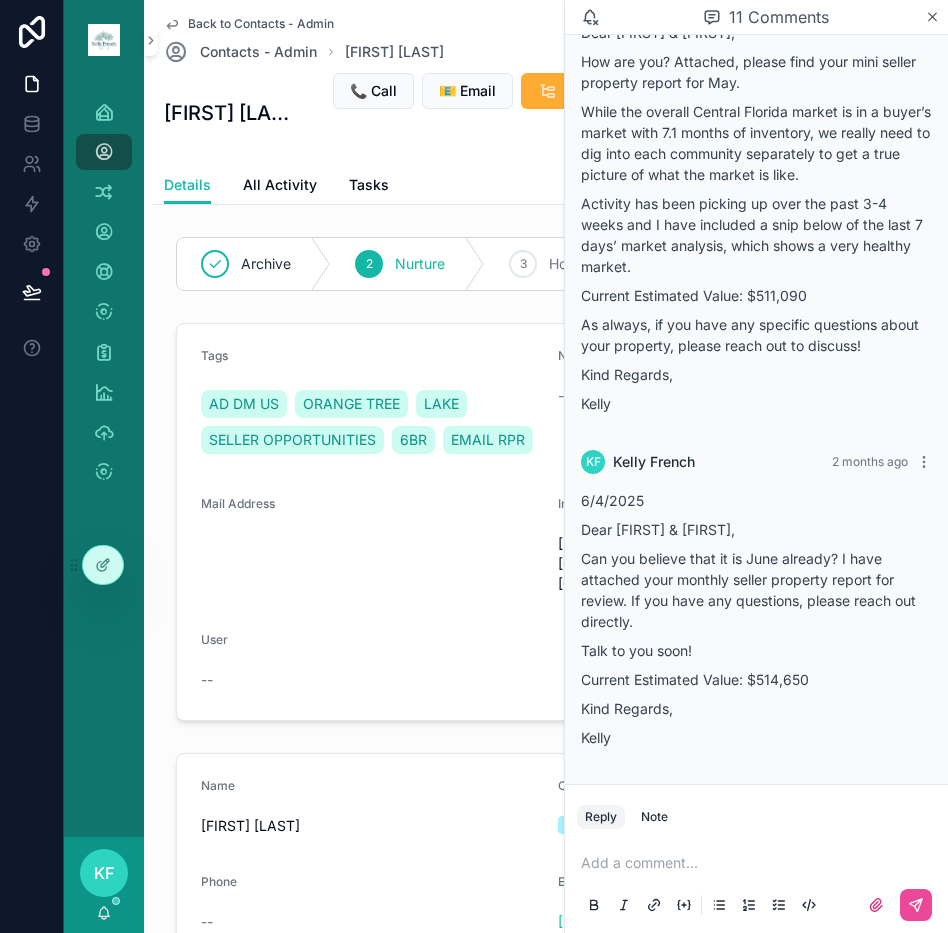 click at bounding box center [760, 863] 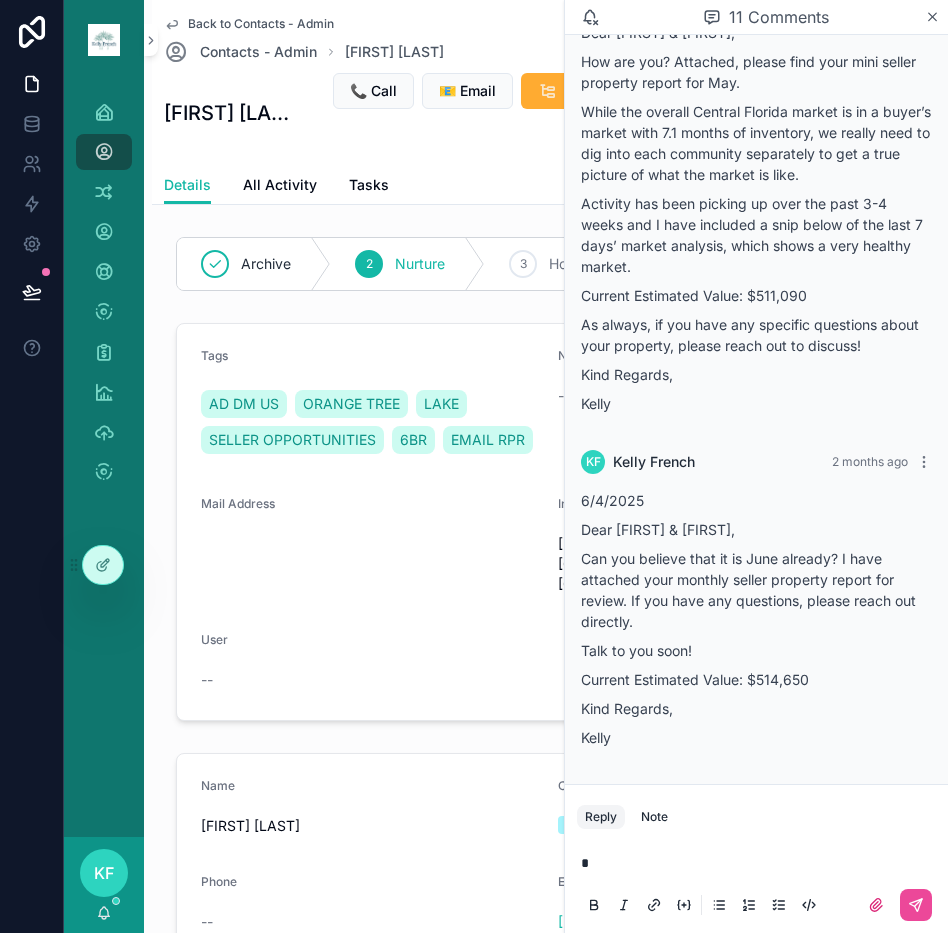 type 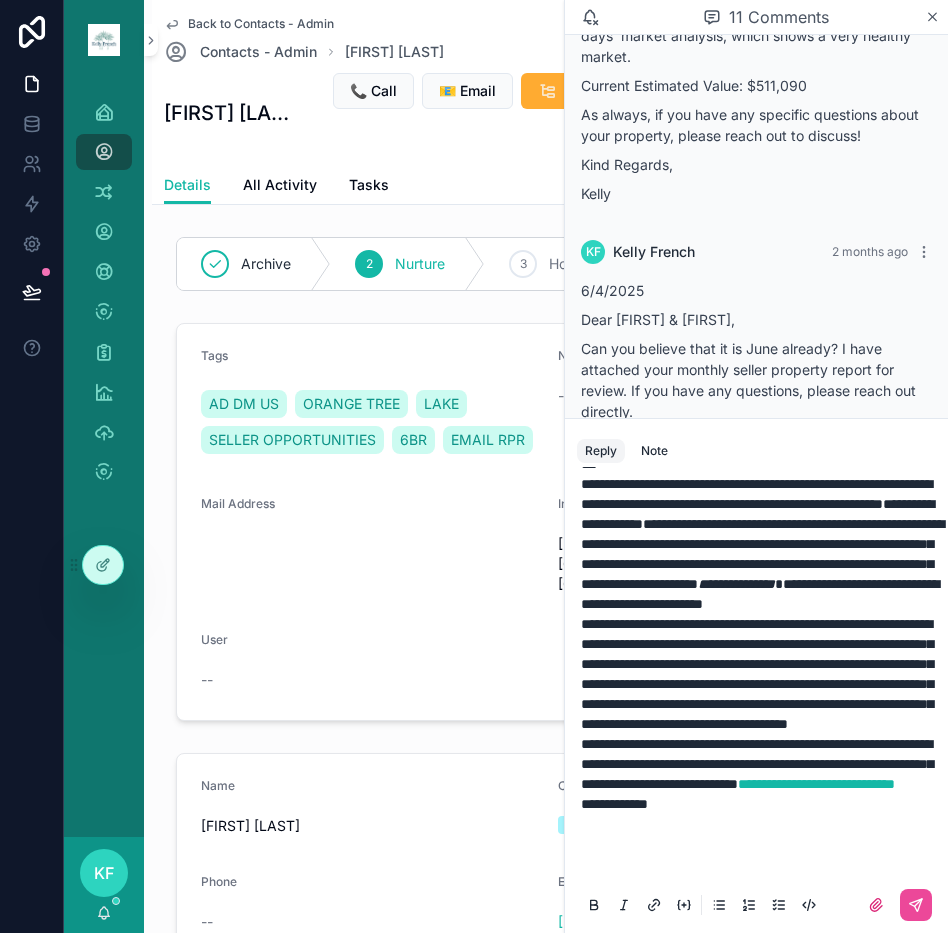 scroll, scrollTop: 492, scrollLeft: 0, axis: vertical 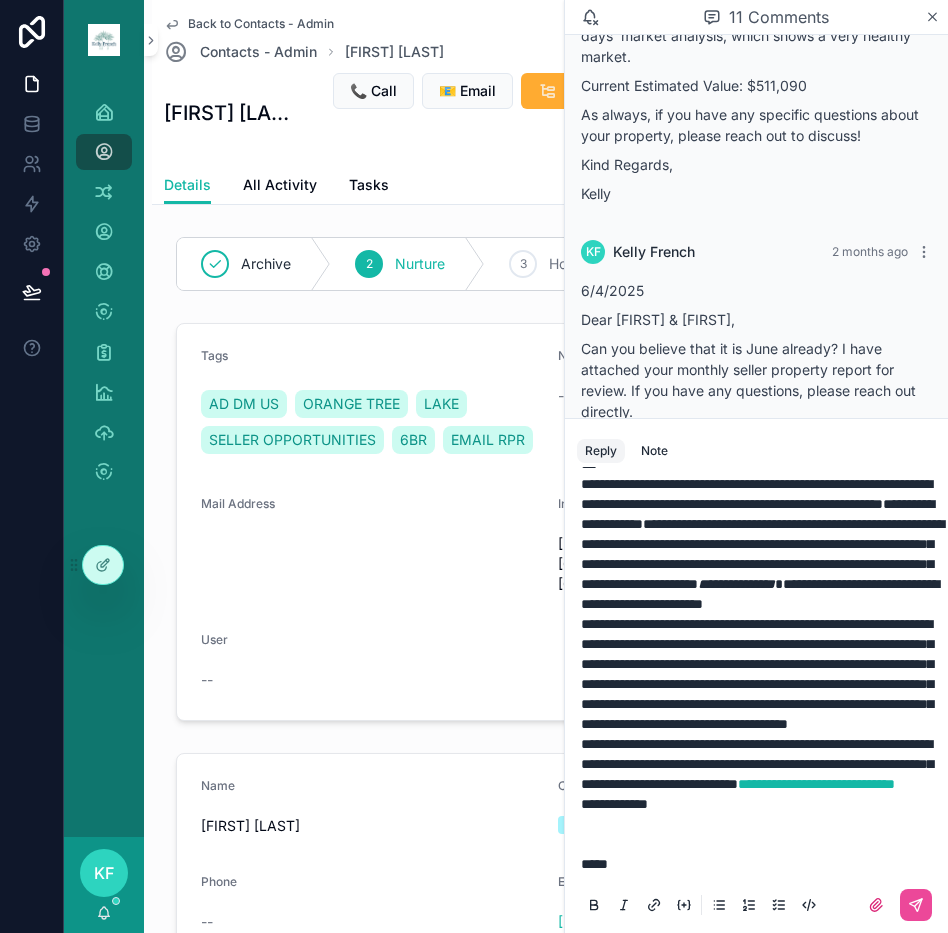 click on "**********" at bounding box center (614, 804) 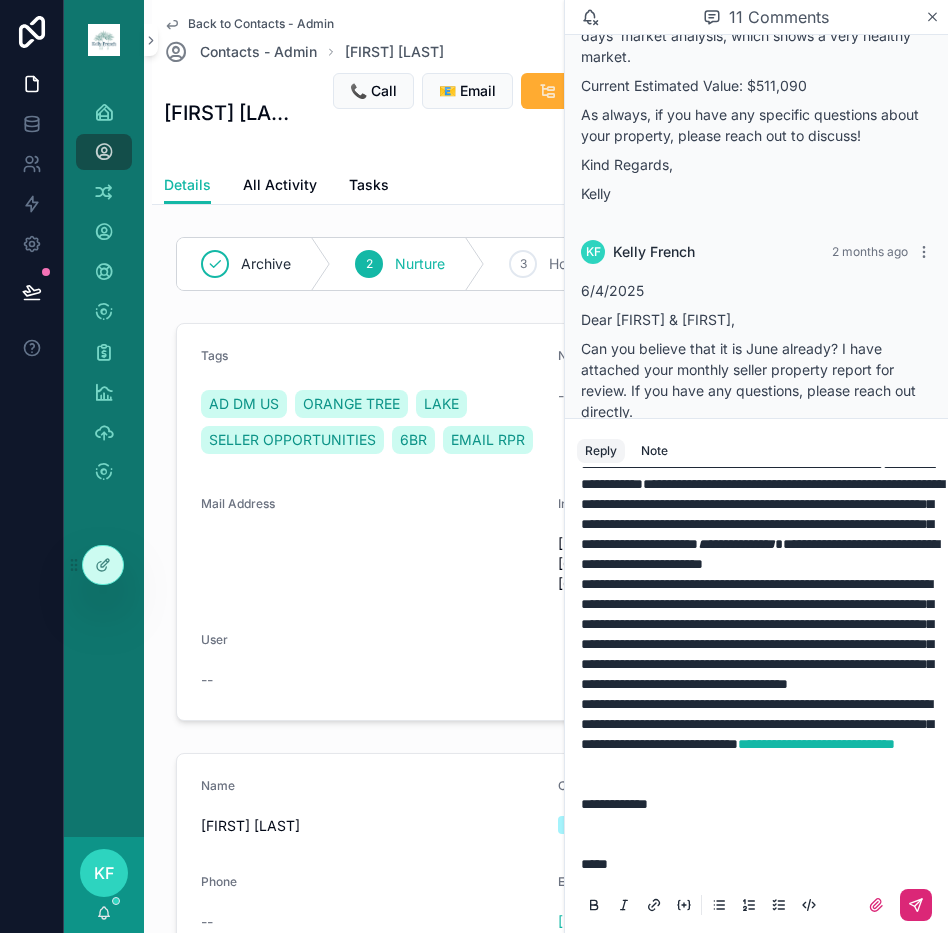 click 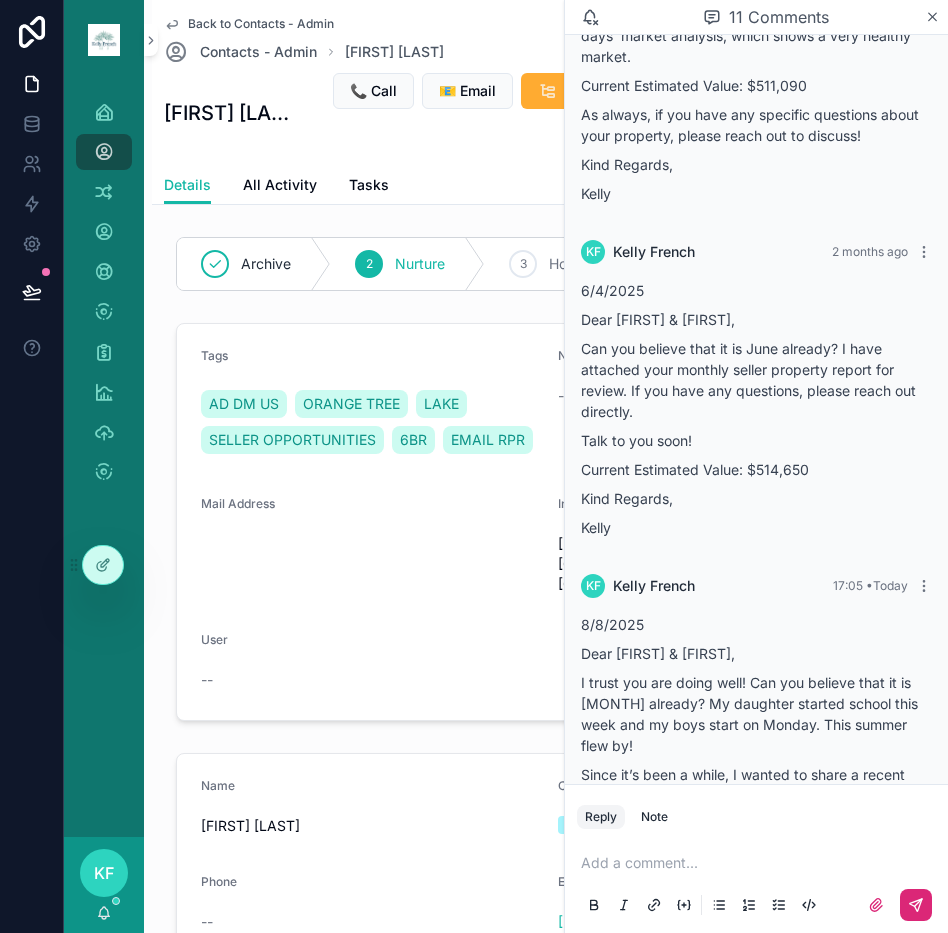 scroll, scrollTop: 0, scrollLeft: 0, axis: both 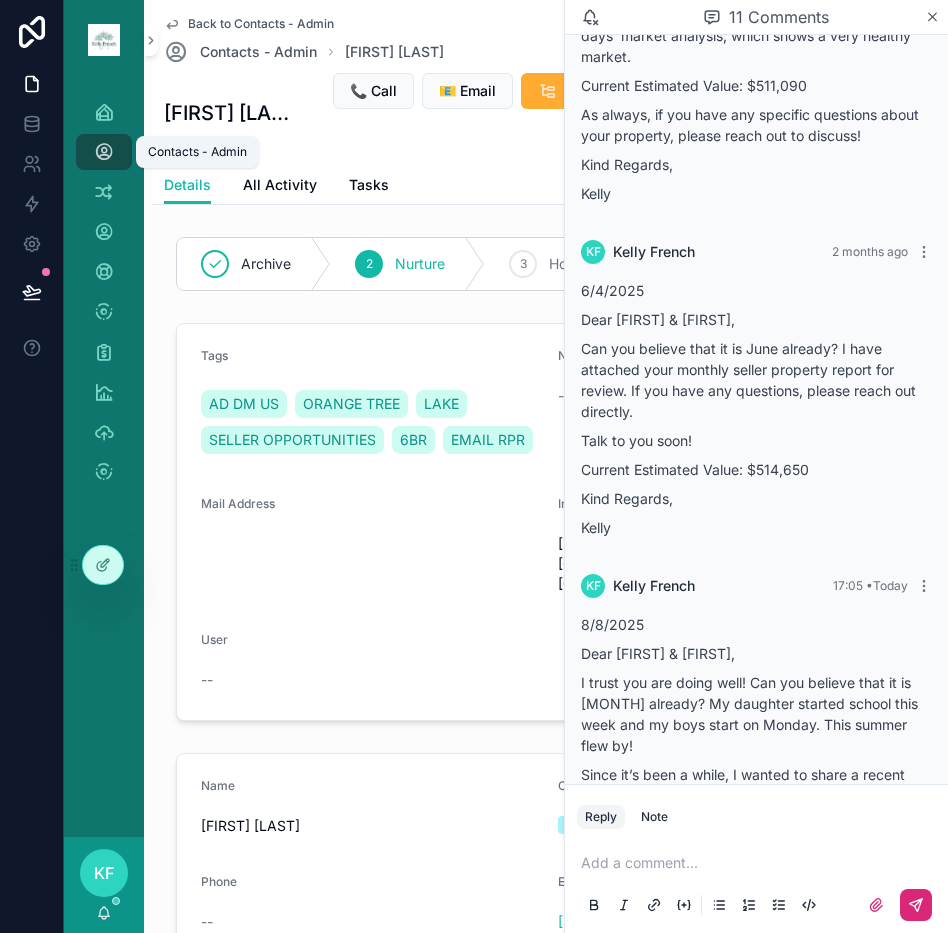 click at bounding box center (104, 152) 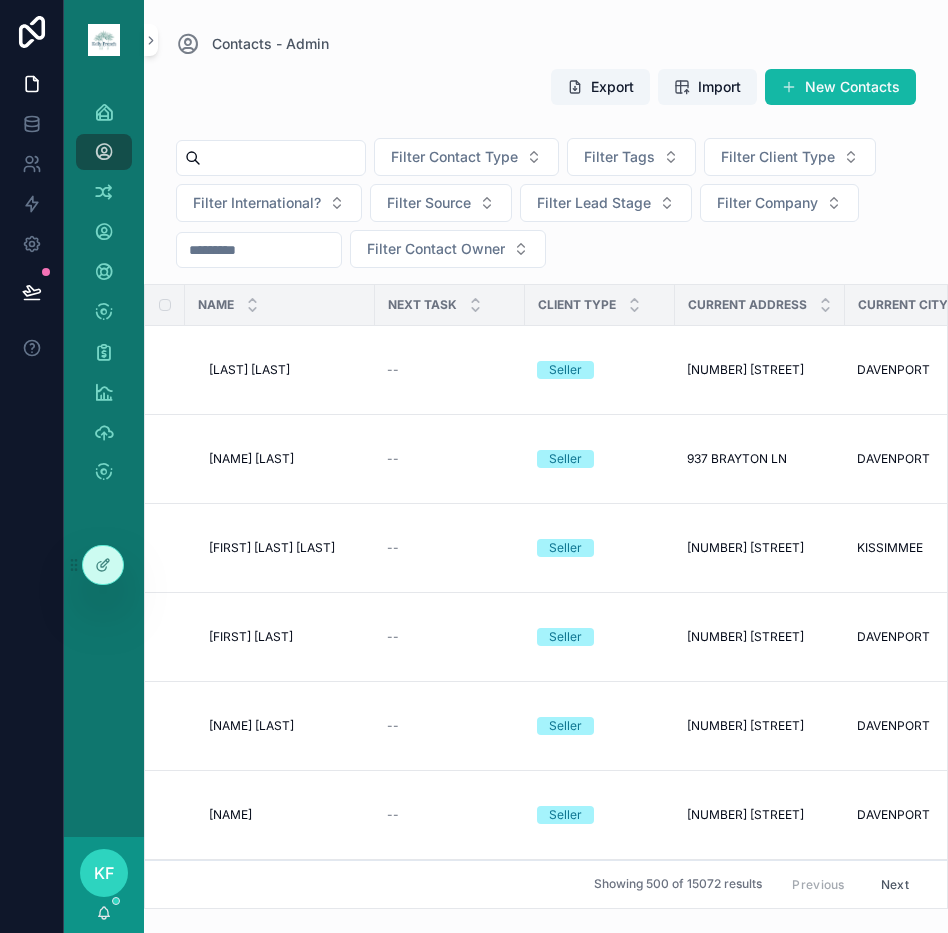 click at bounding box center (283, 158) 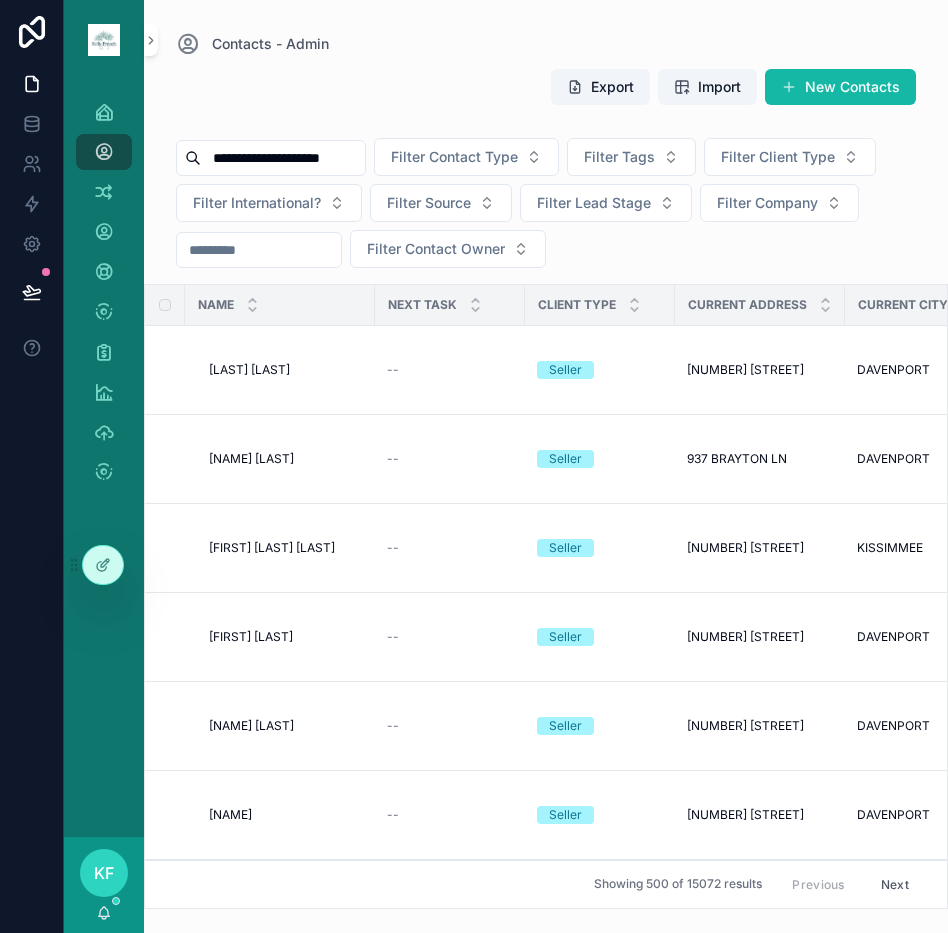 type on "**********" 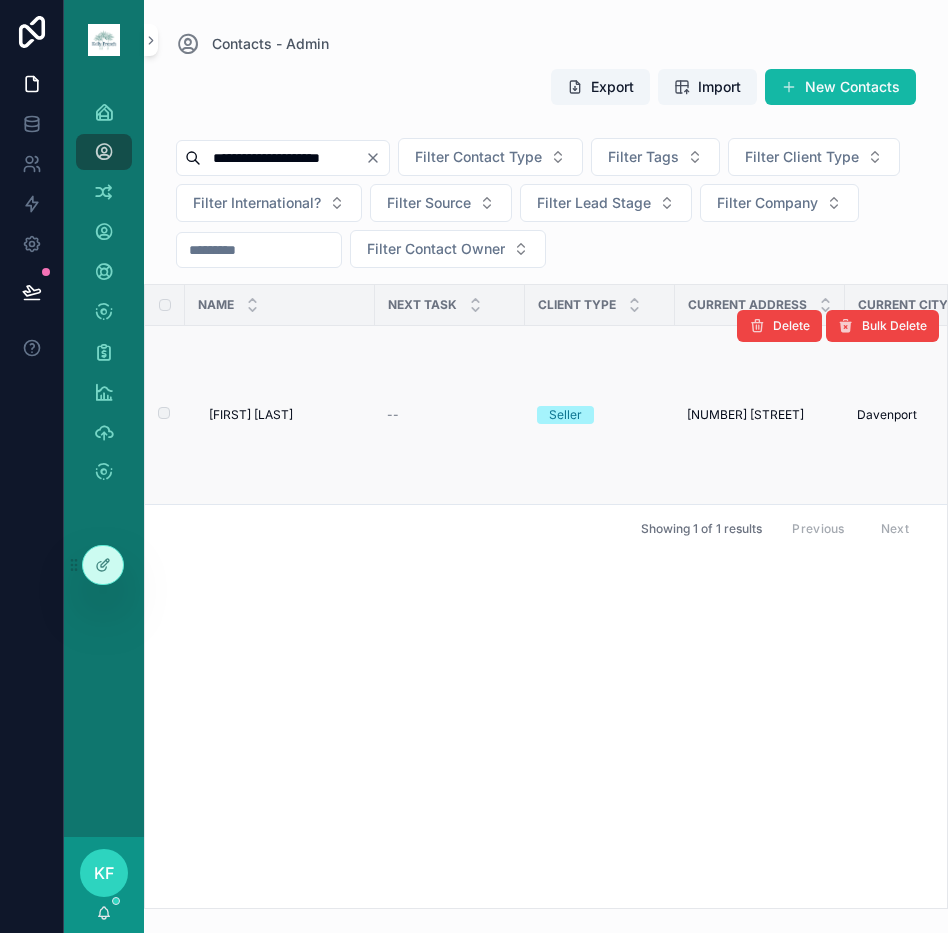 click on "[FIRST] [LAST]" at bounding box center (251, 415) 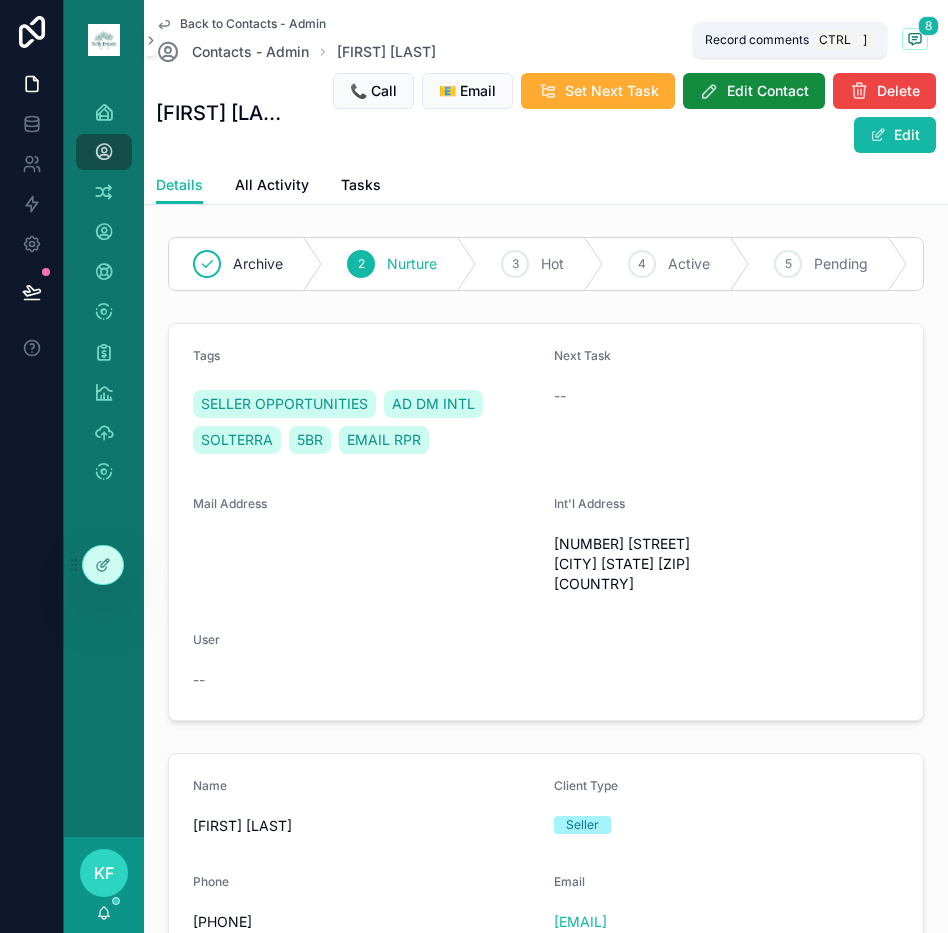 click 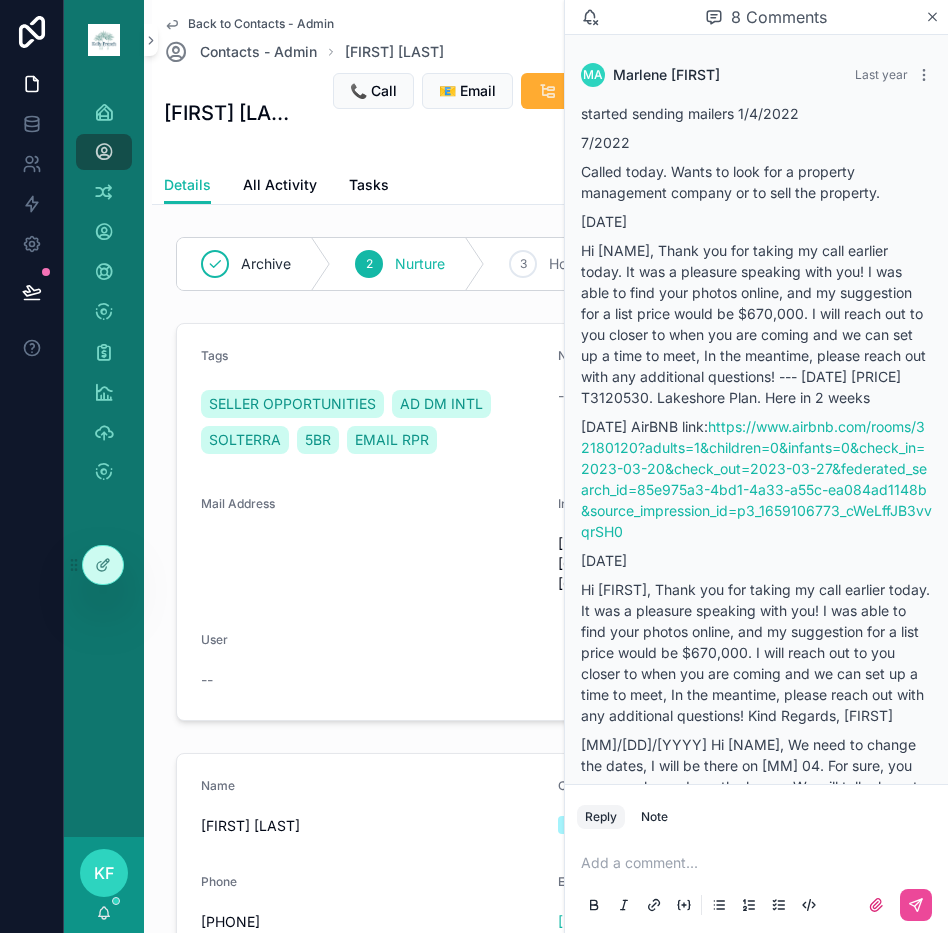 scroll, scrollTop: 4366, scrollLeft: 0, axis: vertical 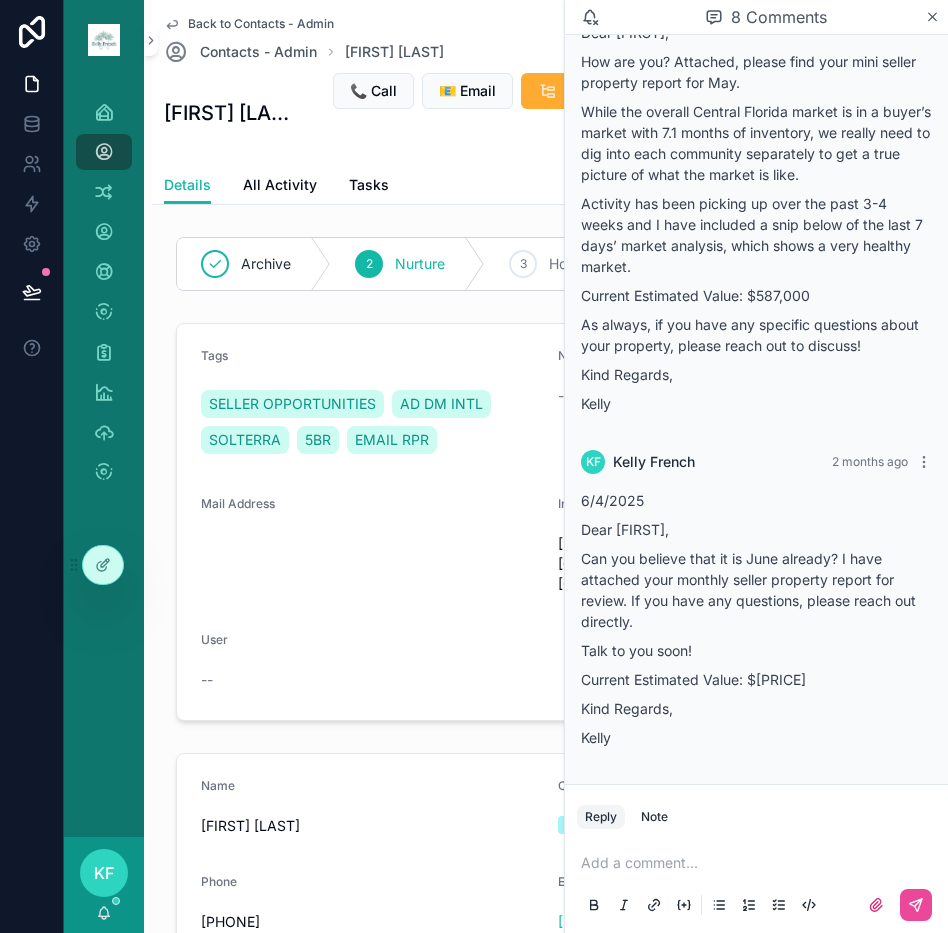 click at bounding box center [760, 863] 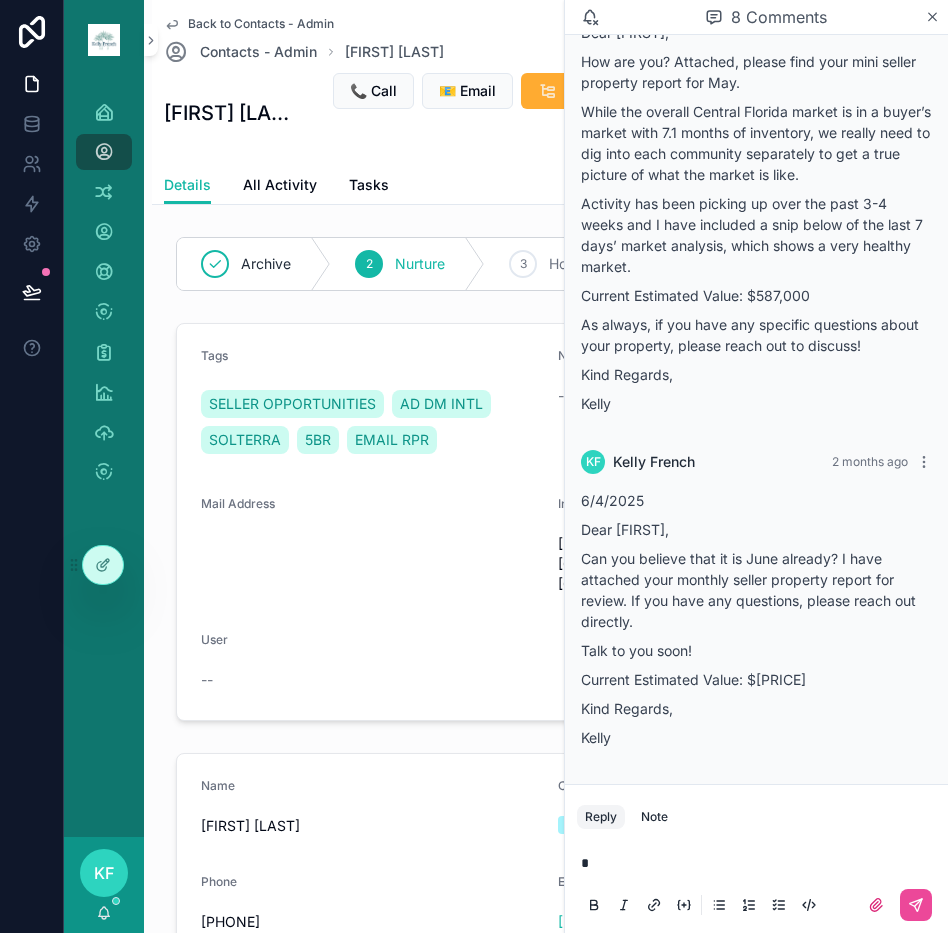 type 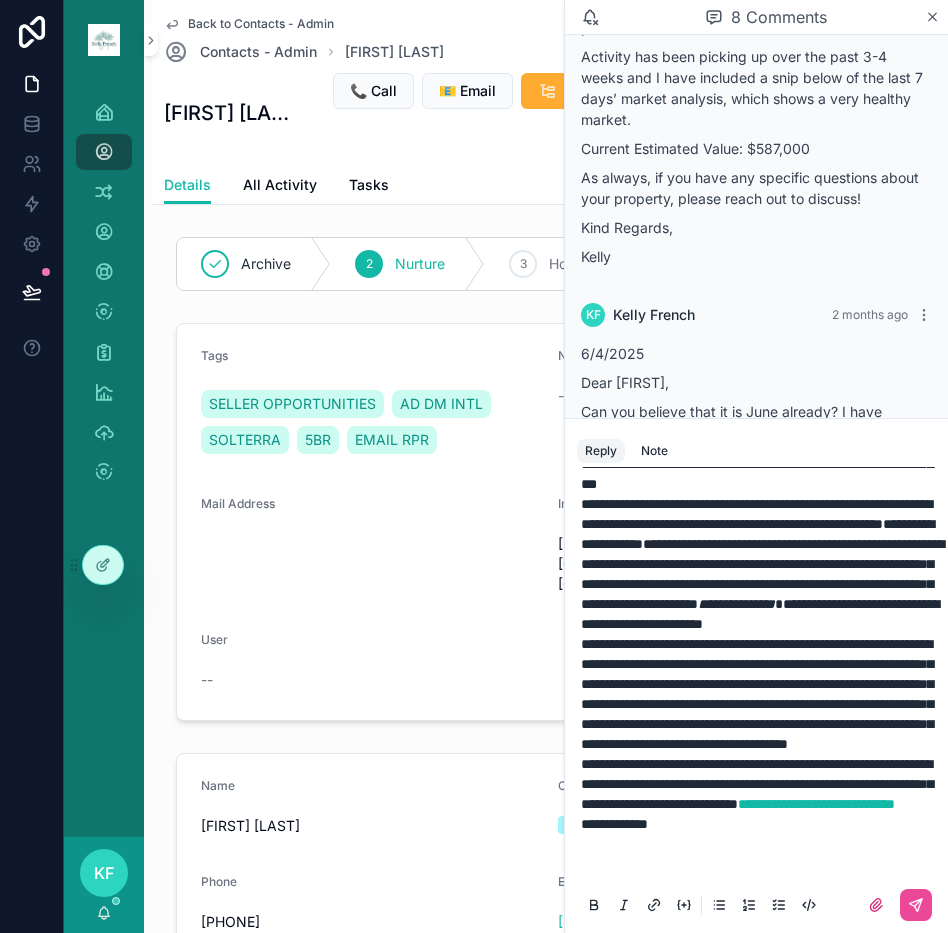 scroll, scrollTop: 492, scrollLeft: 0, axis: vertical 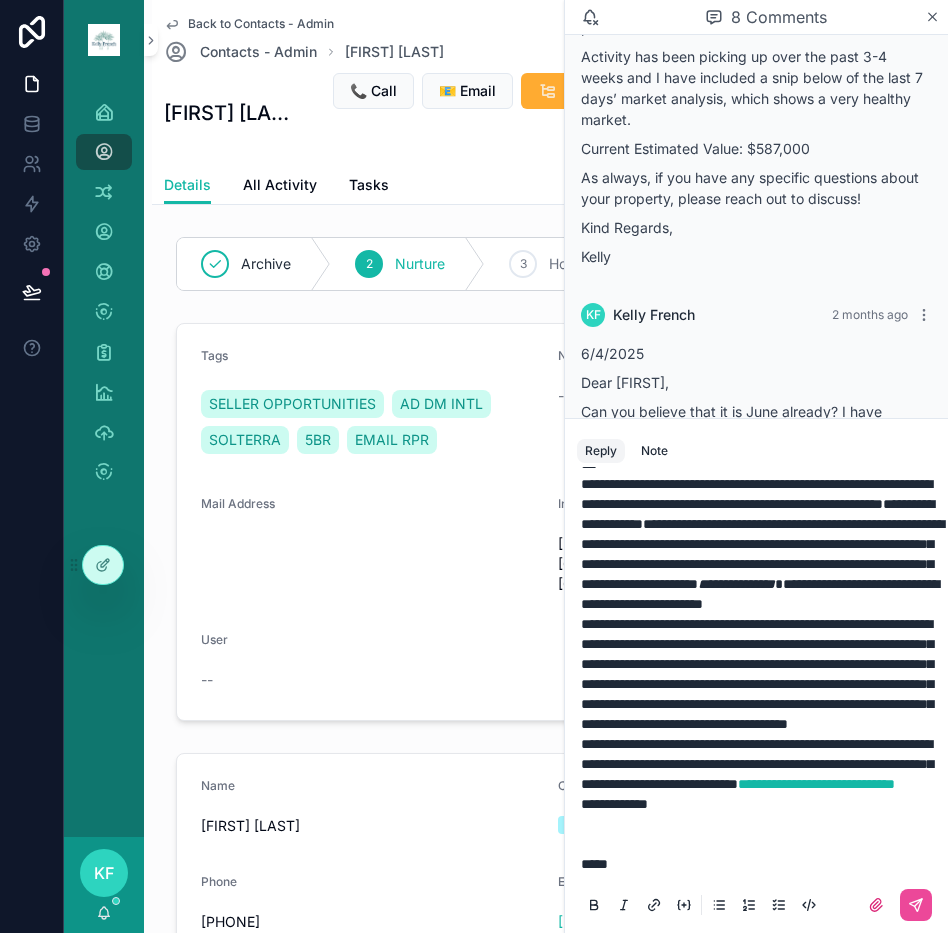 click on "**********" at bounding box center (614, 804) 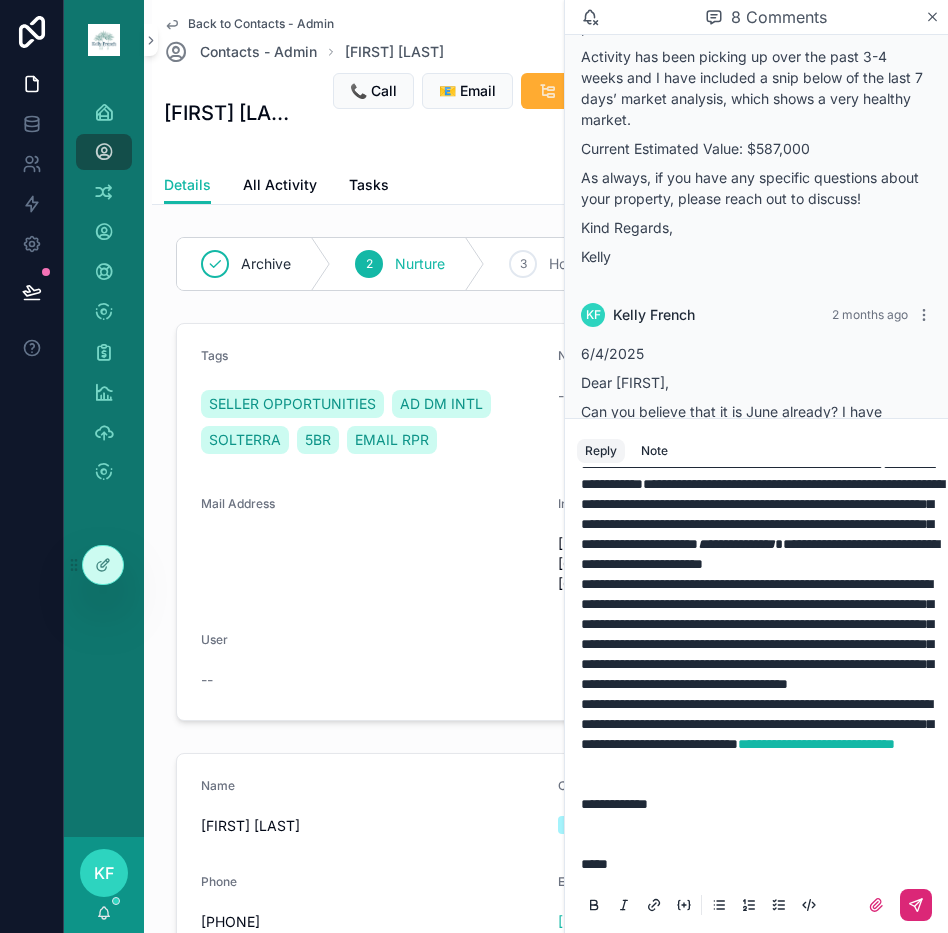click 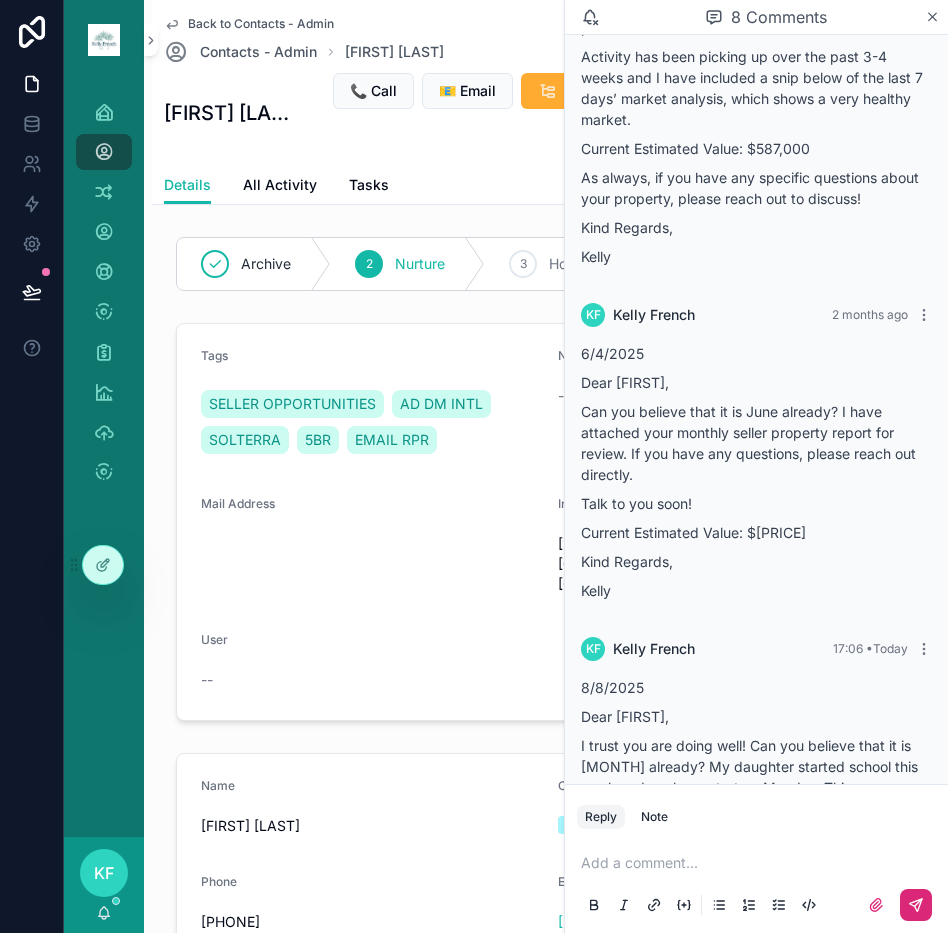 scroll, scrollTop: 0, scrollLeft: 0, axis: both 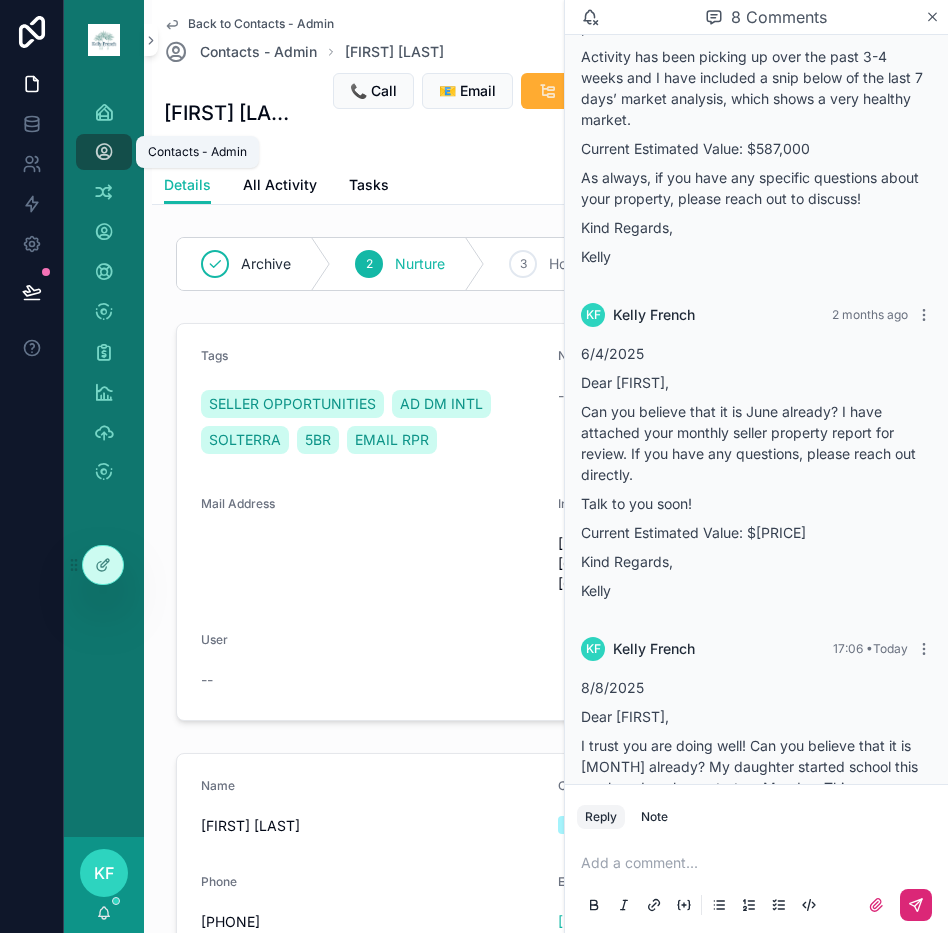 drag, startPoint x: 108, startPoint y: 148, endPoint x: 253, endPoint y: 159, distance: 145.41664 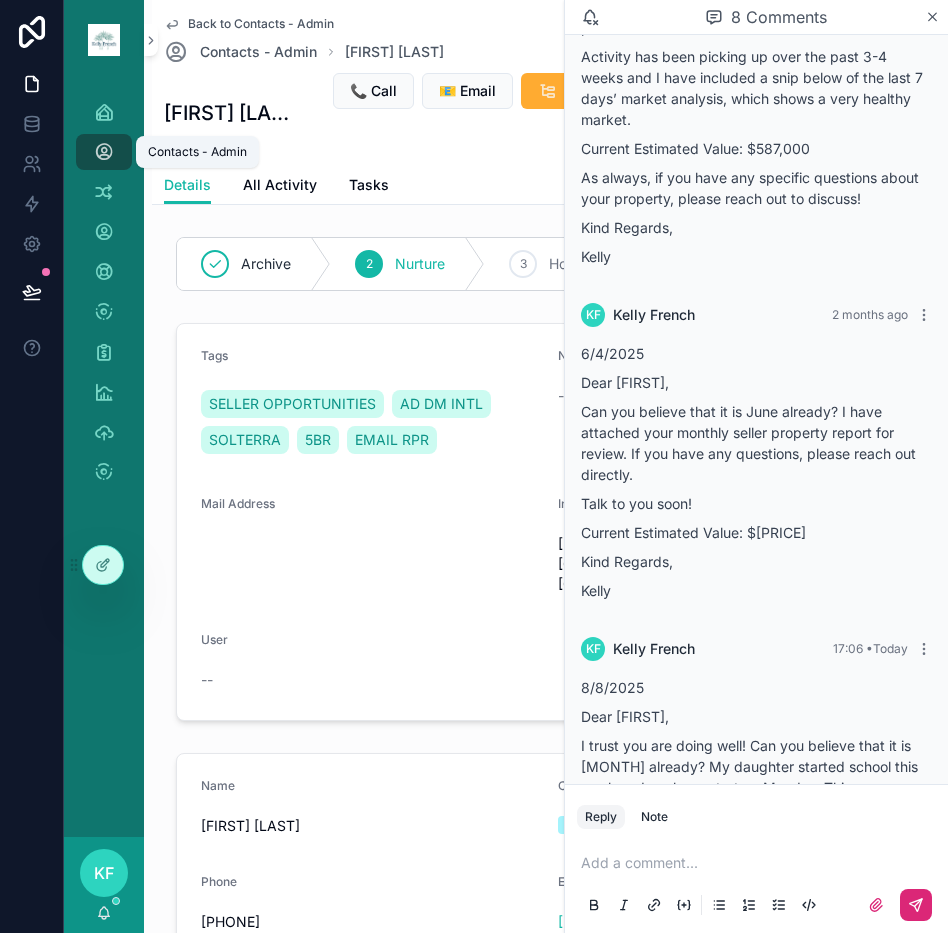 click at bounding box center (104, 152) 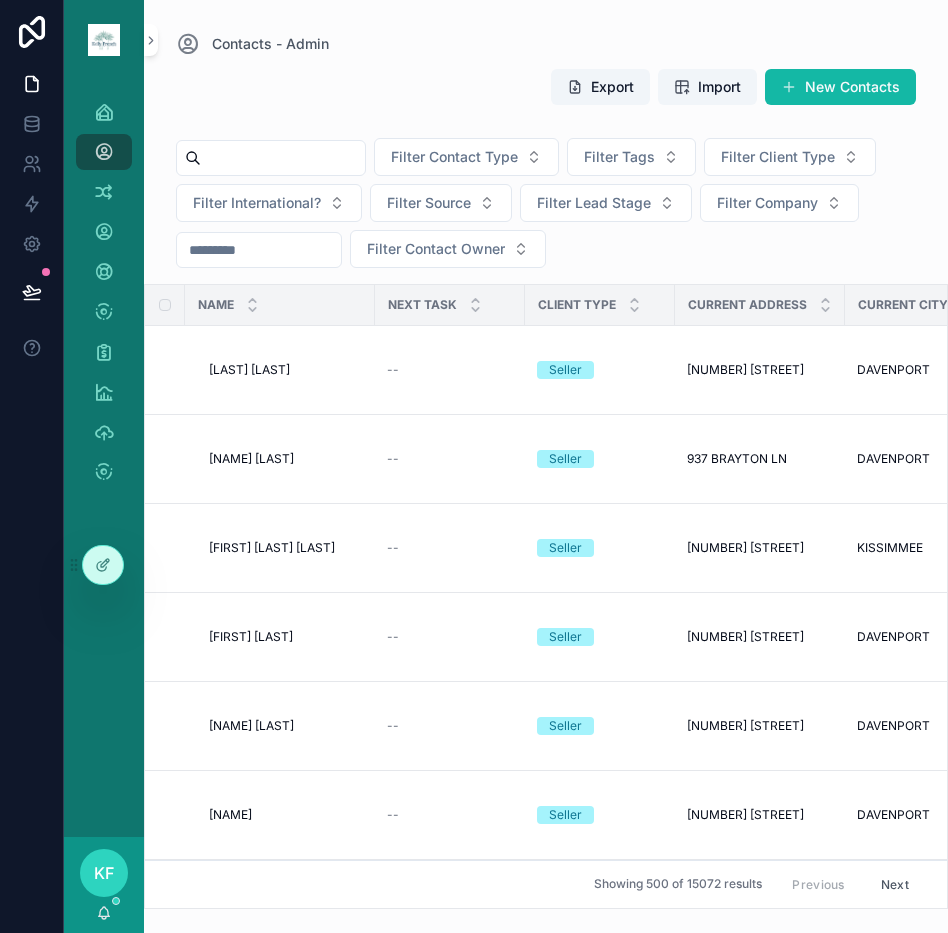 click at bounding box center [283, 158] 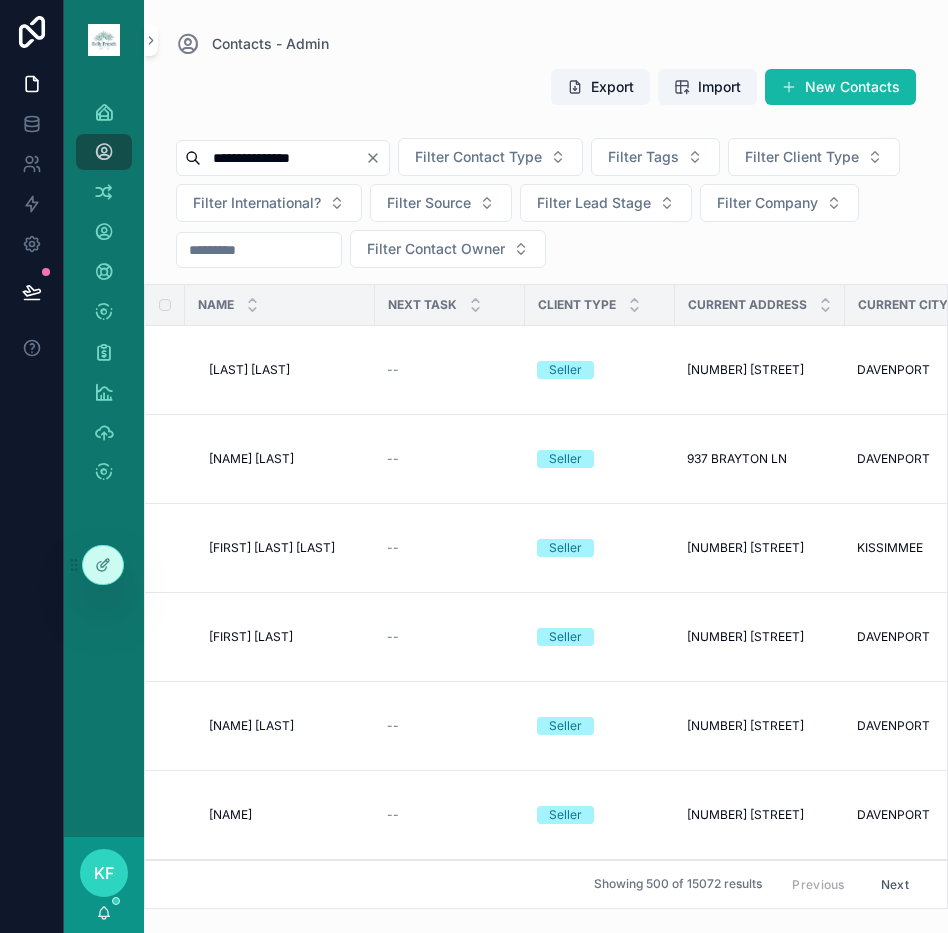 type on "**********" 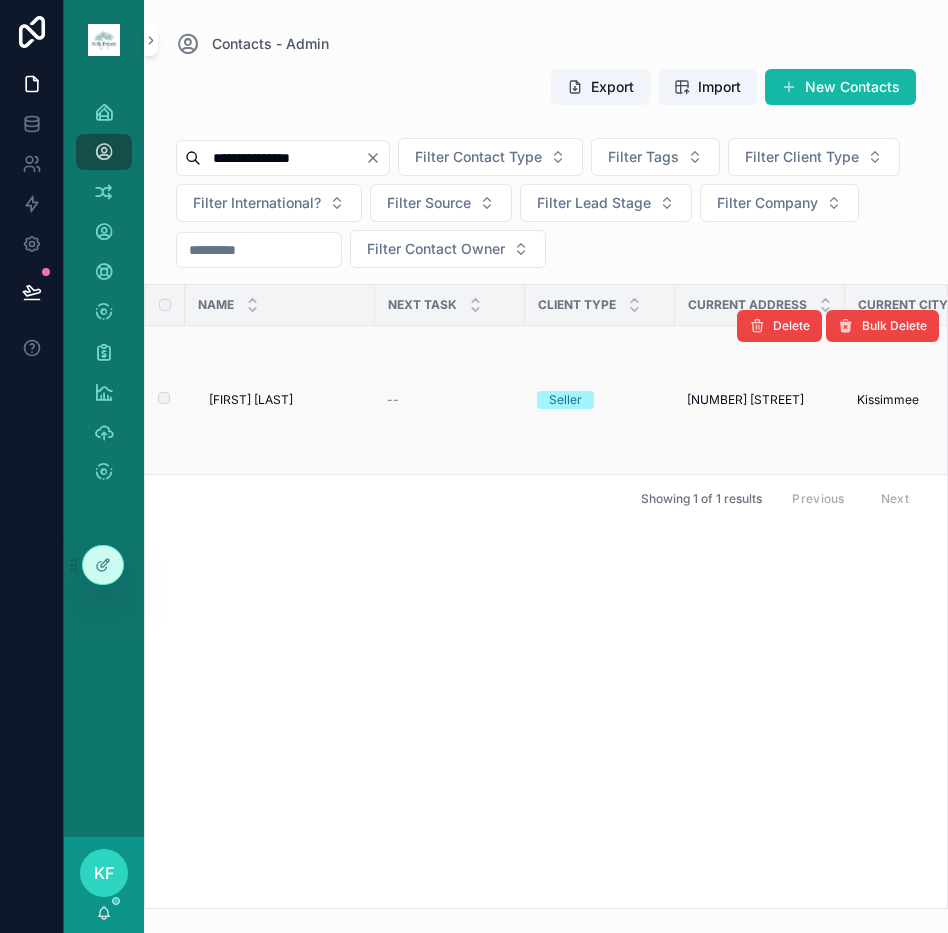 click on "[FIRST] [LAST]" at bounding box center [251, 400] 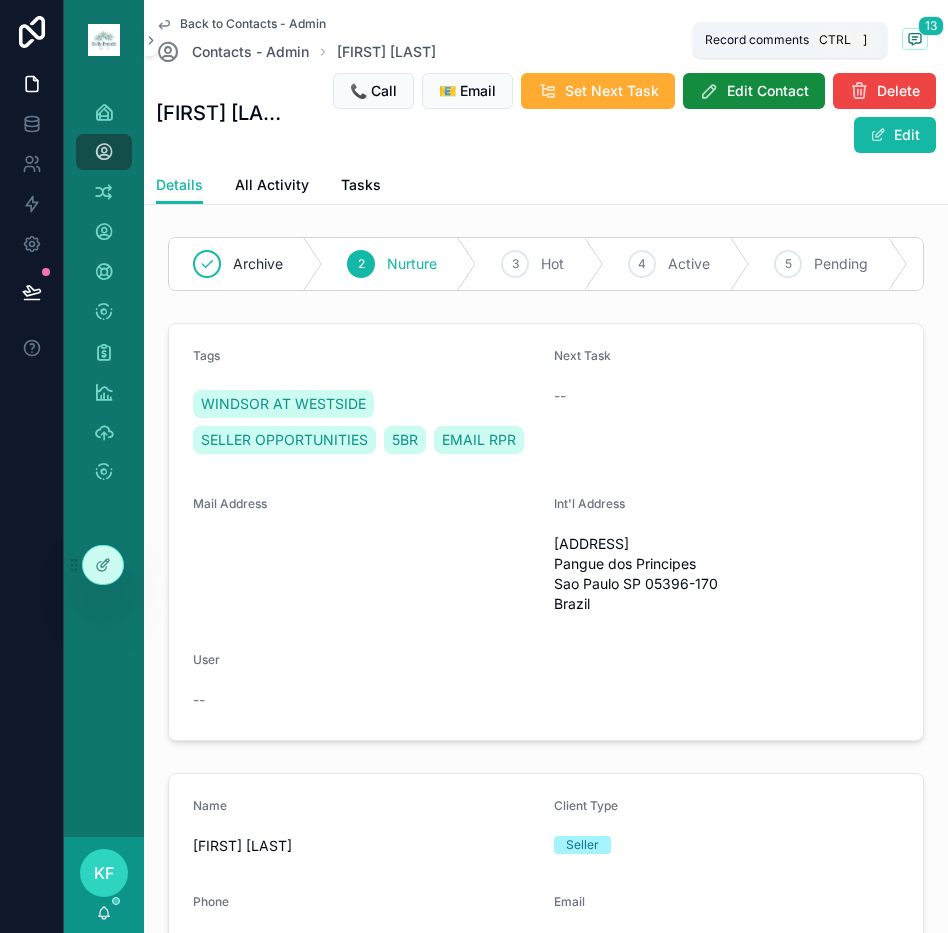 click 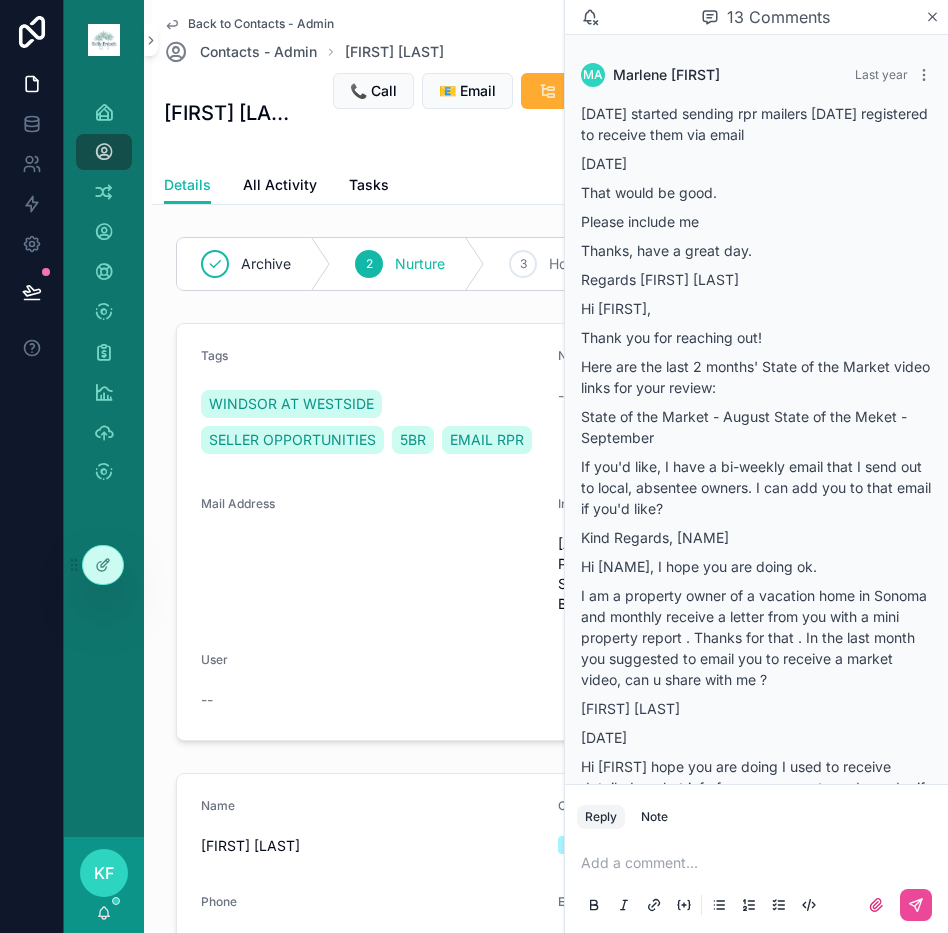 scroll, scrollTop: 4564, scrollLeft: 0, axis: vertical 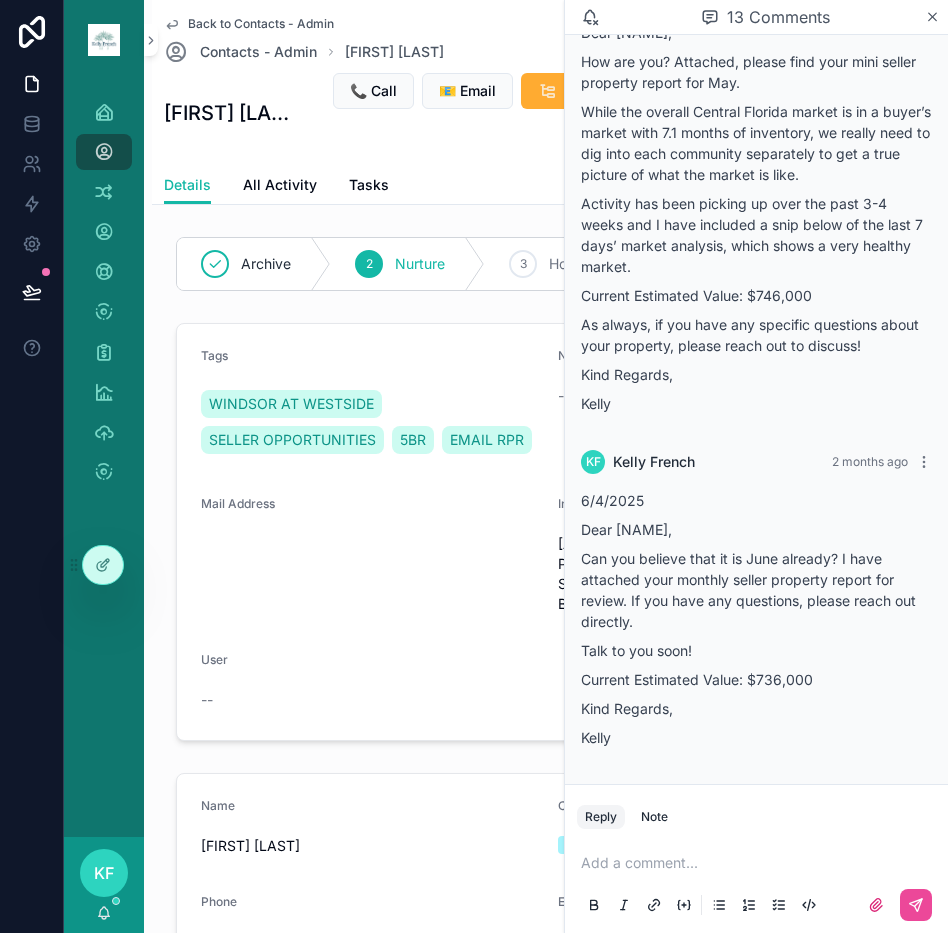 click at bounding box center [760, 863] 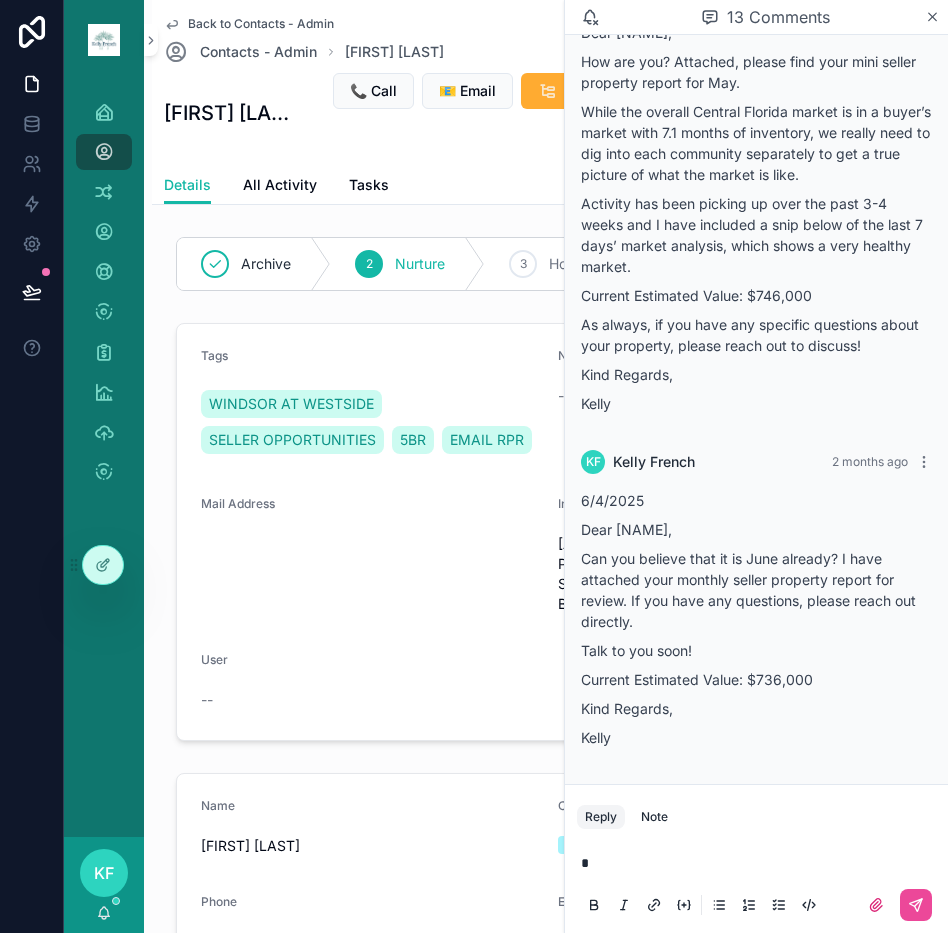 type 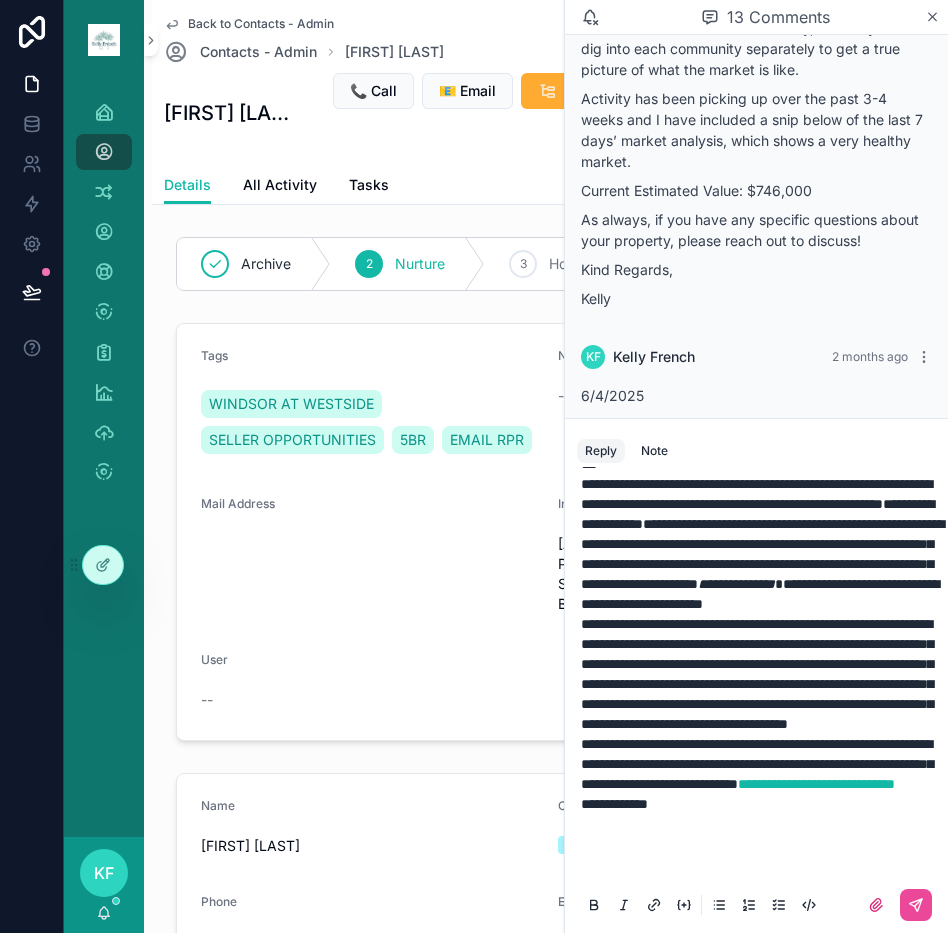 scroll, scrollTop: 492, scrollLeft: 0, axis: vertical 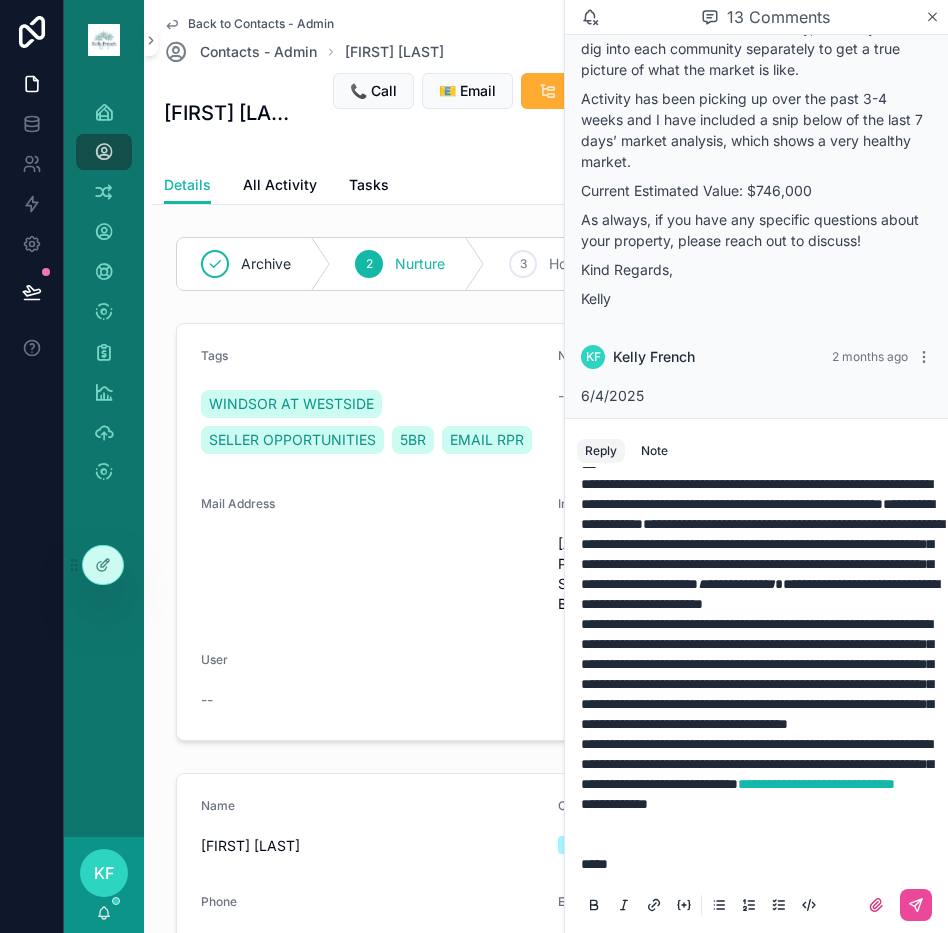 click on "**********" at bounding box center (614, 804) 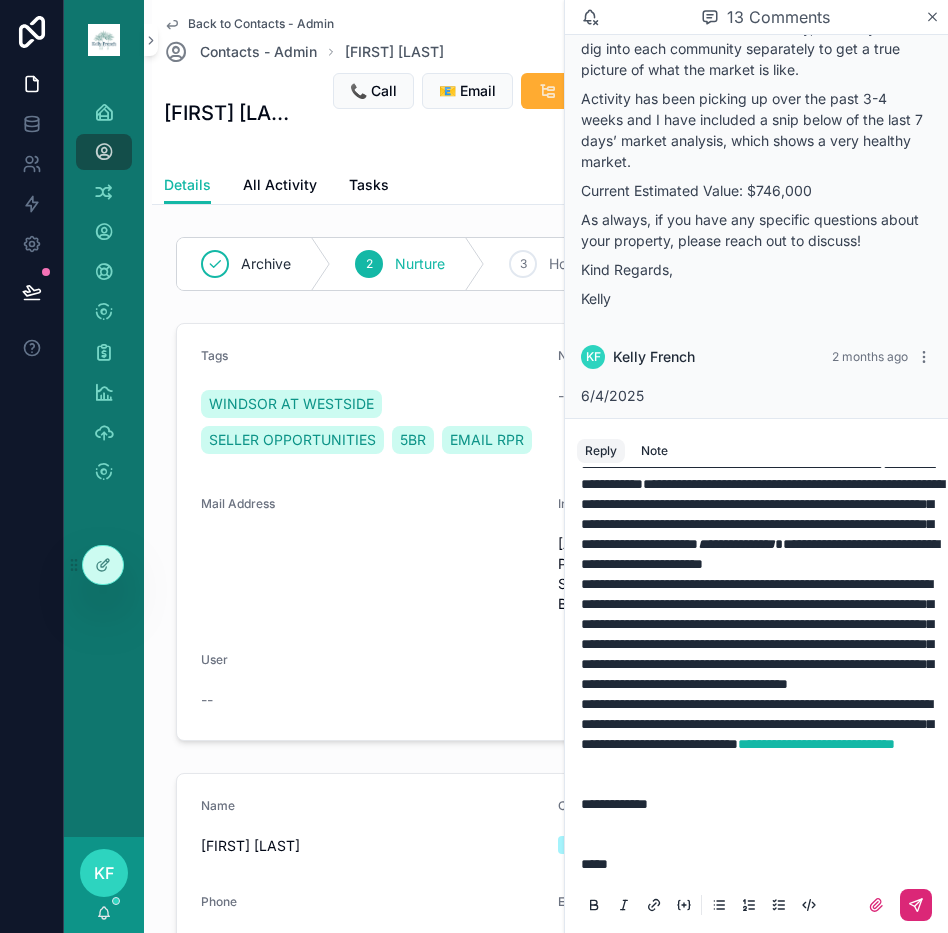 click at bounding box center (916, 905) 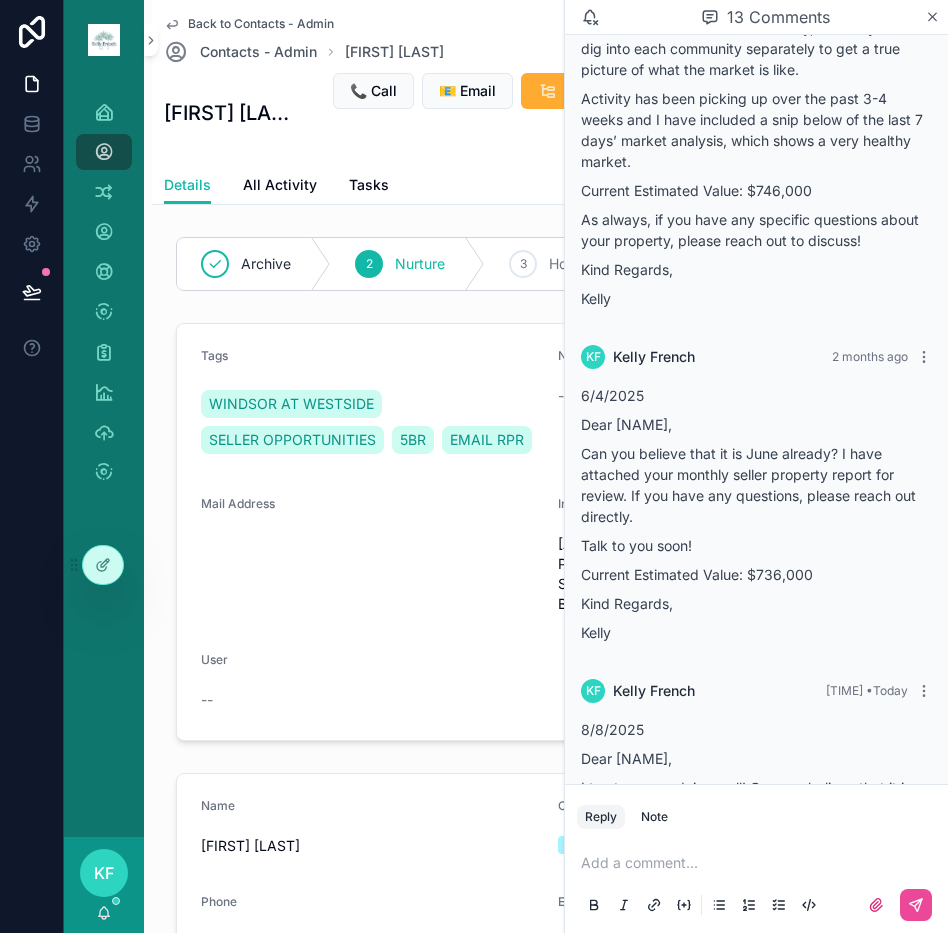 scroll, scrollTop: 0, scrollLeft: 0, axis: both 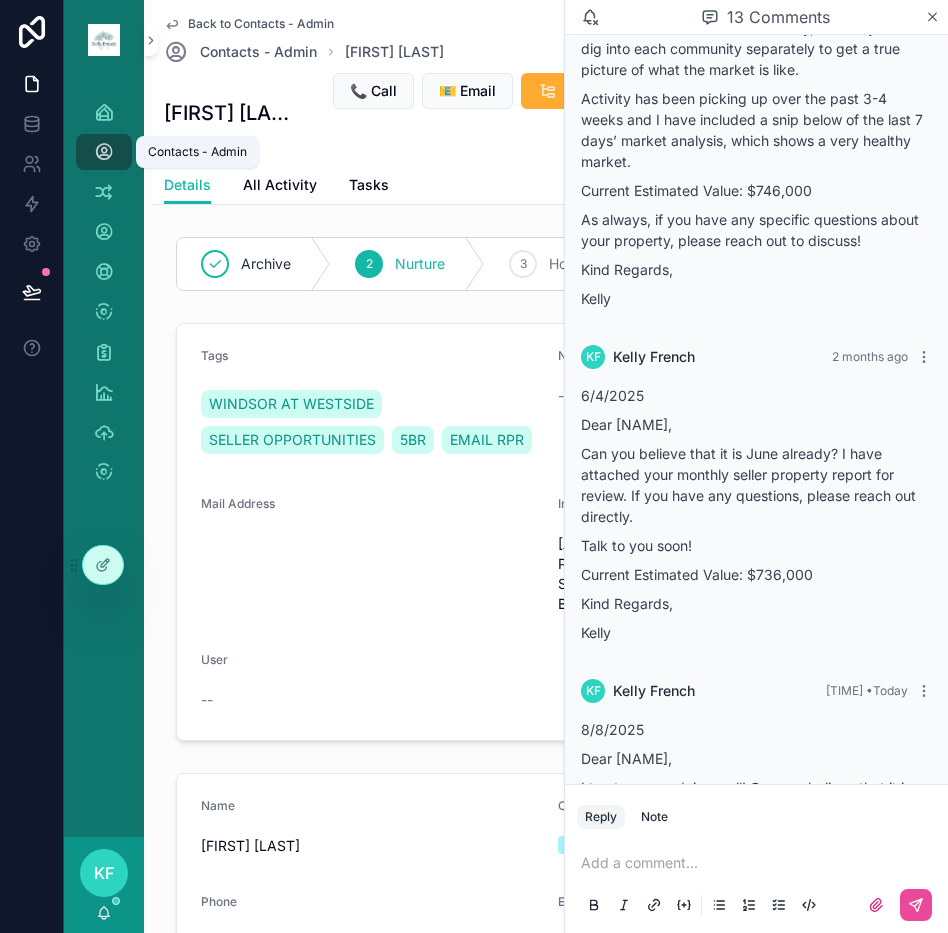 click at bounding box center (104, 152) 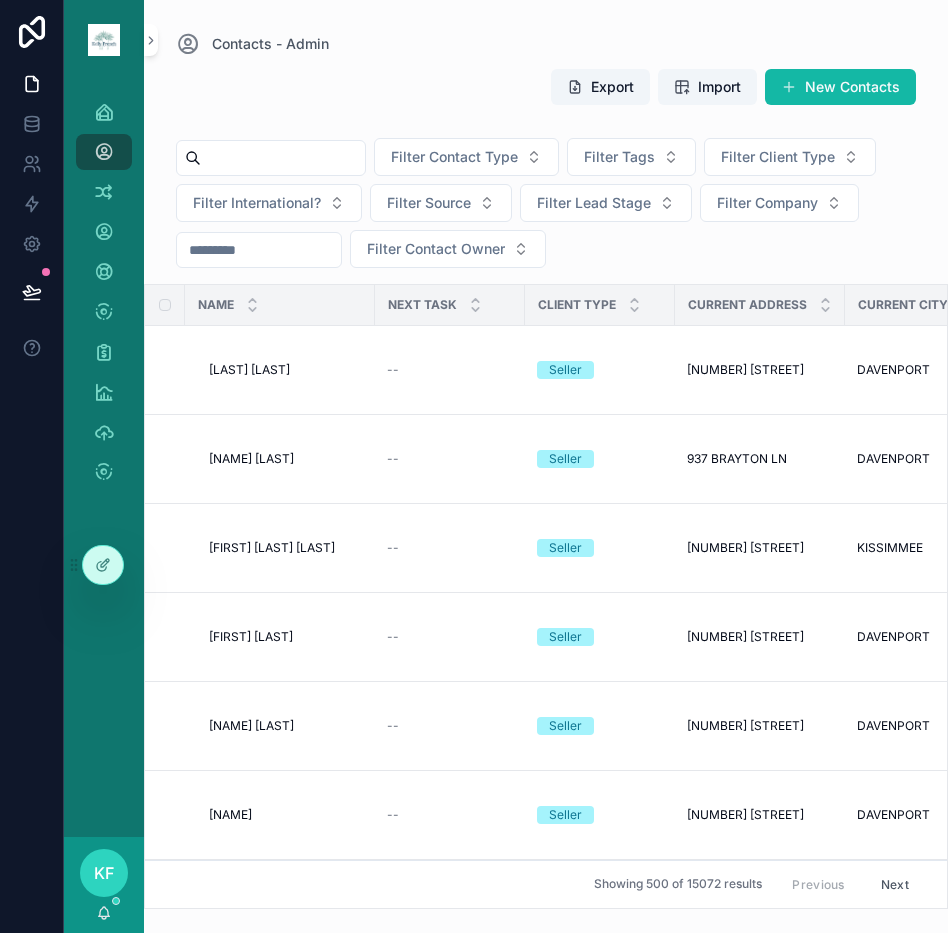 click at bounding box center [283, 158] 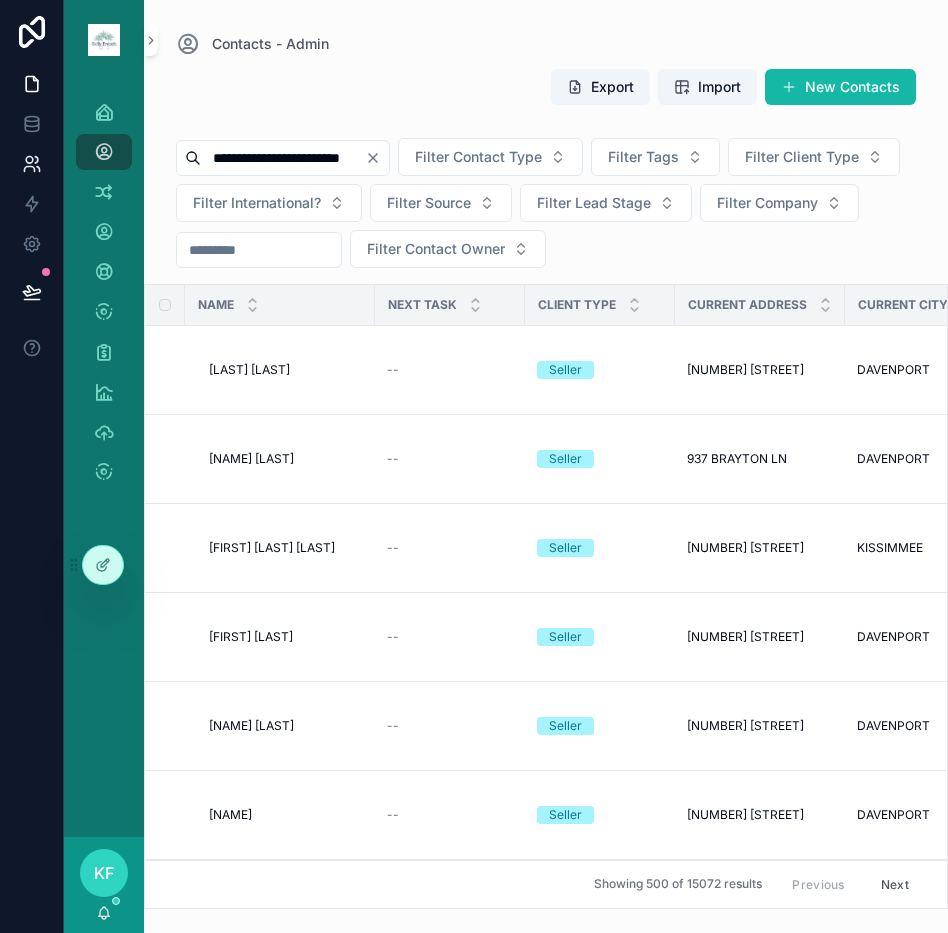 type on "**********" 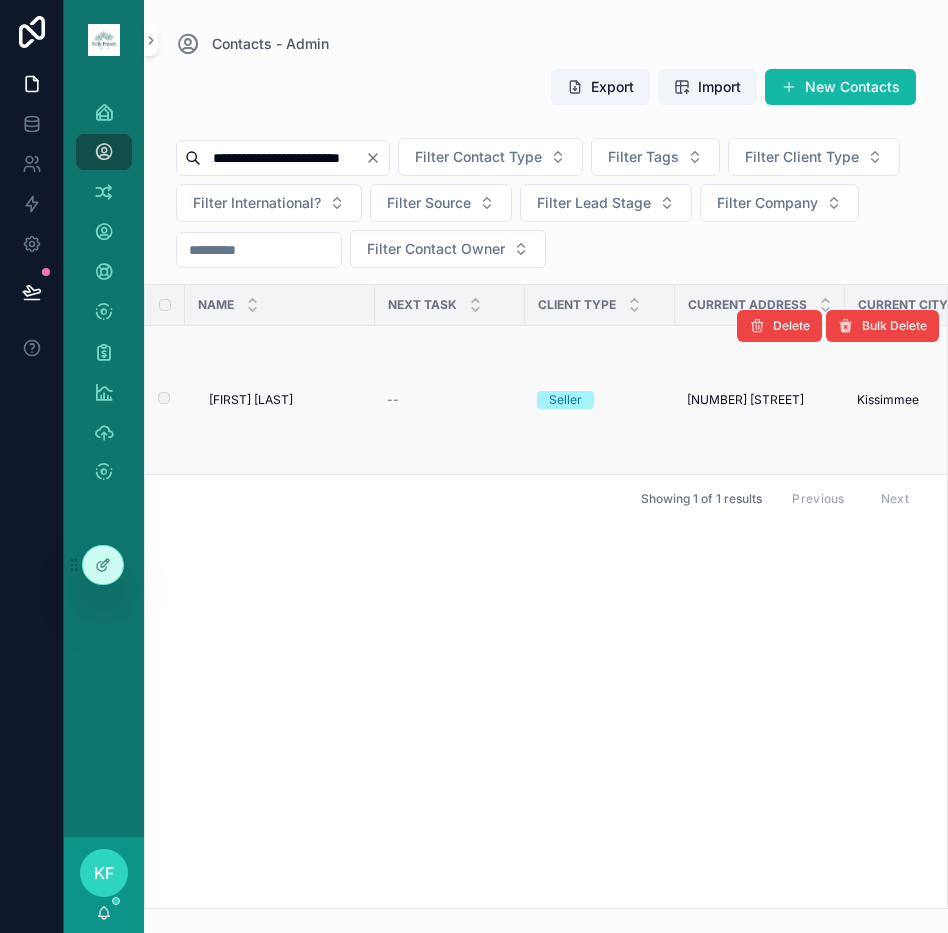 click on "[FIRST] [LAST]" at bounding box center [251, 400] 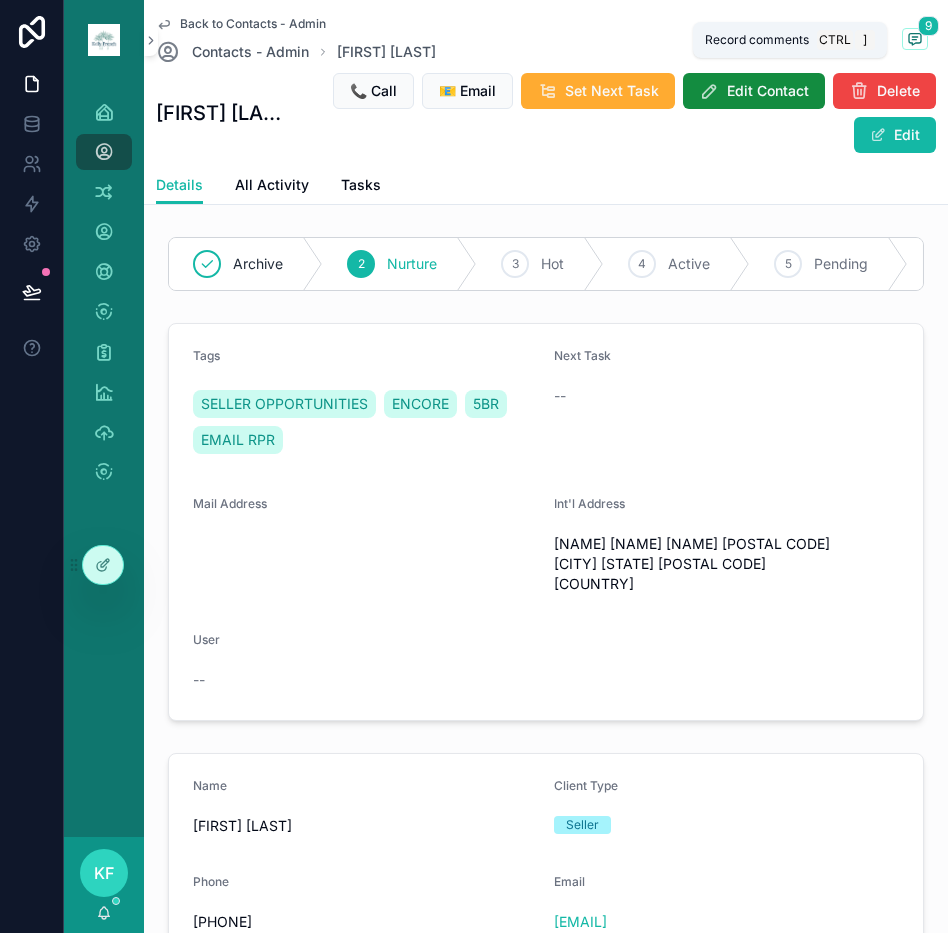 click 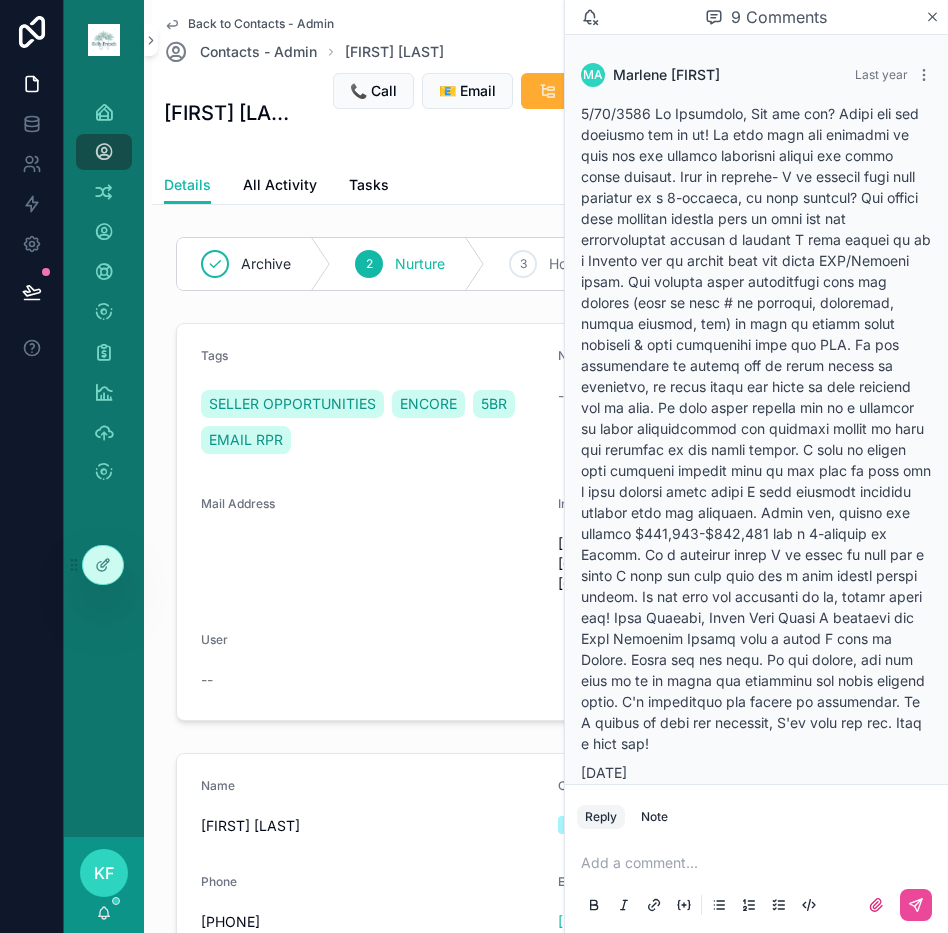 scroll, scrollTop: 3653, scrollLeft: 0, axis: vertical 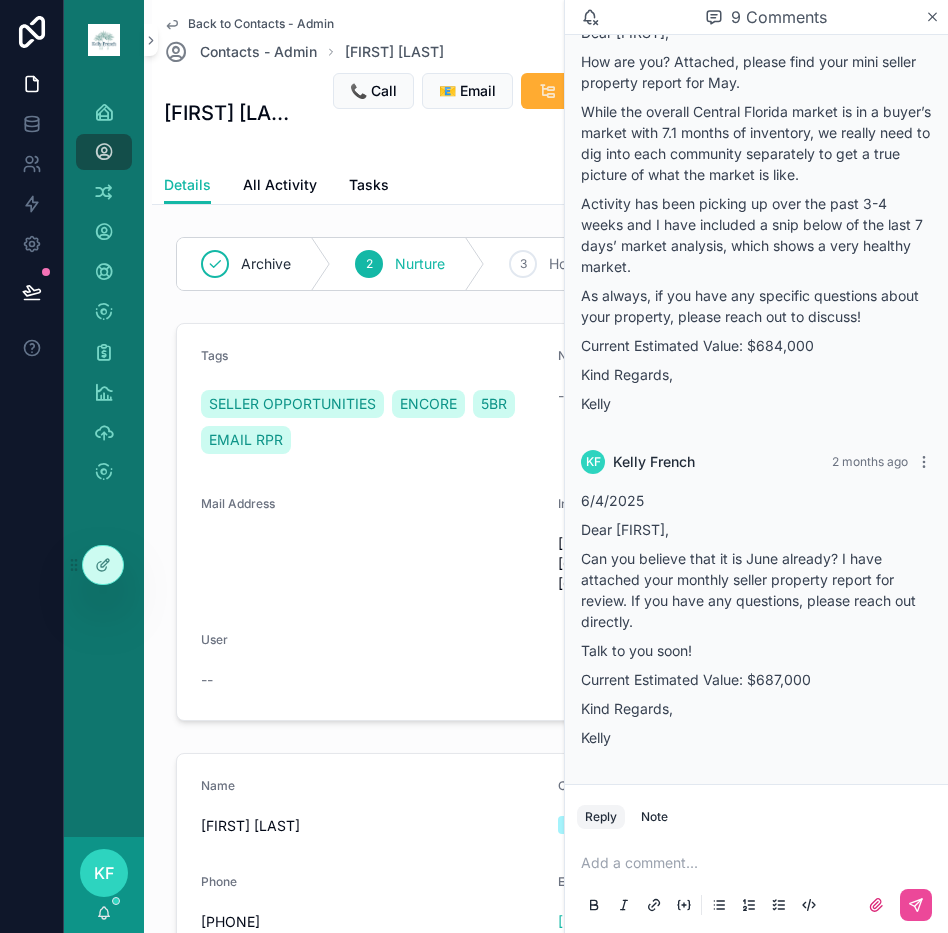 click at bounding box center [760, 863] 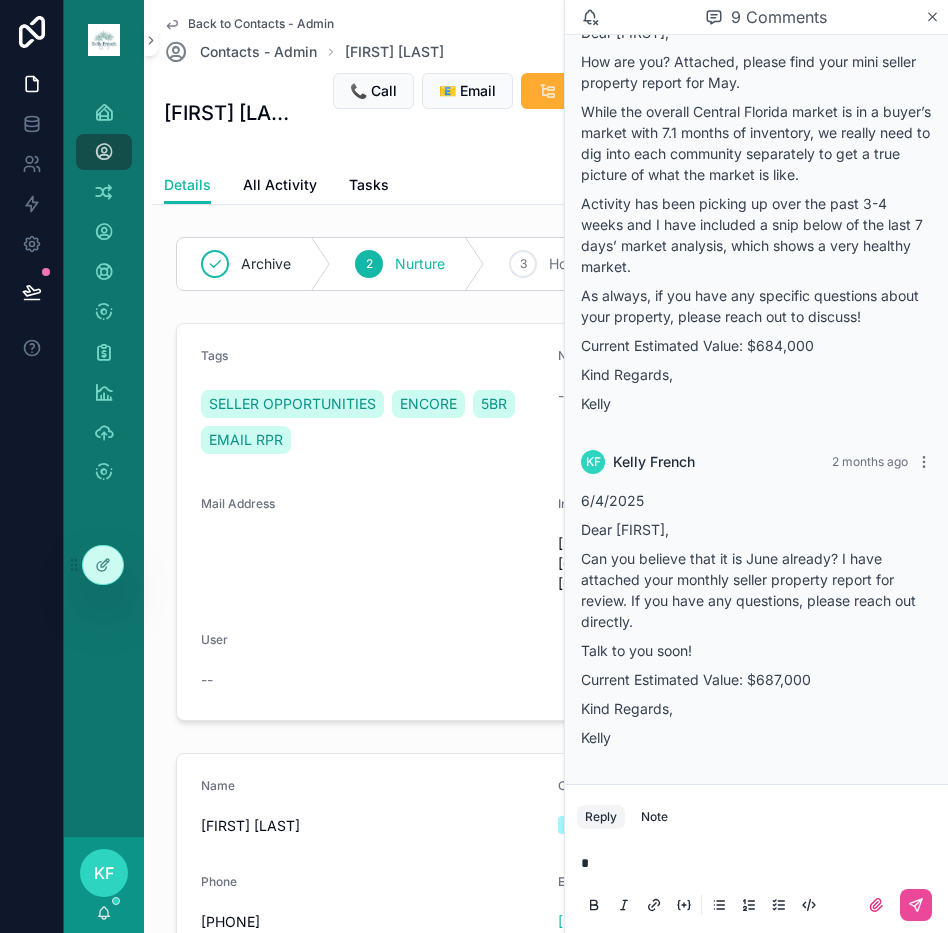 type 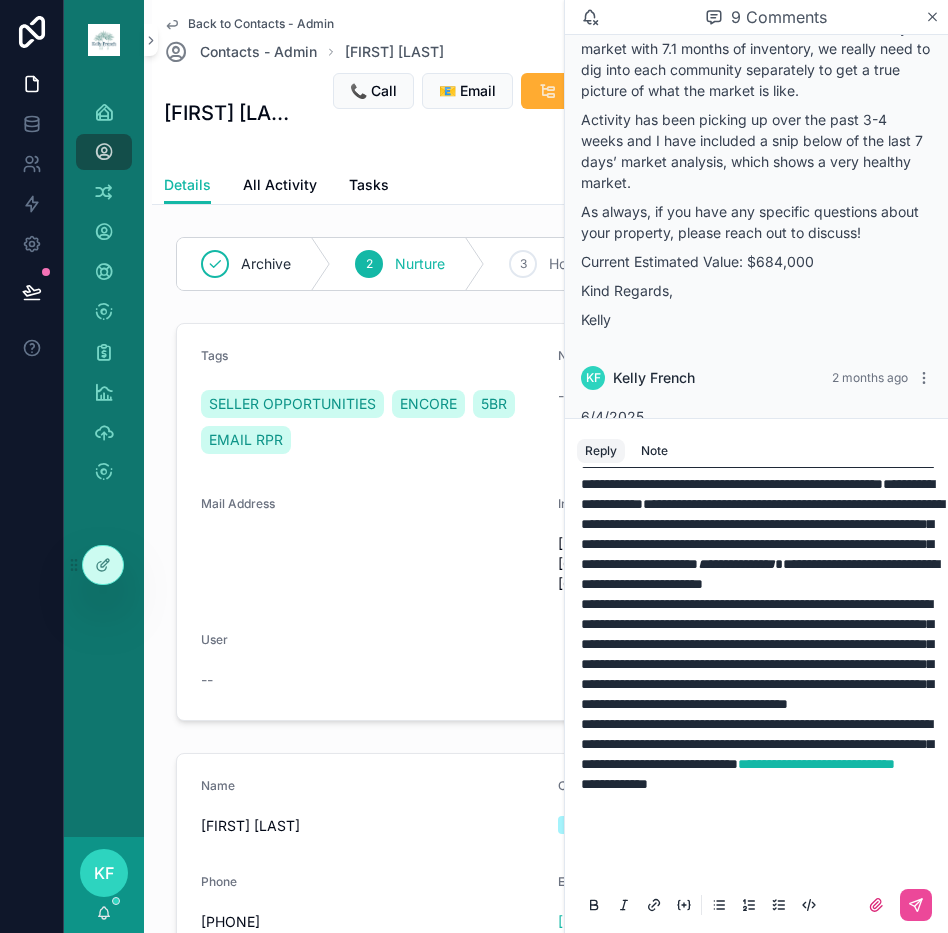 scroll, scrollTop: 532, scrollLeft: 0, axis: vertical 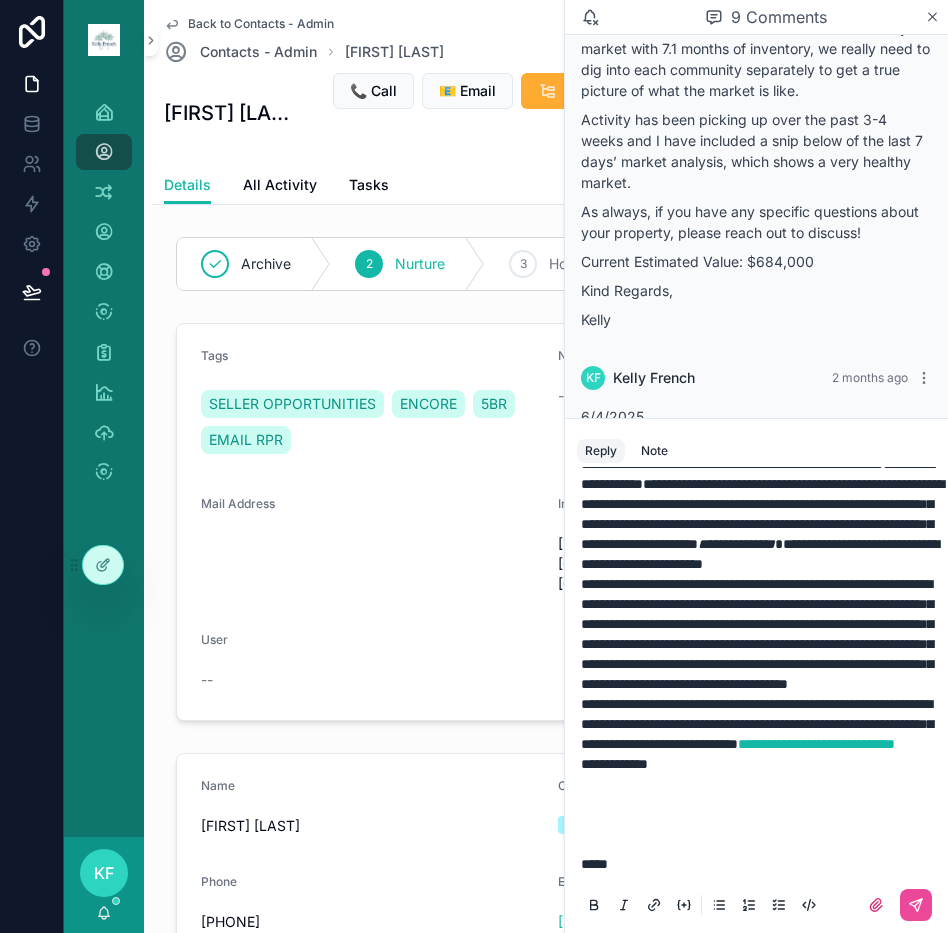 click on "**********" at bounding box center (614, 764) 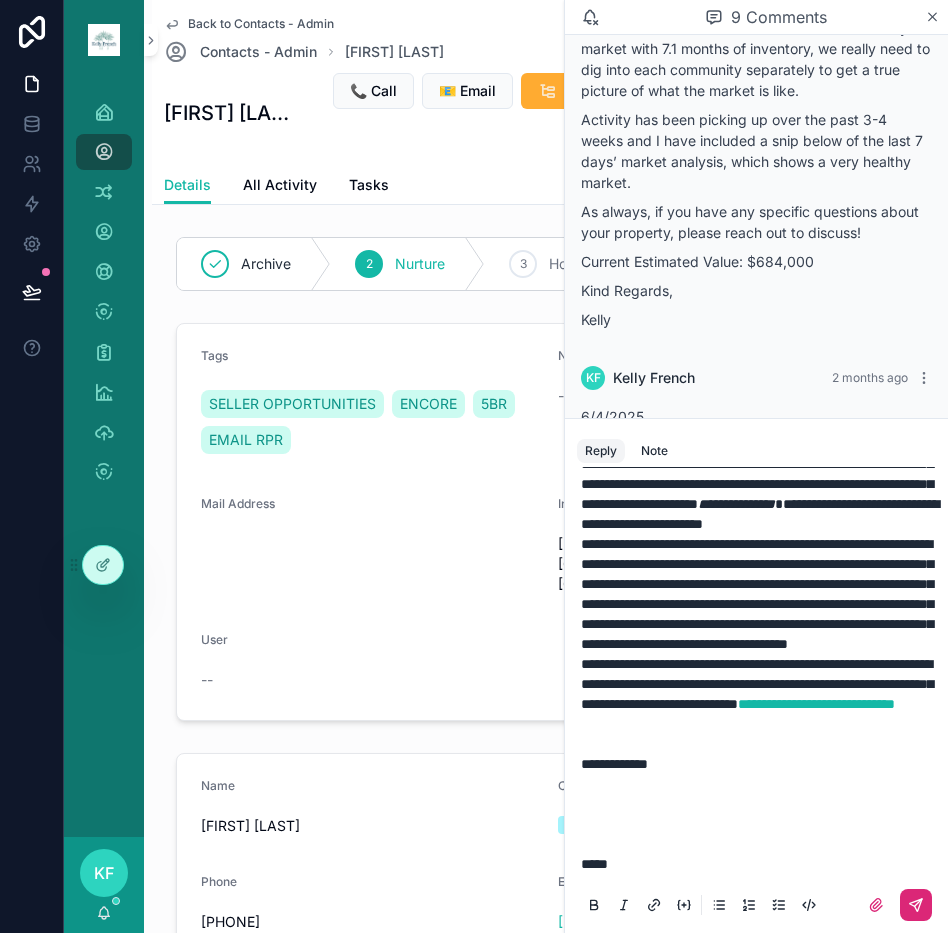 click at bounding box center (916, 905) 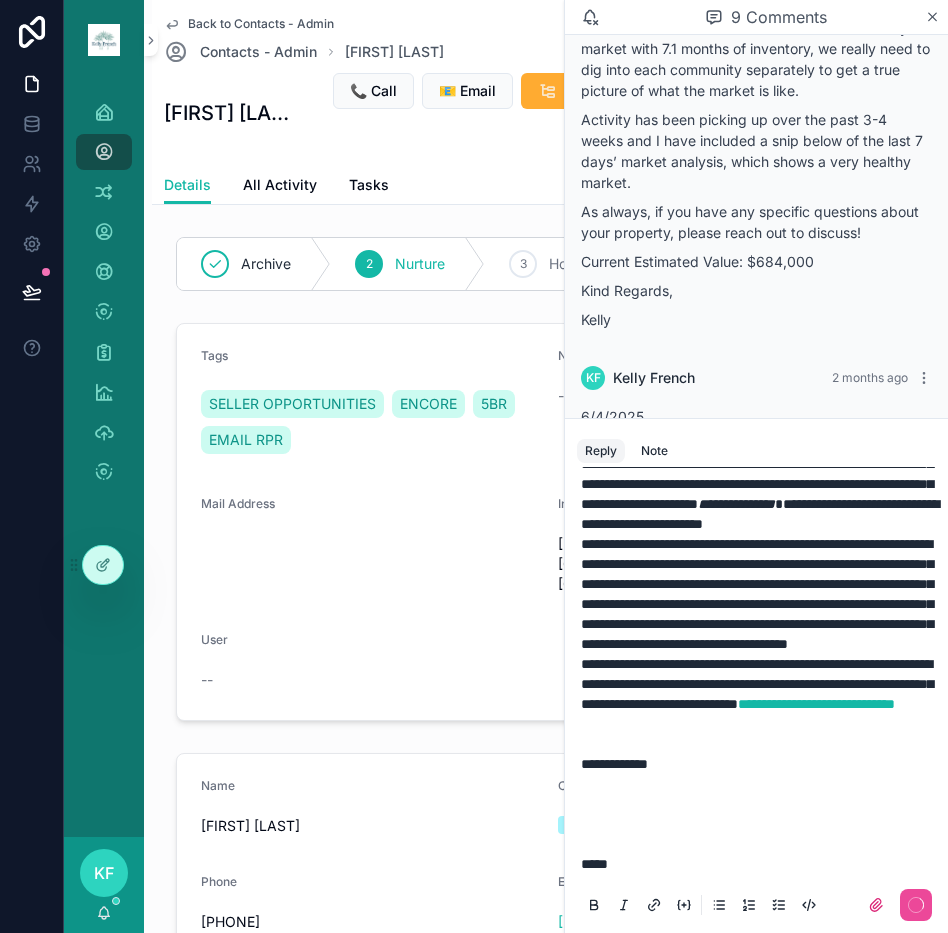 scroll, scrollTop: 0, scrollLeft: 0, axis: both 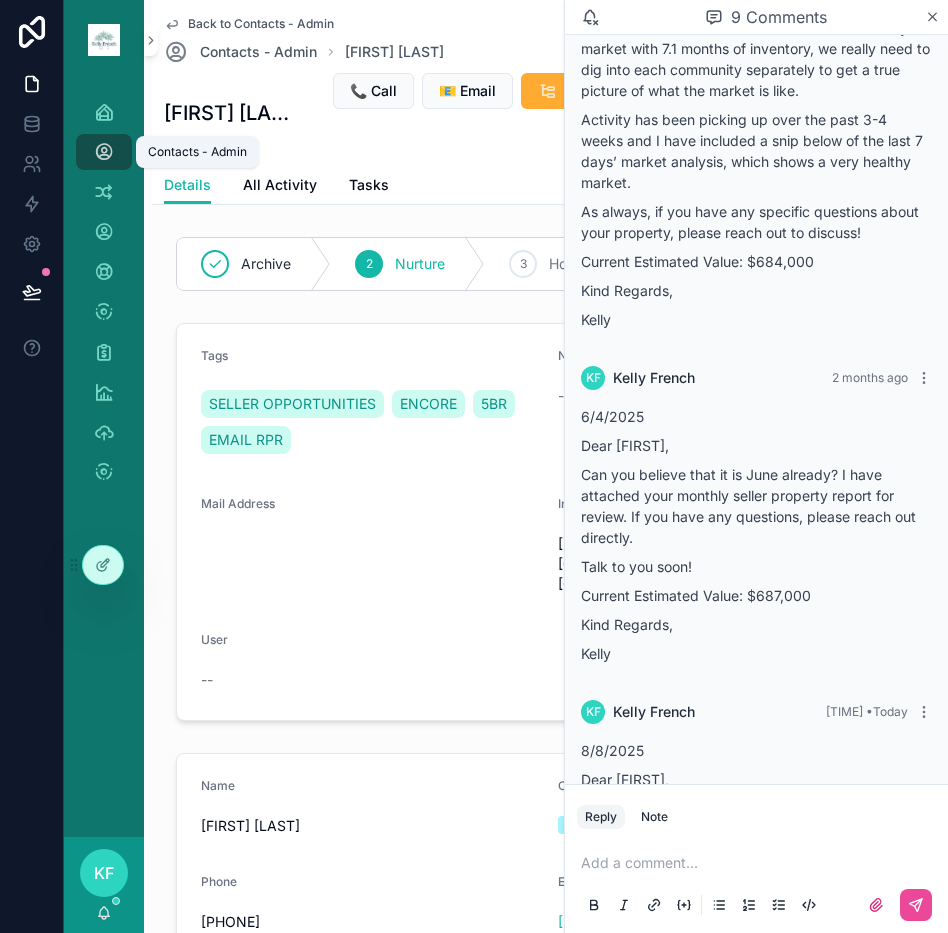 click on "Contacts - Admin" at bounding box center (104, 152) 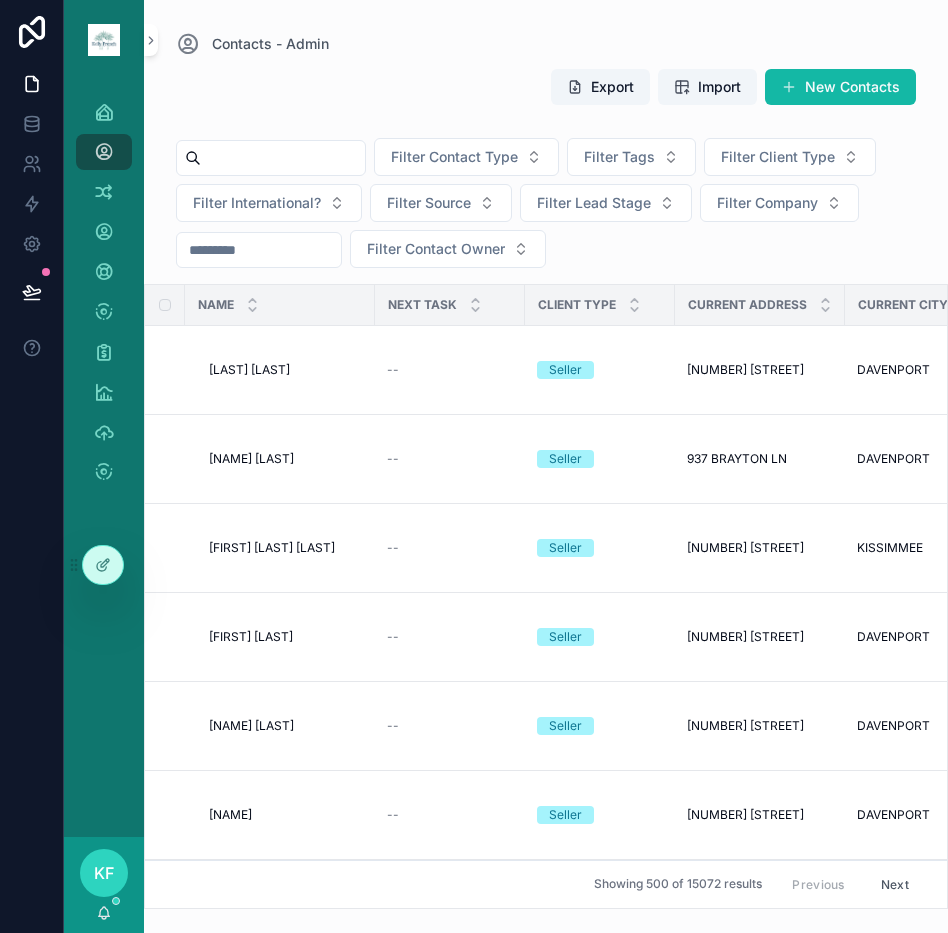 click at bounding box center (283, 158) 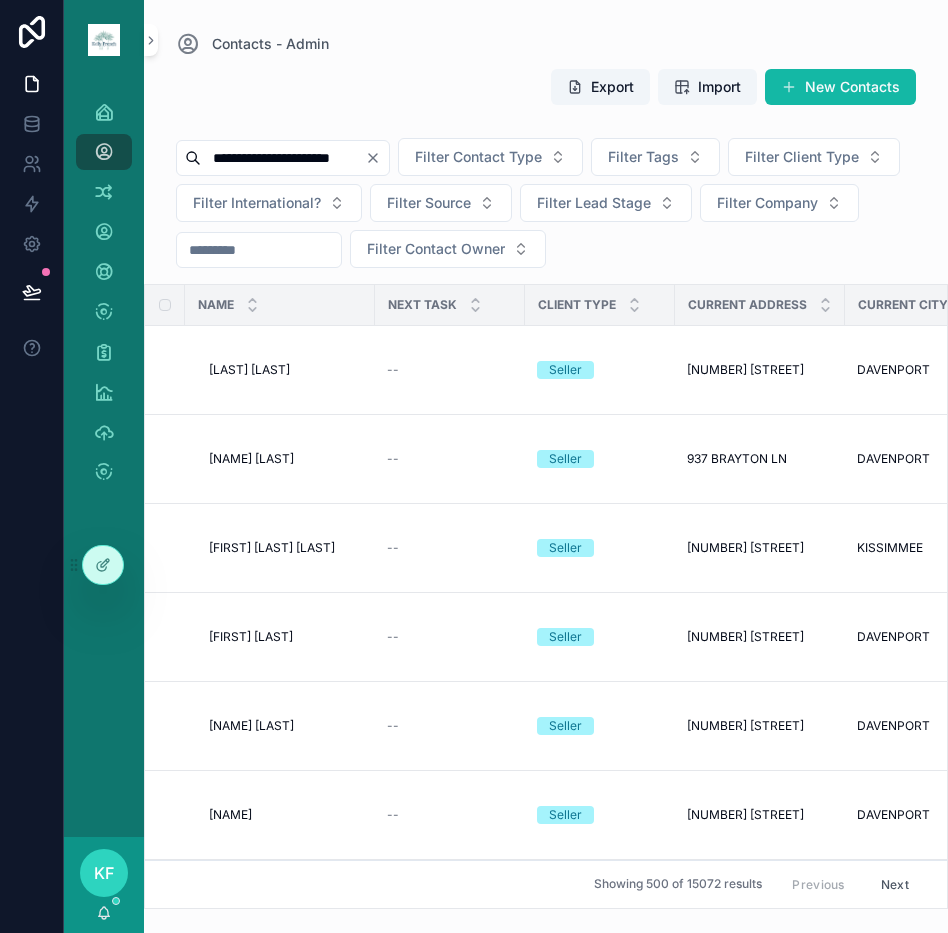 type on "**********" 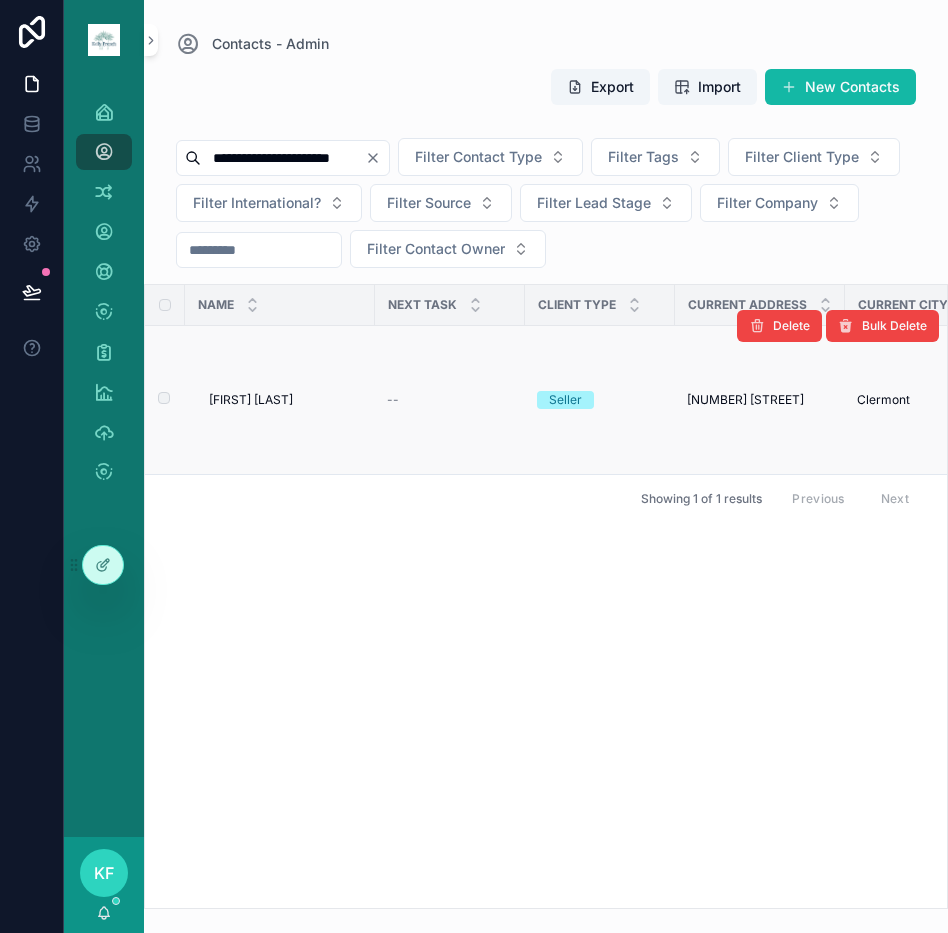 click on "[FIRST] [LAST]" at bounding box center [251, 400] 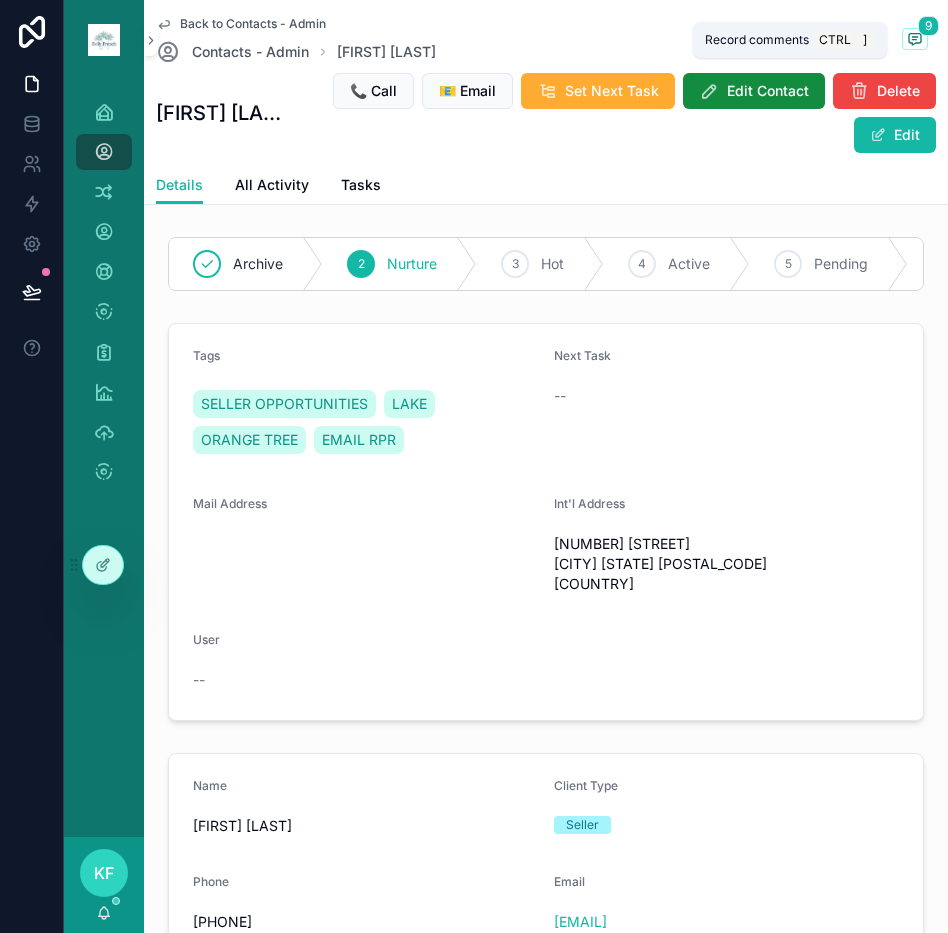 click at bounding box center (915, 39) 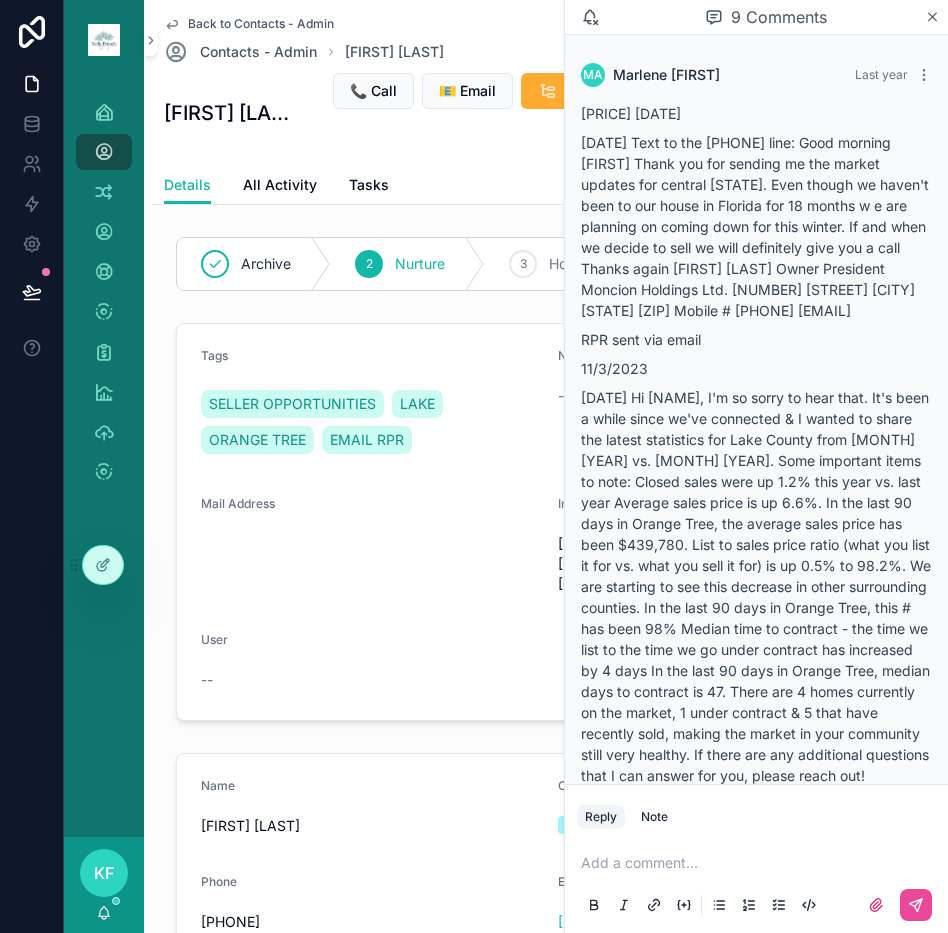 scroll, scrollTop: 2757, scrollLeft: 0, axis: vertical 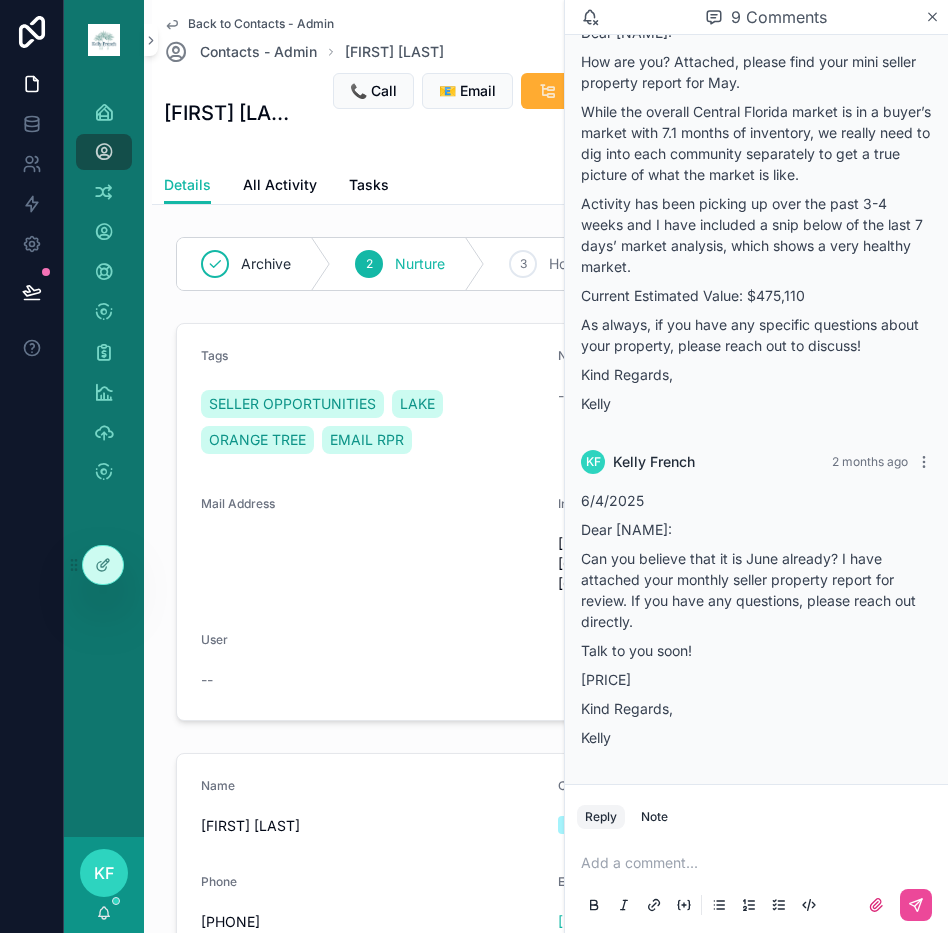 click at bounding box center (760, 863) 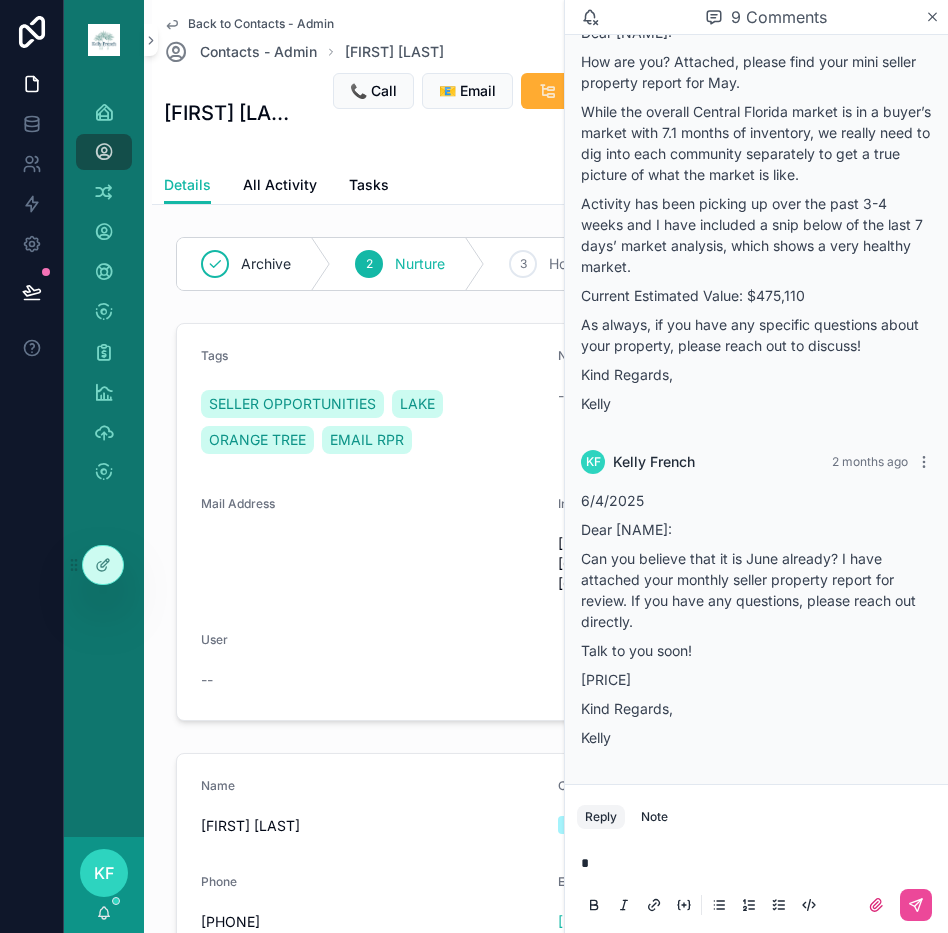 type 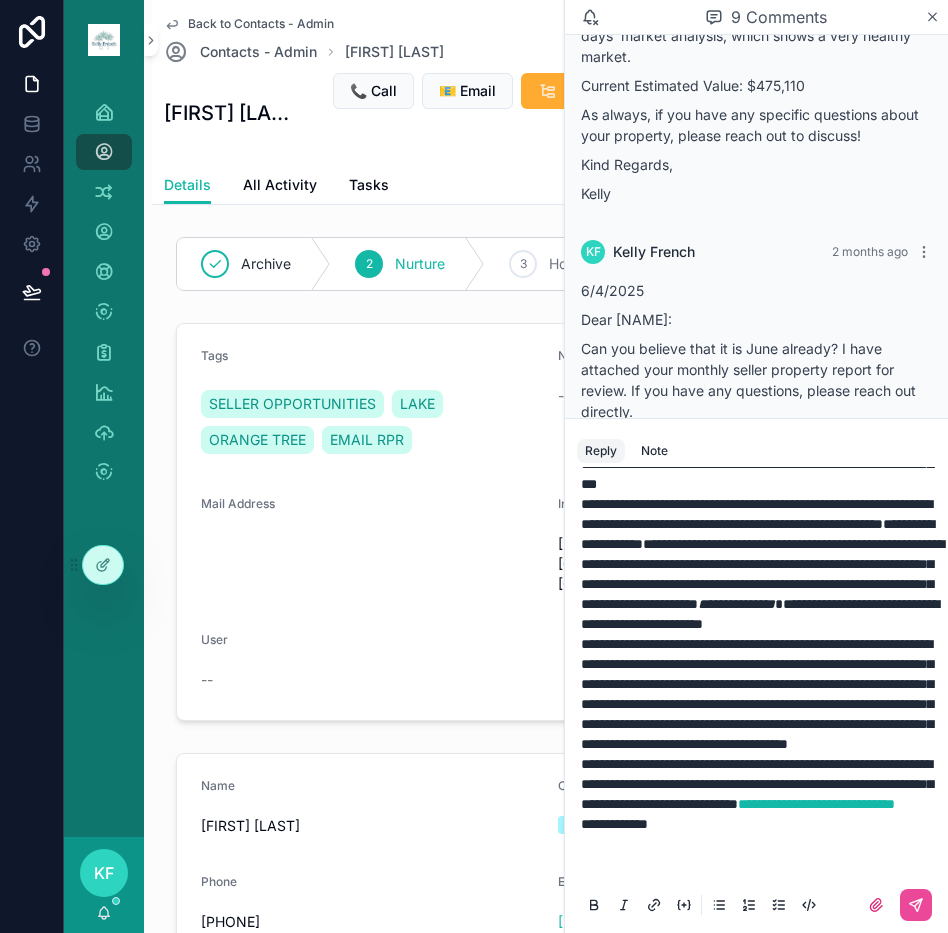 scroll, scrollTop: 492, scrollLeft: 0, axis: vertical 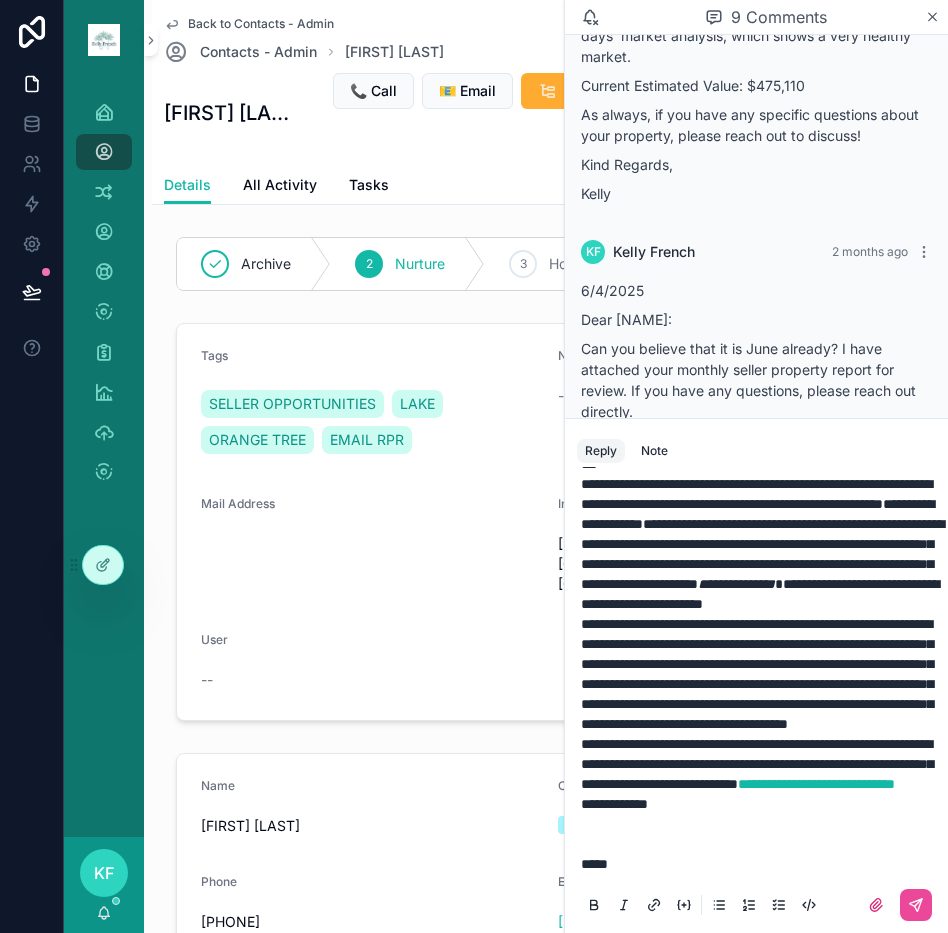 click on "**********" at bounding box center [614, 804] 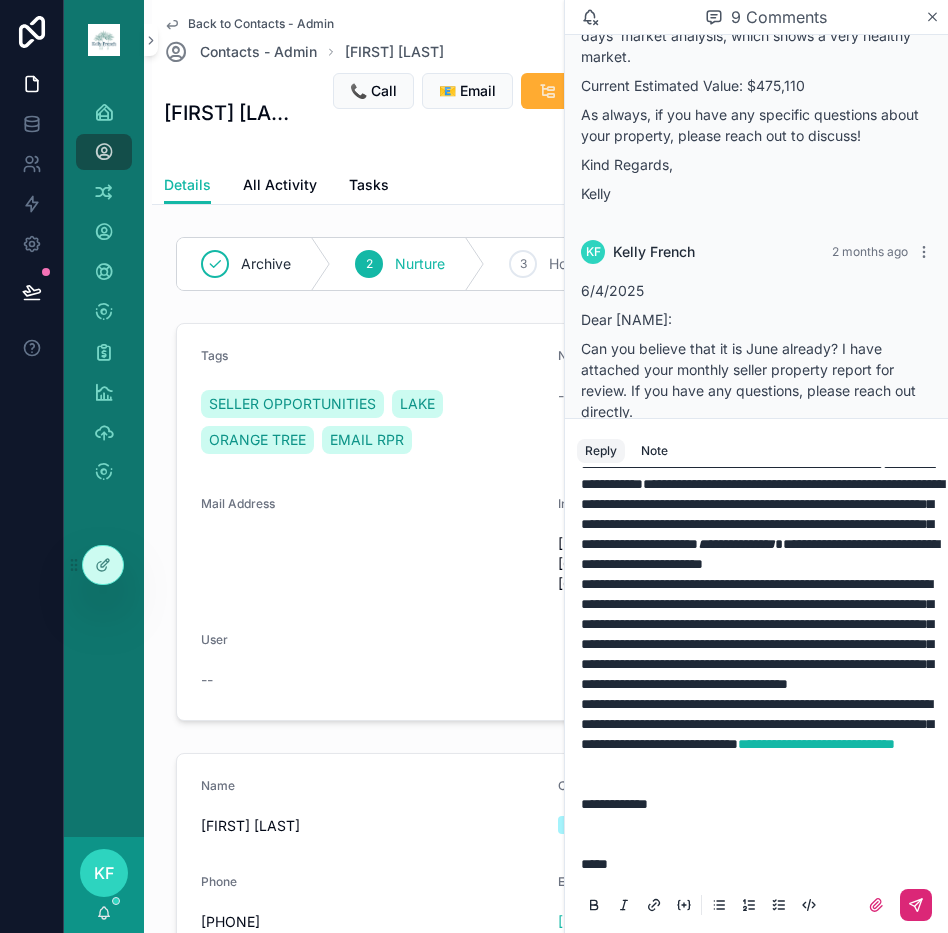 click 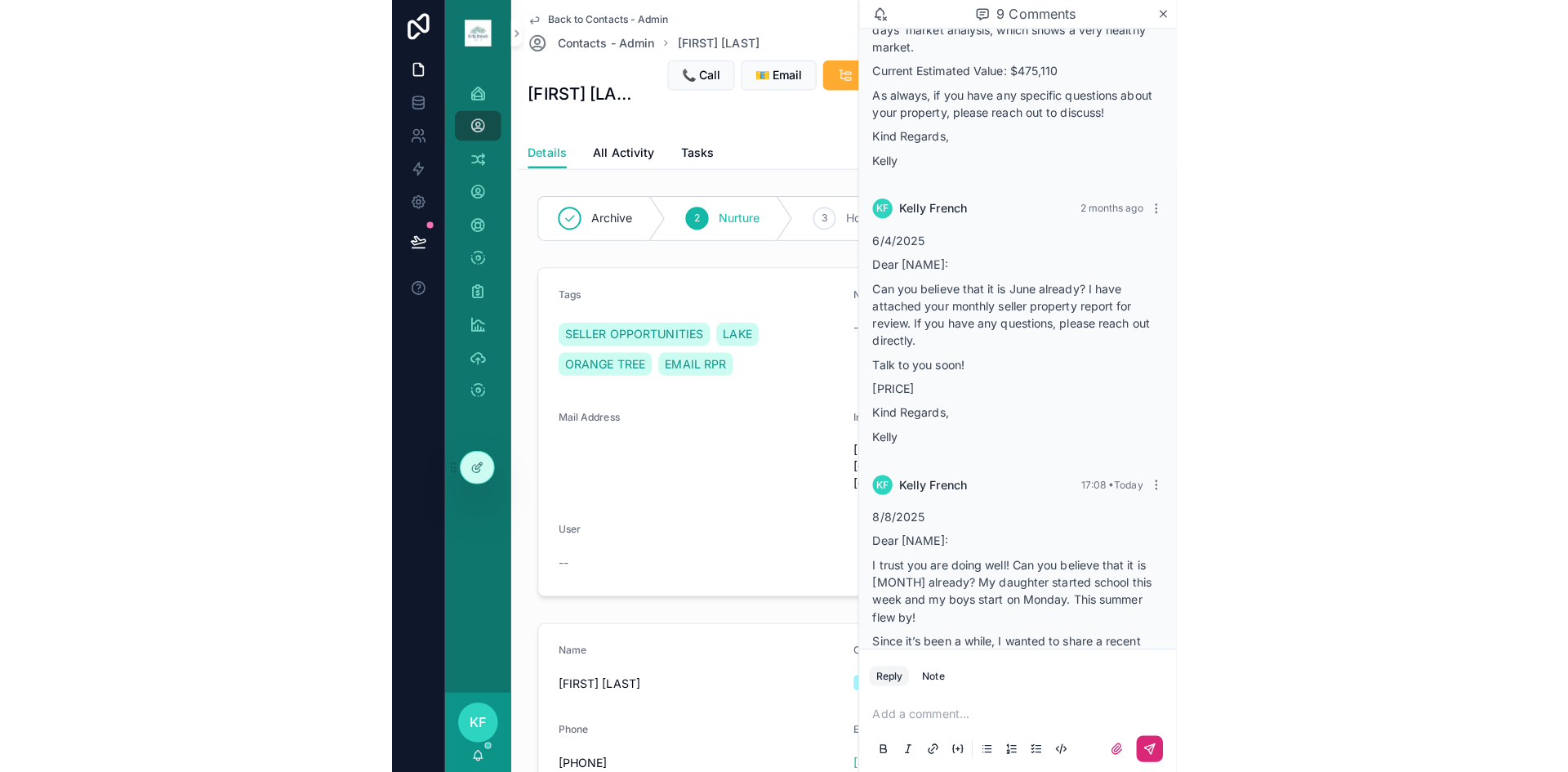 scroll, scrollTop: 0, scrollLeft: 0, axis: both 